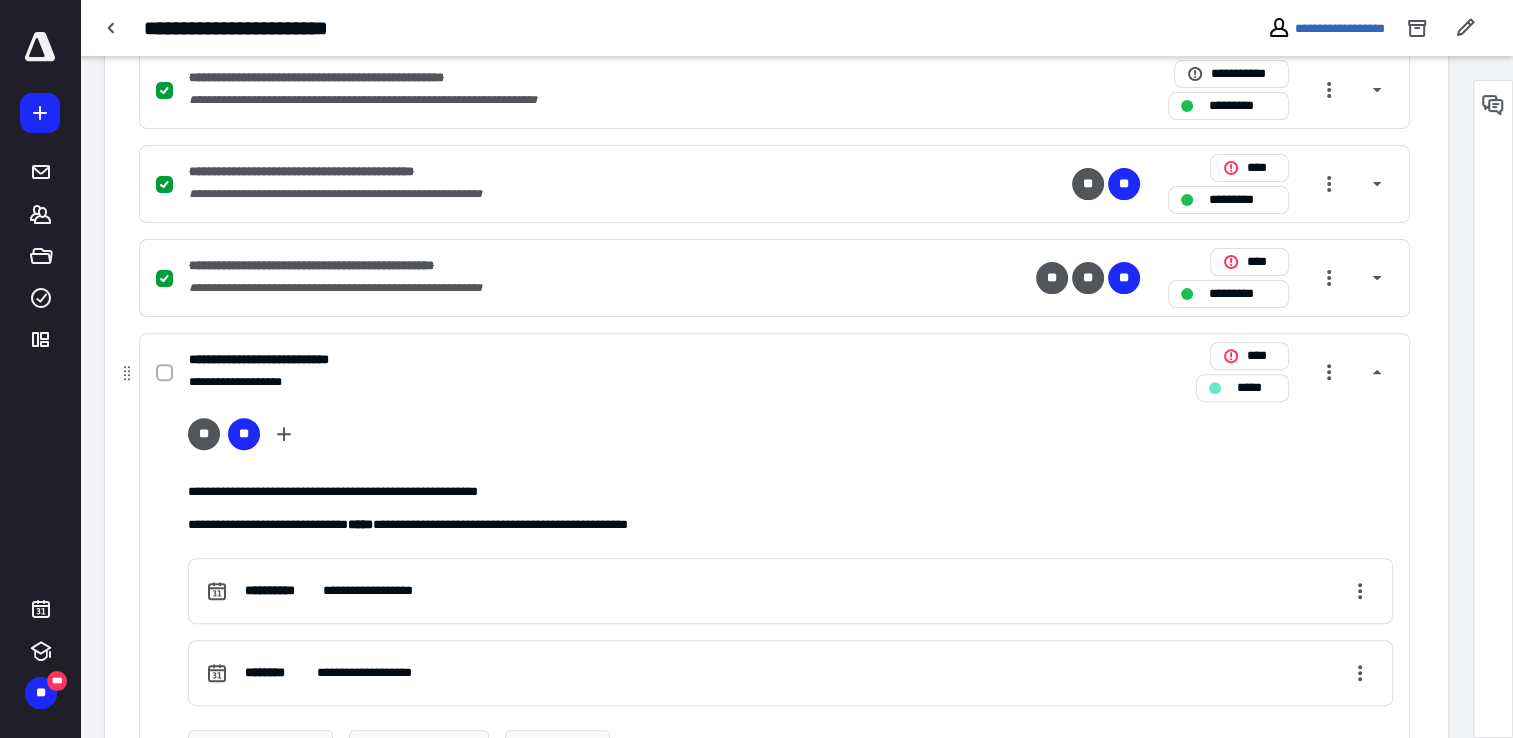 scroll, scrollTop: 803, scrollLeft: 0, axis: vertical 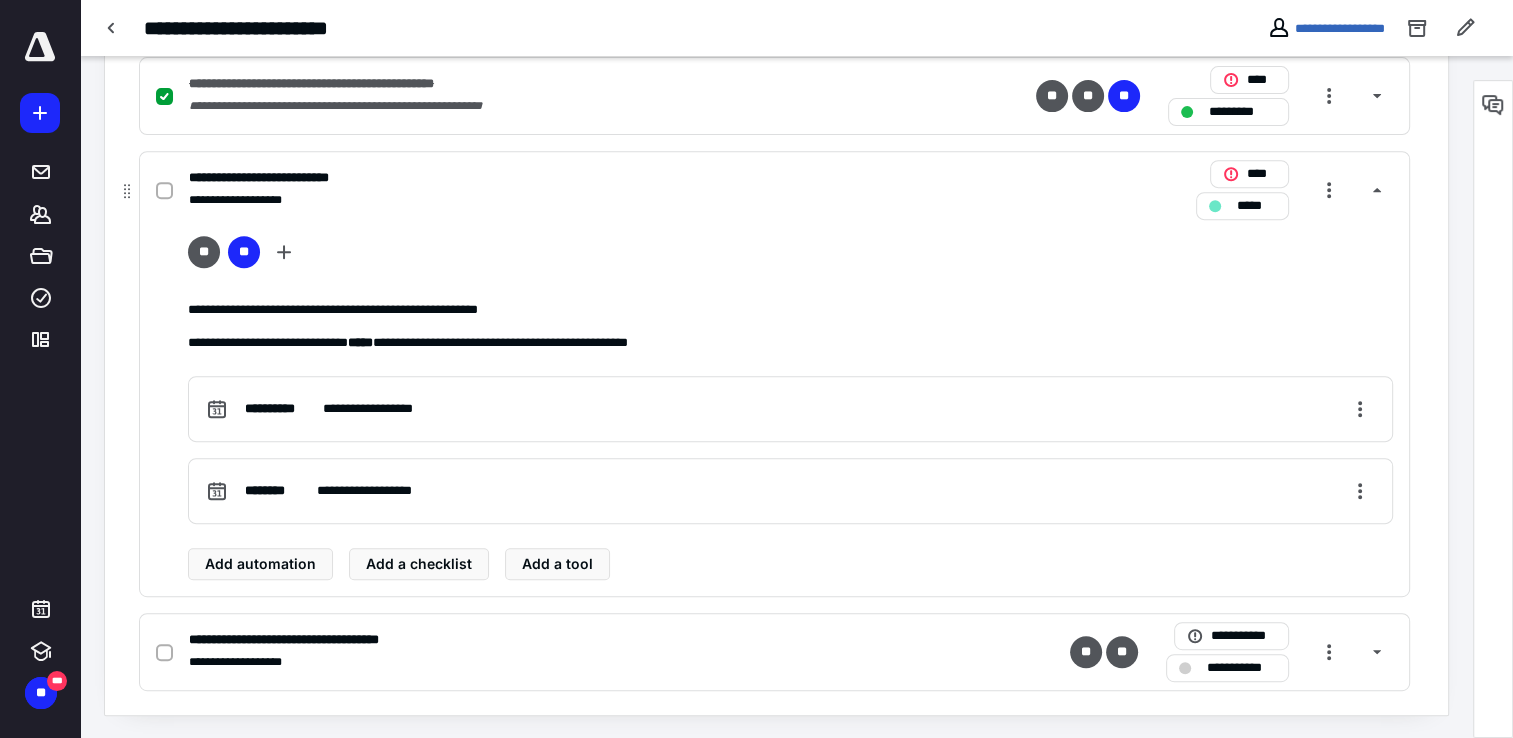click 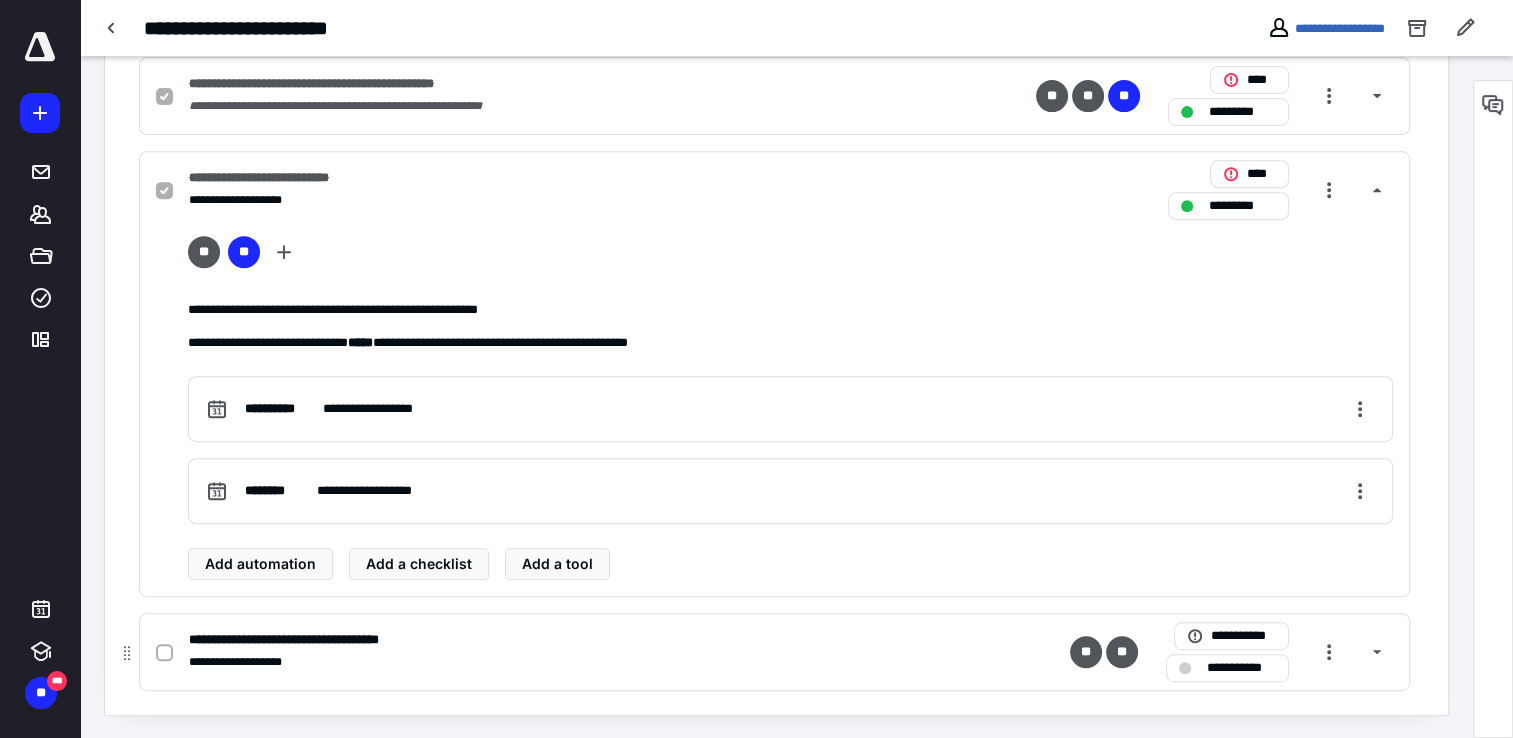 click on "**********" at bounding box center [1241, 668] 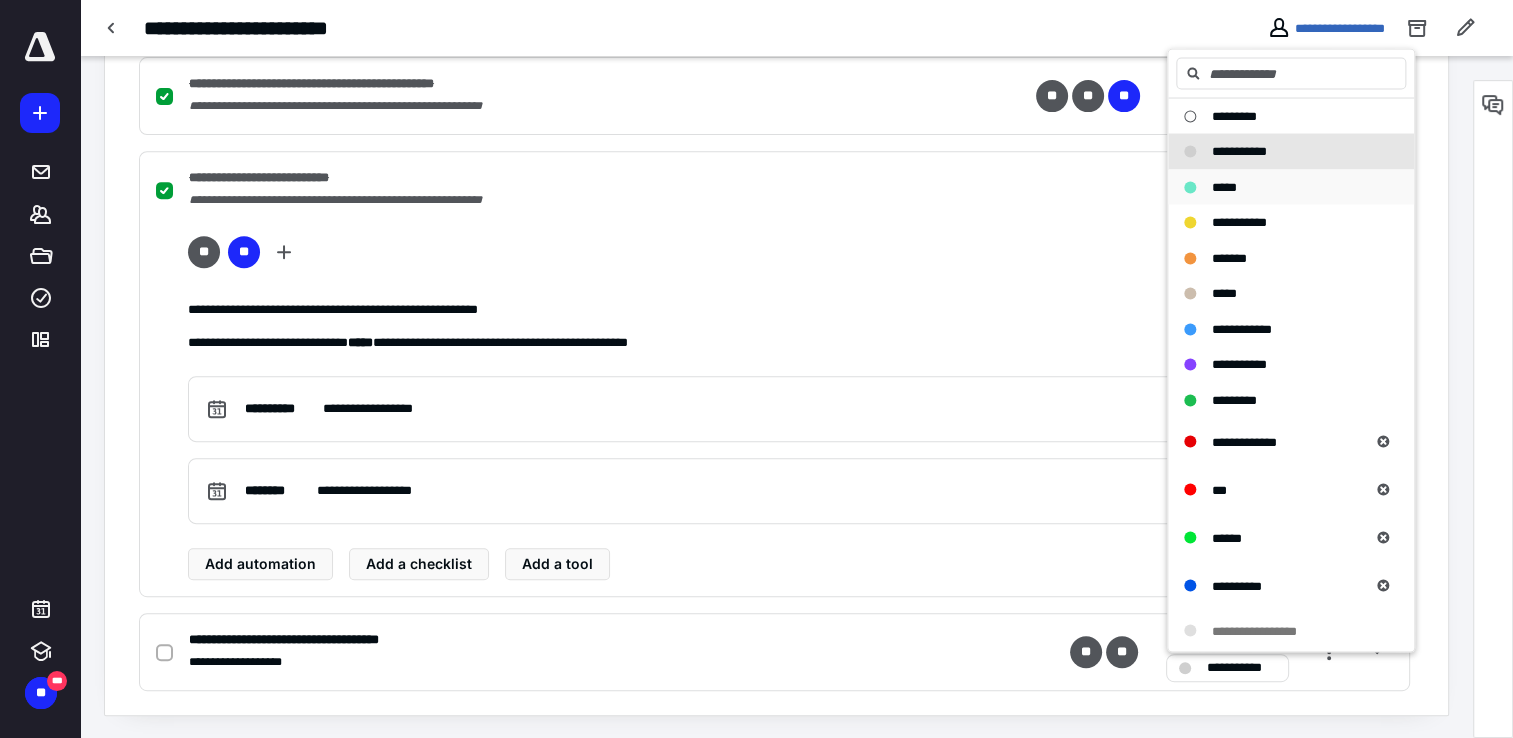 click on "*****" at bounding box center [1279, 187] 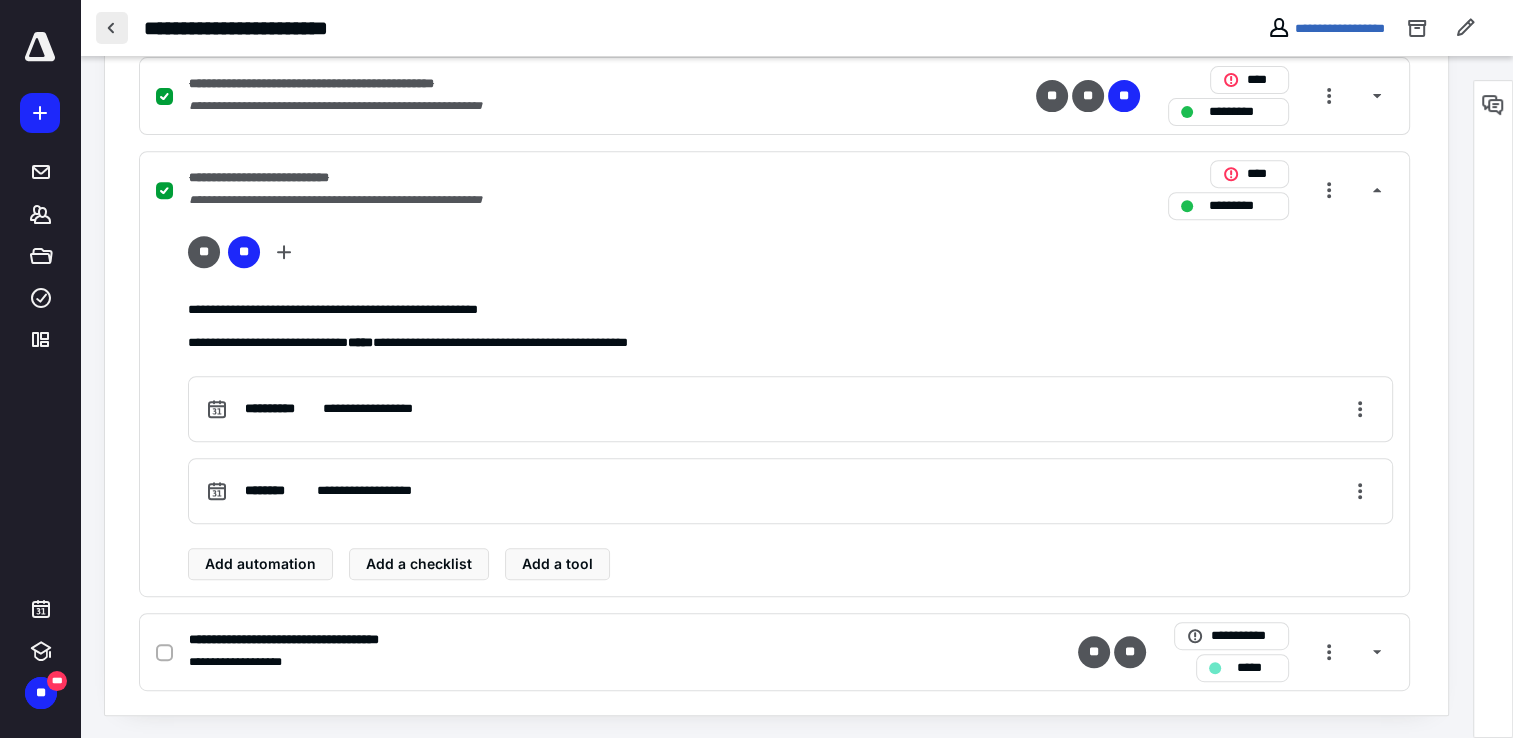 click at bounding box center (112, 28) 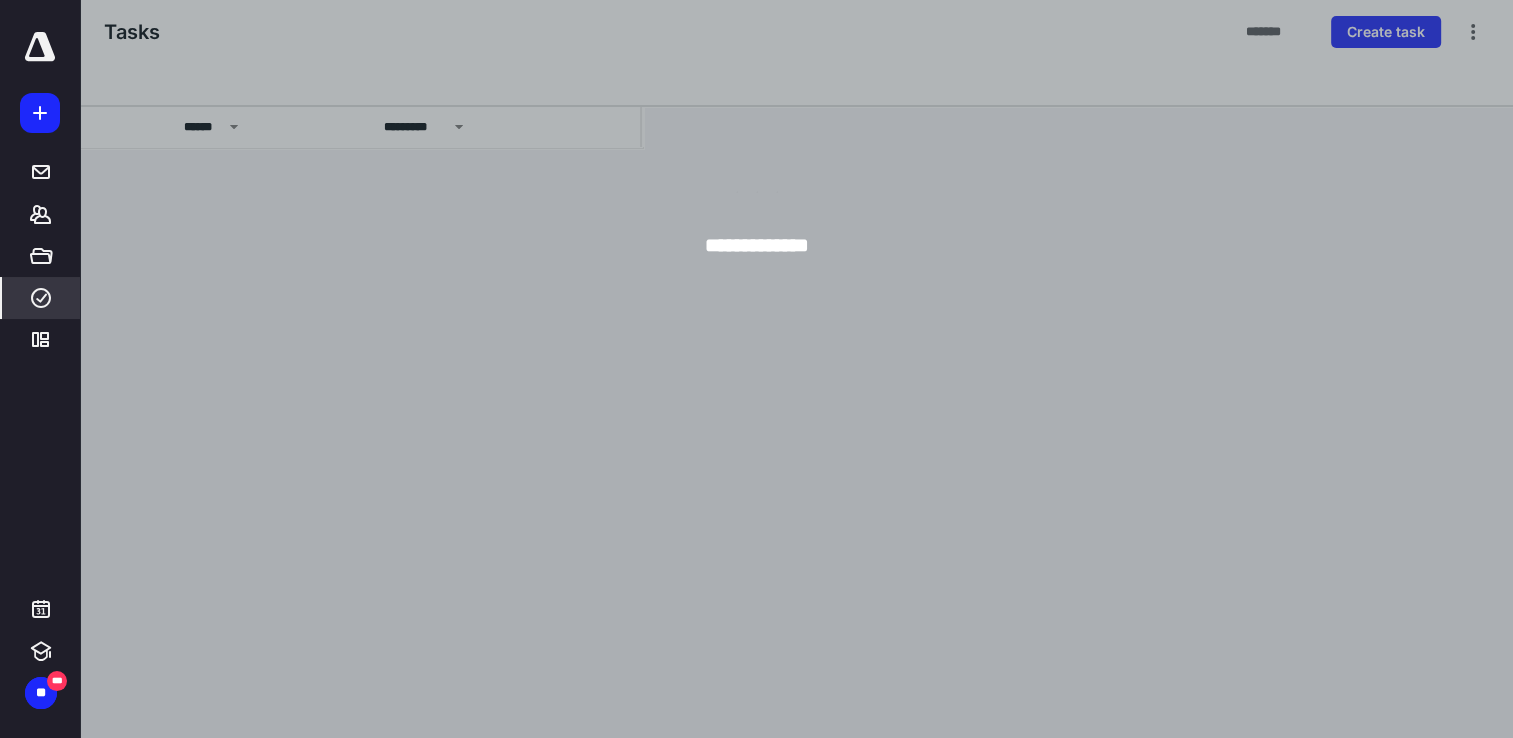 scroll, scrollTop: 0, scrollLeft: 0, axis: both 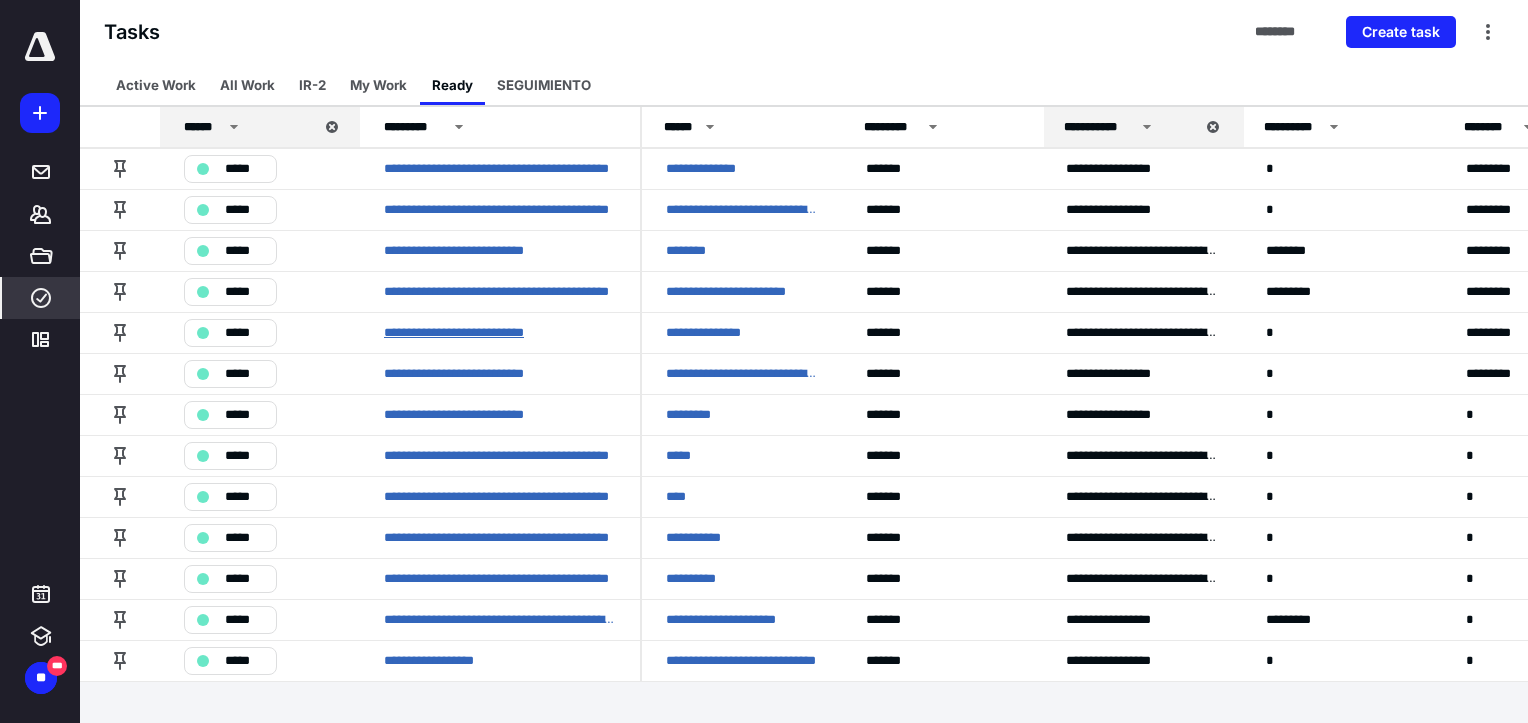 click on "**********" at bounding box center [467, 333] 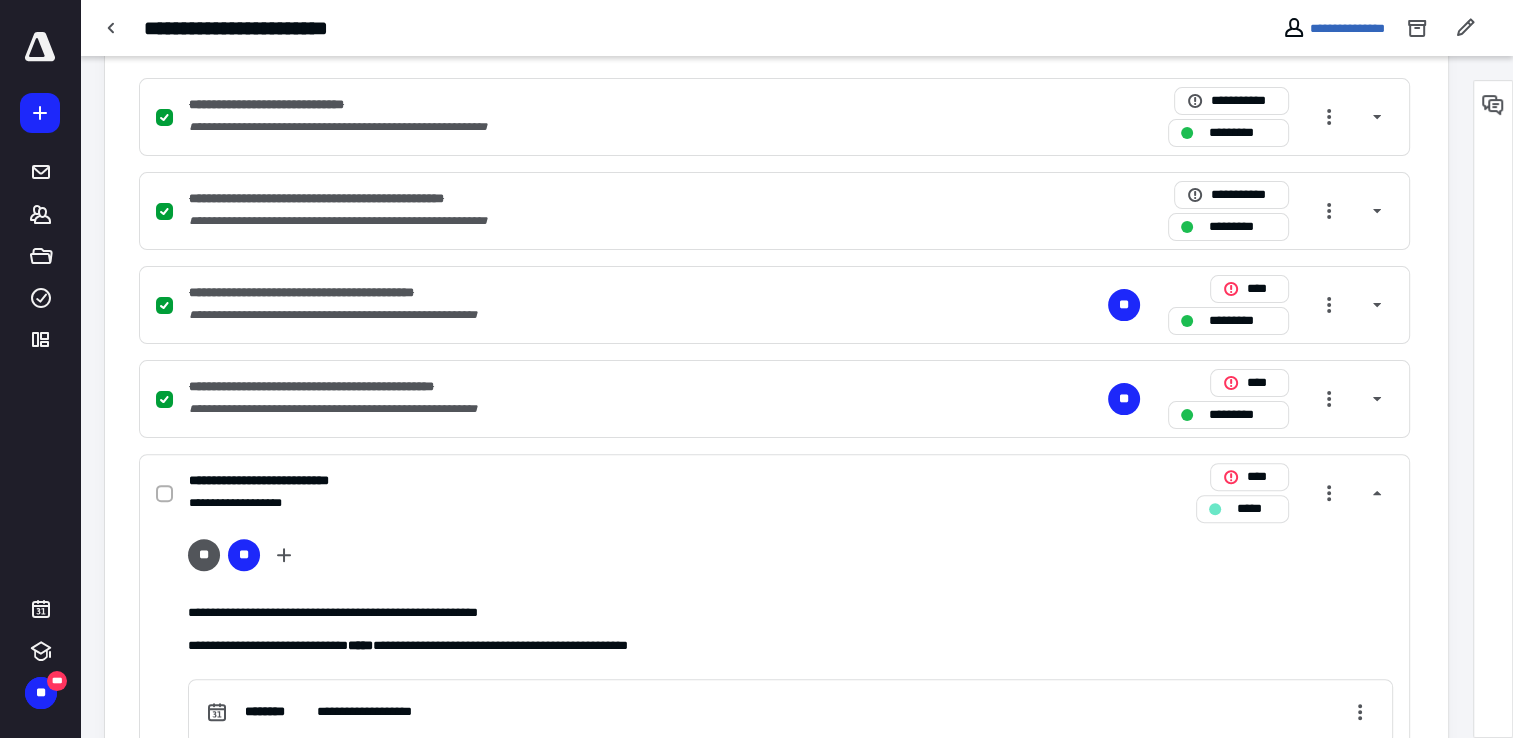 scroll, scrollTop: 721, scrollLeft: 0, axis: vertical 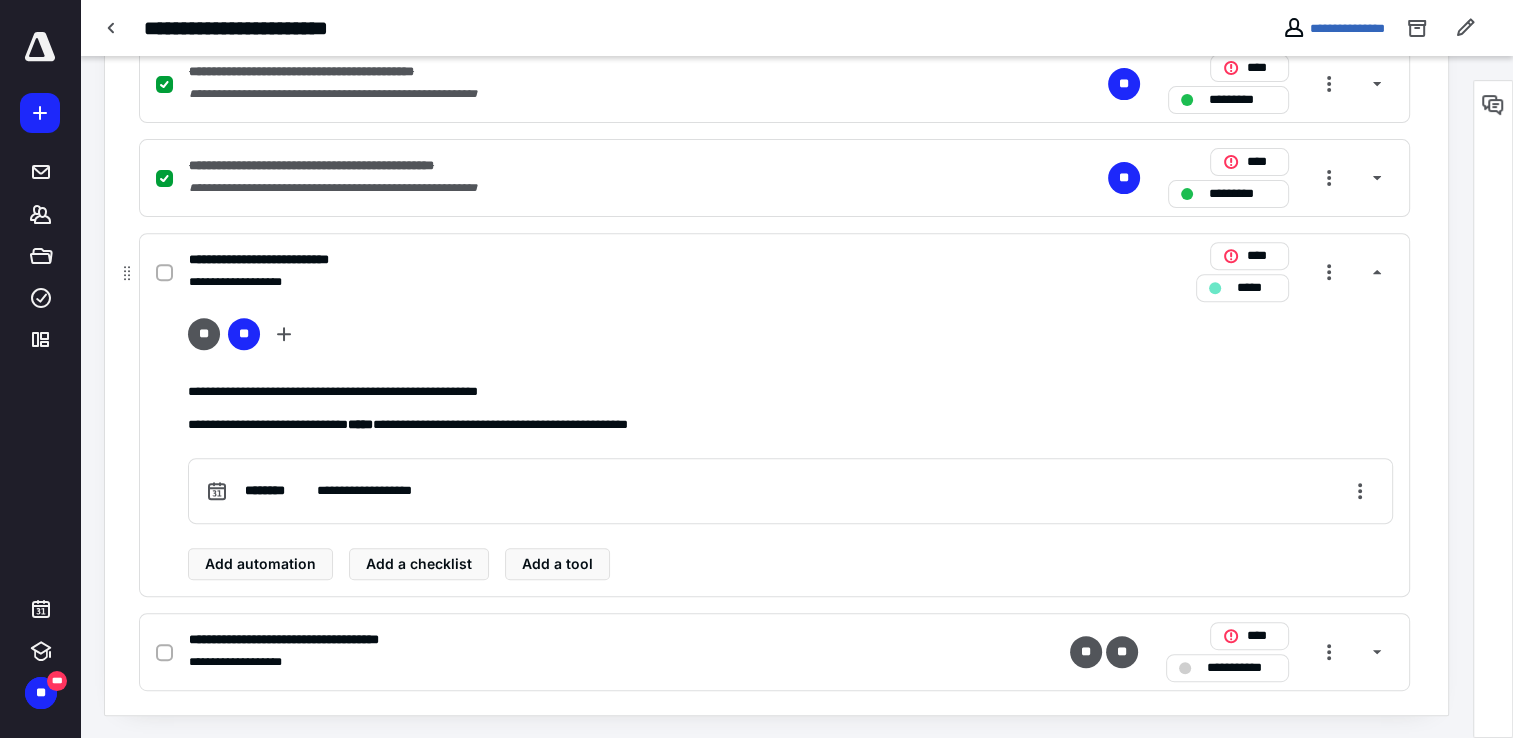 click at bounding box center (164, 272) 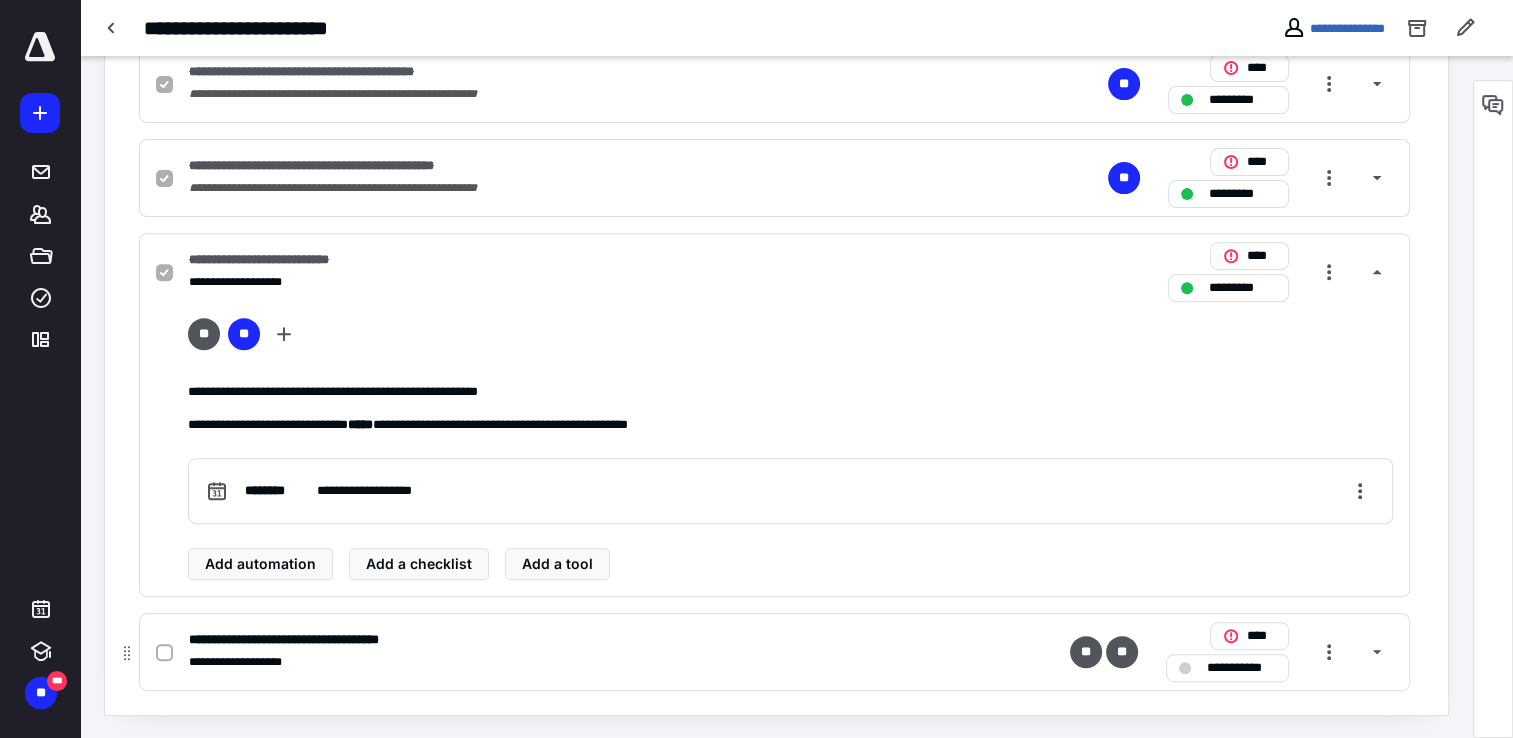 click on "**********" at bounding box center (1241, 668) 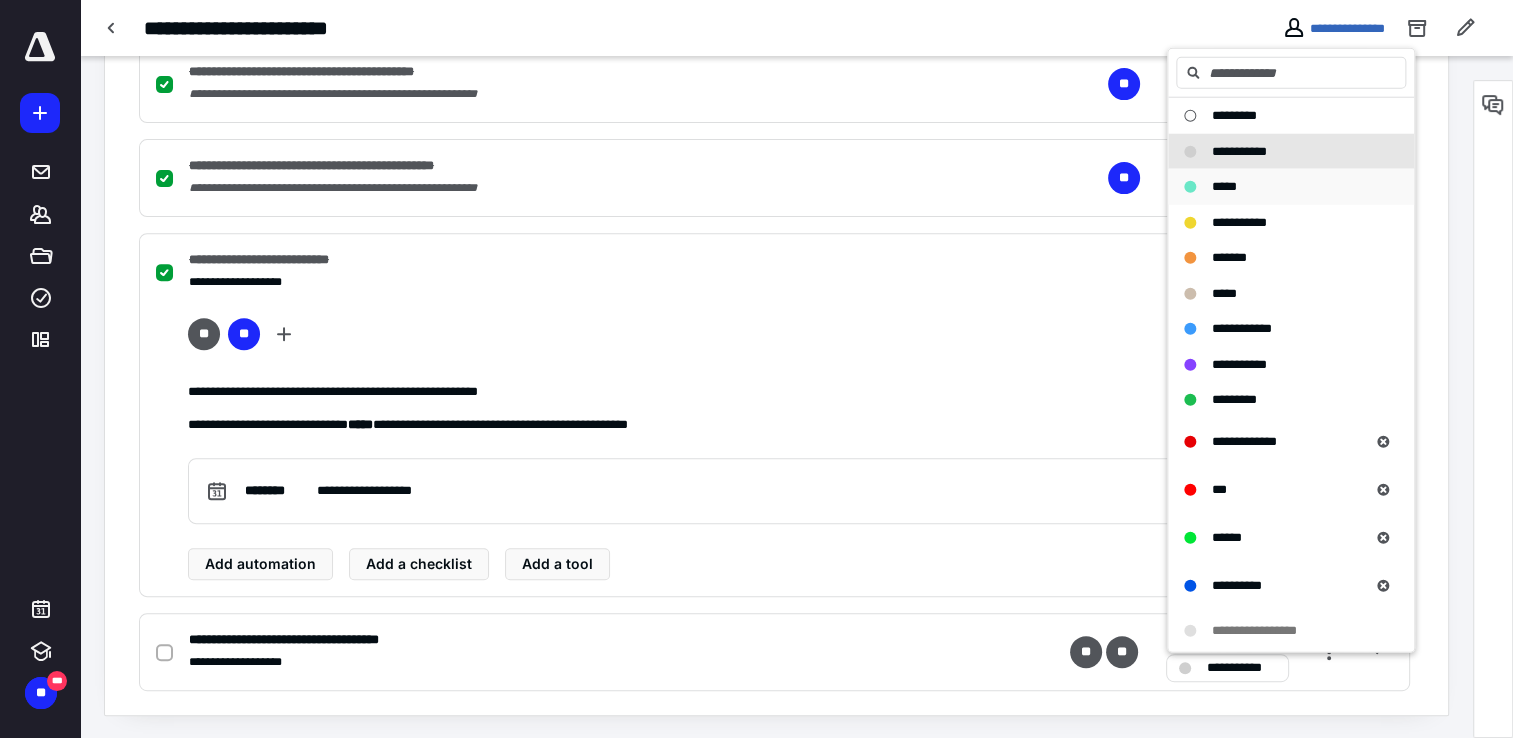 click on "*****" at bounding box center [1224, 186] 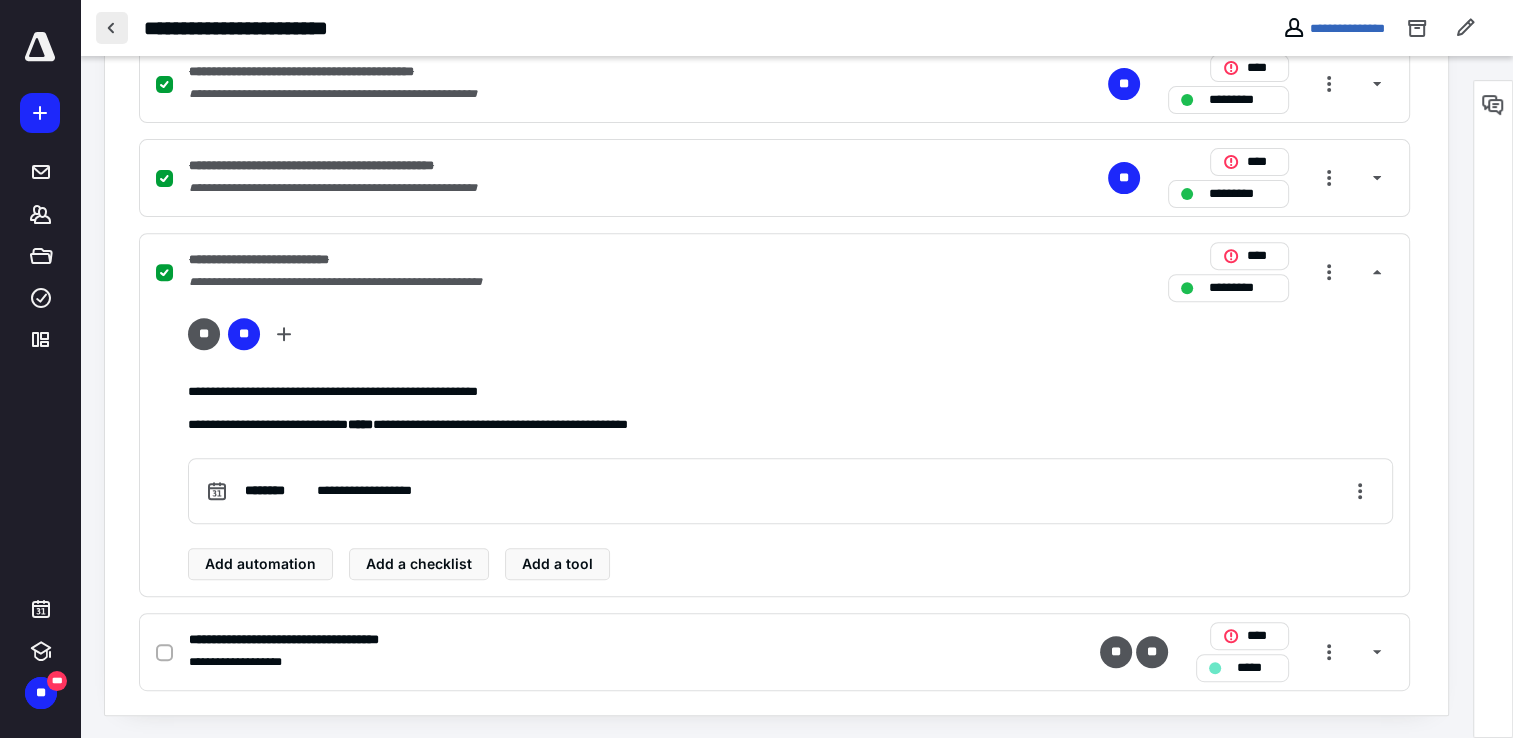 click at bounding box center (112, 28) 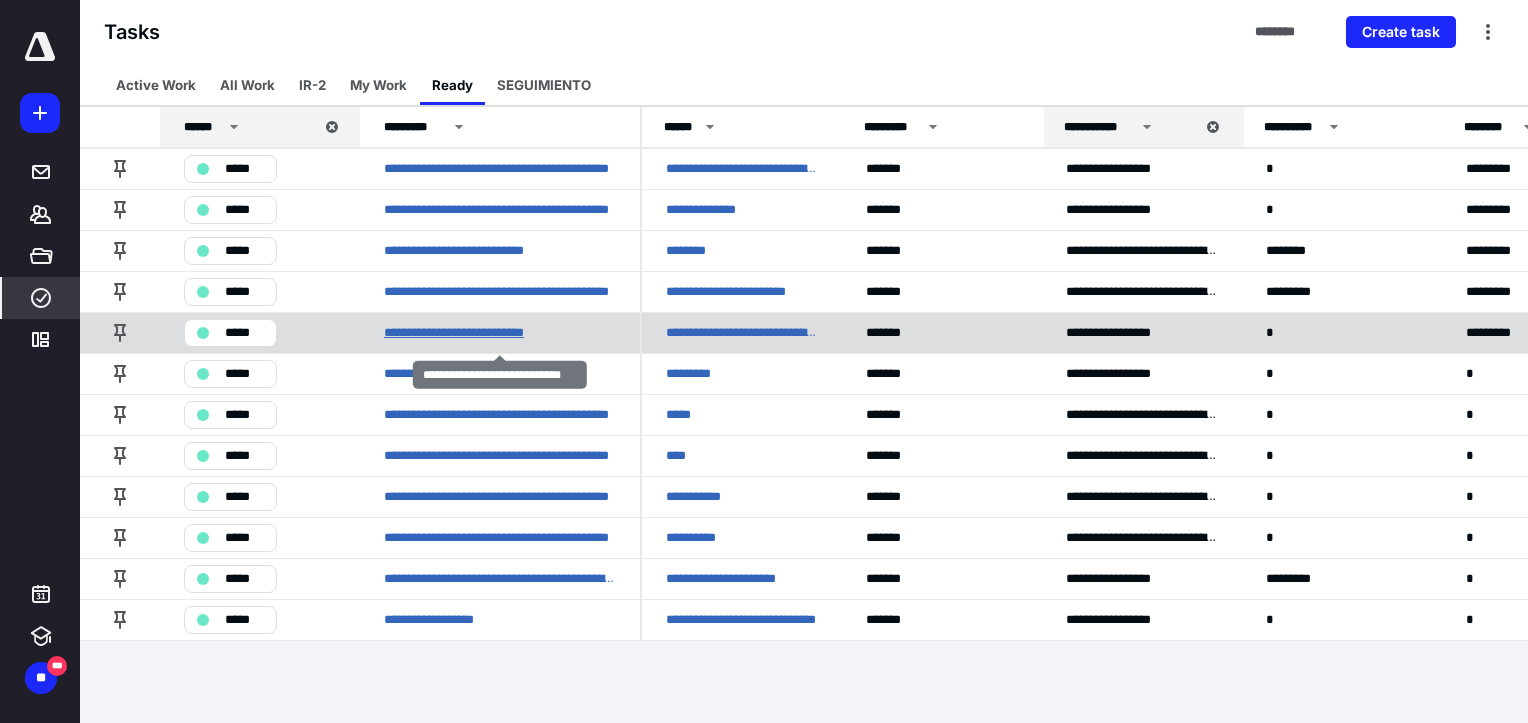 click on "**********" at bounding box center (467, 333) 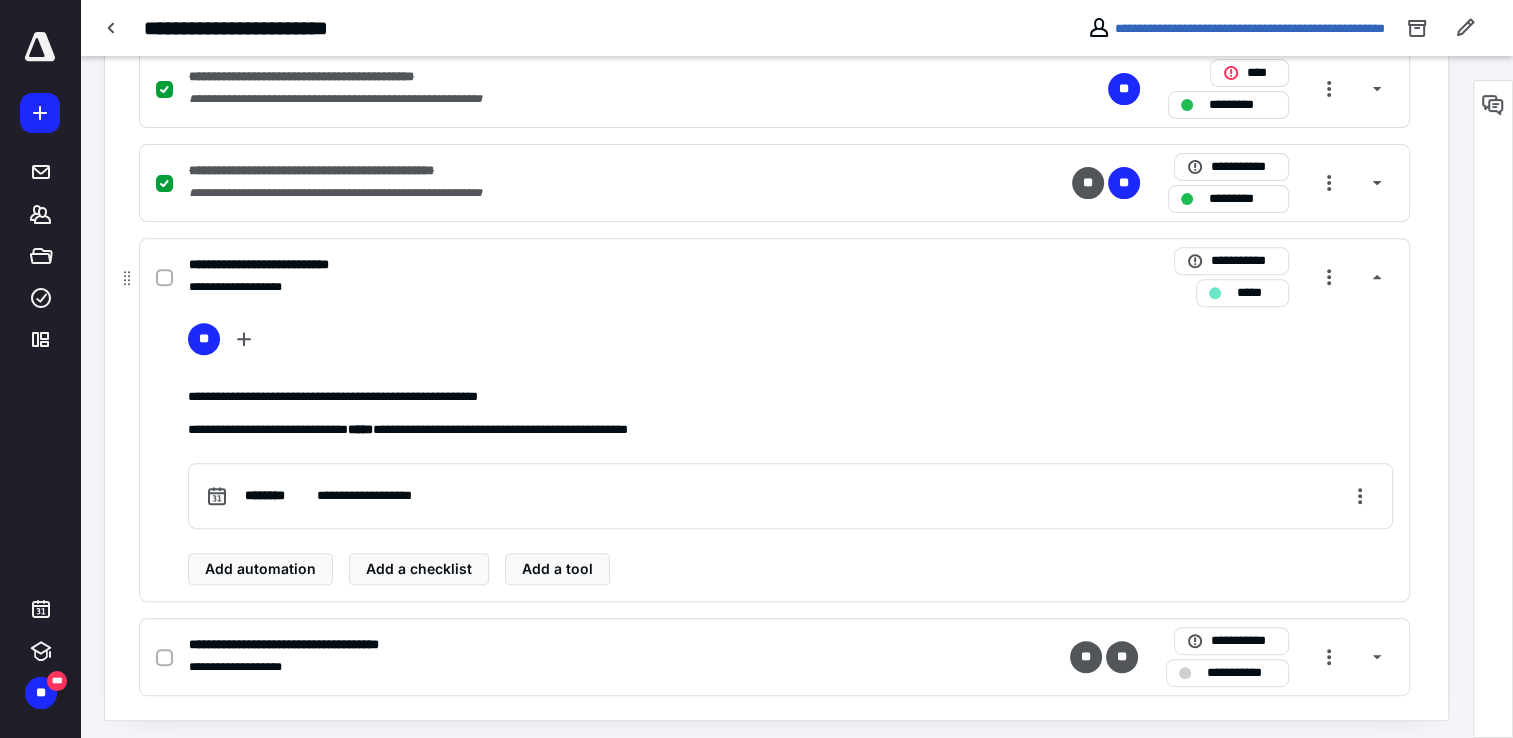 scroll, scrollTop: 721, scrollLeft: 0, axis: vertical 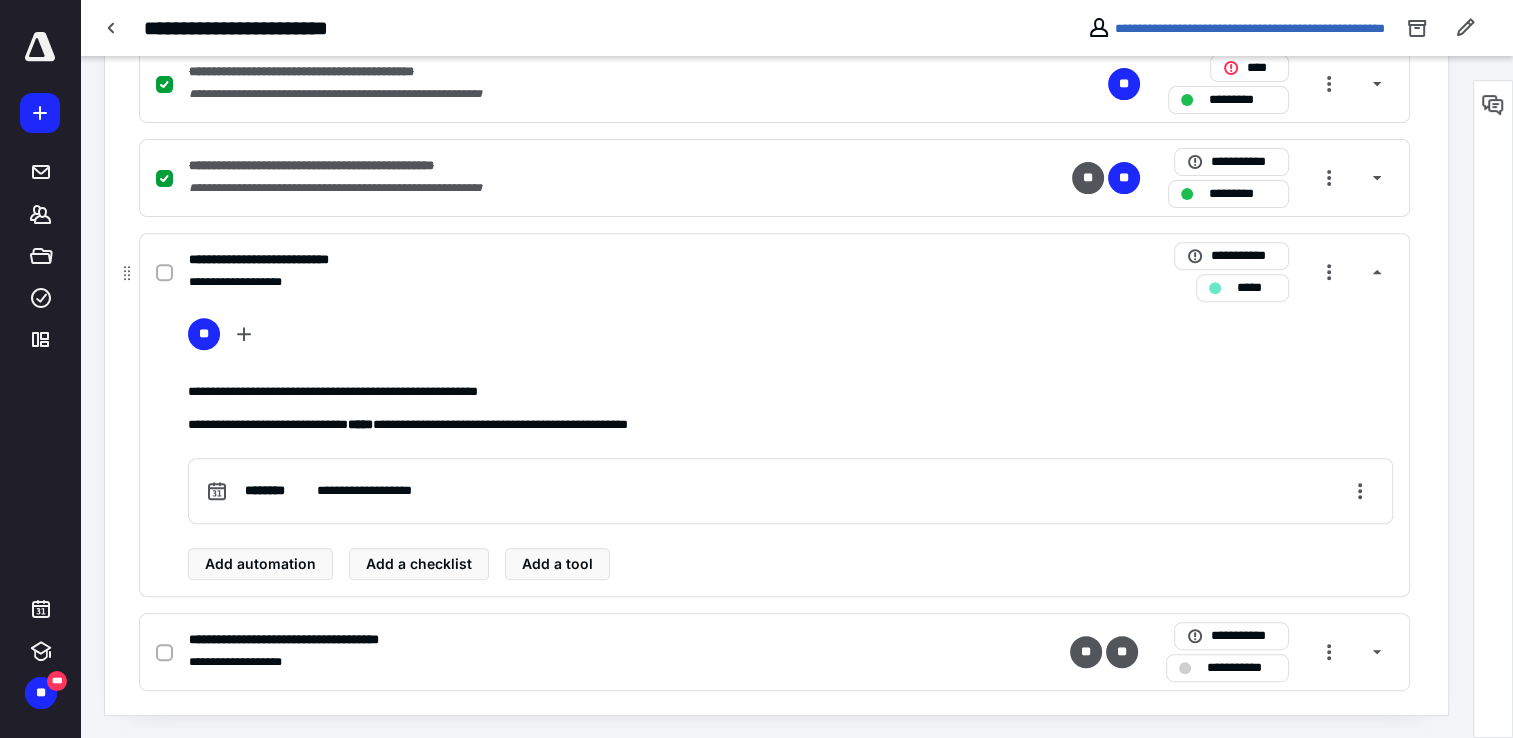 click at bounding box center (164, 273) 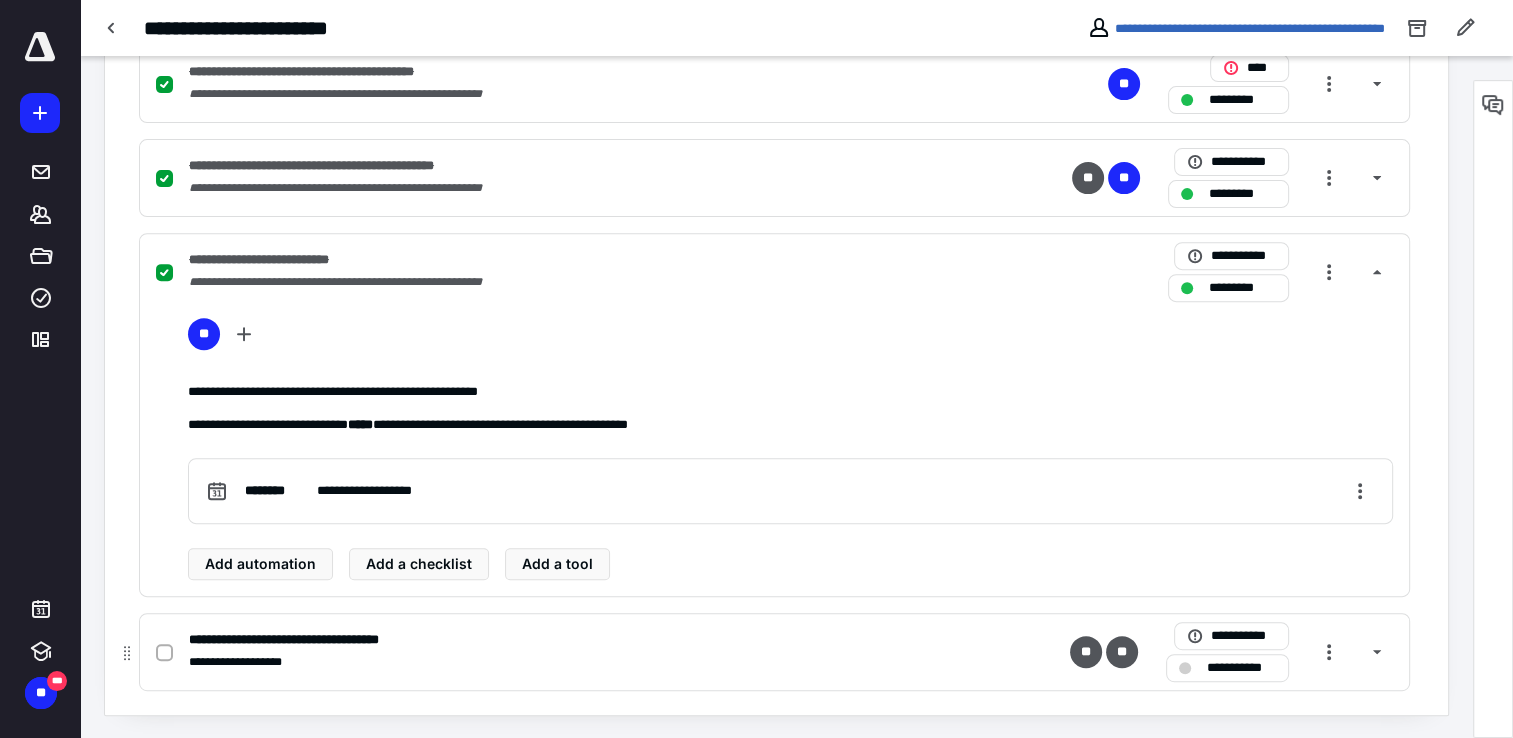click on "**********" at bounding box center [1241, 668] 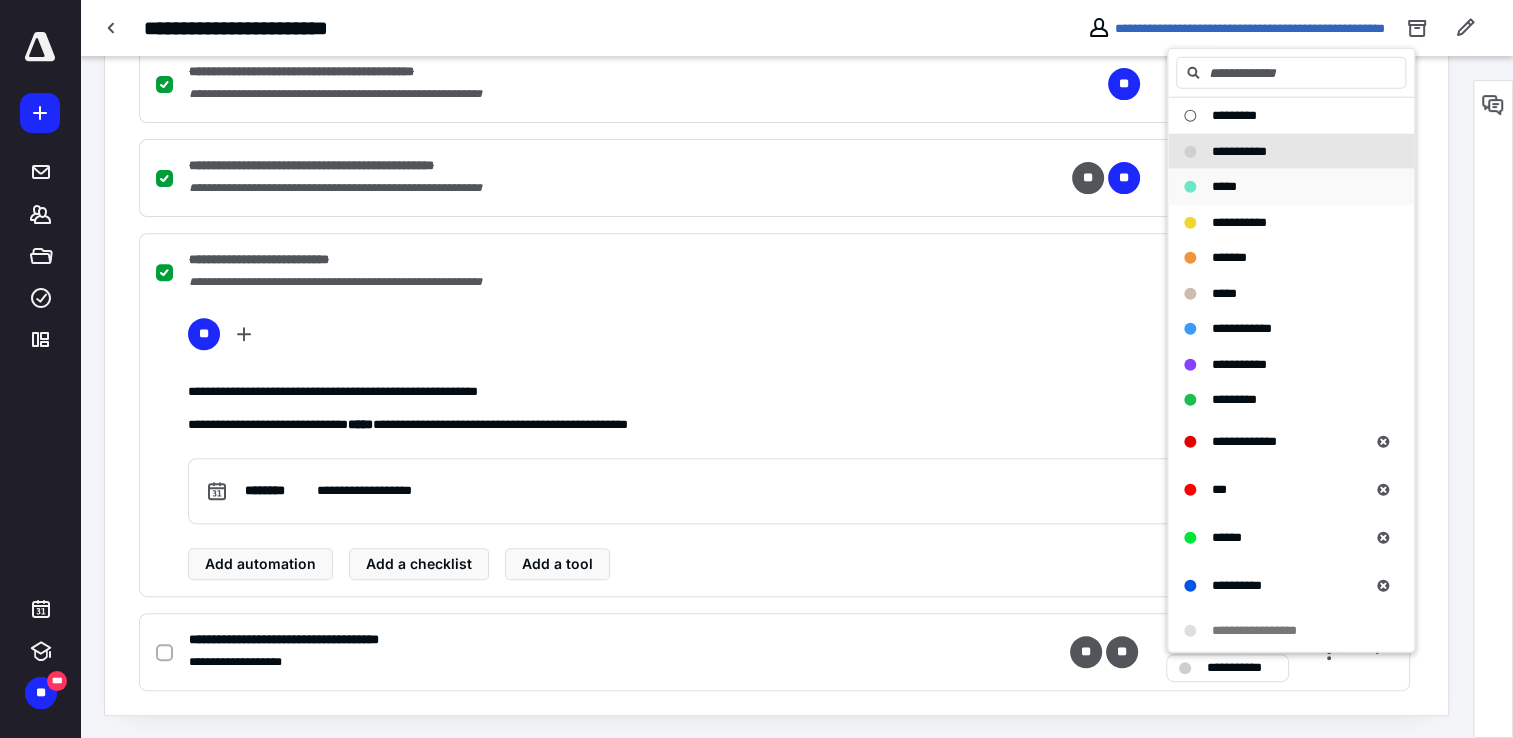 click on "*****" at bounding box center [1279, 187] 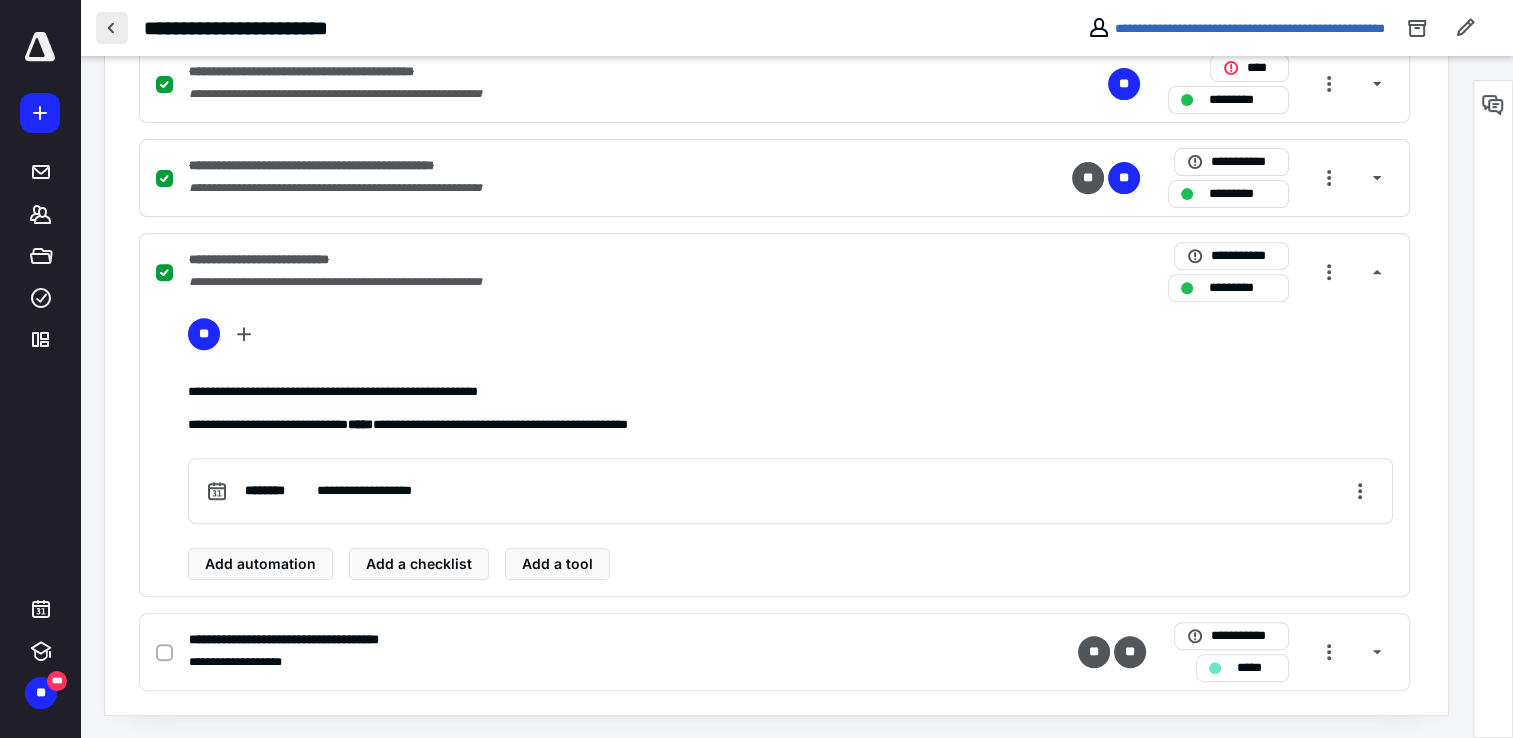 click at bounding box center (112, 28) 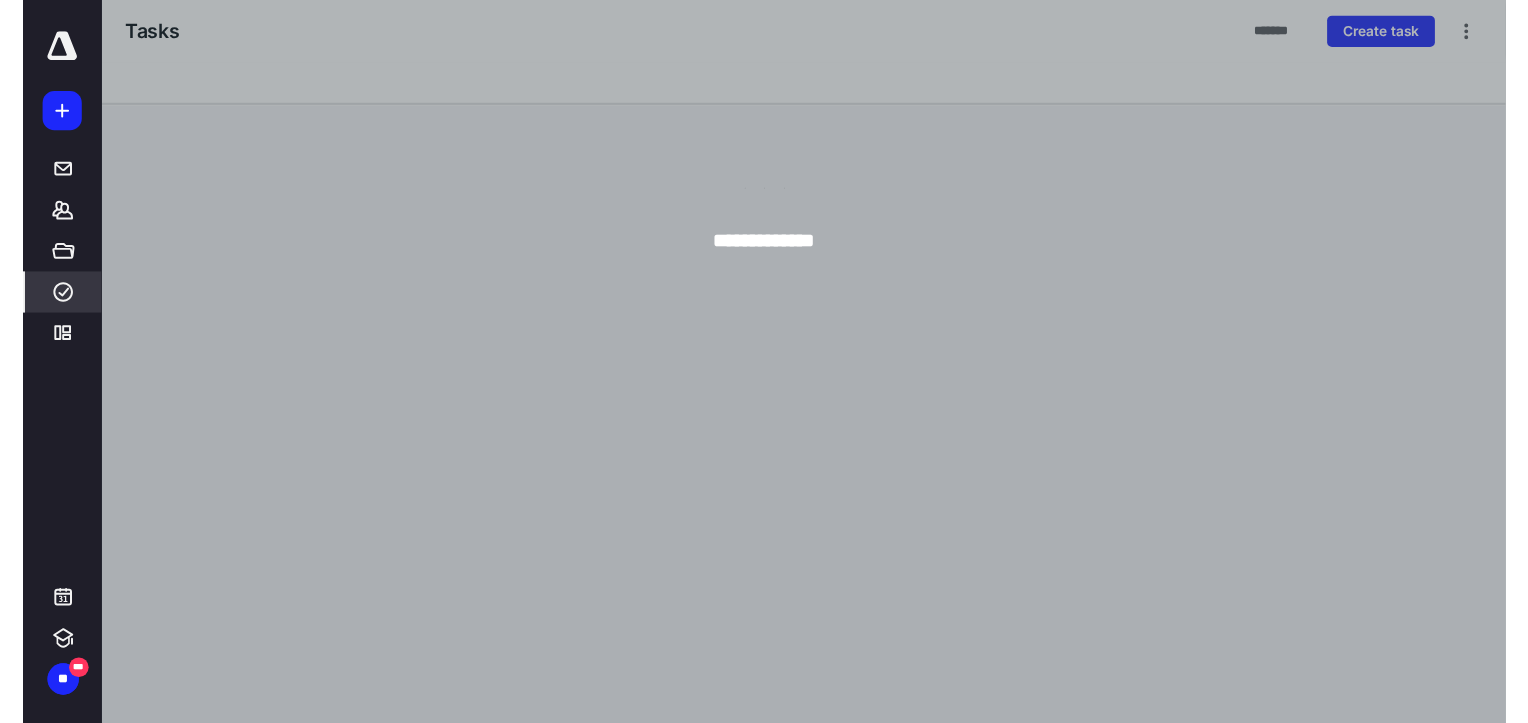 scroll, scrollTop: 0, scrollLeft: 0, axis: both 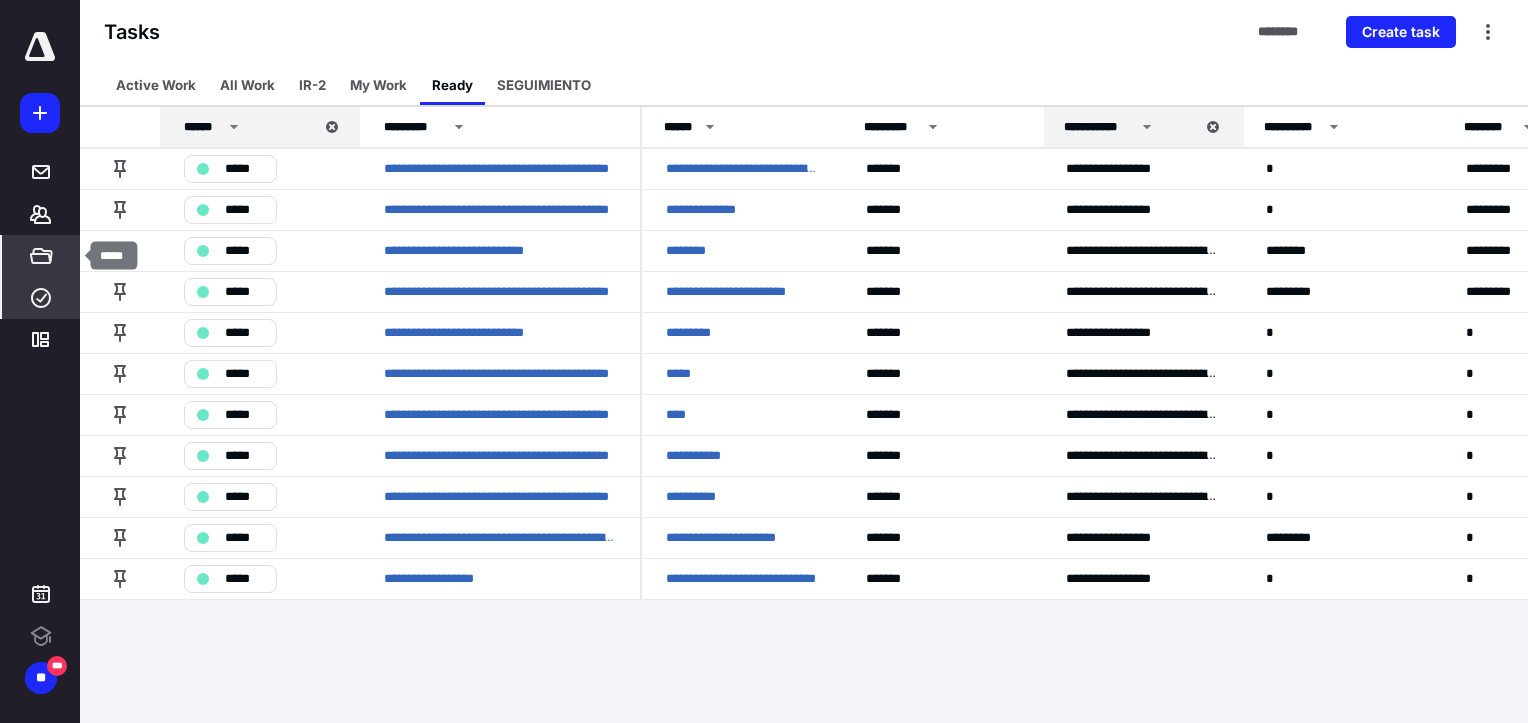 click 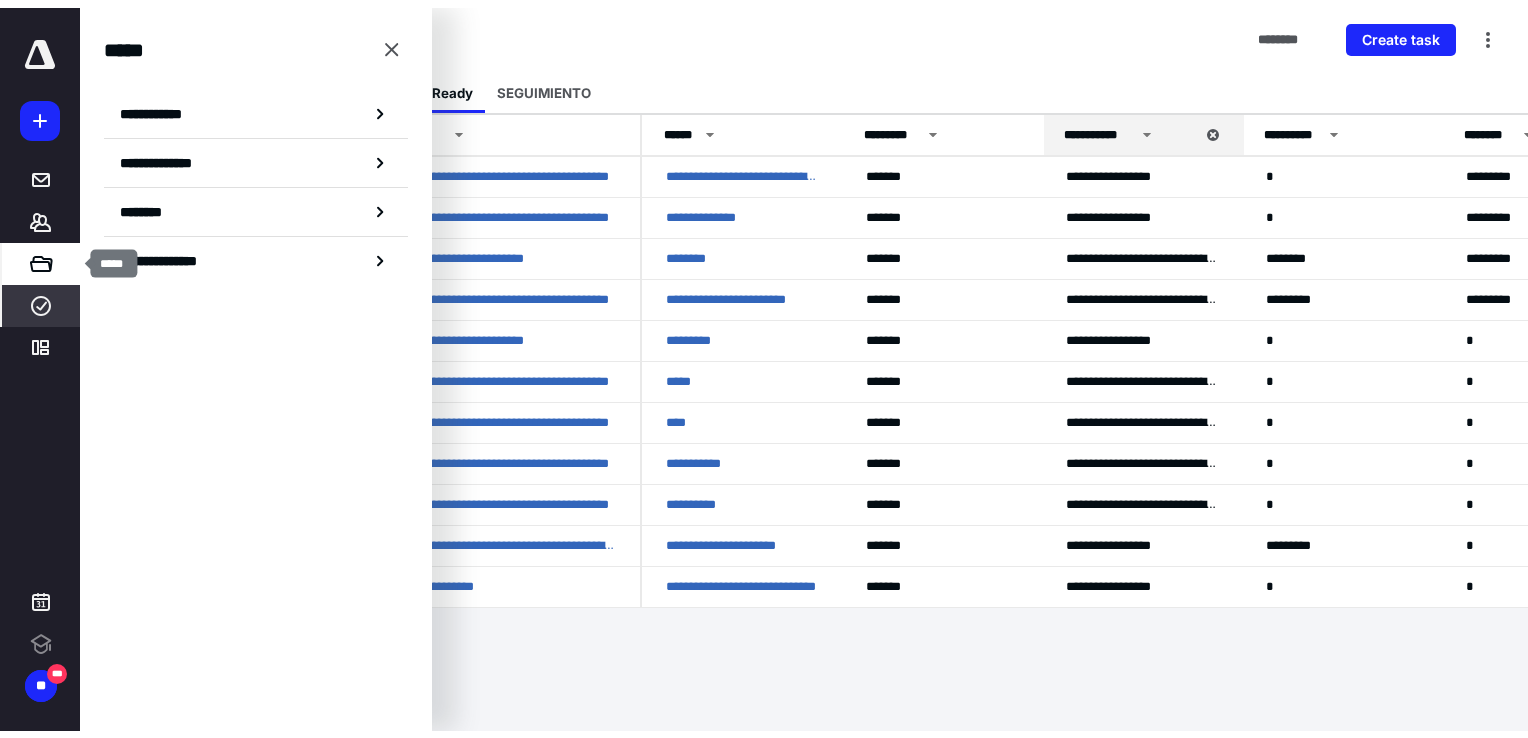 scroll, scrollTop: 0, scrollLeft: 0, axis: both 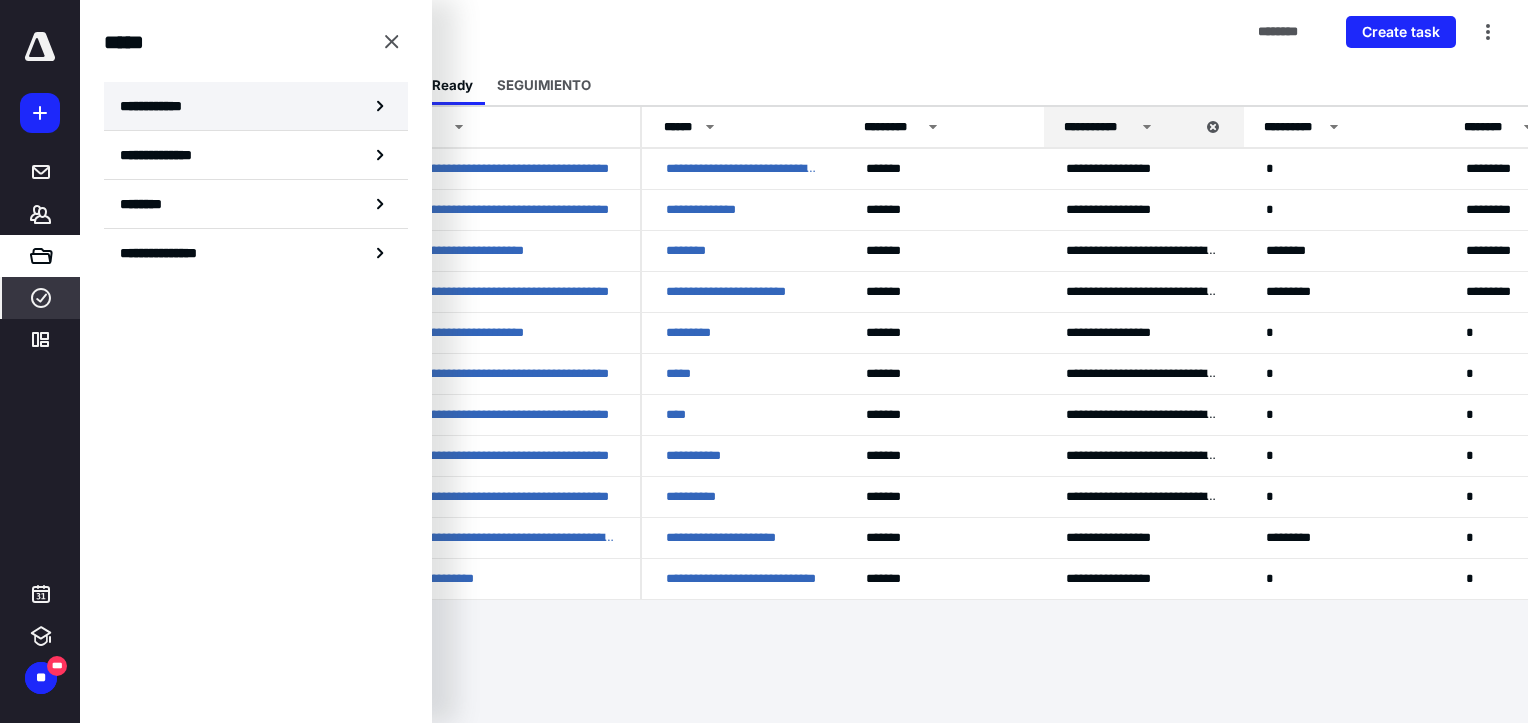 click on "**********" at bounding box center [157, 106] 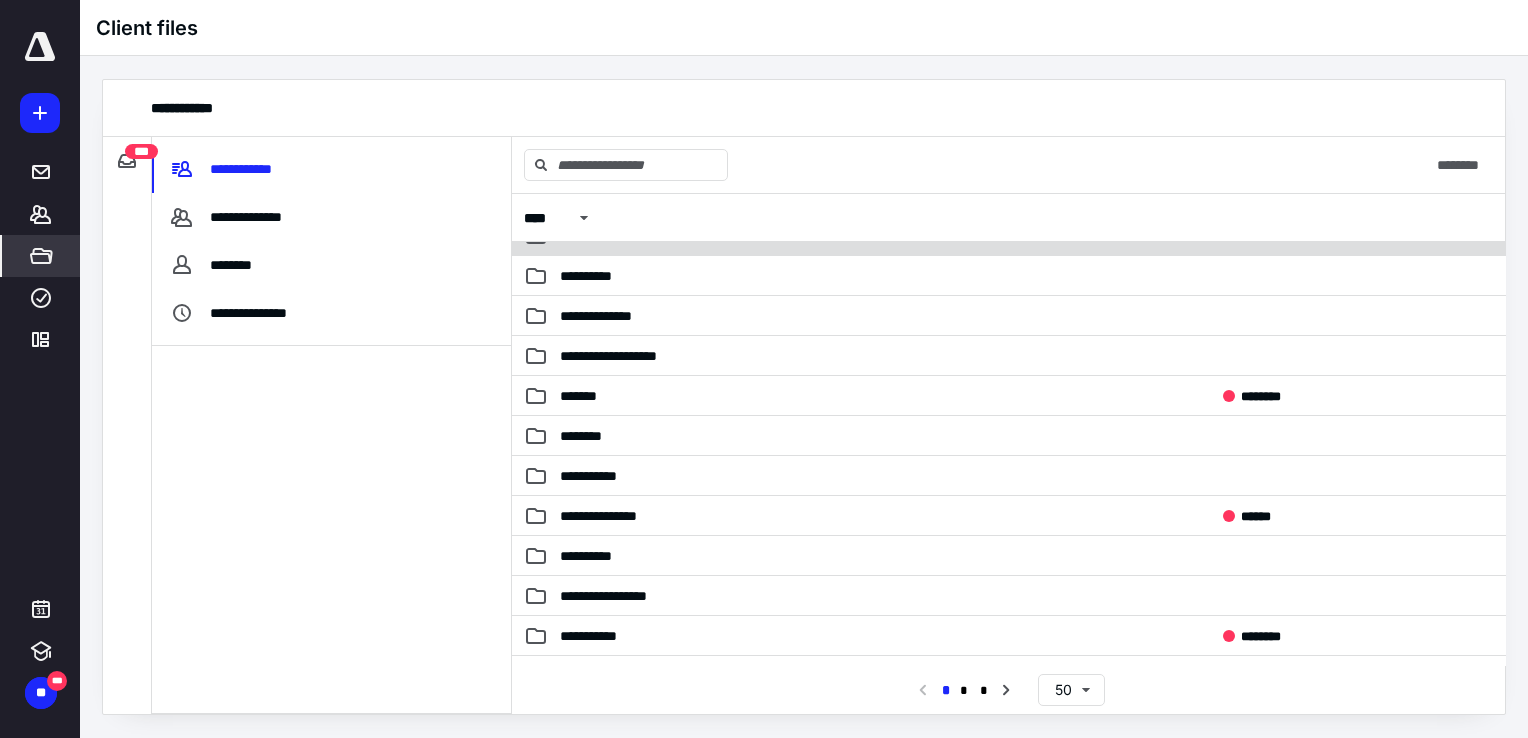 scroll, scrollTop: 800, scrollLeft: 0, axis: vertical 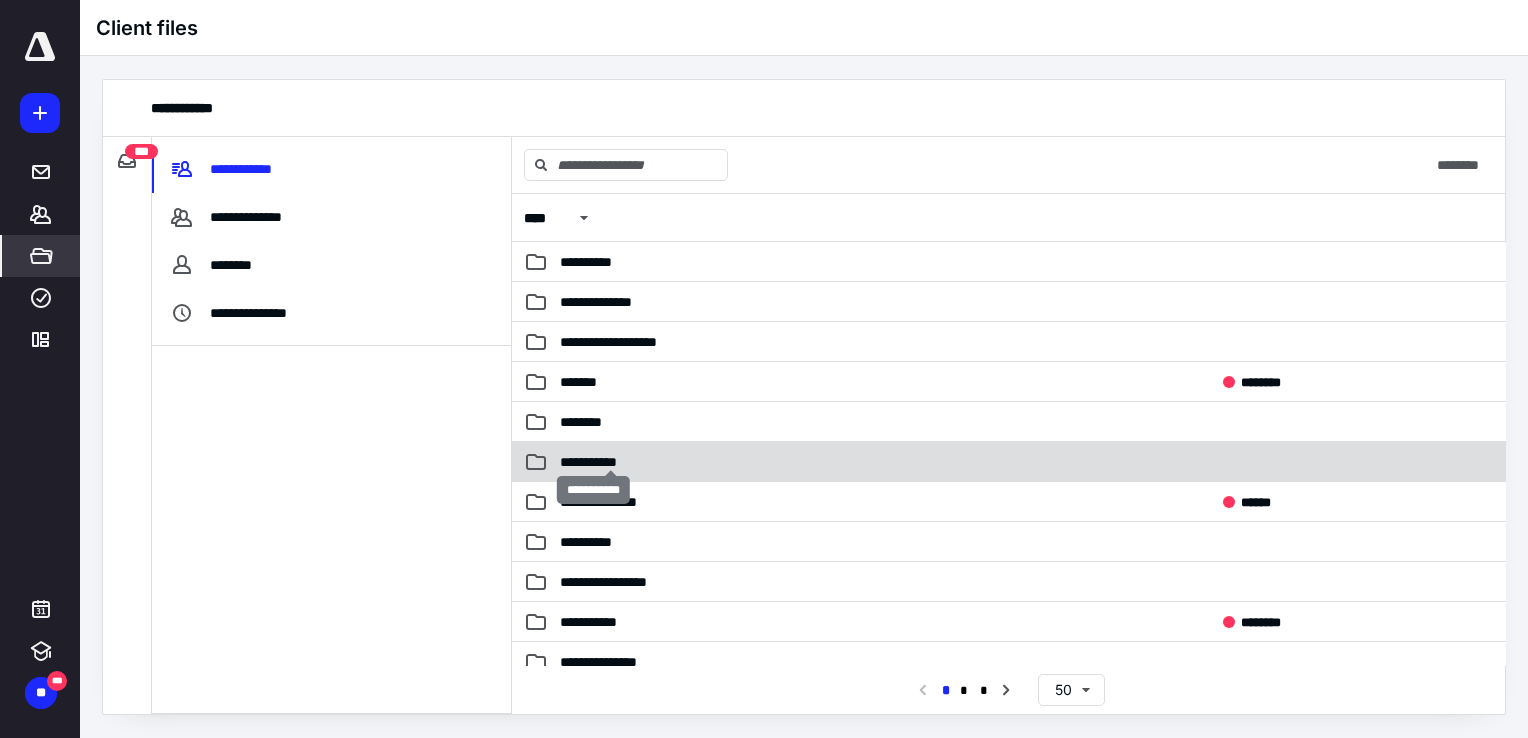 click on "**********" at bounding box center [611, 462] 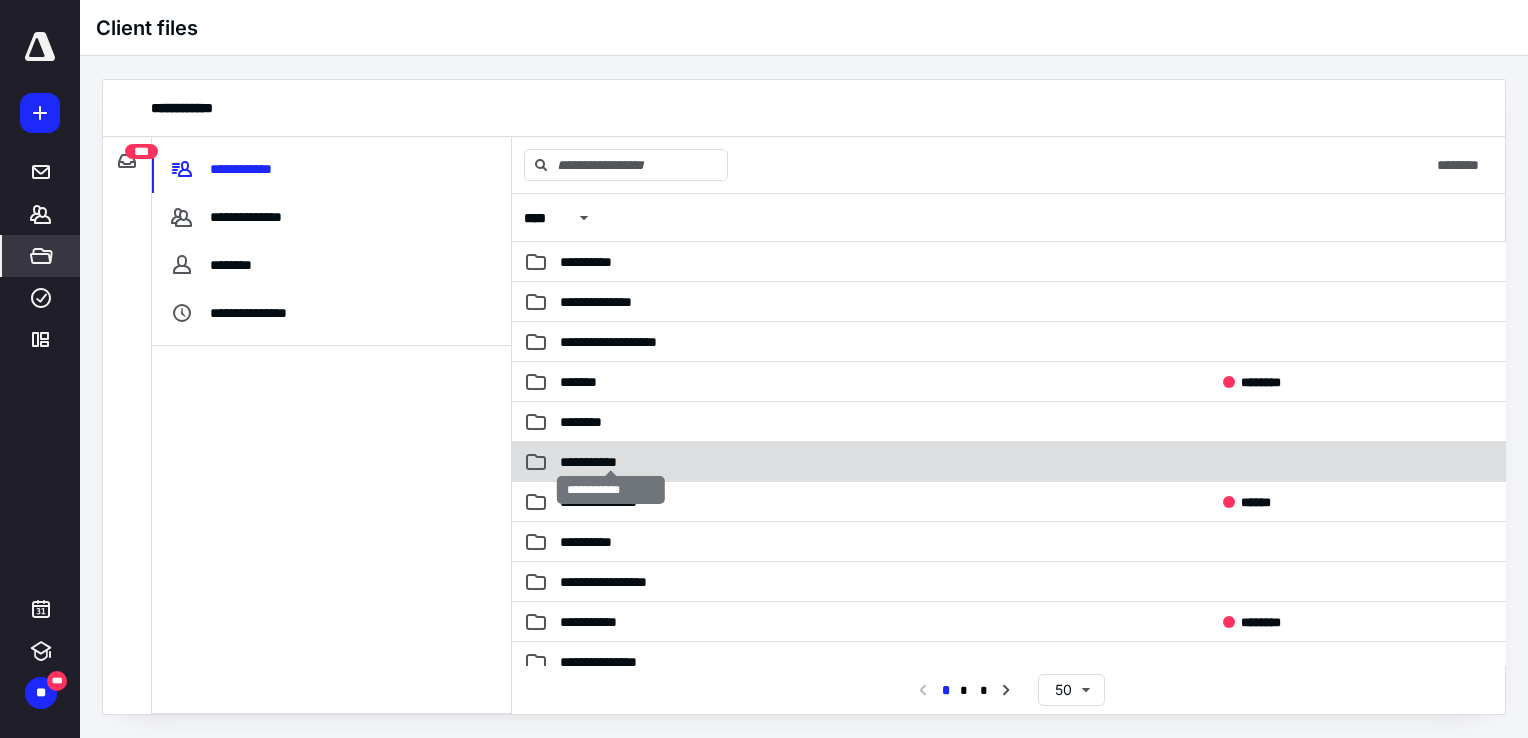 click on "**********" at bounding box center [611, 462] 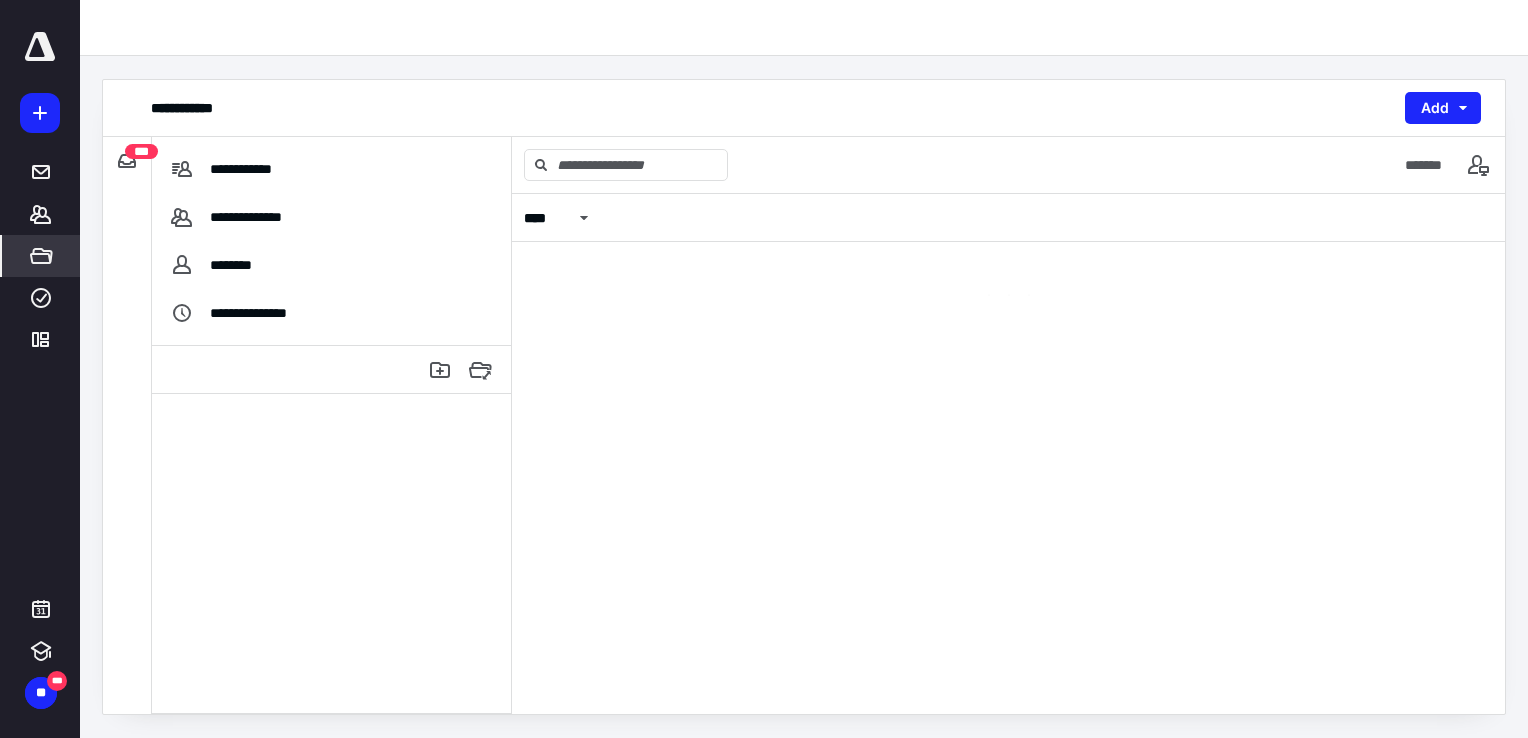 scroll, scrollTop: 0, scrollLeft: 0, axis: both 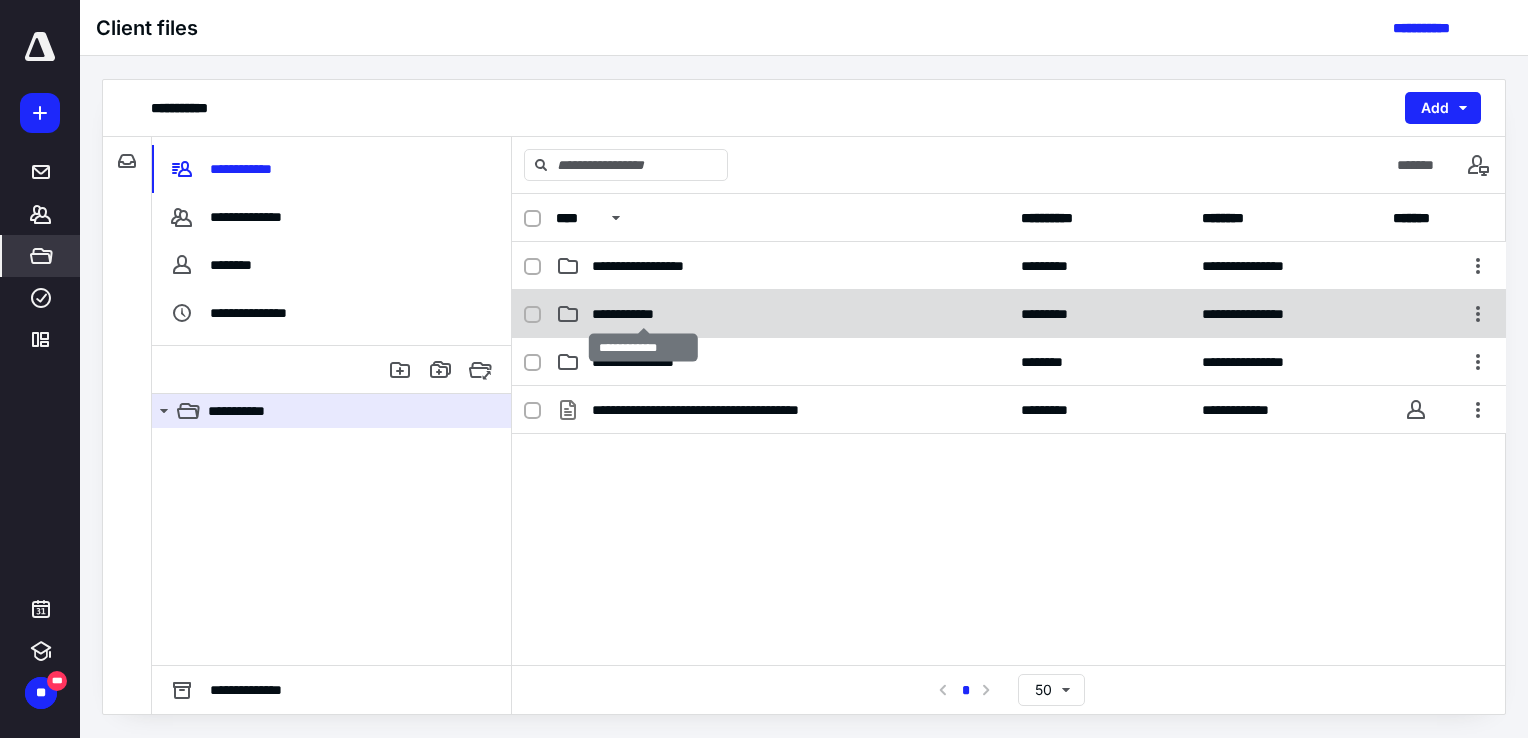 click on "**********" at bounding box center (643, 314) 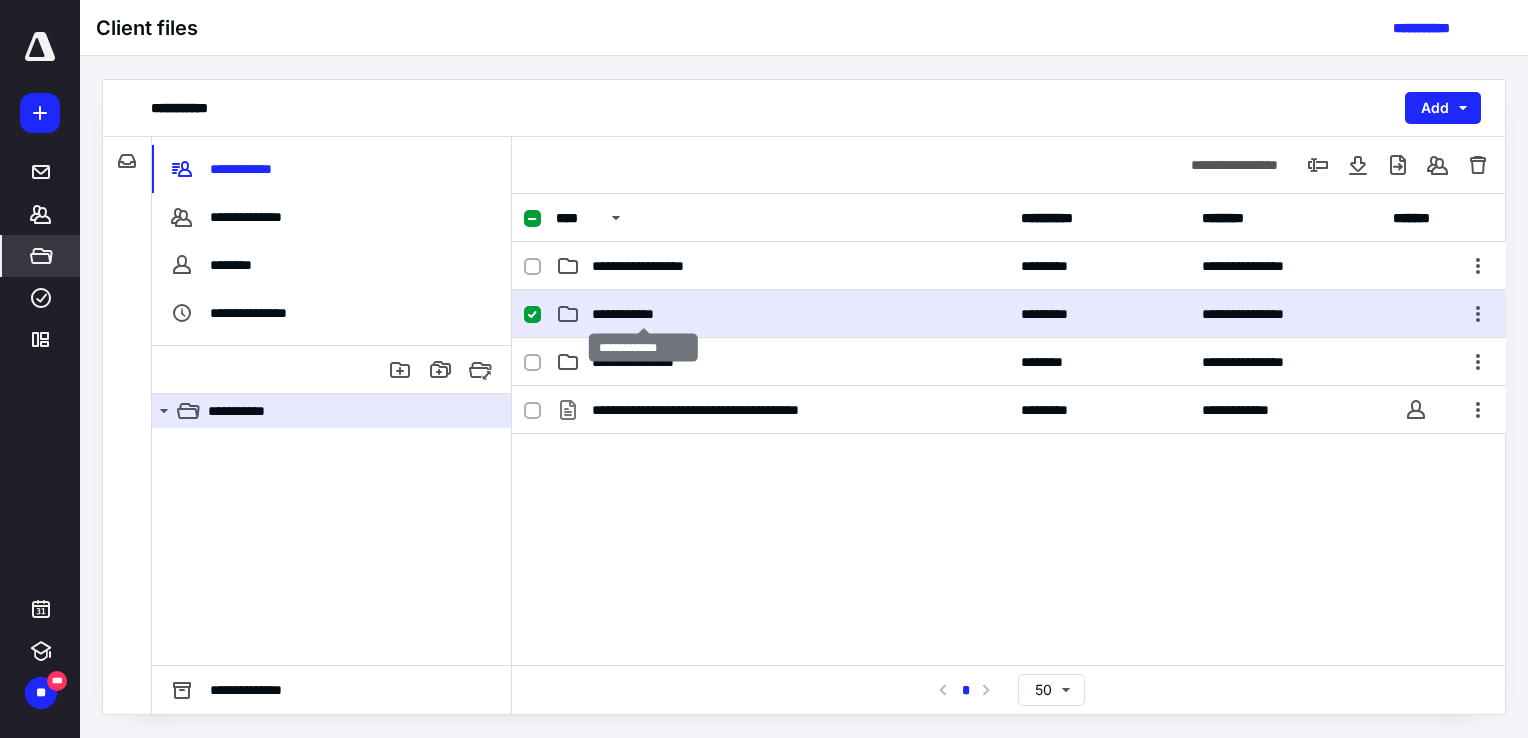 click on "**********" at bounding box center [643, 314] 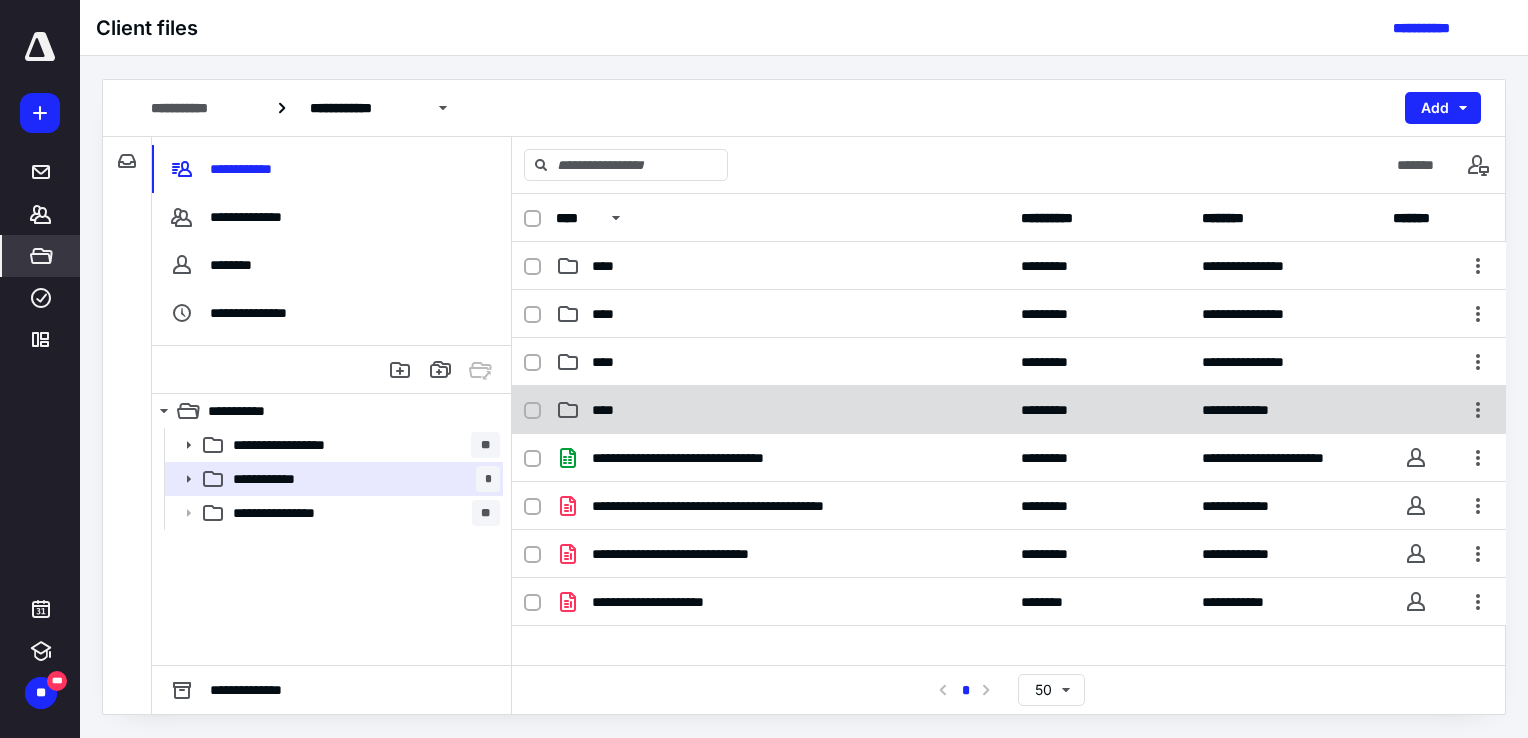 click on "****" at bounding box center (782, 410) 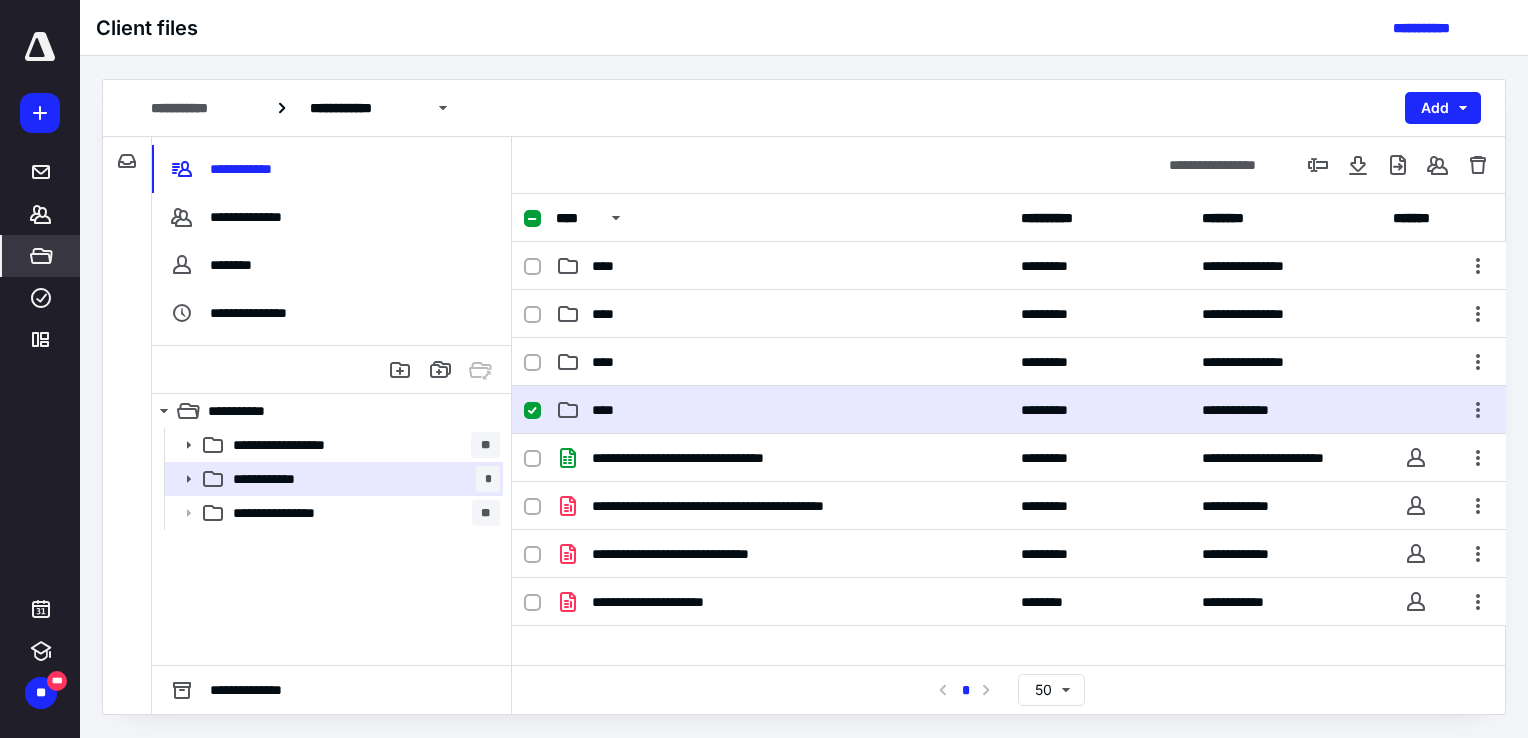 click on "****" at bounding box center (782, 410) 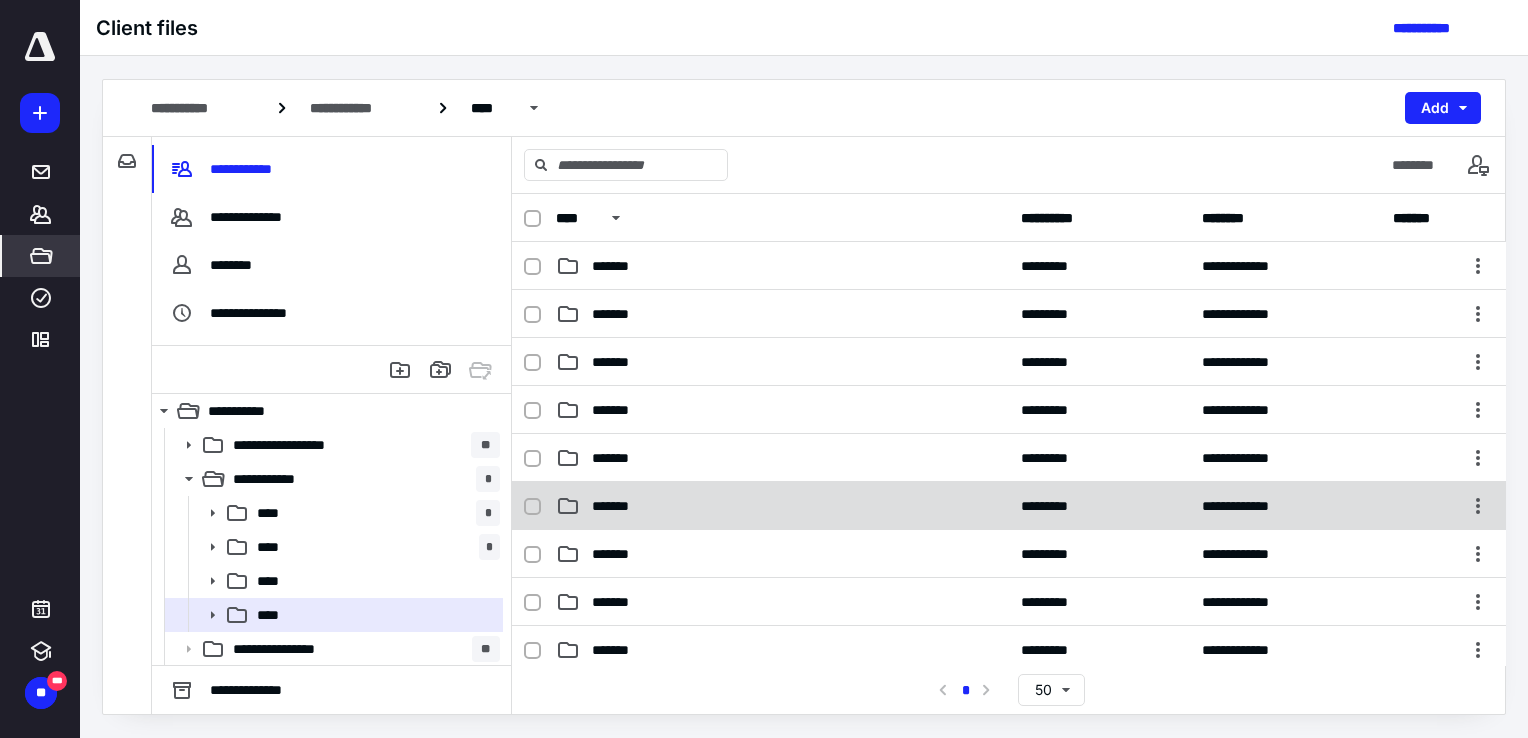 click on "*******" at bounding box center [621, 506] 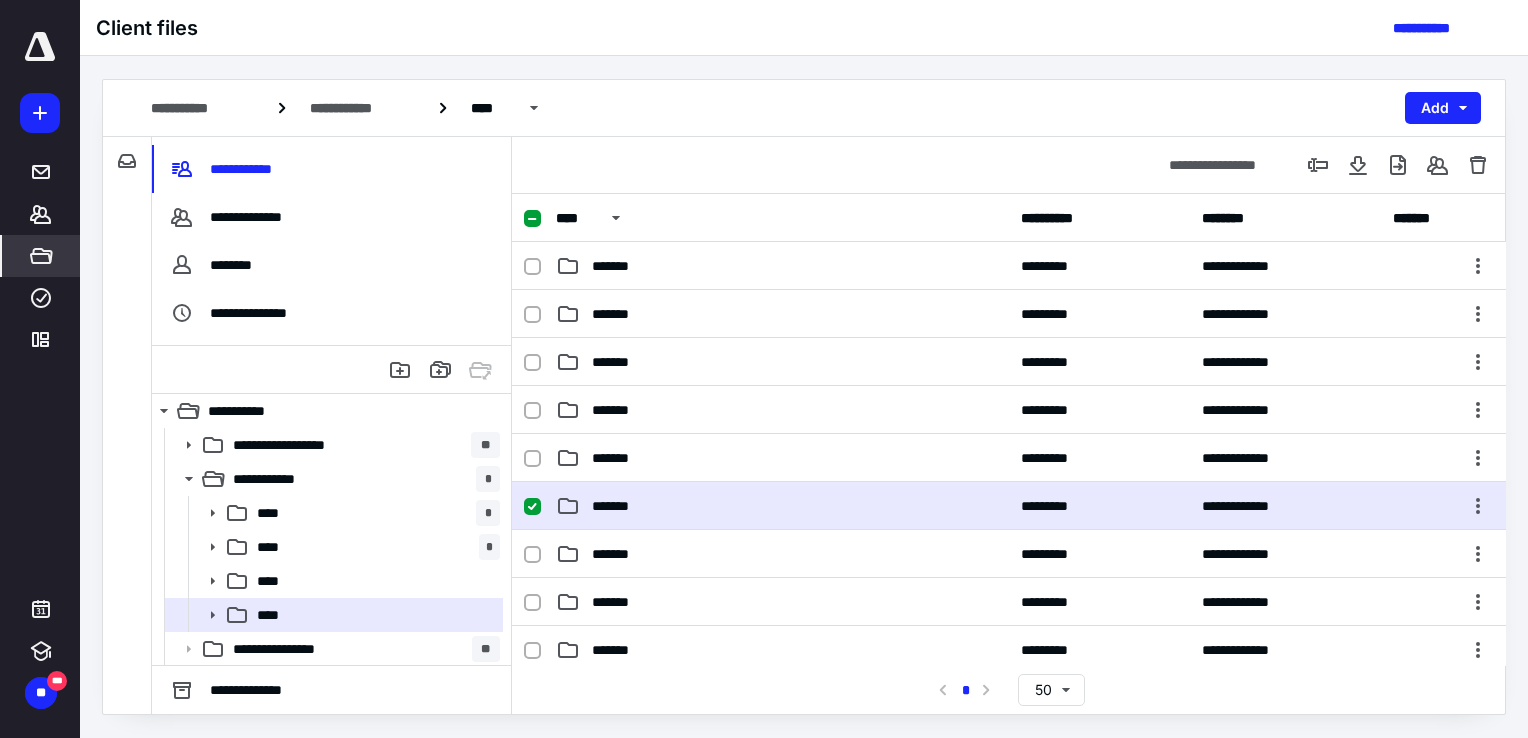 click on "*******" at bounding box center (621, 506) 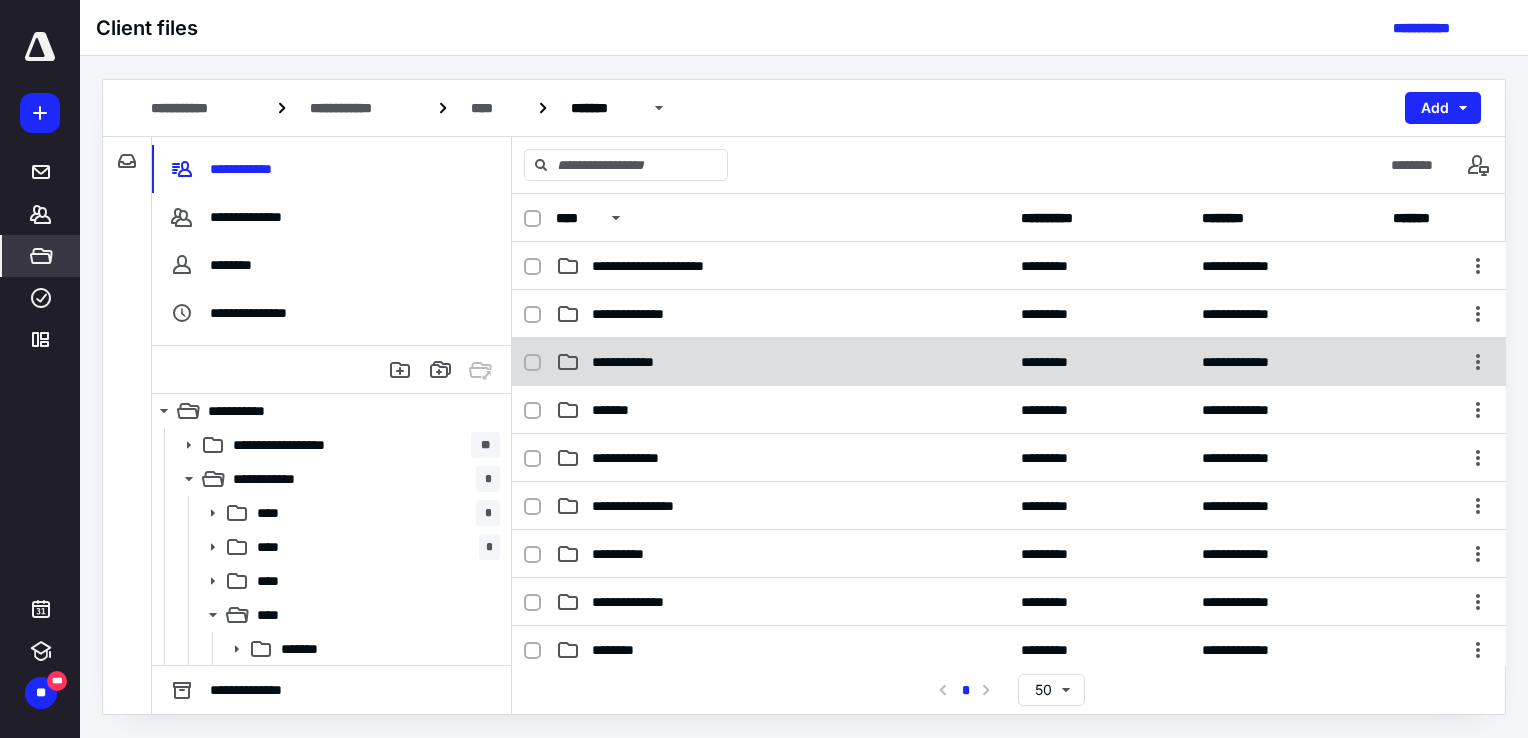 click on "**********" at bounding box center (1009, 362) 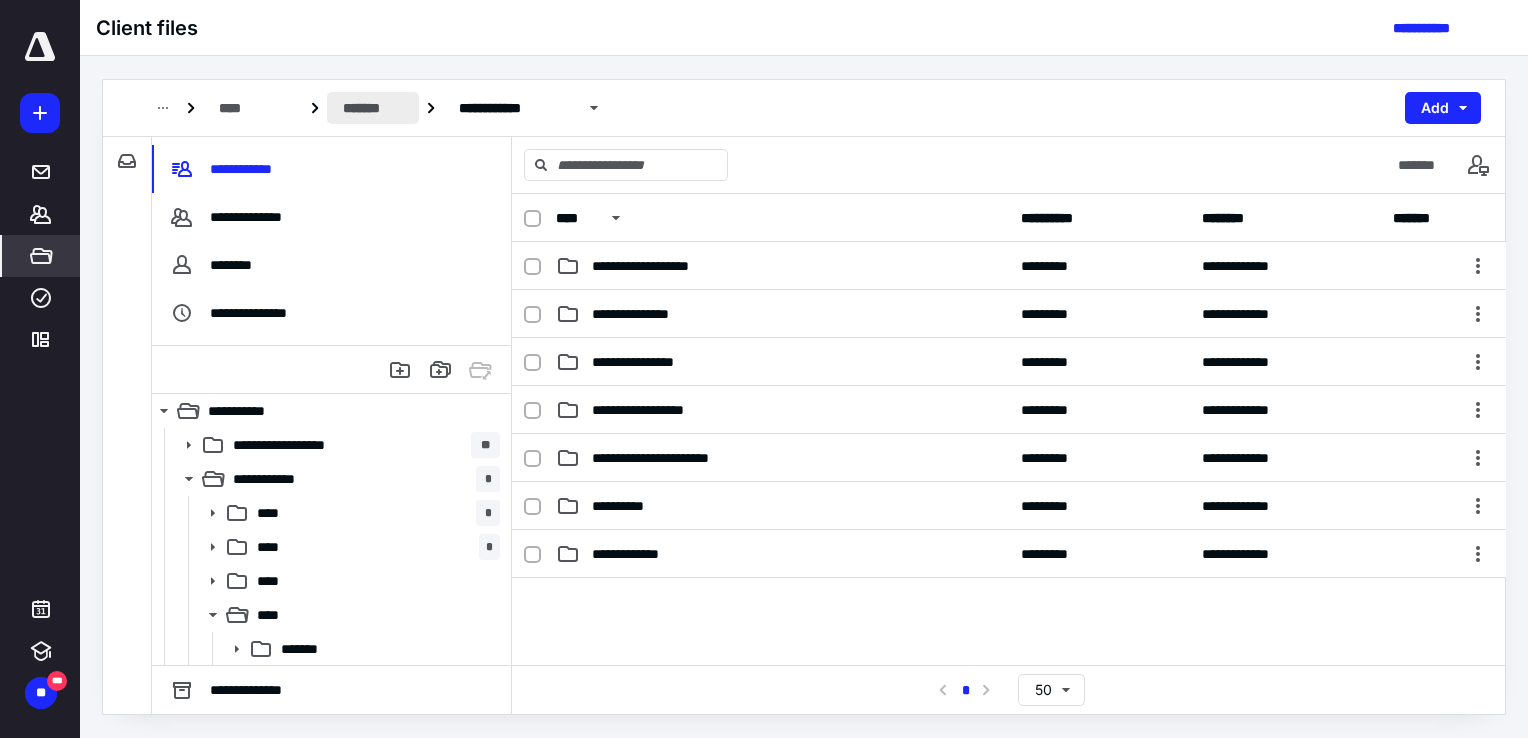 click on "*******" at bounding box center [373, 108] 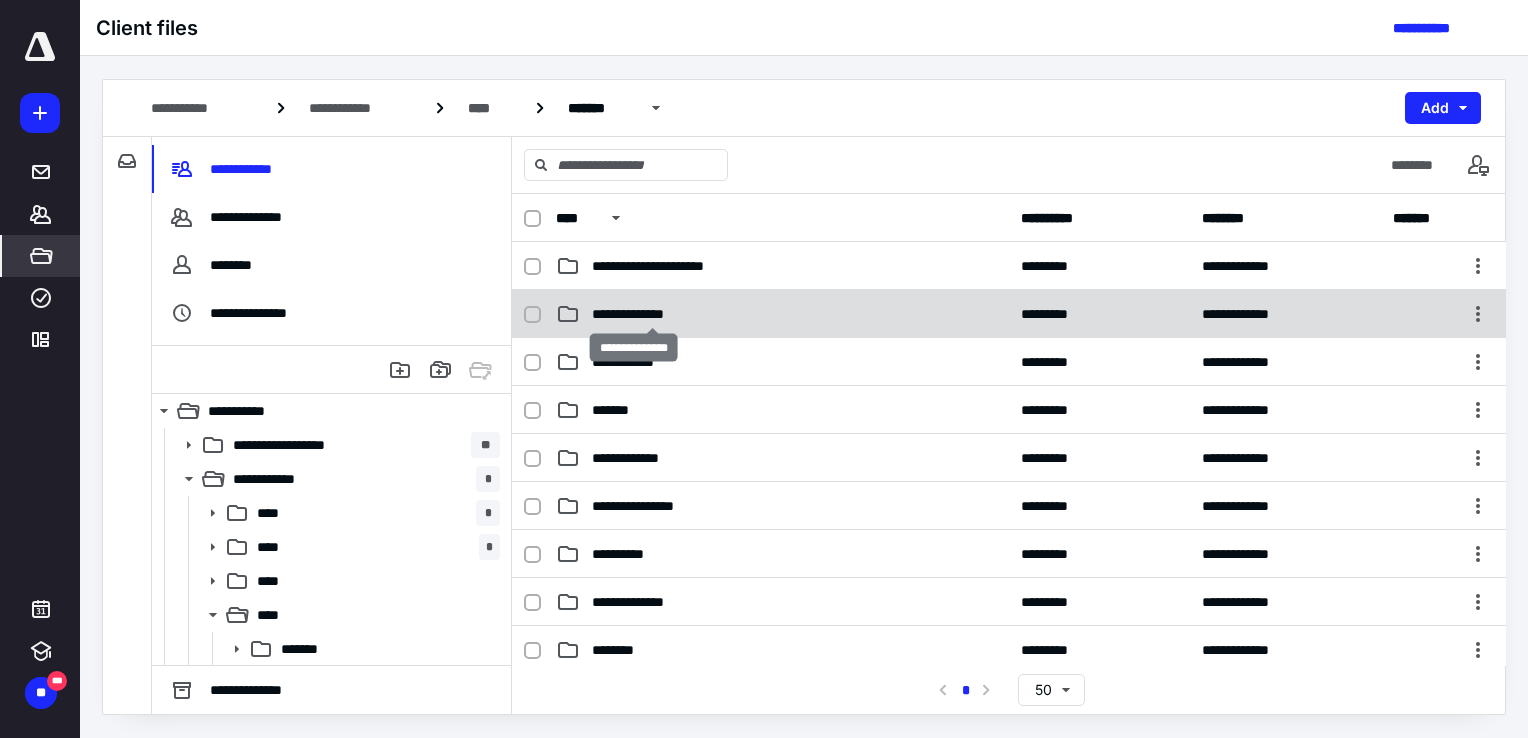 click on "**********" at bounding box center (653, 314) 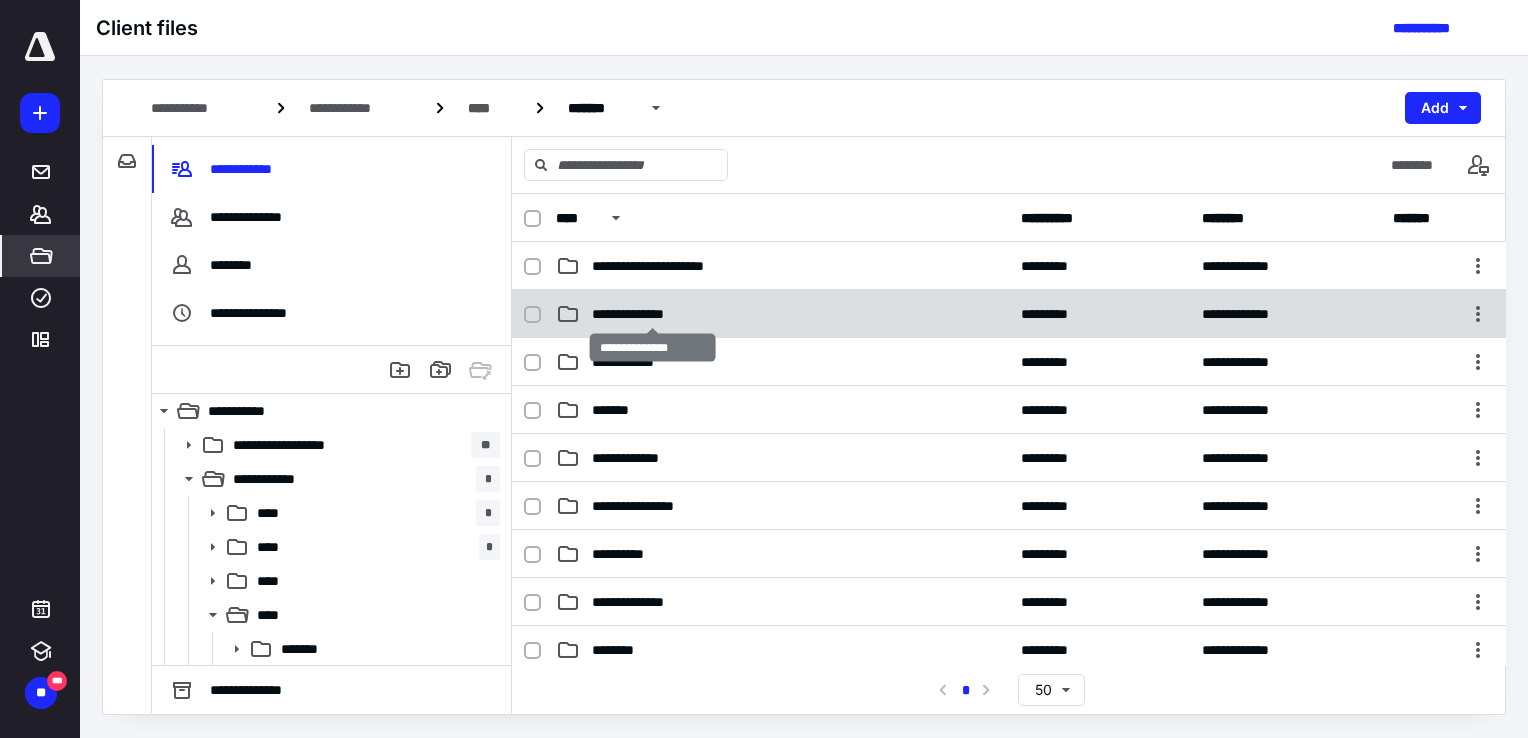 click on "**********" at bounding box center (653, 314) 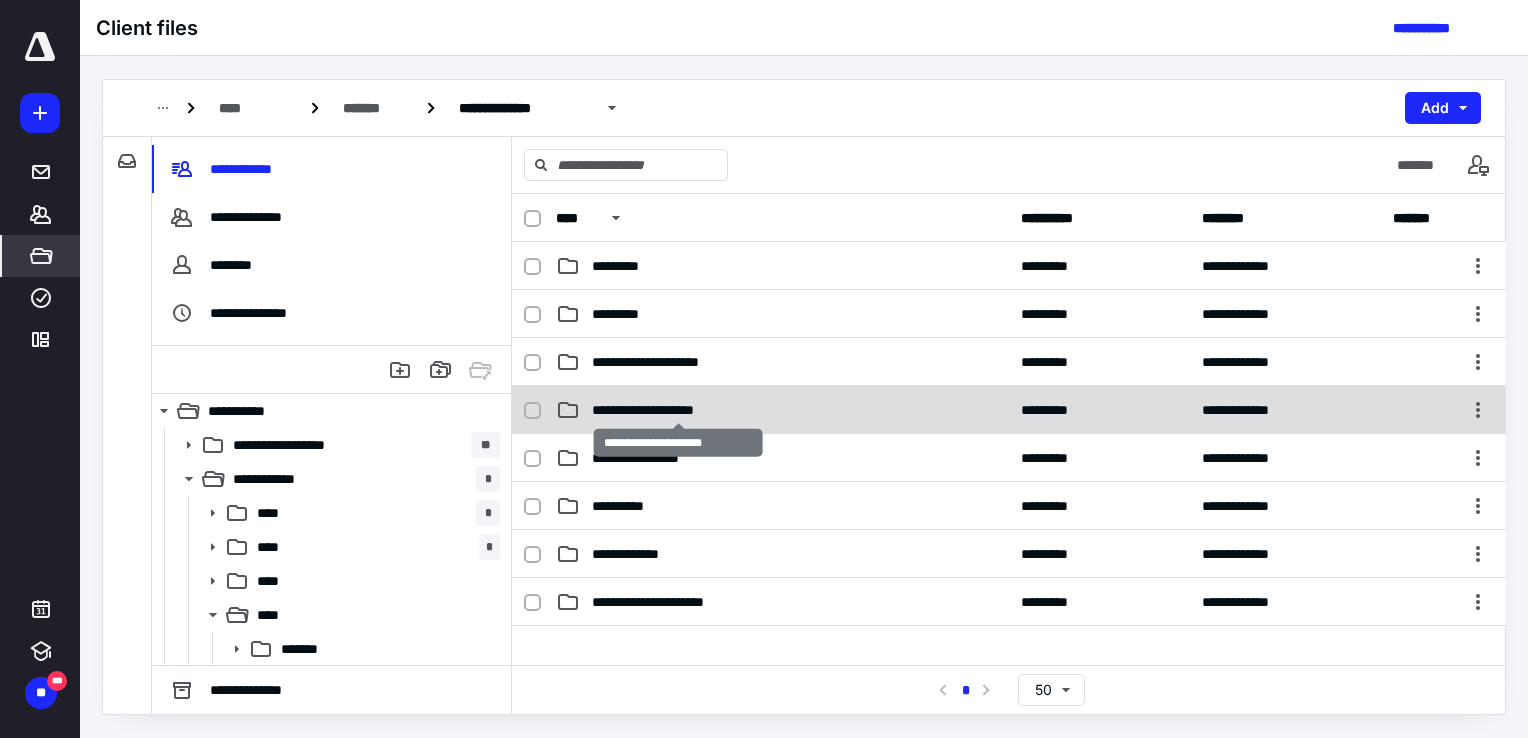 click on "**********" at bounding box center [678, 410] 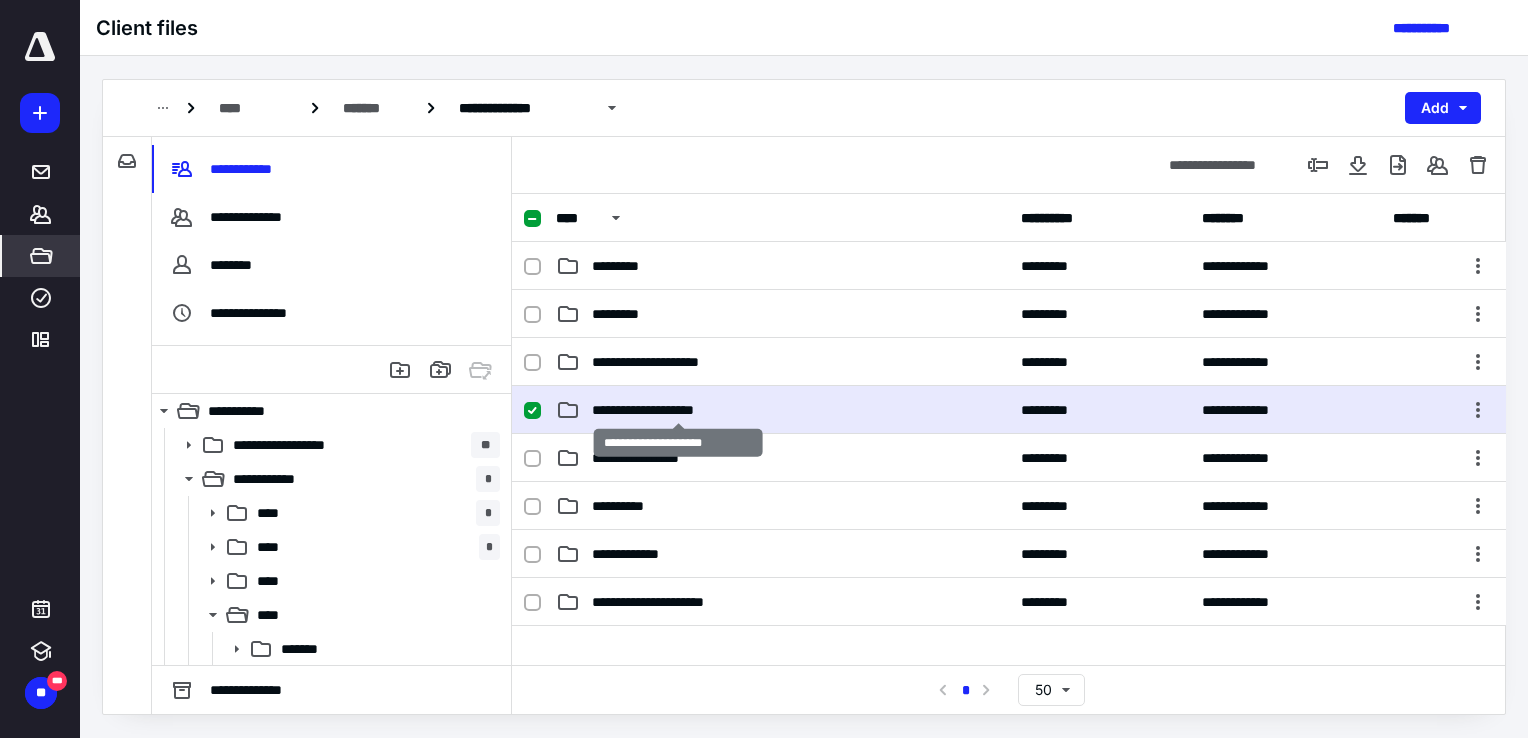 click on "**********" at bounding box center [678, 410] 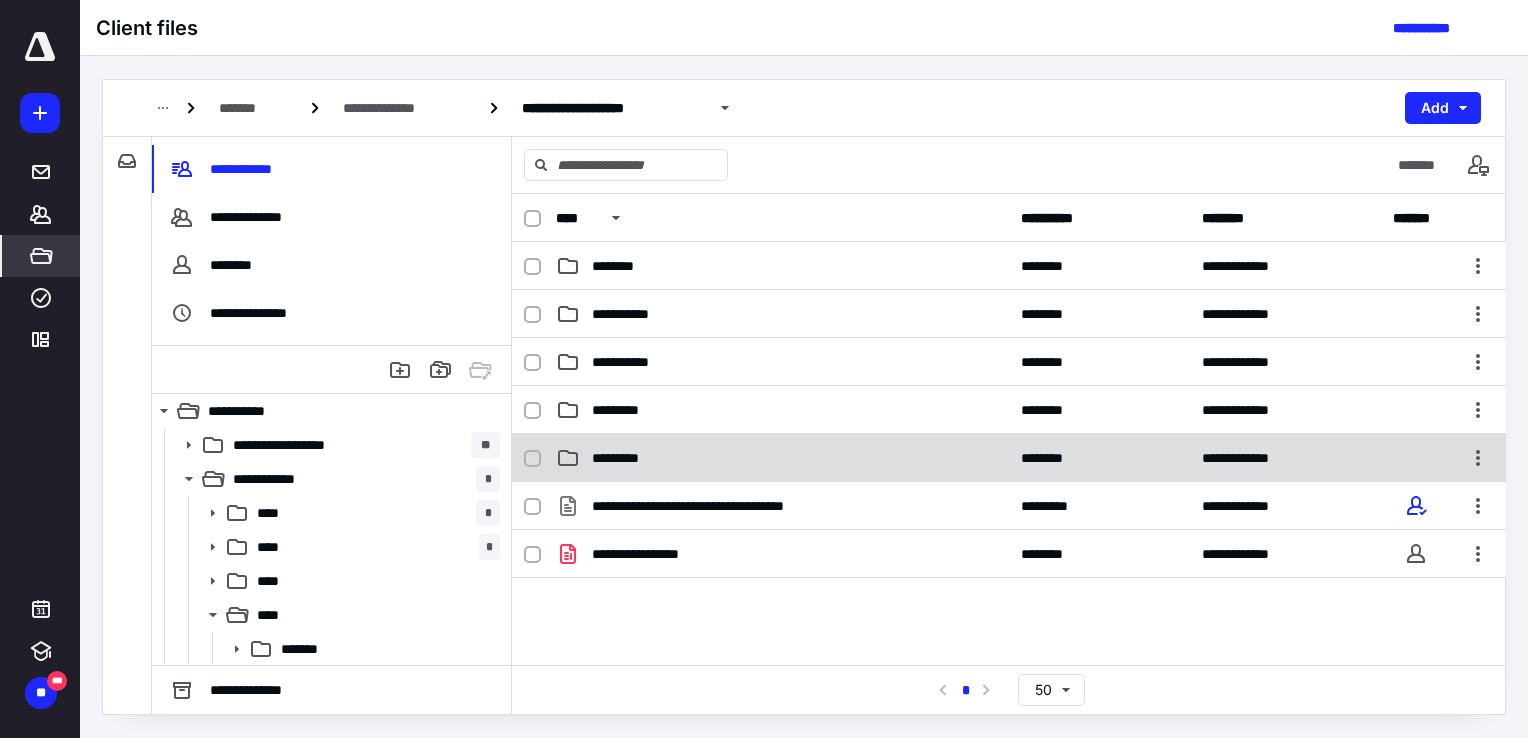 click on "*********" at bounding box center (782, 458) 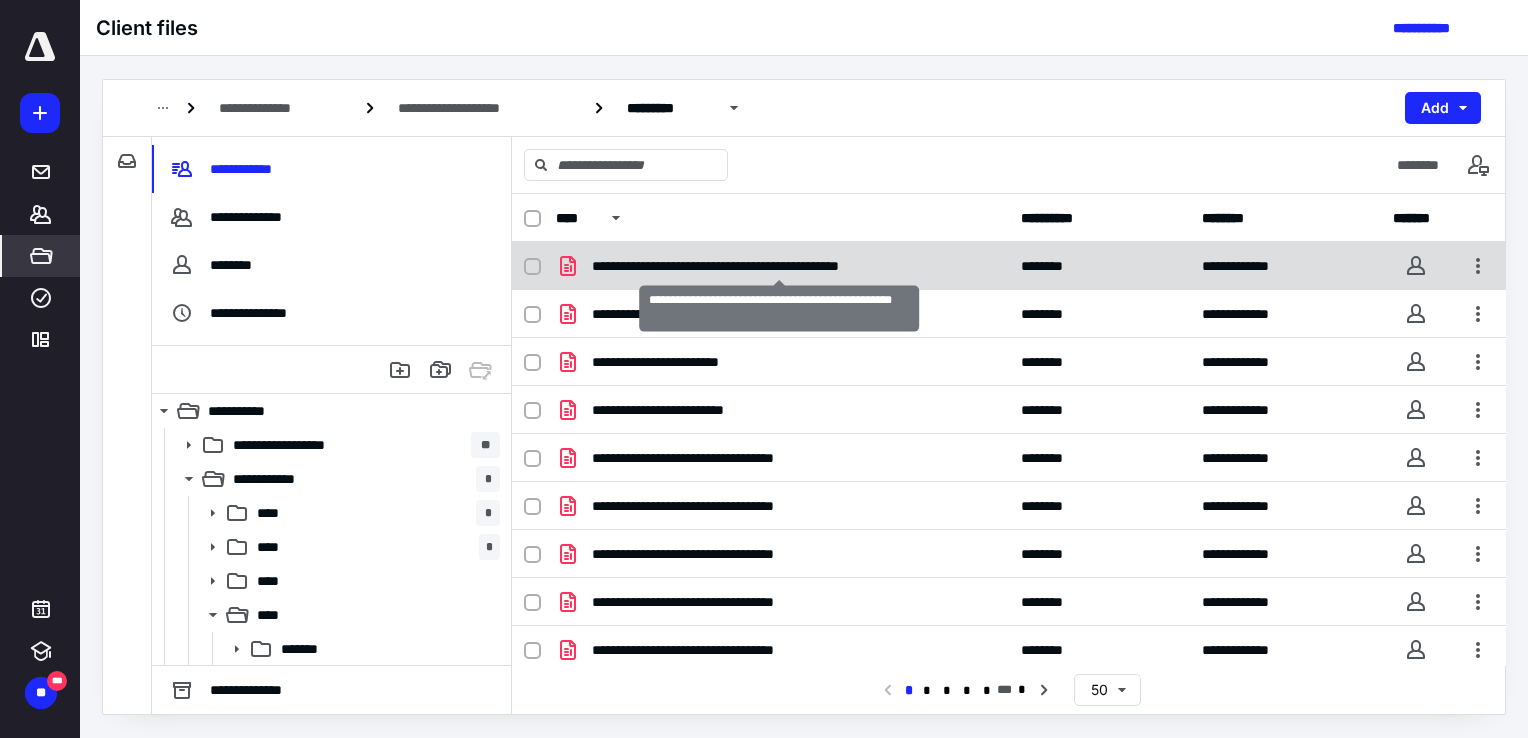 click on "**********" at bounding box center [779, 266] 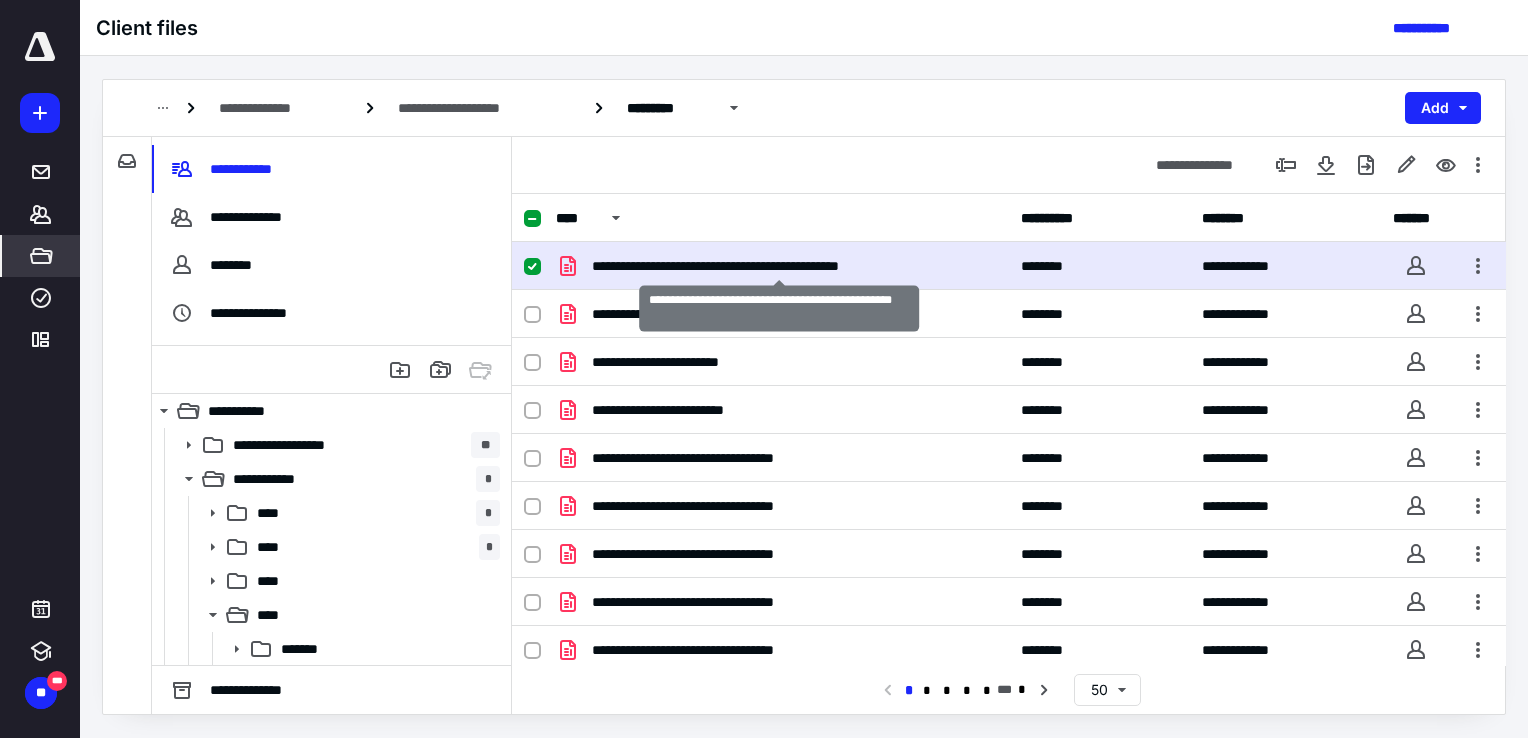 click on "**********" at bounding box center (779, 266) 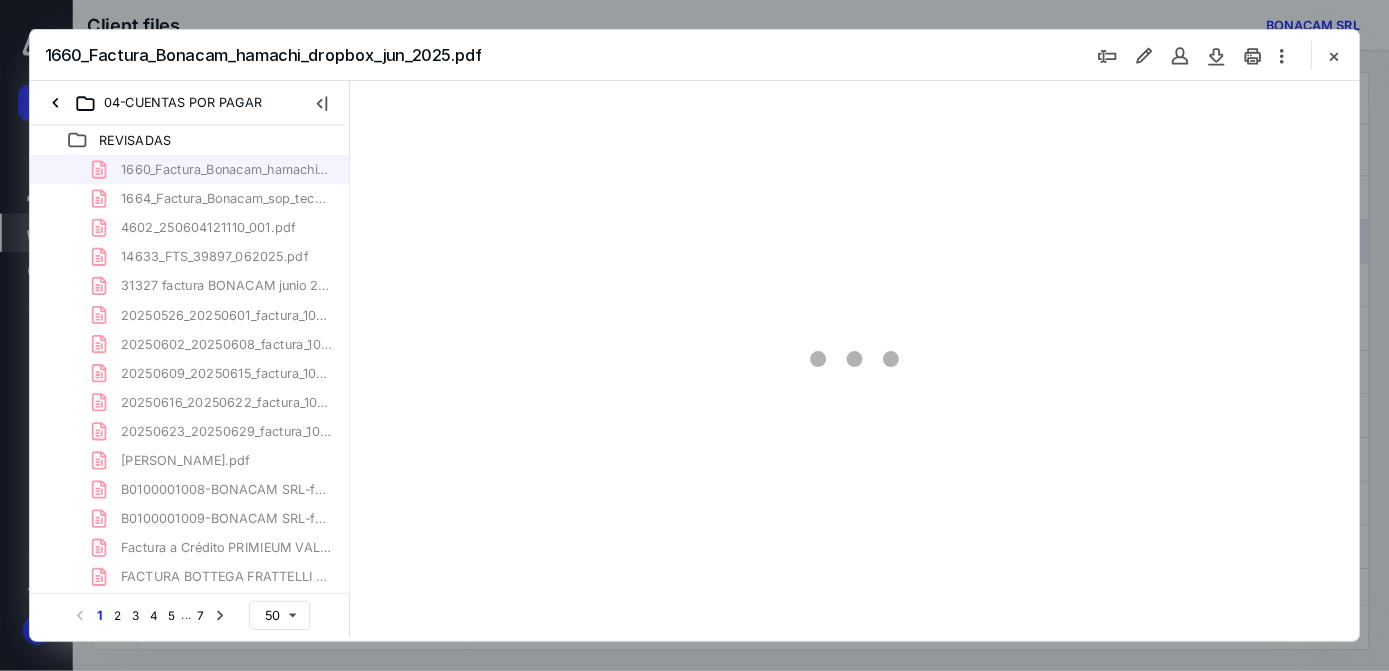 scroll, scrollTop: 0, scrollLeft: 0, axis: both 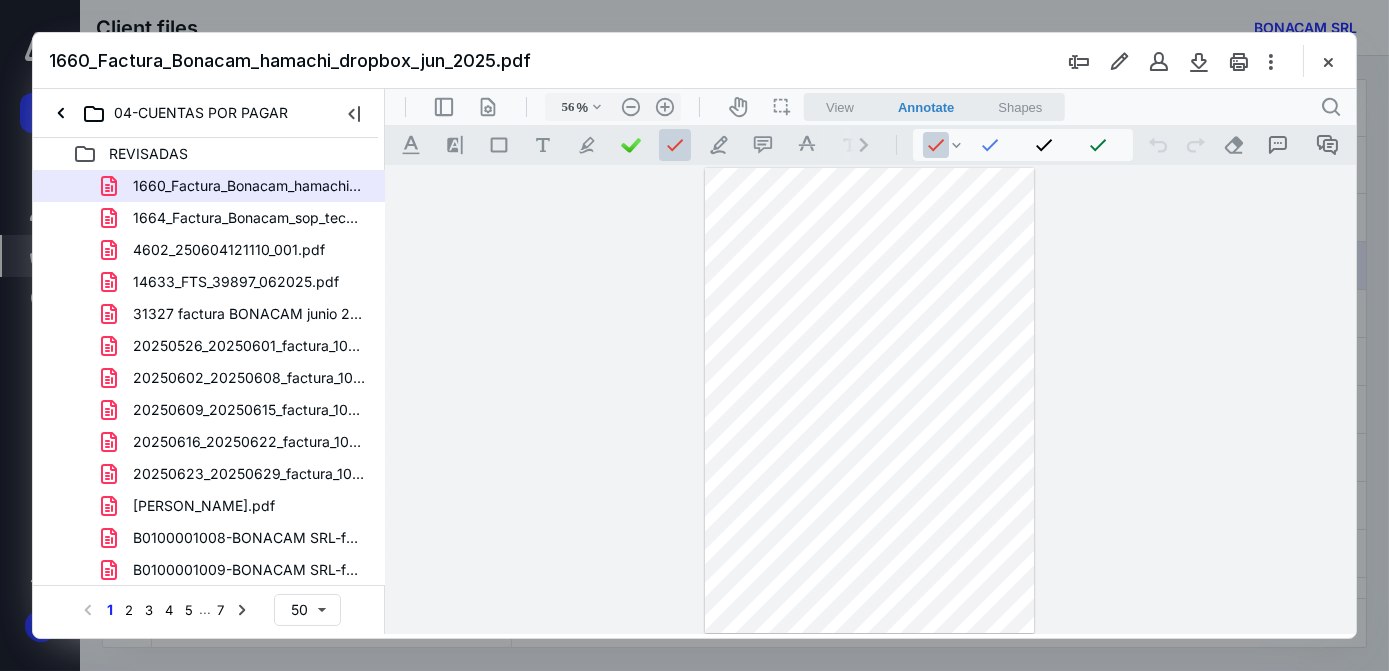 click at bounding box center (868, 401) 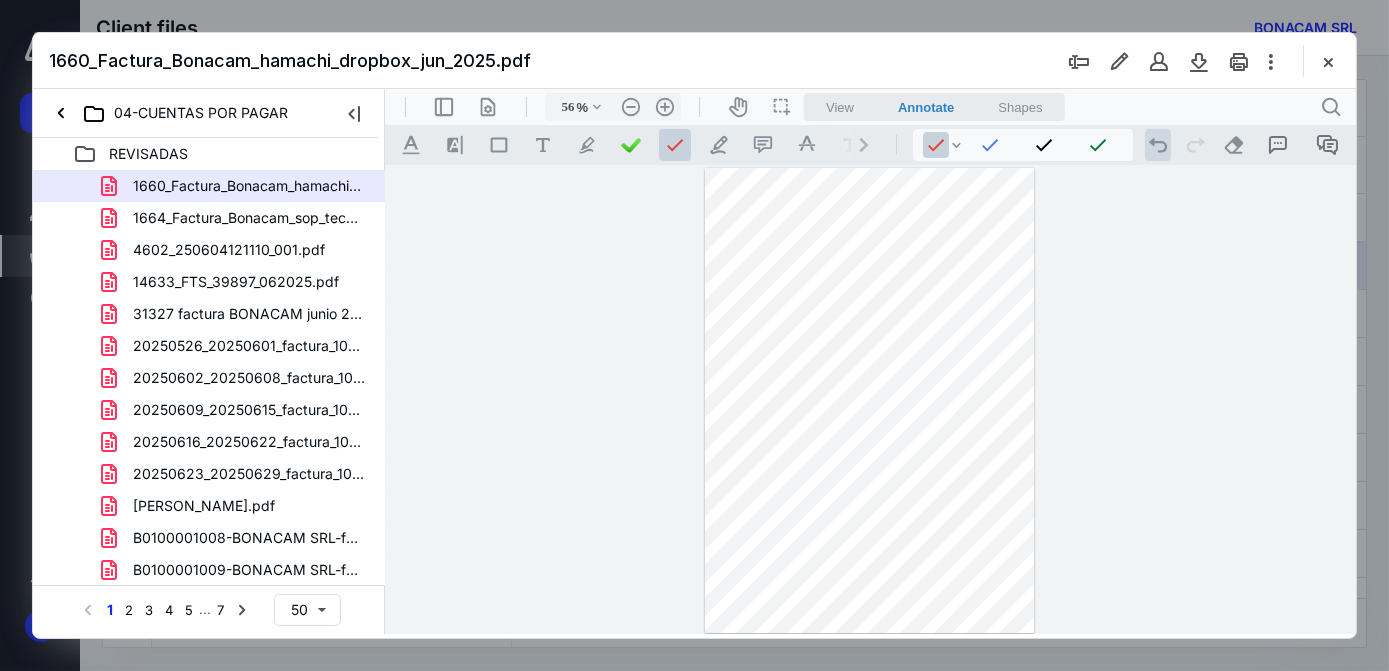 click on ".cls-1{fill:#abb0c4;} icon - operation - undo" at bounding box center (1157, 145) 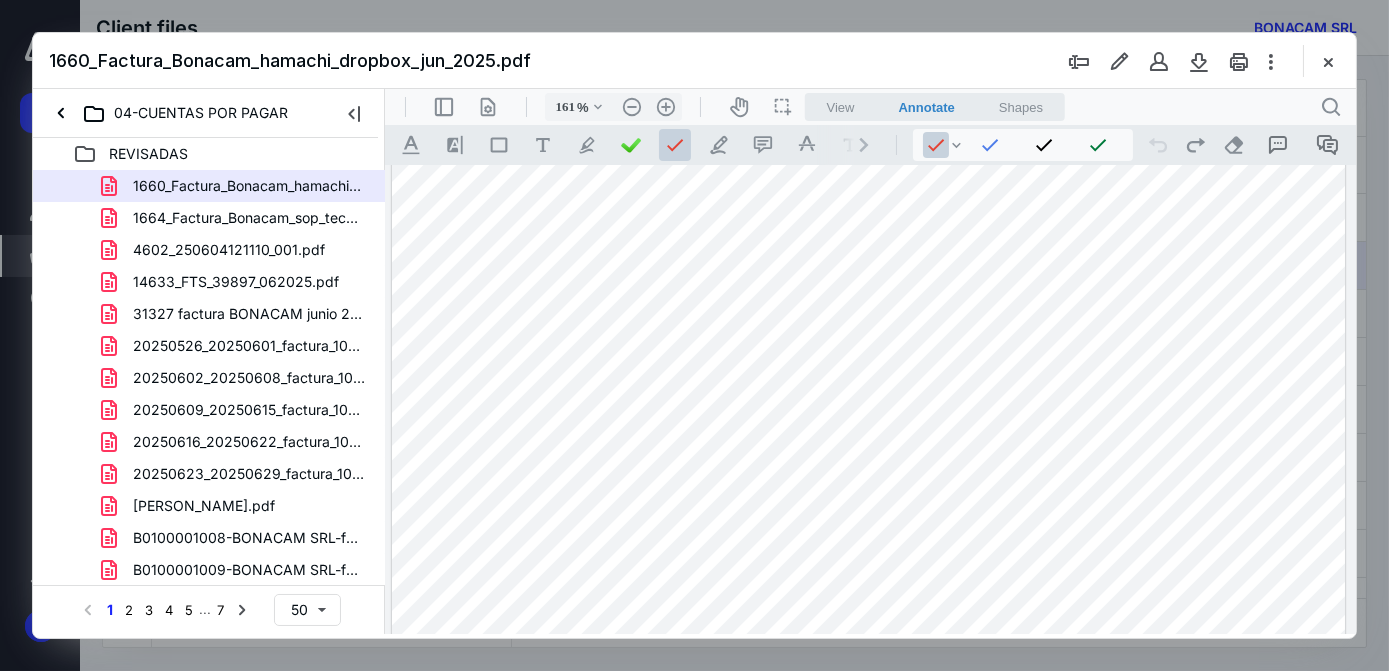 scroll, scrollTop: 0, scrollLeft: 1, axis: horizontal 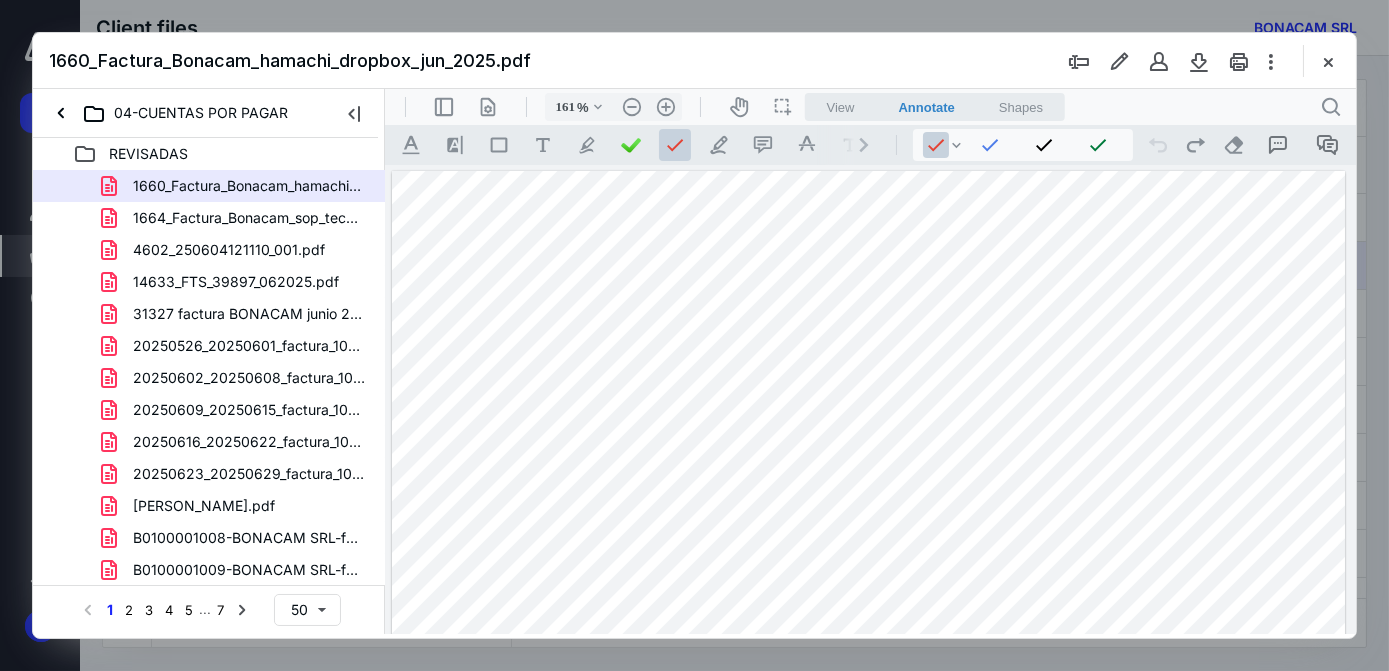 click at bounding box center [868, 846] 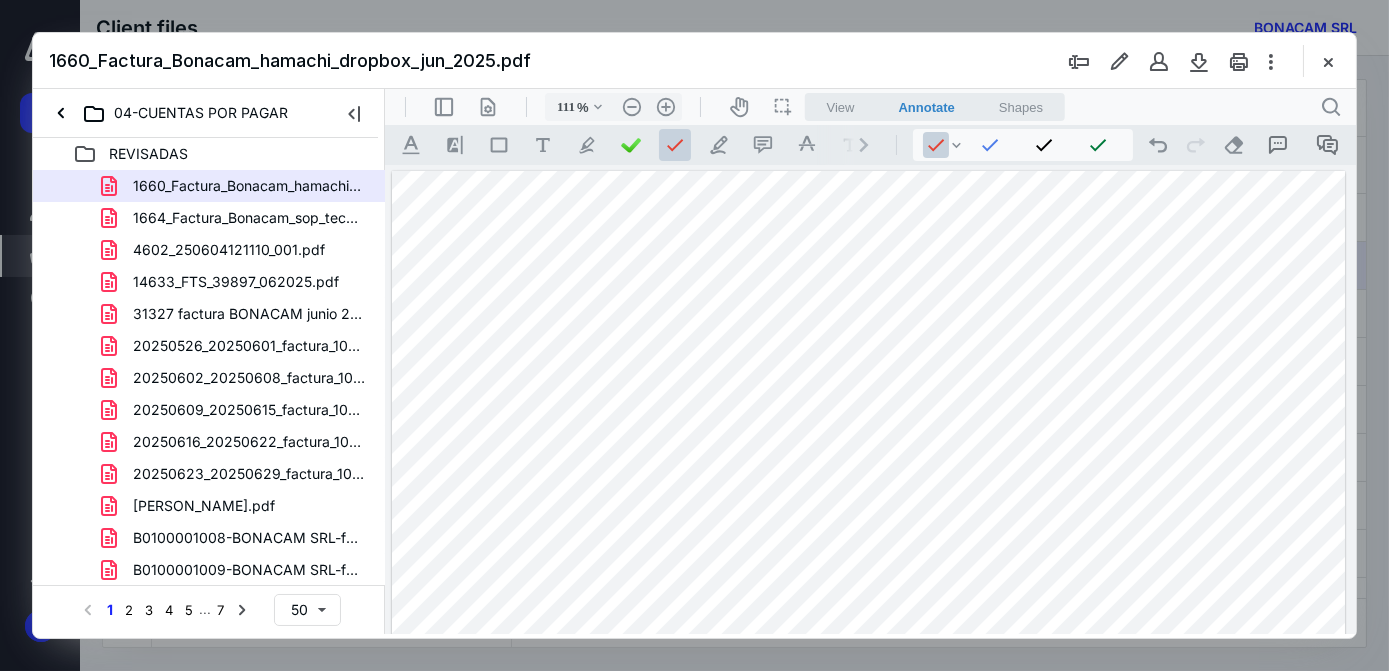 scroll, scrollTop: 0, scrollLeft: 0, axis: both 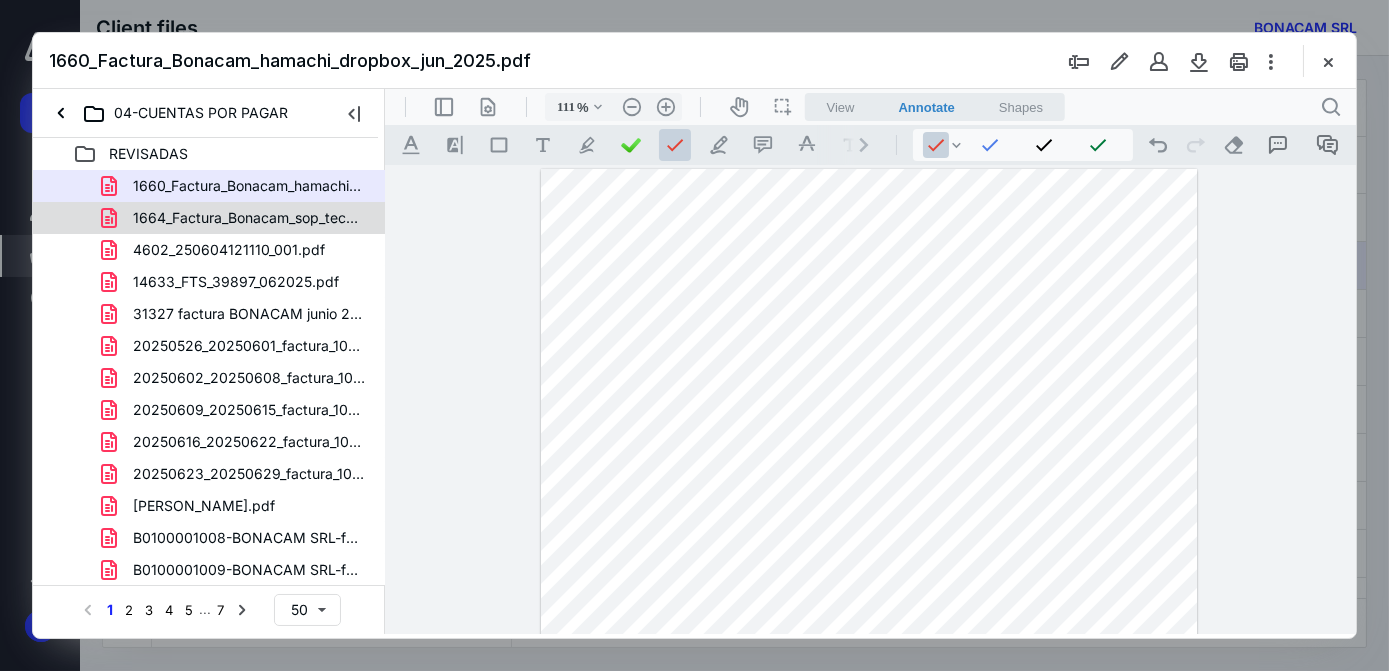 click on "1664_Factura_Bonacam_sop_tecnico_junio_2025.pdf" at bounding box center [249, 218] 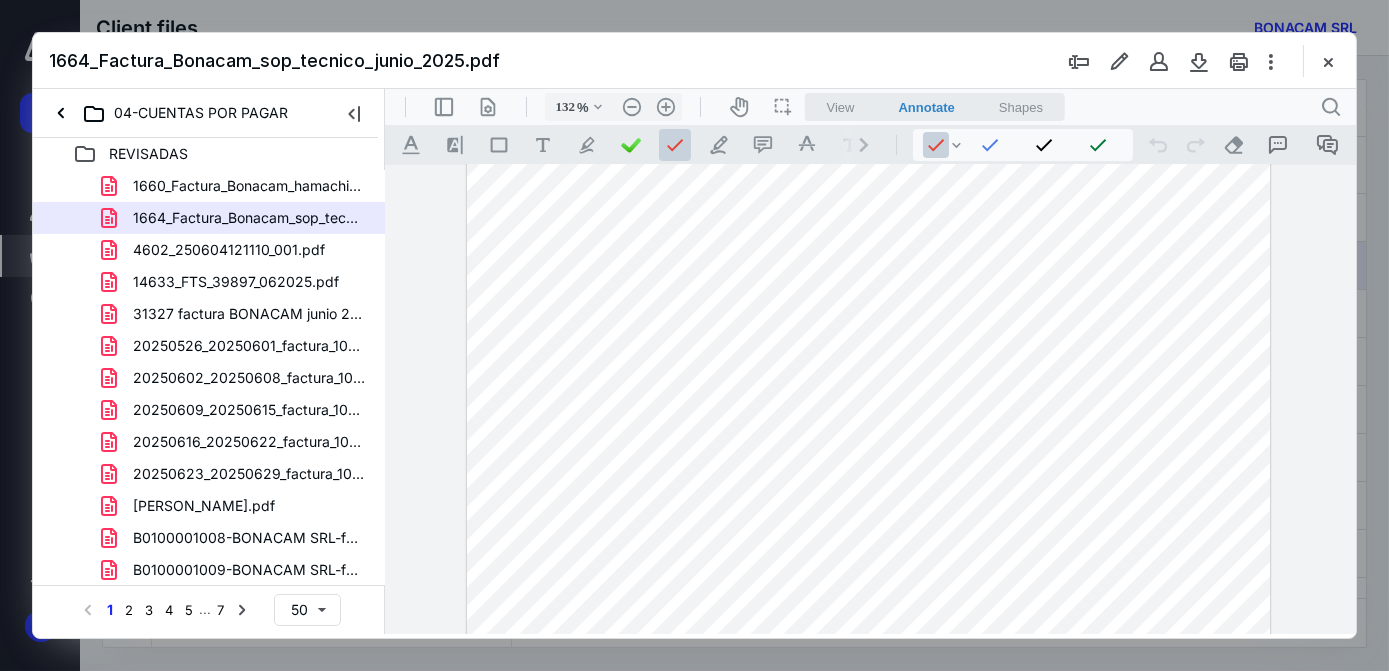 scroll, scrollTop: 0, scrollLeft: 0, axis: both 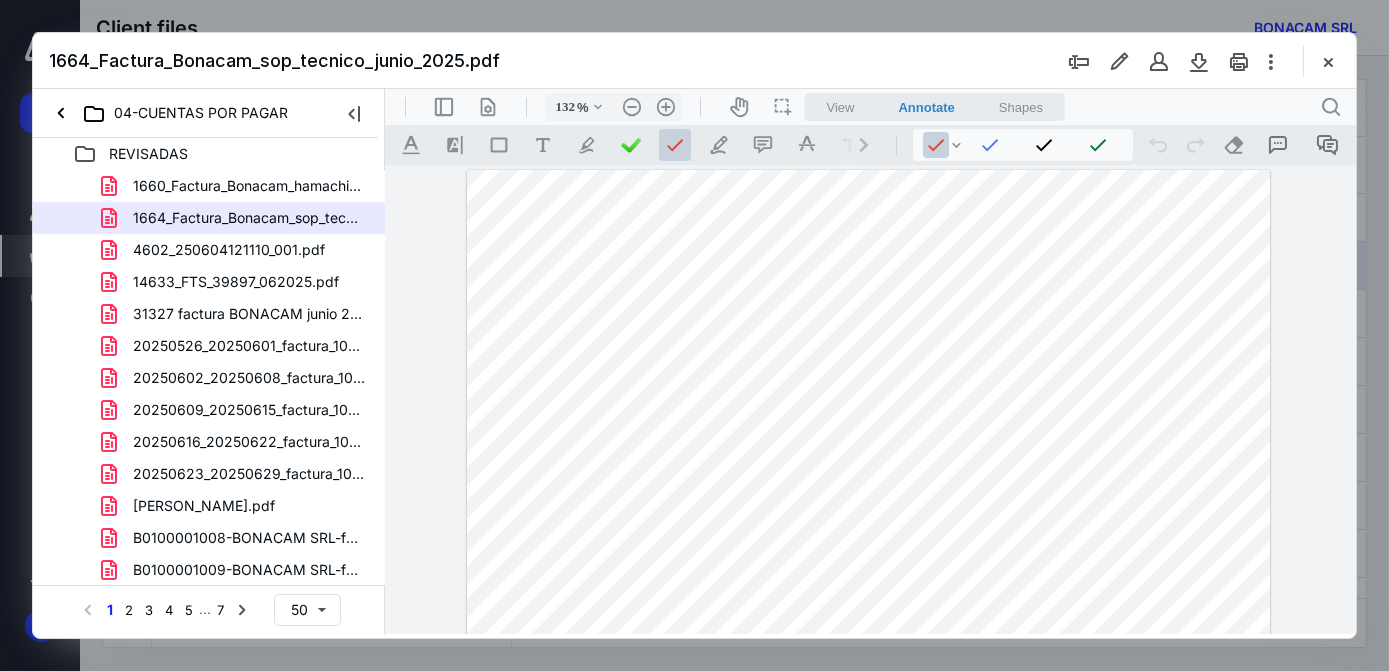 drag, startPoint x: 1193, startPoint y: 351, endPoint x: 1218, endPoint y: 362, distance: 27.313 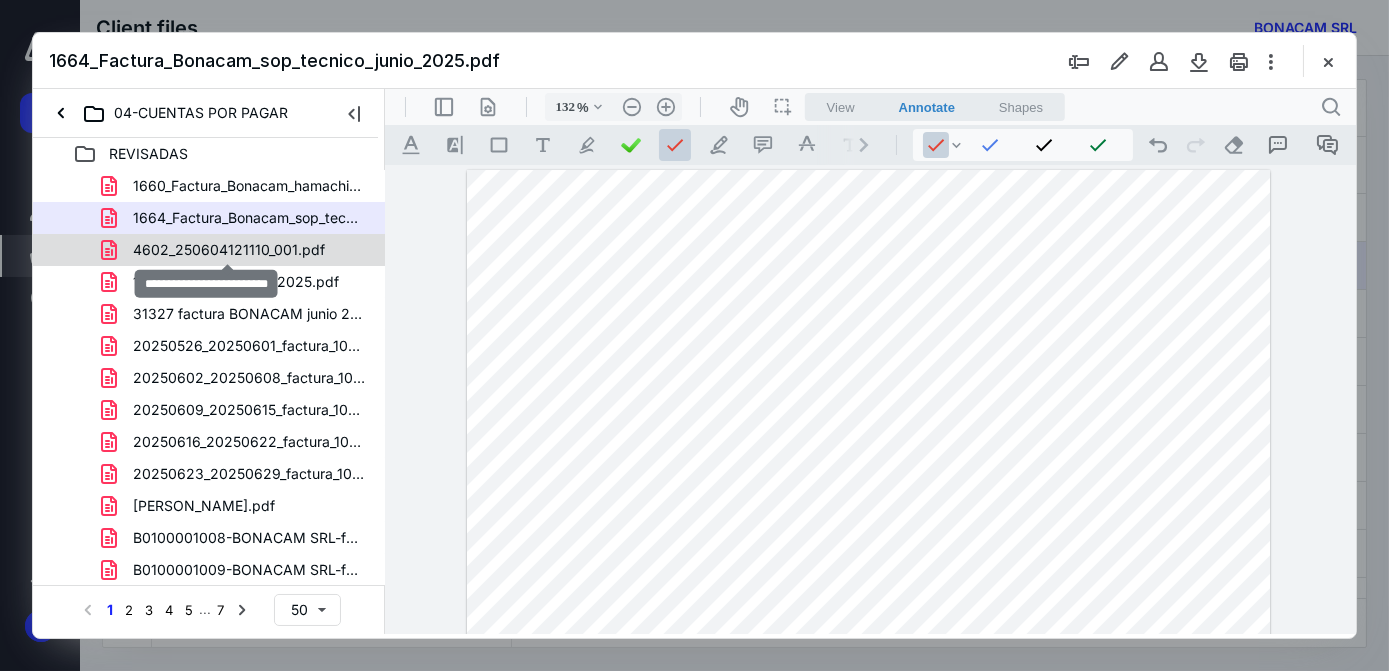 click on "4602_250604121110_001.pdf" at bounding box center (229, 250) 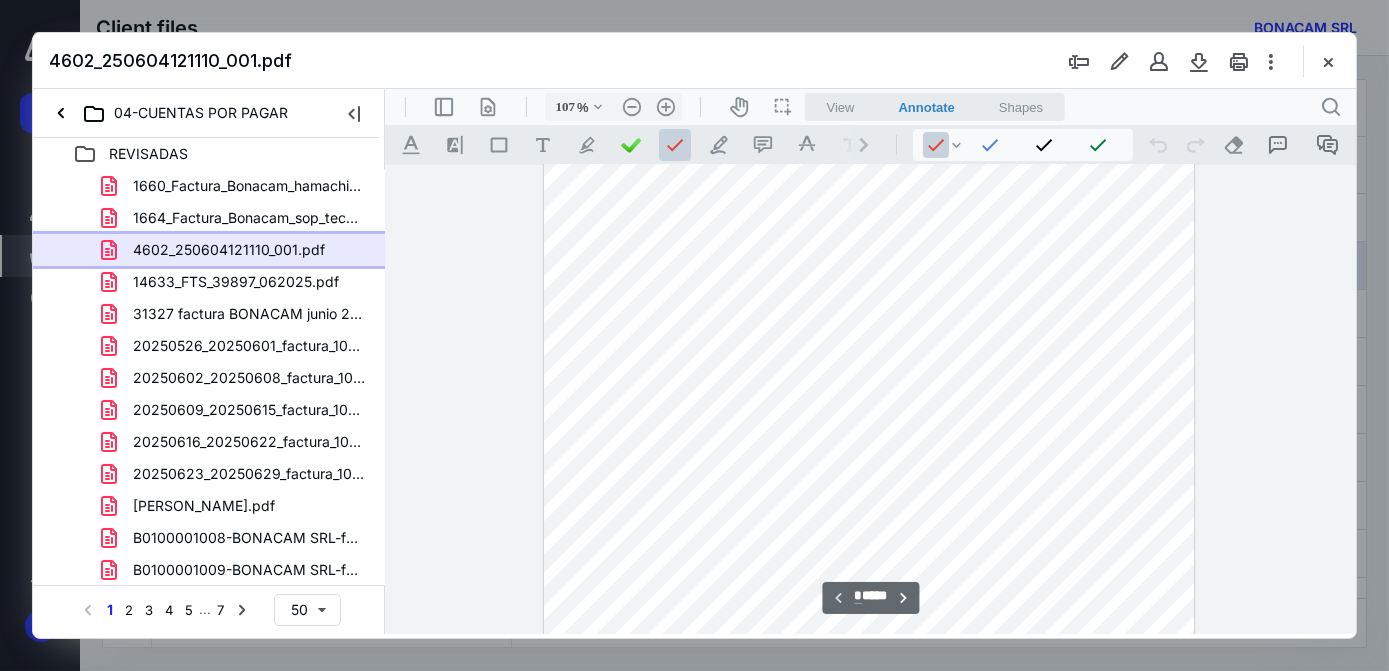 type on "132" 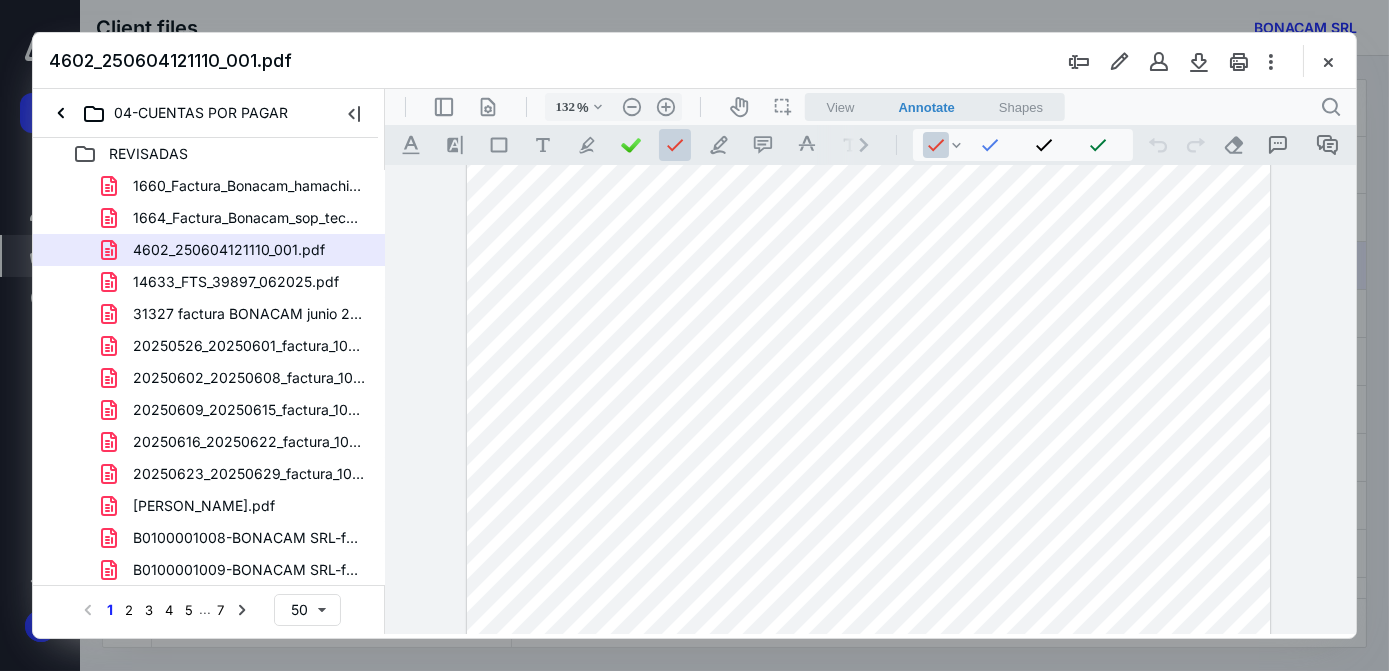 scroll, scrollTop: 0, scrollLeft: 0, axis: both 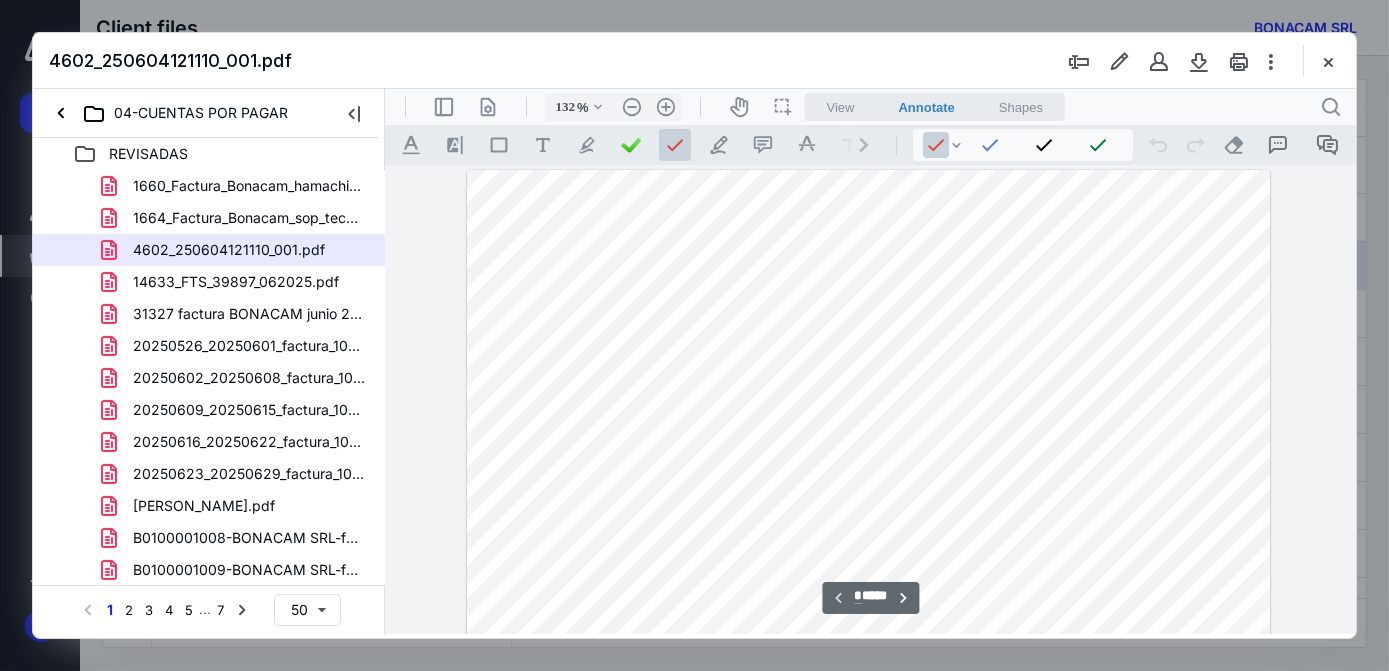 click at bounding box center (867, 690) 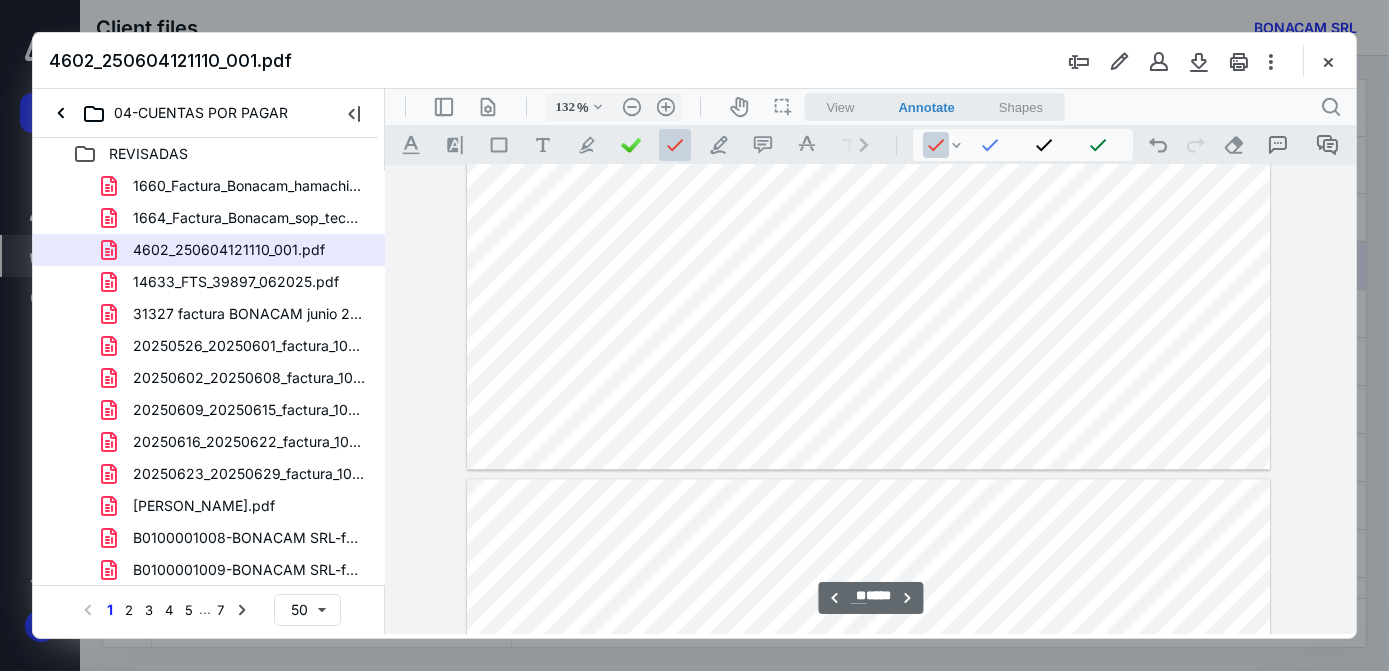 type on "**" 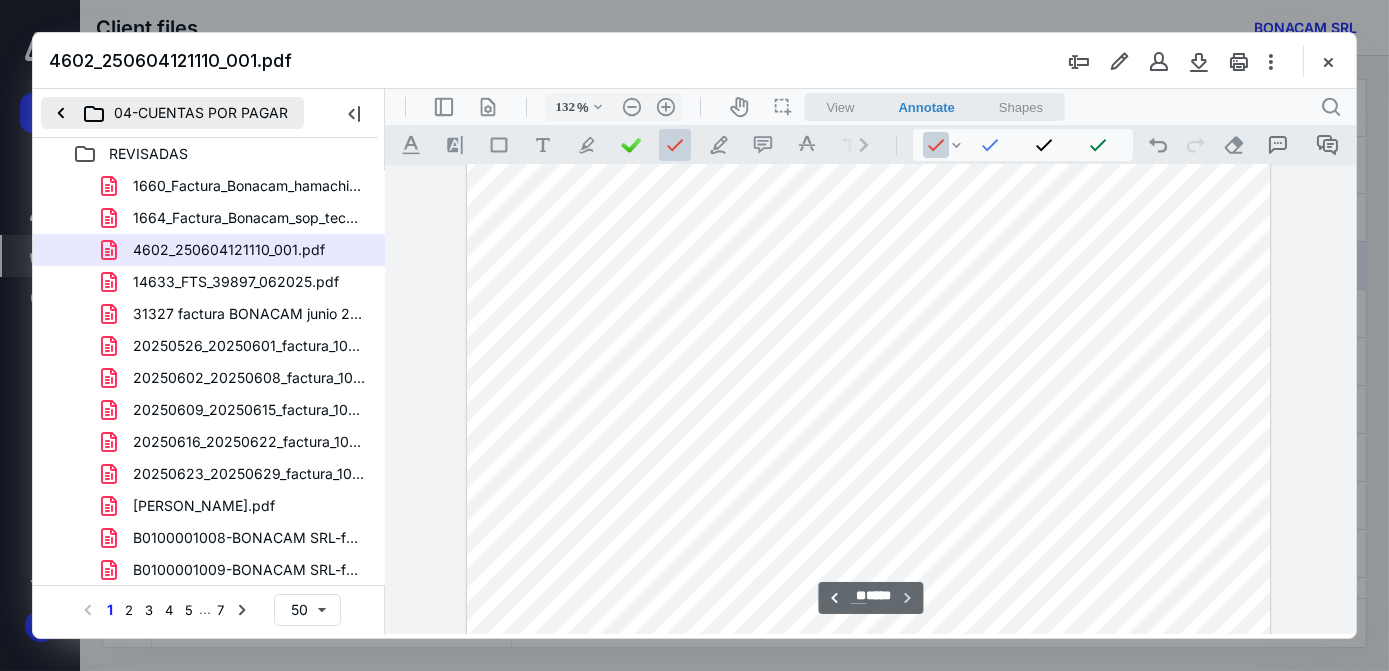 scroll, scrollTop: 11068, scrollLeft: 0, axis: vertical 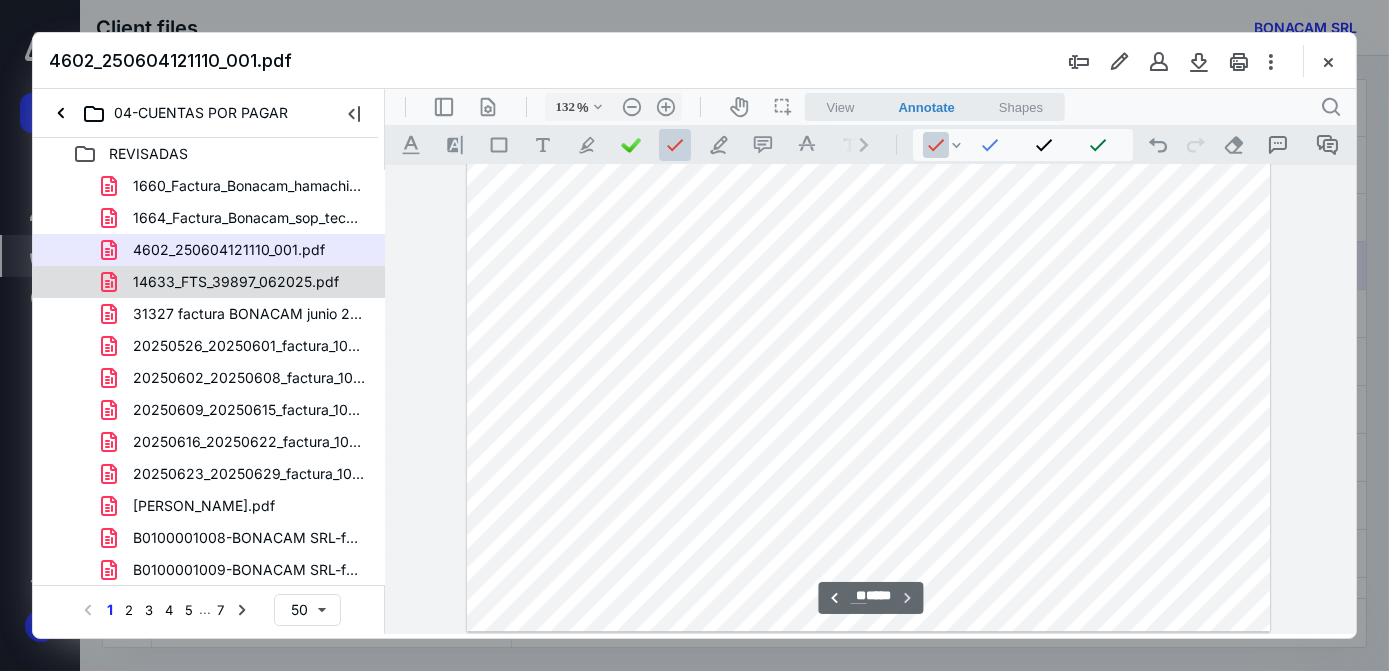 click on "14633_FTS_39897_062025.pdf" at bounding box center (209, 282) 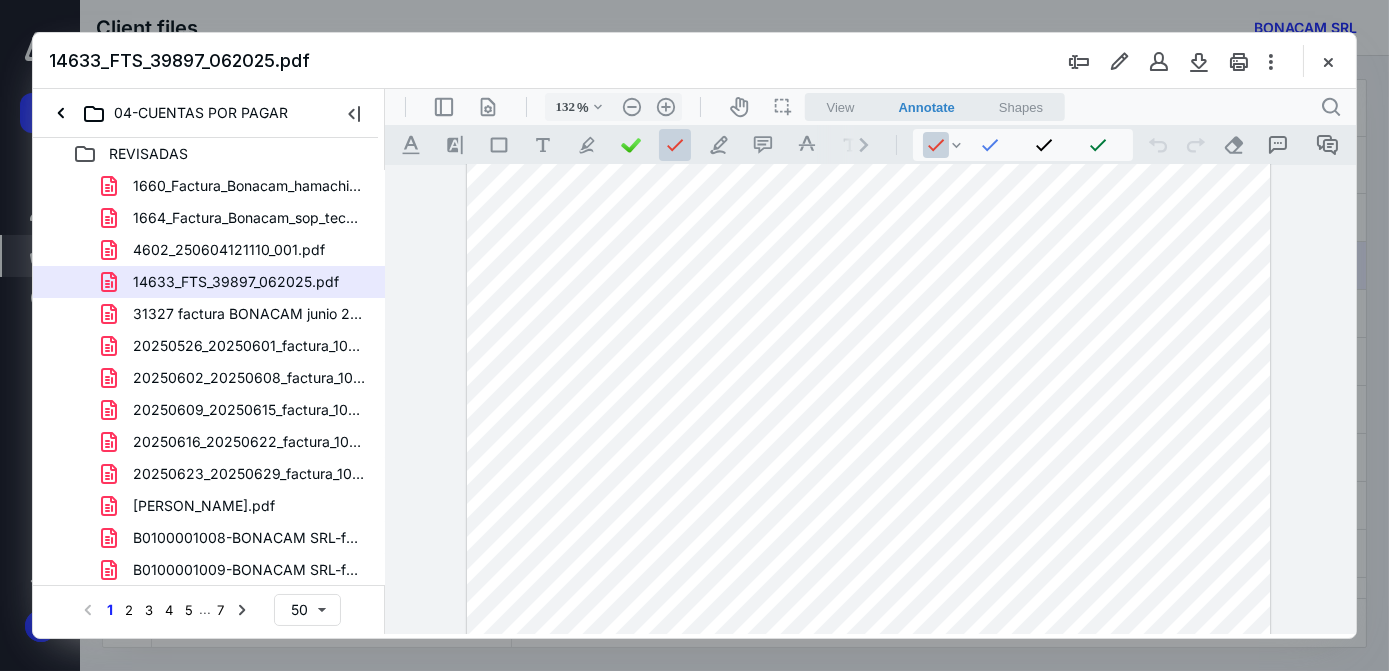 scroll, scrollTop: 0, scrollLeft: 0, axis: both 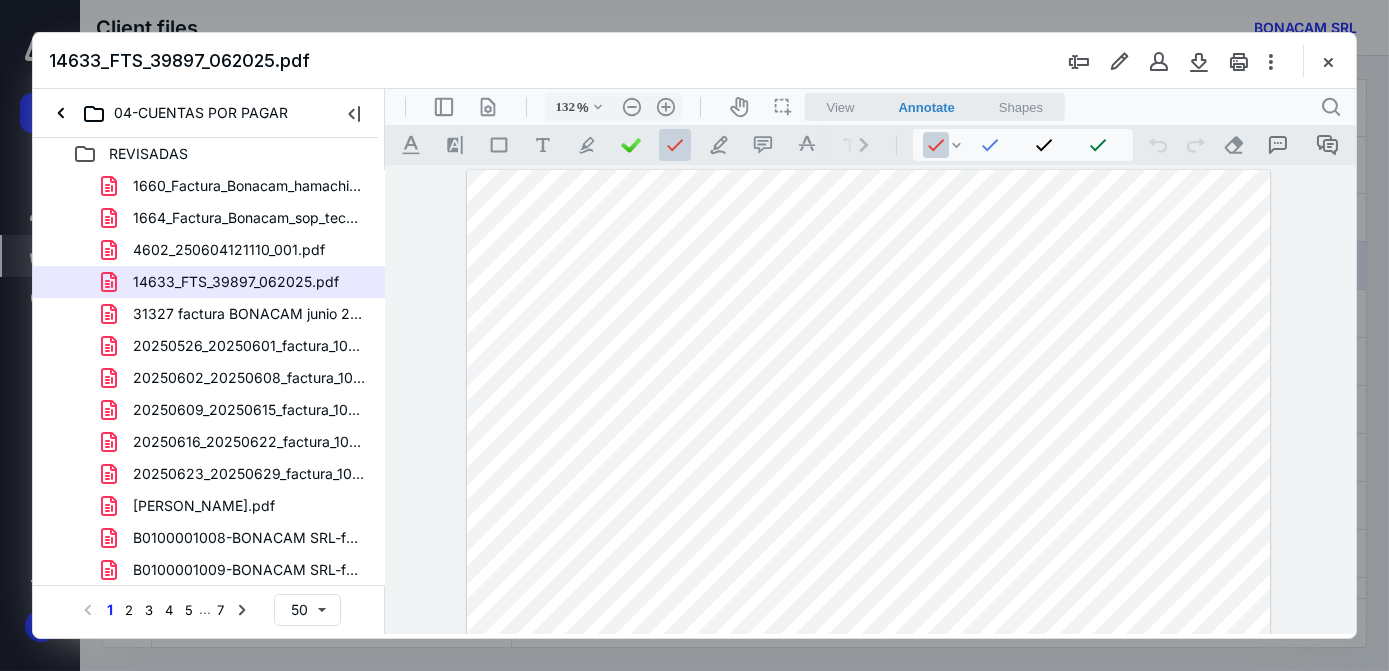 click at bounding box center (867, 690) 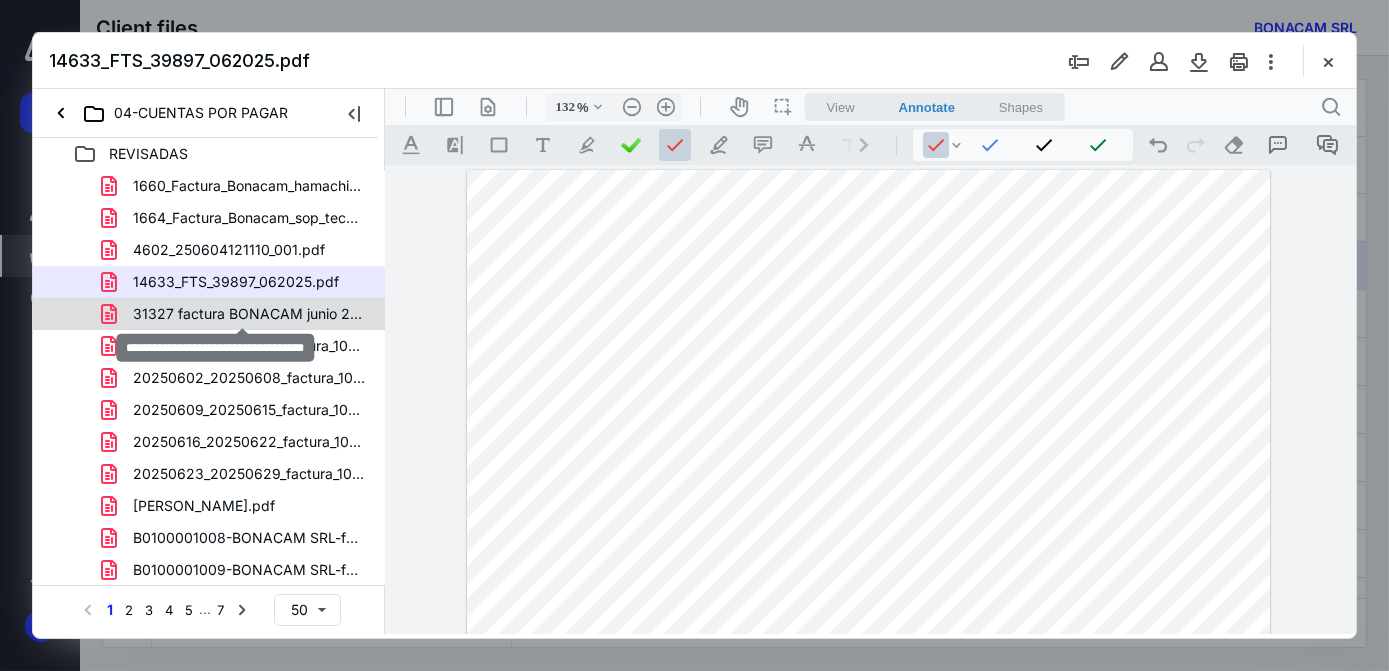 click on "31327 factura BONACAM junio 2025.pdf" at bounding box center (249, 314) 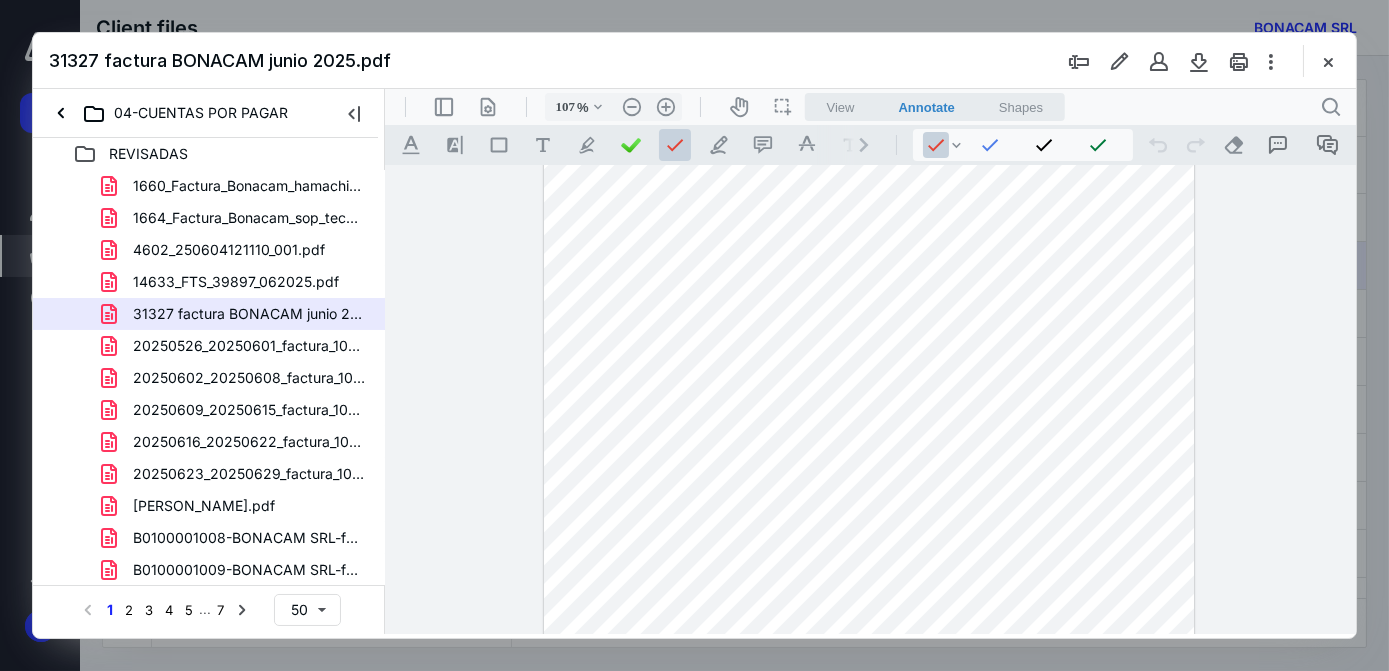 scroll, scrollTop: 0, scrollLeft: 0, axis: both 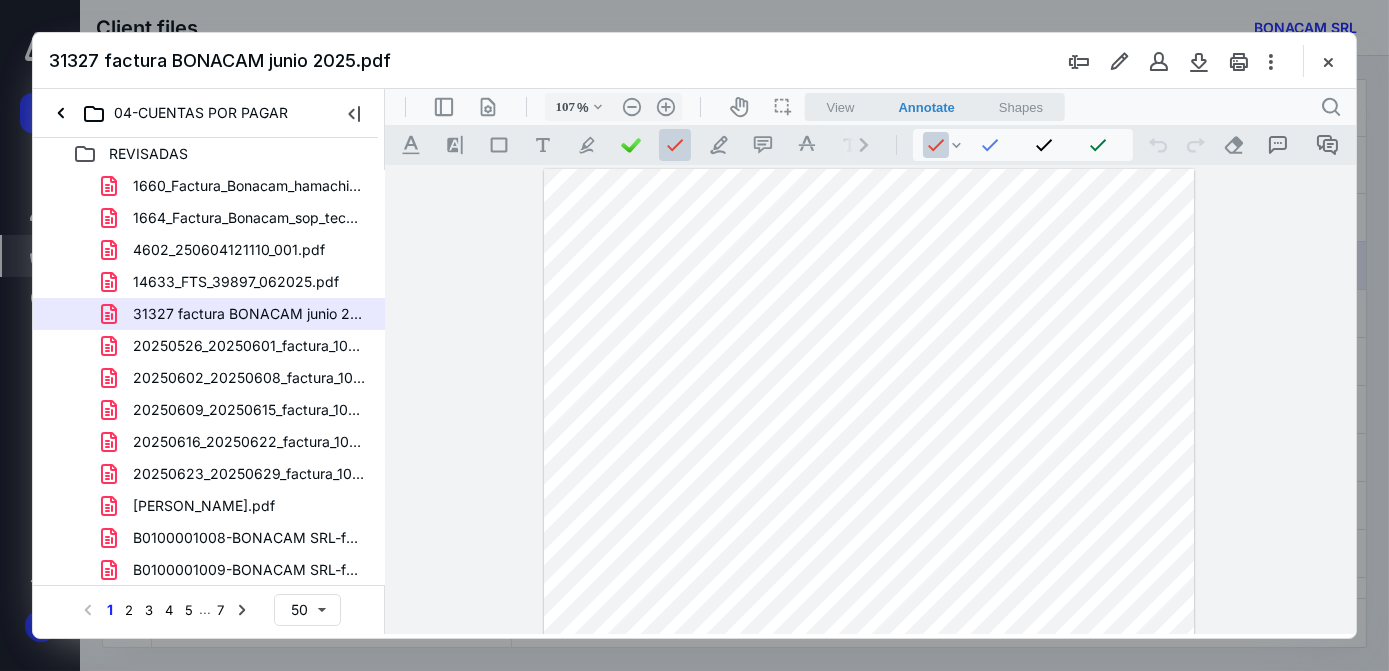 click at bounding box center (868, 590) 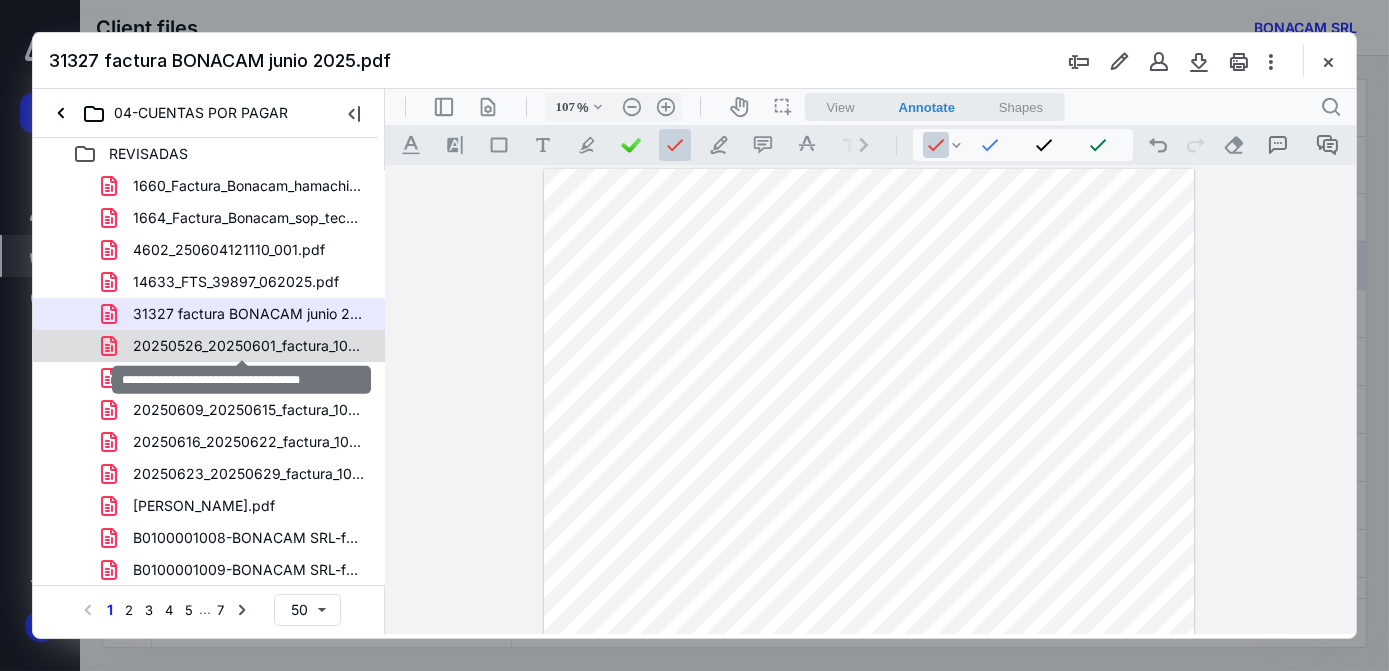 click on "20250526_20250601_factura_106585.pdf" at bounding box center [249, 346] 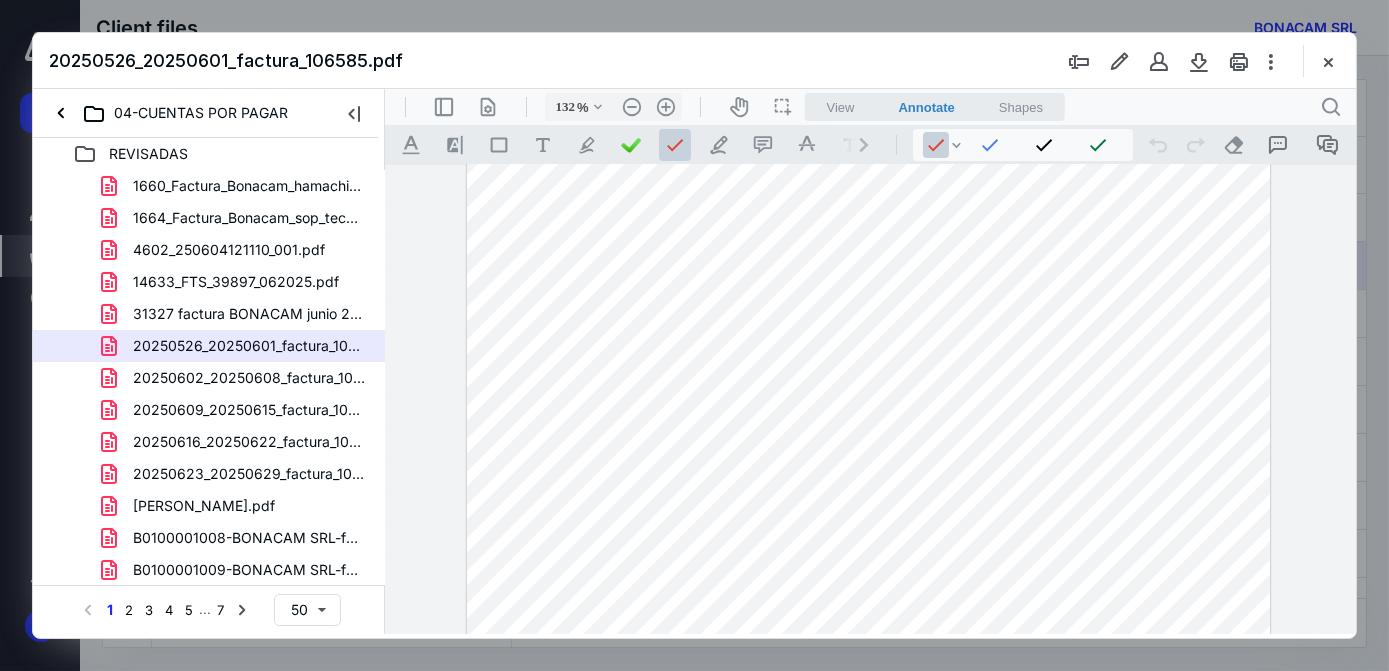 scroll, scrollTop: 0, scrollLeft: 0, axis: both 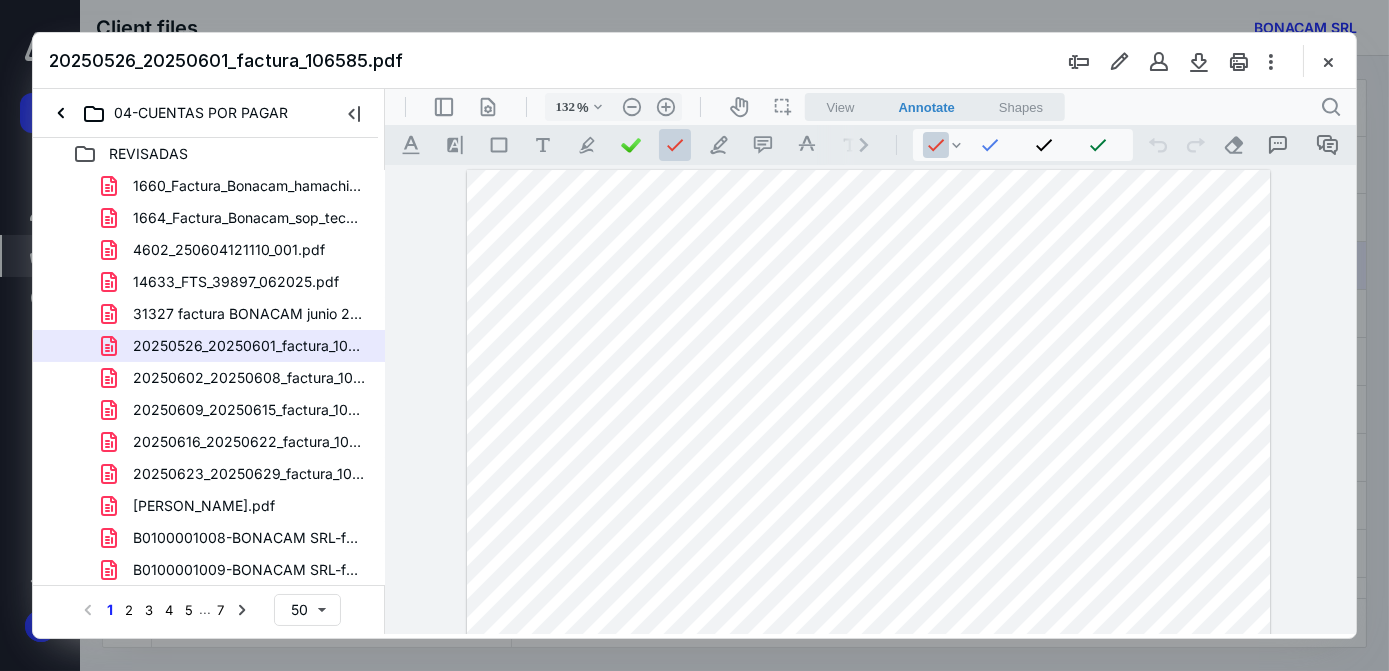 click at bounding box center [867, 690] 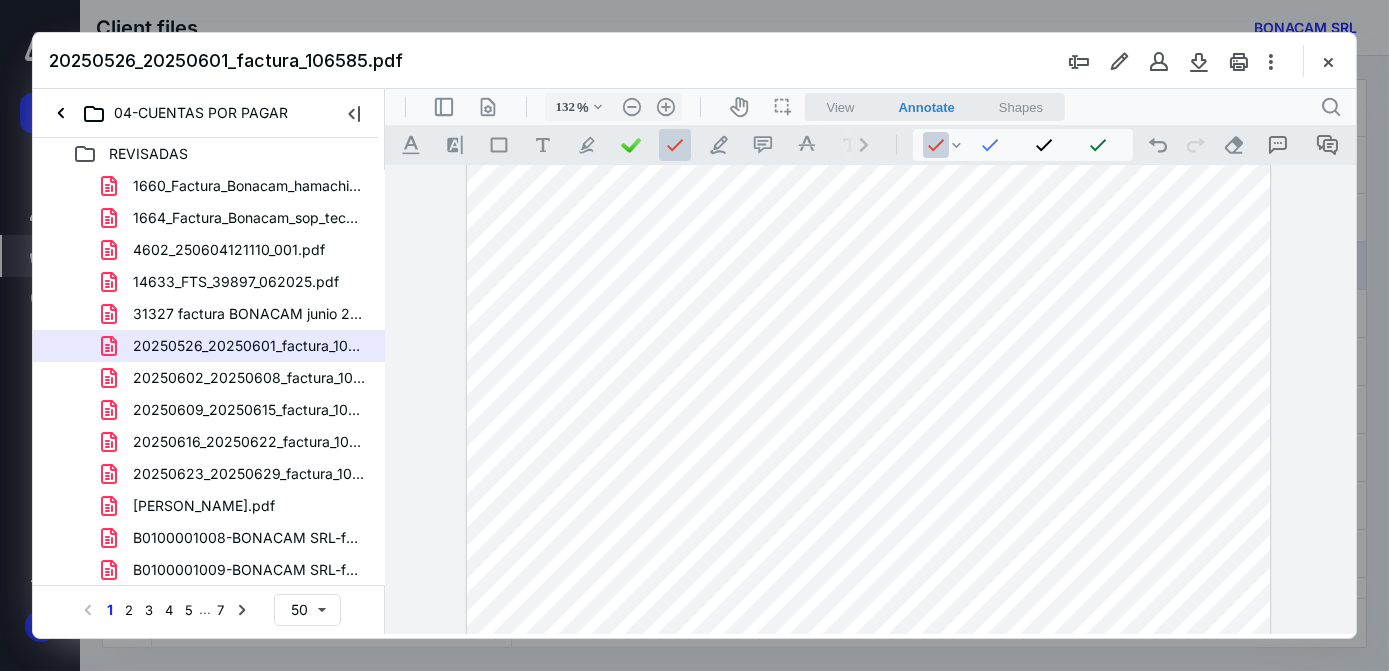 scroll, scrollTop: 578, scrollLeft: 0, axis: vertical 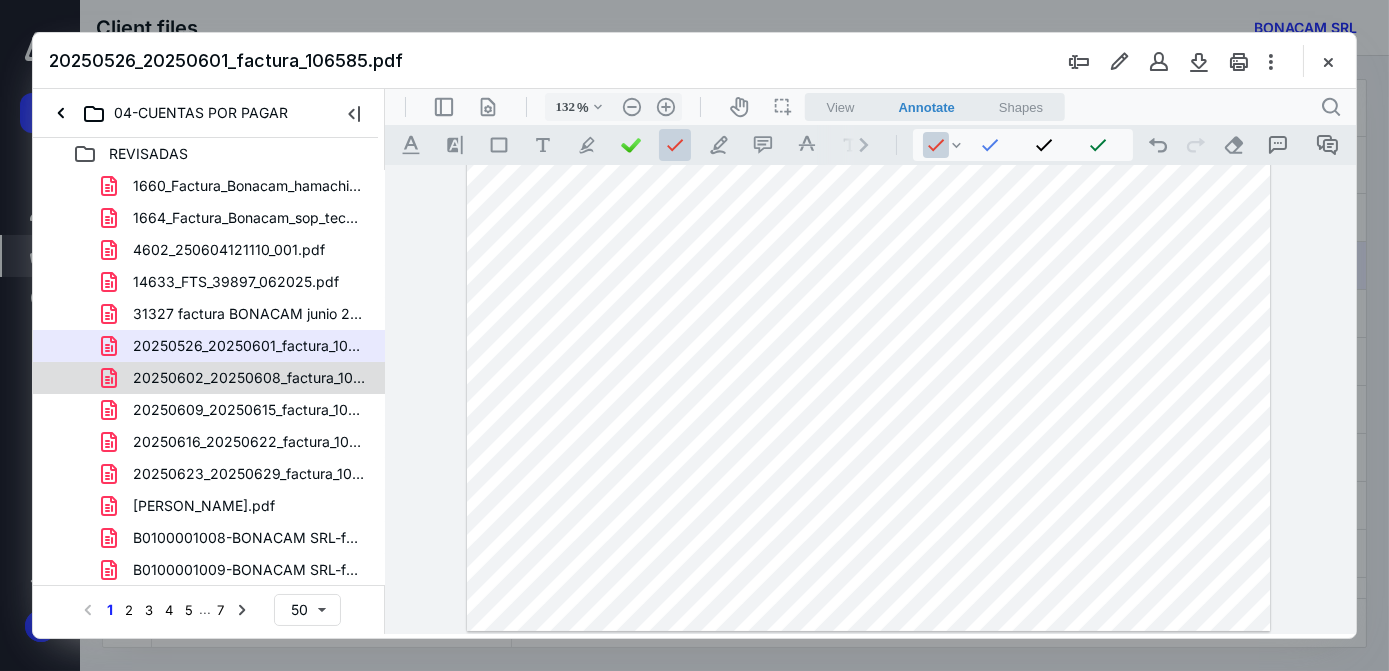 click on "20250602_20250608_factura_106585.pdf" at bounding box center [249, 378] 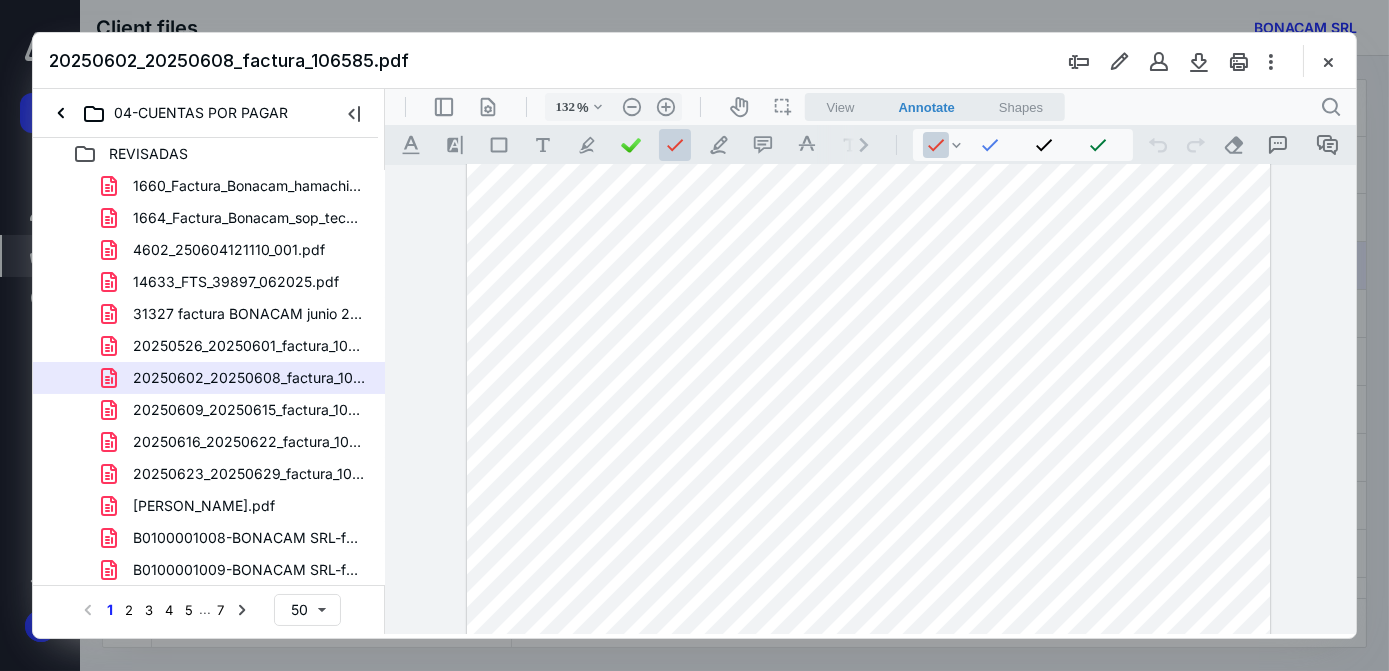 scroll, scrollTop: 0, scrollLeft: 0, axis: both 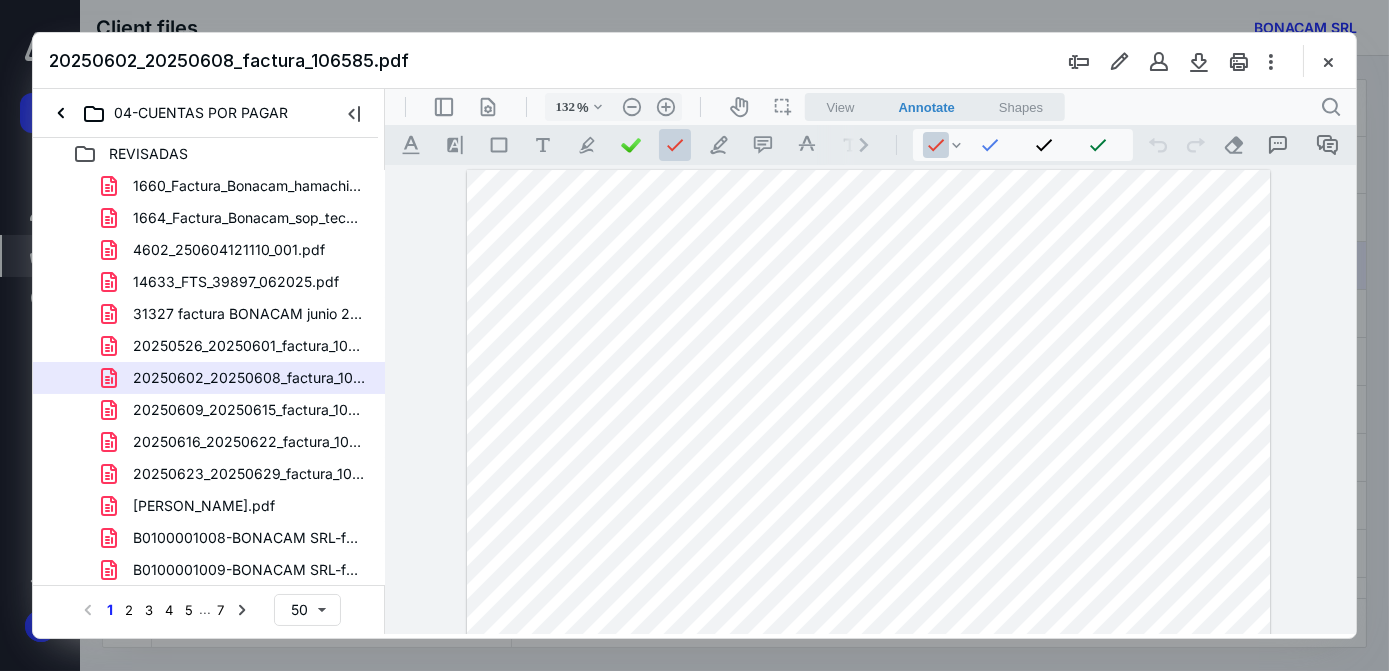 drag, startPoint x: 1149, startPoint y: 327, endPoint x: 1123, endPoint y: 328, distance: 26.019224 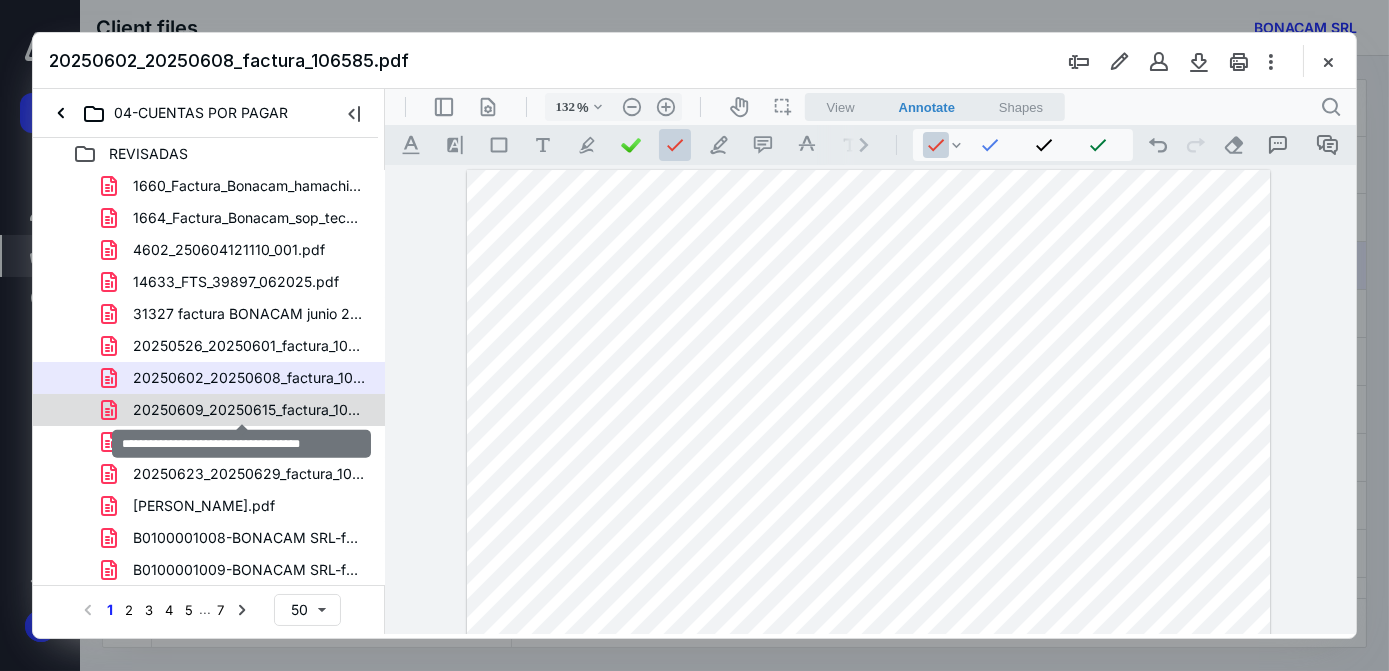 click on "20250609_20250615_factura_106585.pdf" at bounding box center [249, 410] 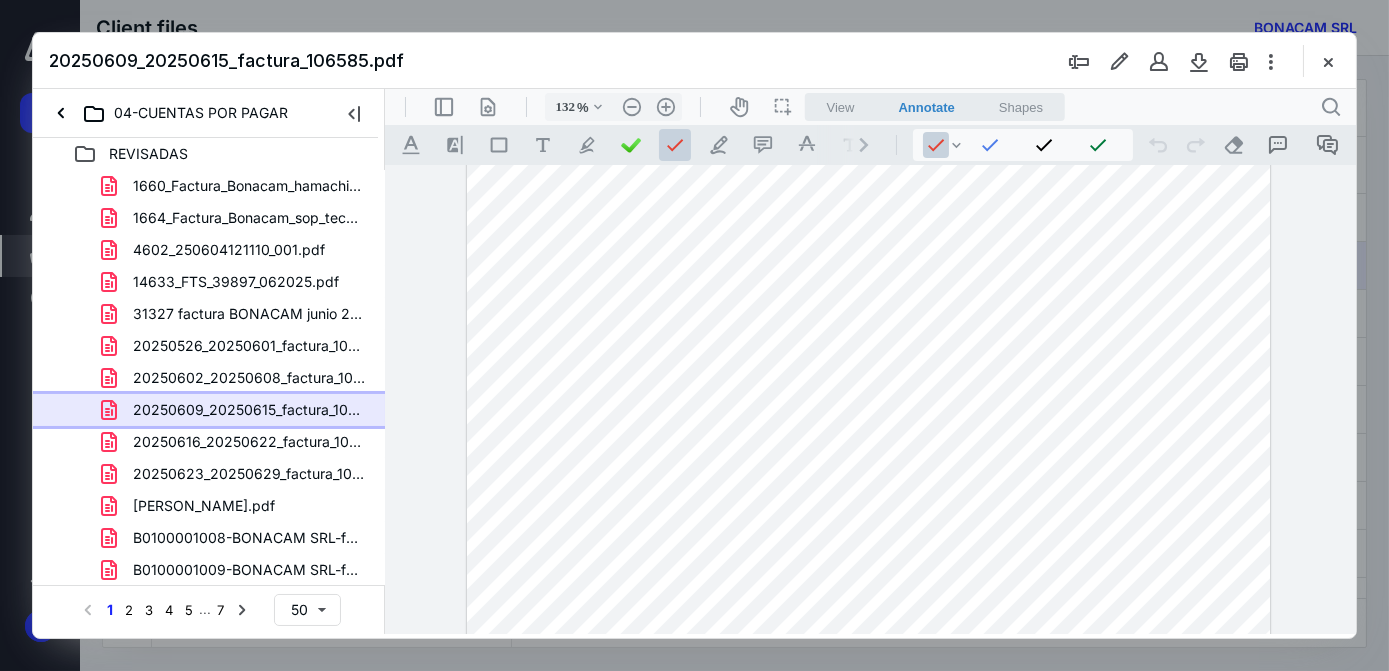 scroll, scrollTop: 64, scrollLeft: 0, axis: vertical 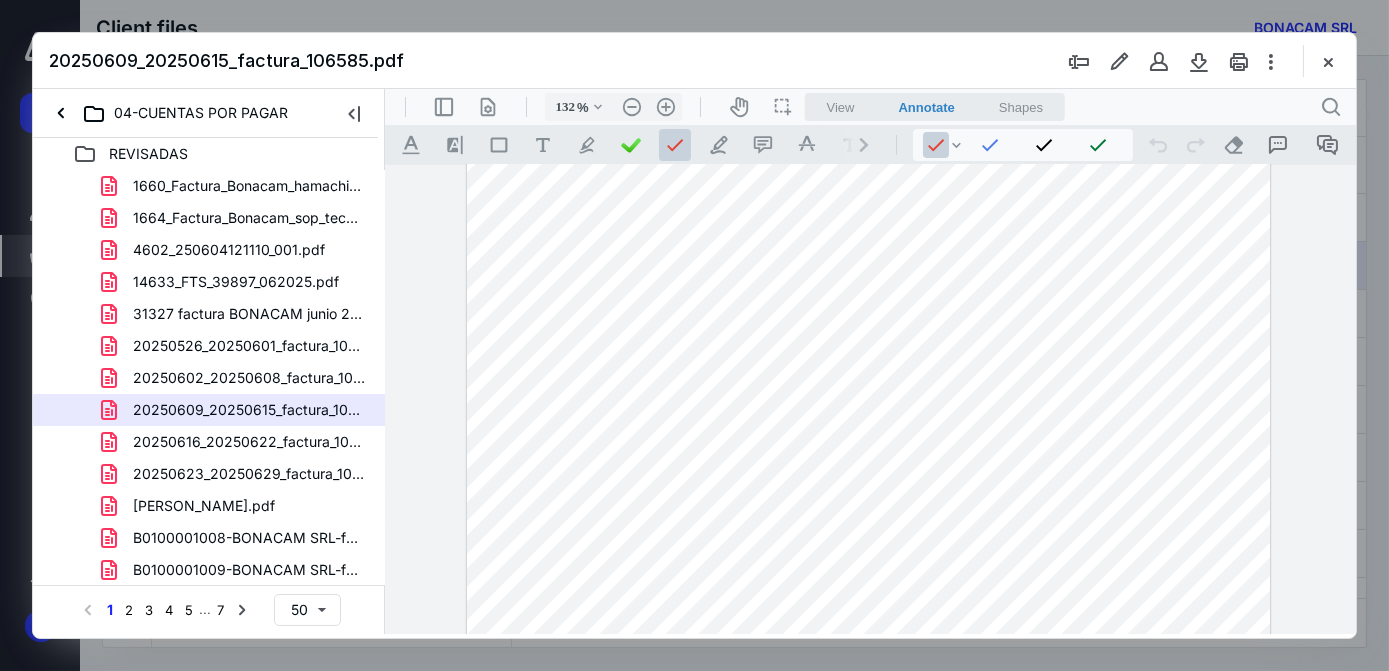 click at bounding box center (867, 626) 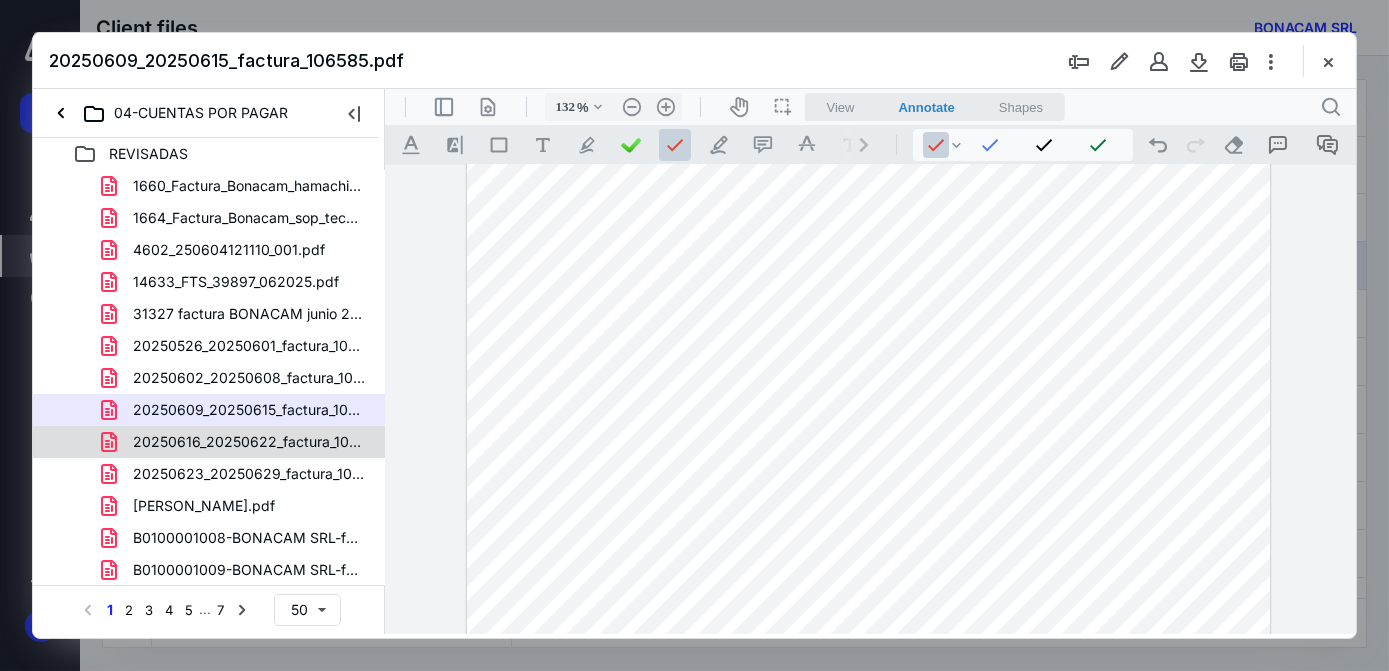 click on "20250616_20250622_factura_106585.pdf" at bounding box center [249, 442] 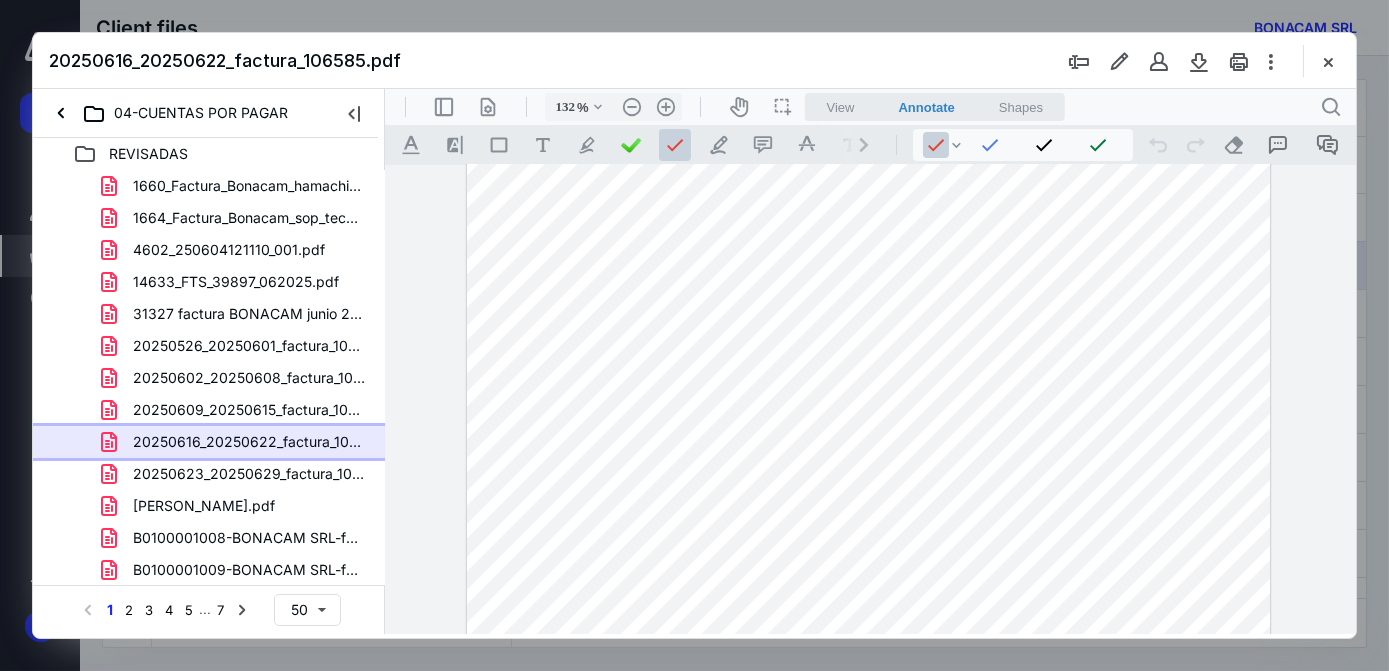 scroll, scrollTop: 48, scrollLeft: 0, axis: vertical 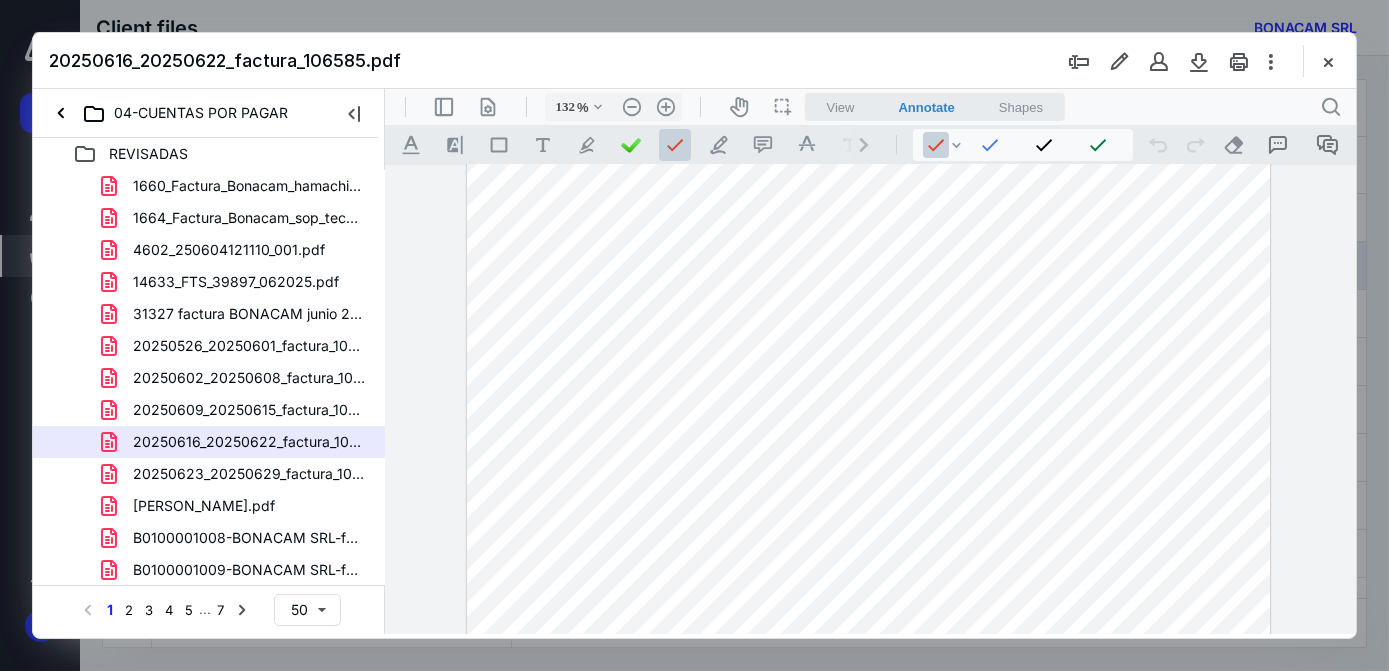 click at bounding box center [867, 642] 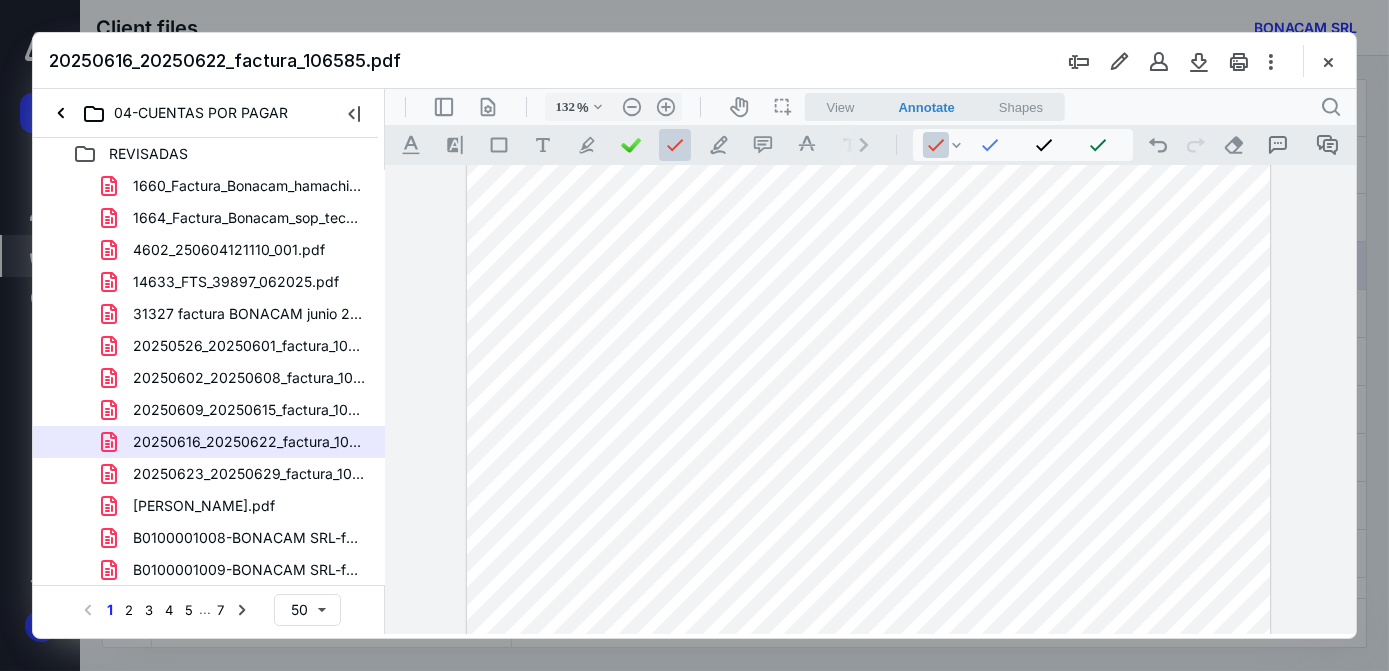 scroll, scrollTop: 578, scrollLeft: 0, axis: vertical 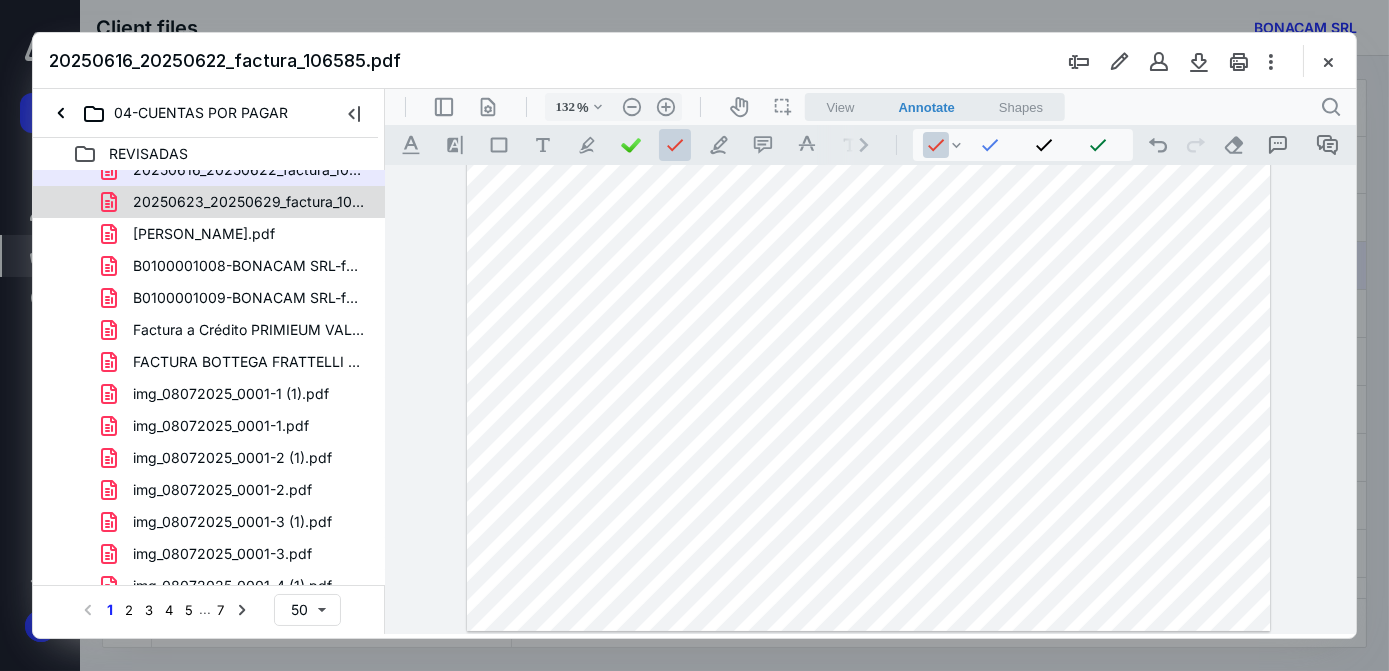 click on "20250623_20250629_factura_106585.pdf" at bounding box center (249, 202) 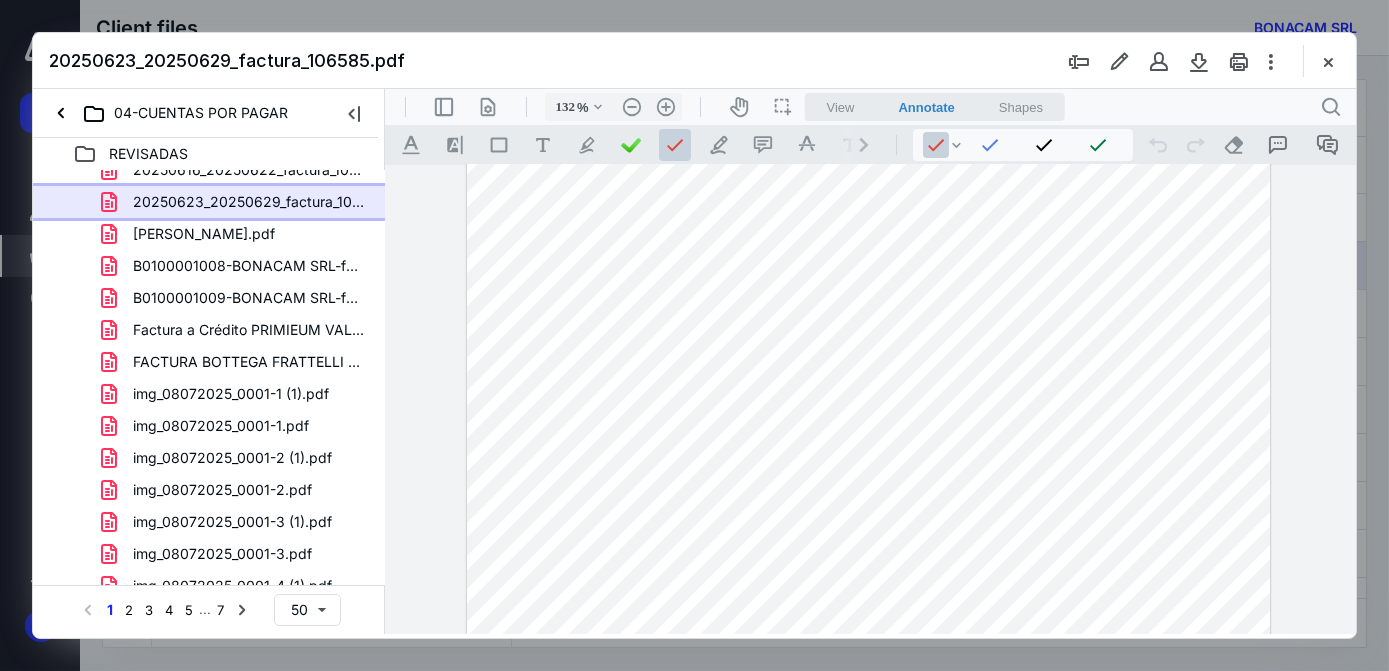 scroll, scrollTop: 0, scrollLeft: 0, axis: both 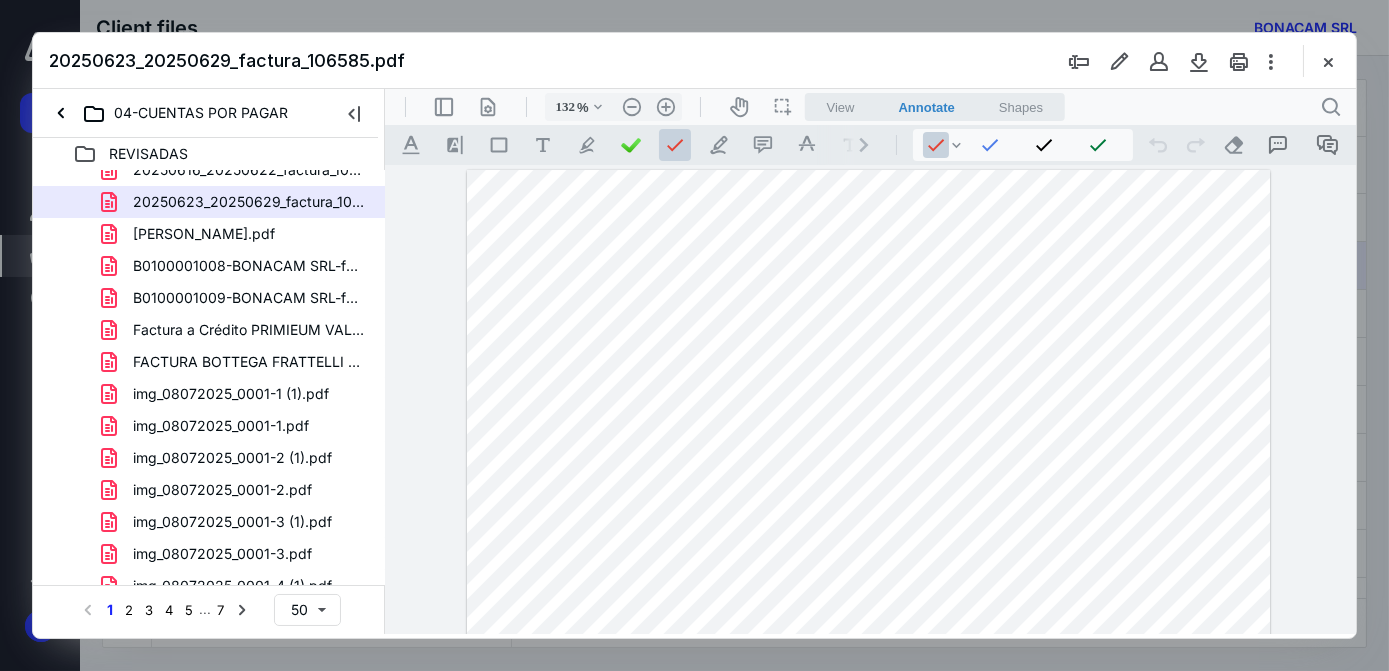 click at bounding box center (867, 690) 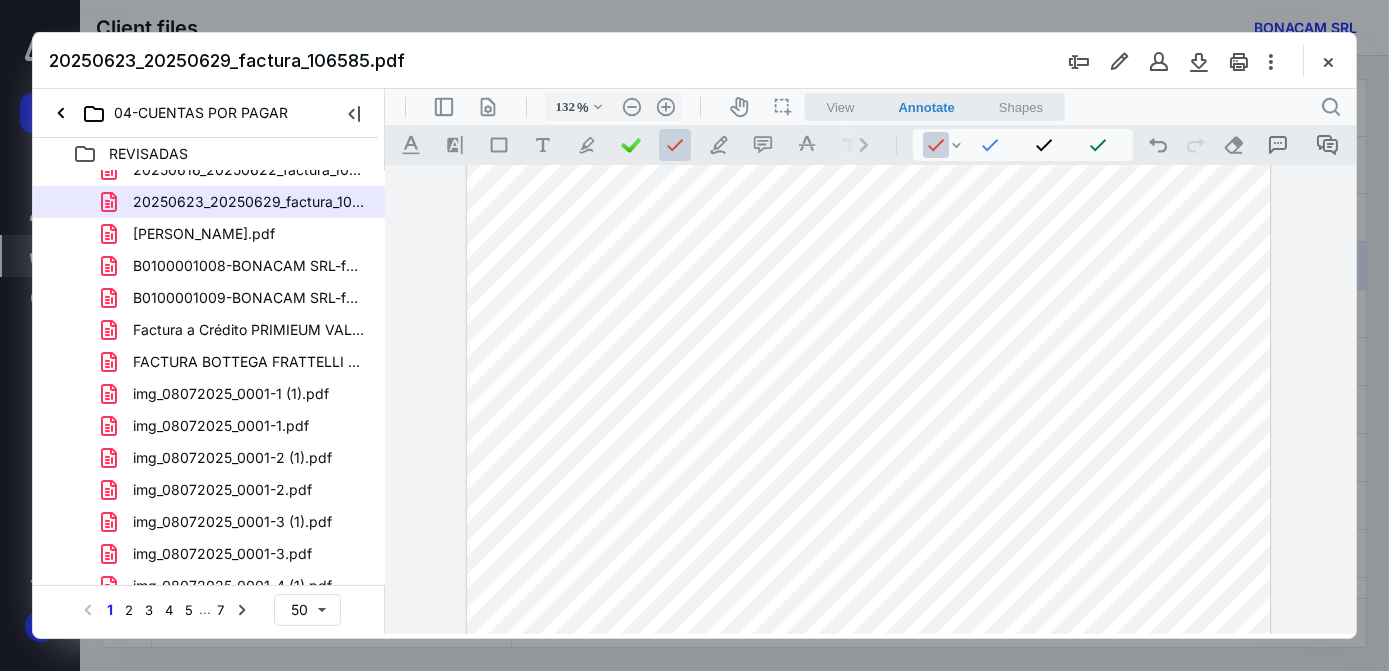 scroll, scrollTop: 578, scrollLeft: 0, axis: vertical 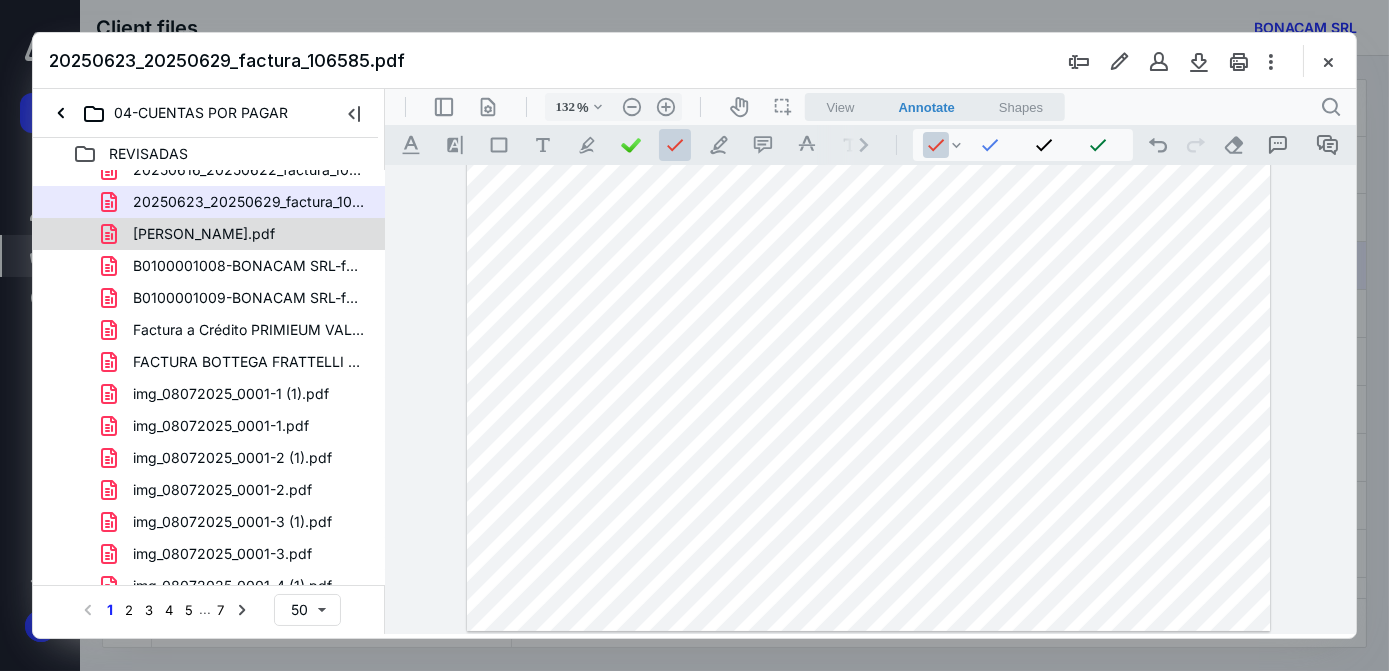 click on "[PERSON_NAME].pdf" at bounding box center [204, 234] 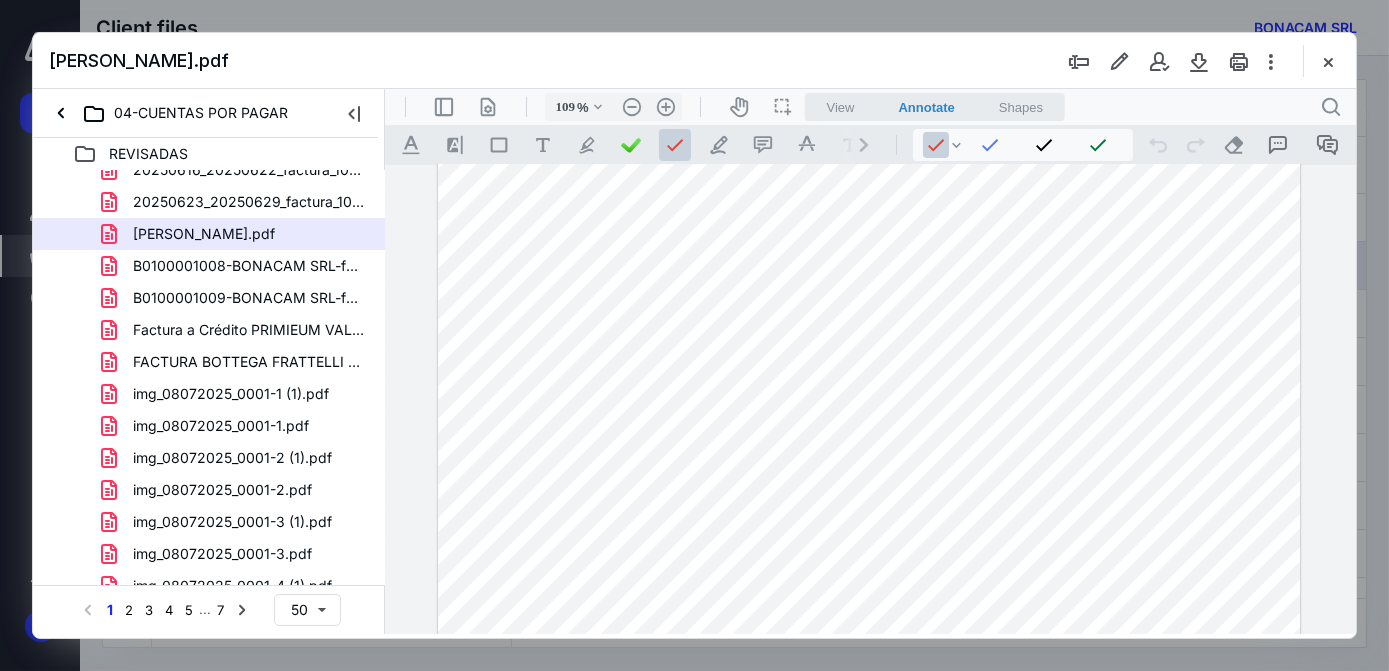 scroll, scrollTop: 90, scrollLeft: 0, axis: vertical 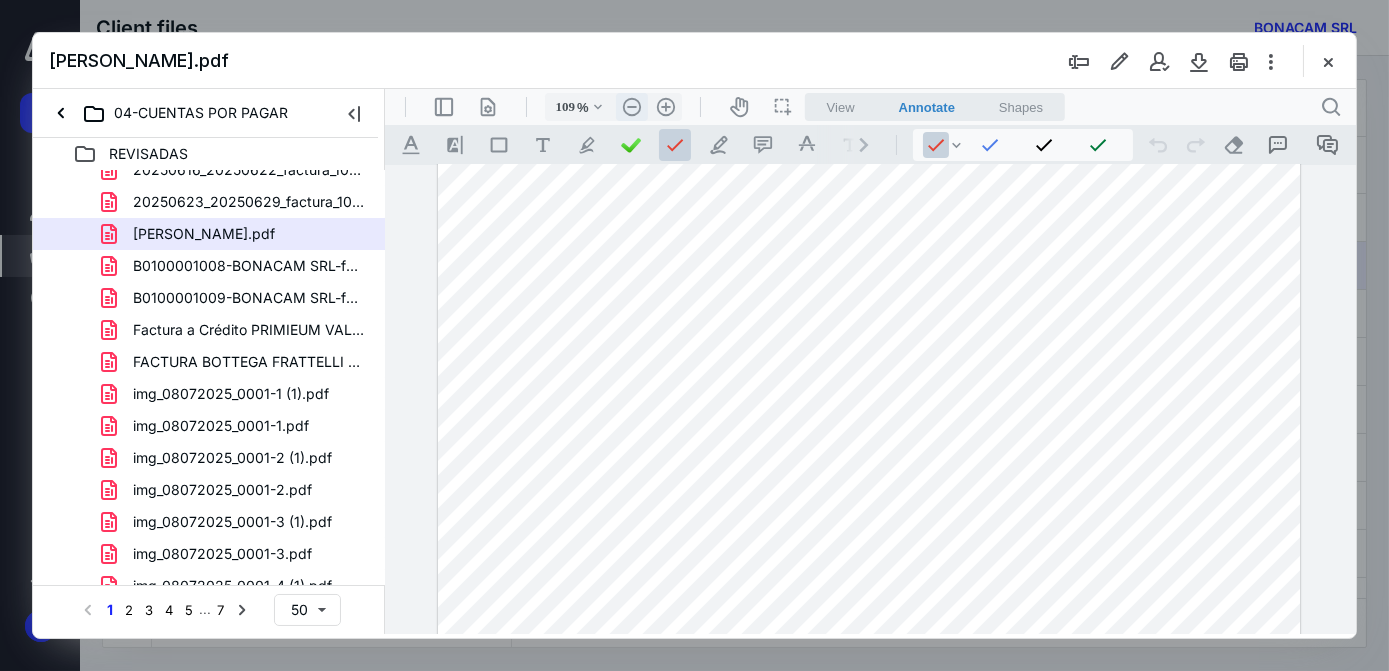 click on ".cls-1{fill:#abb0c4;} icon - header - zoom - out - line" at bounding box center (631, 107) 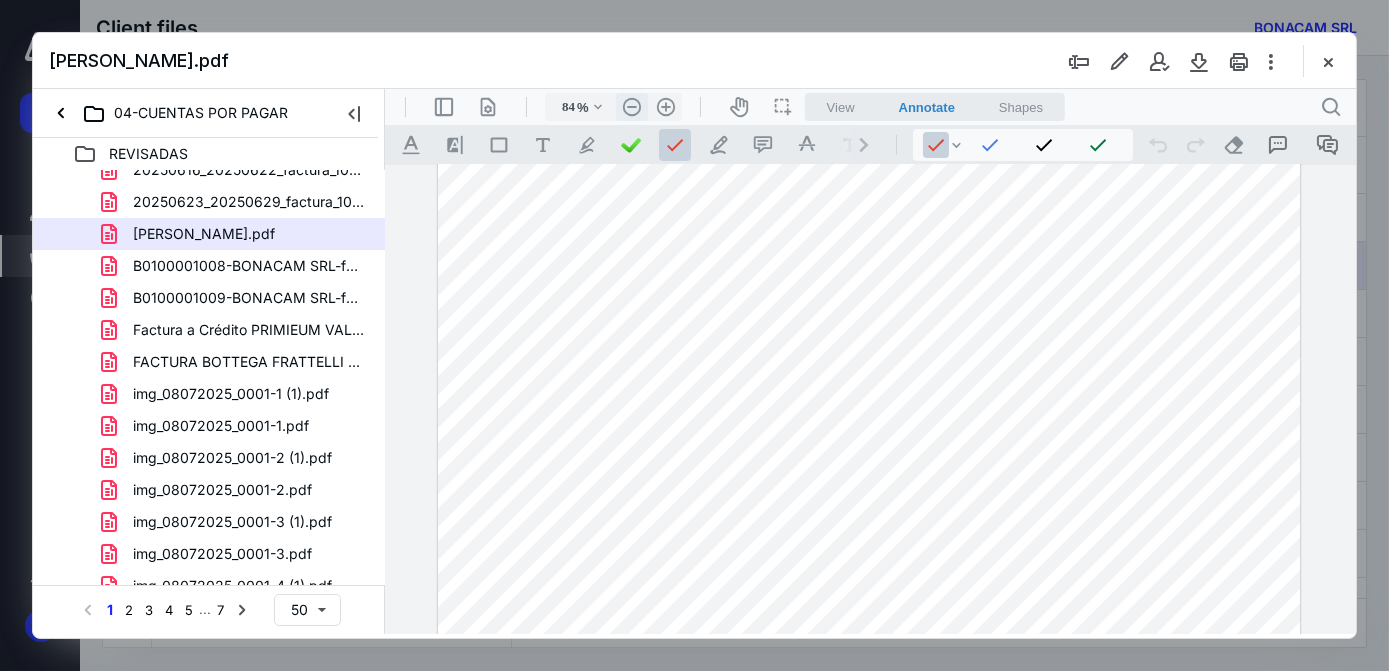 scroll, scrollTop: 24, scrollLeft: 0, axis: vertical 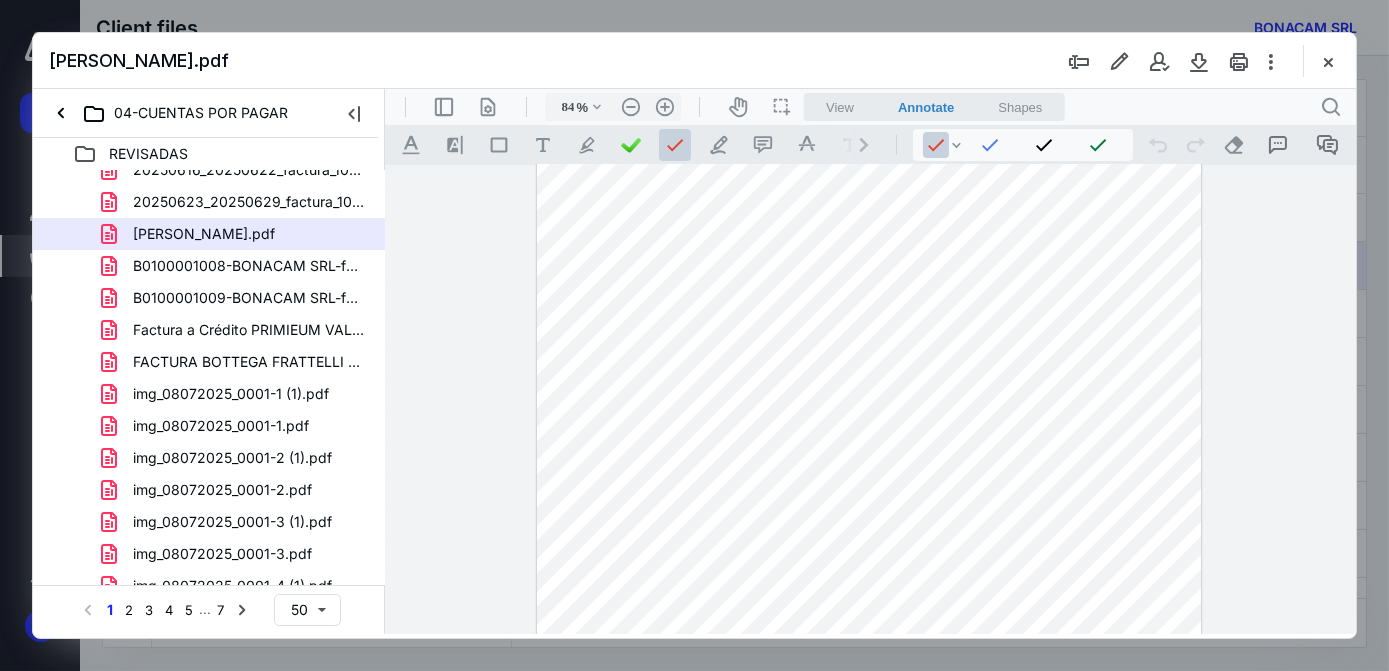 type 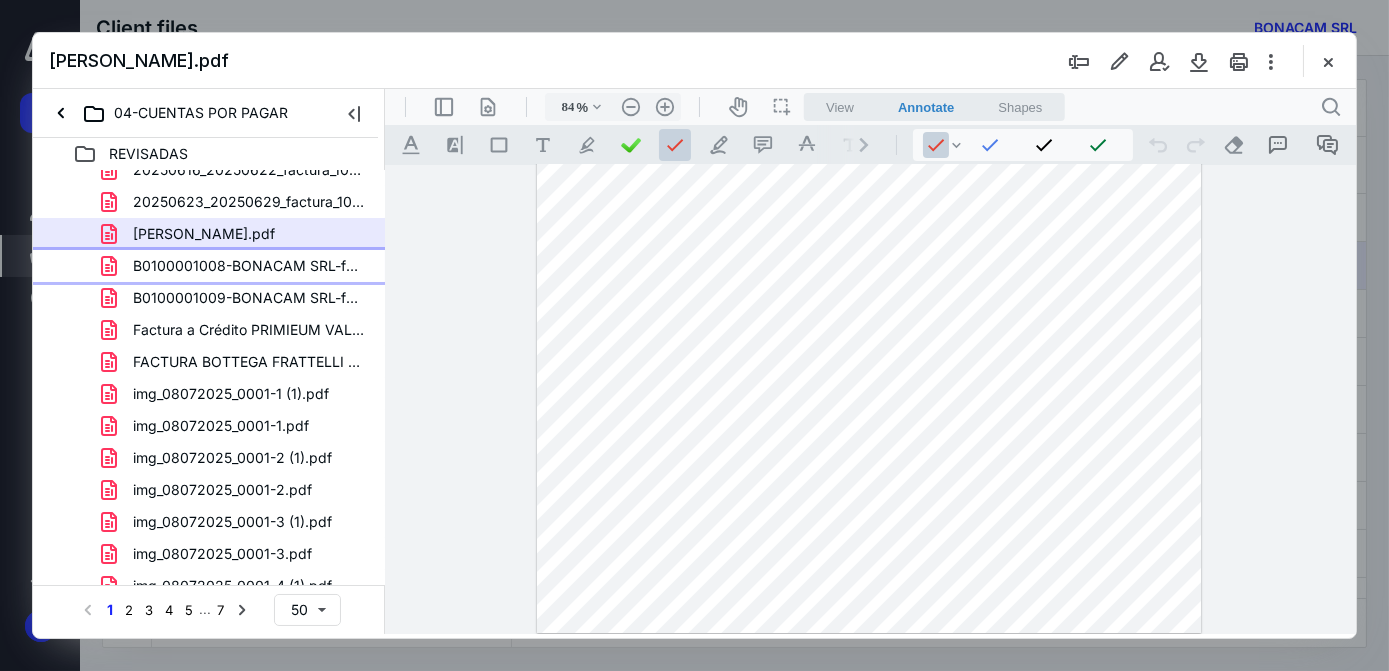 drag, startPoint x: 283, startPoint y: 273, endPoint x: 270, endPoint y: 273, distance: 13 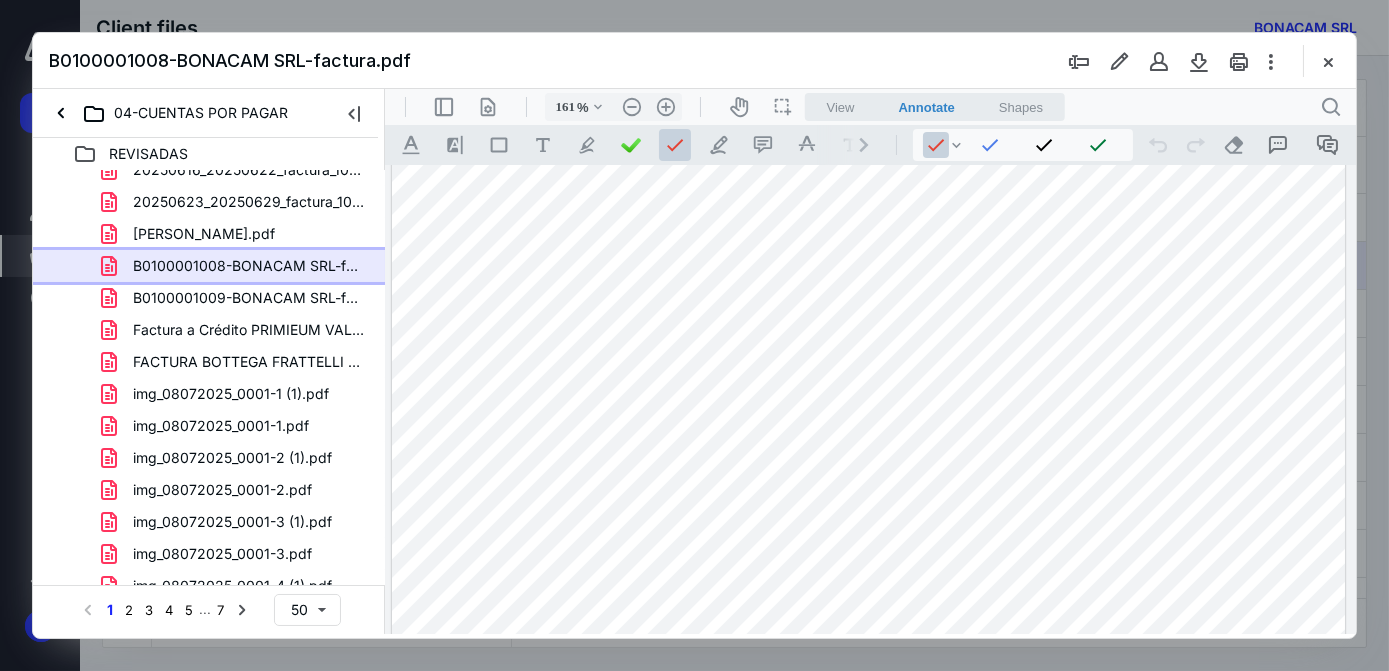 scroll, scrollTop: 0, scrollLeft: 1, axis: horizontal 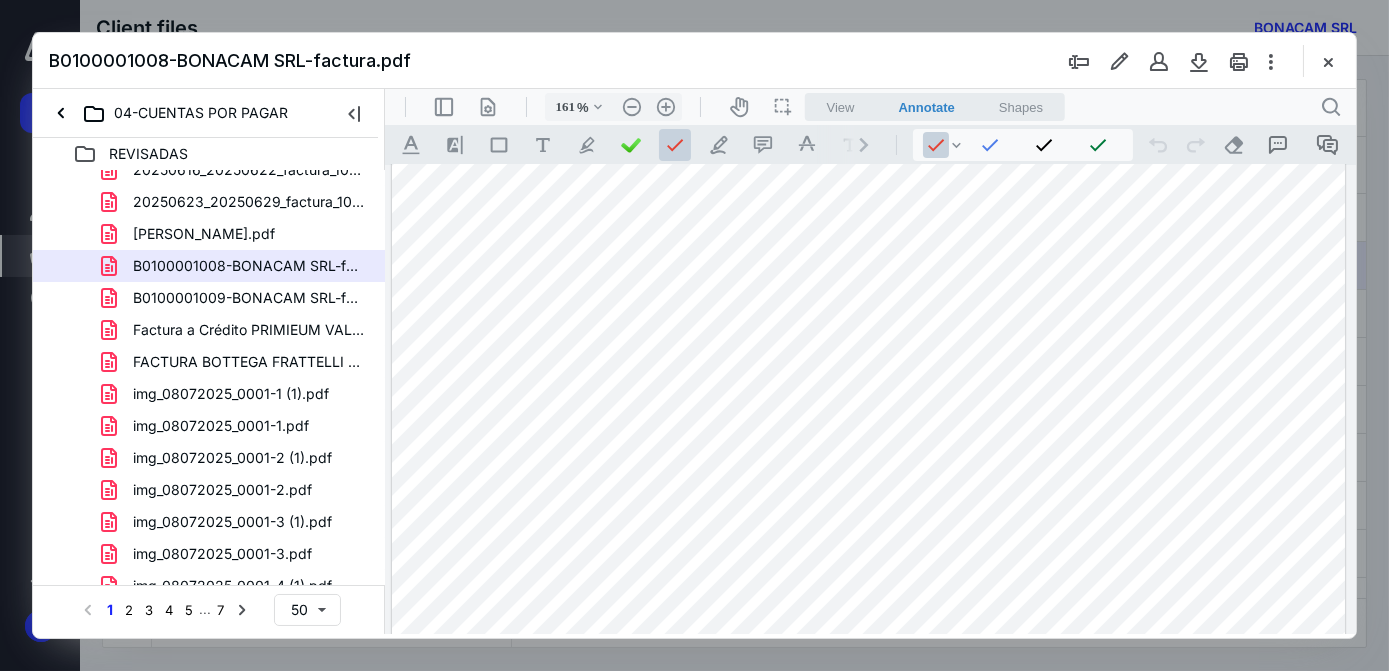 drag, startPoint x: 1261, startPoint y: 394, endPoint x: 1274, endPoint y: 394, distance: 13 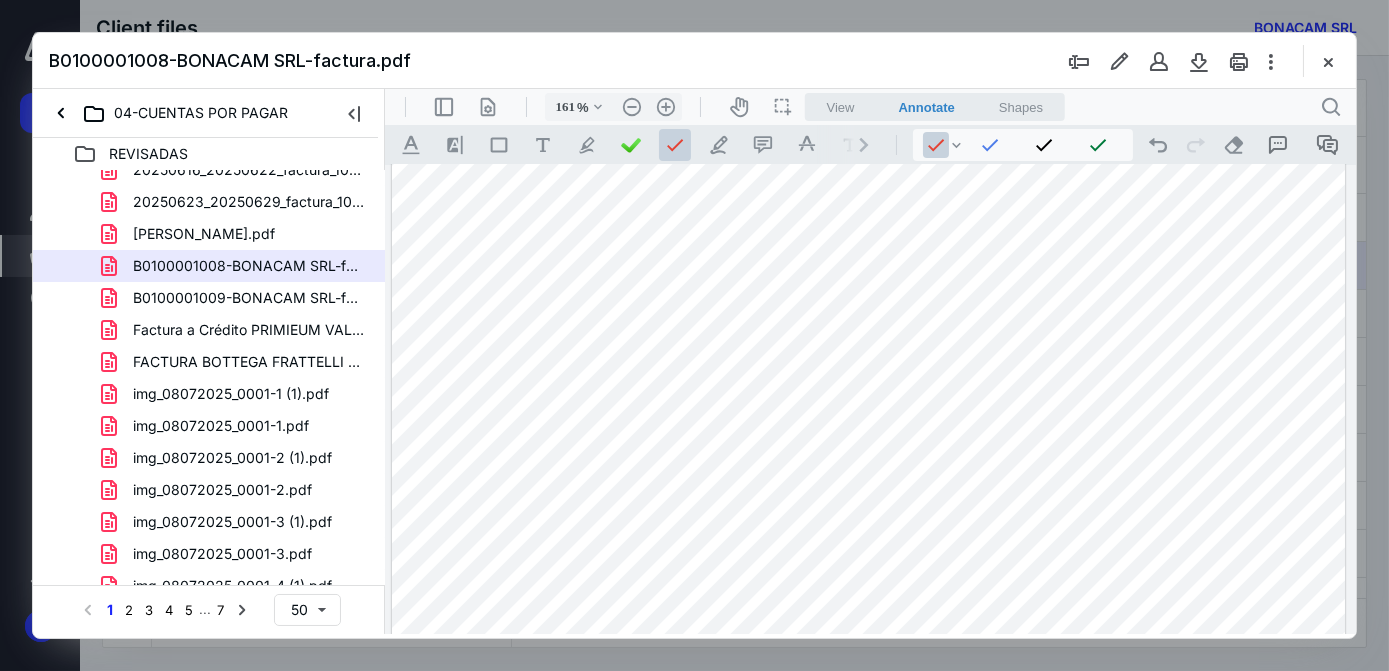 click on "B0100001009-BONACAM SRL-factura.pdf" at bounding box center (249, 298) 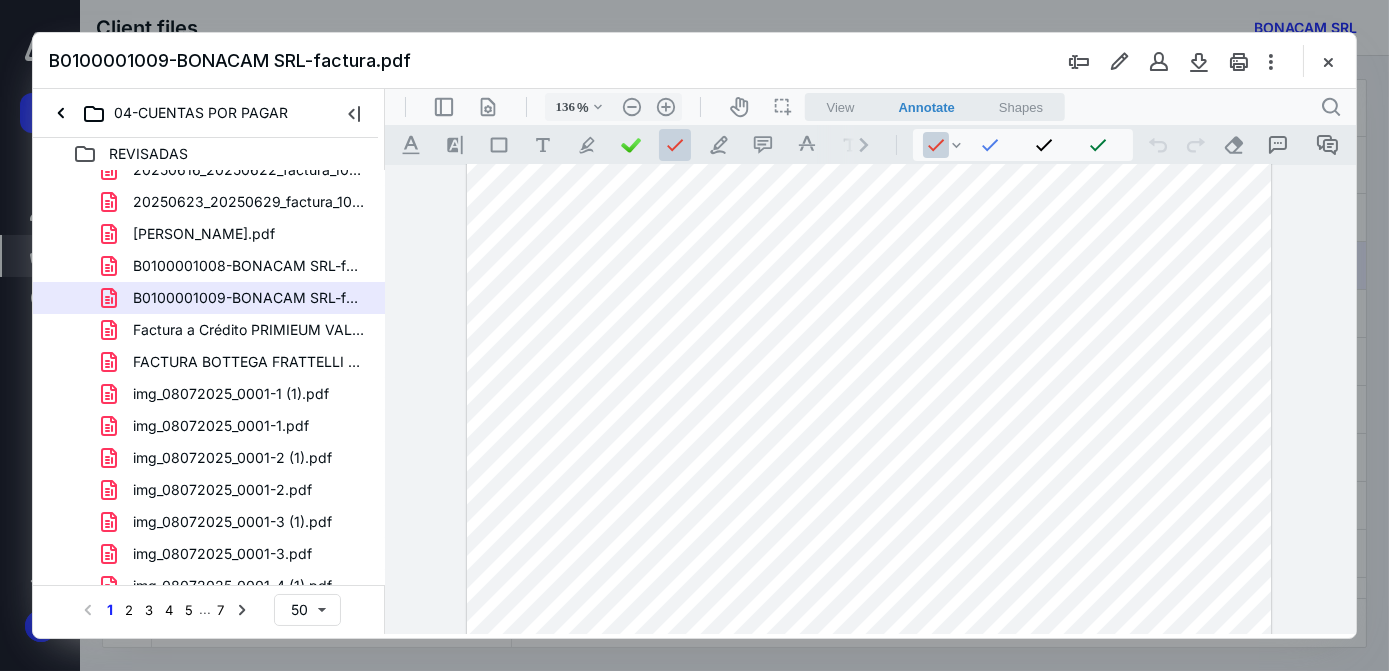 scroll, scrollTop: 0, scrollLeft: 0, axis: both 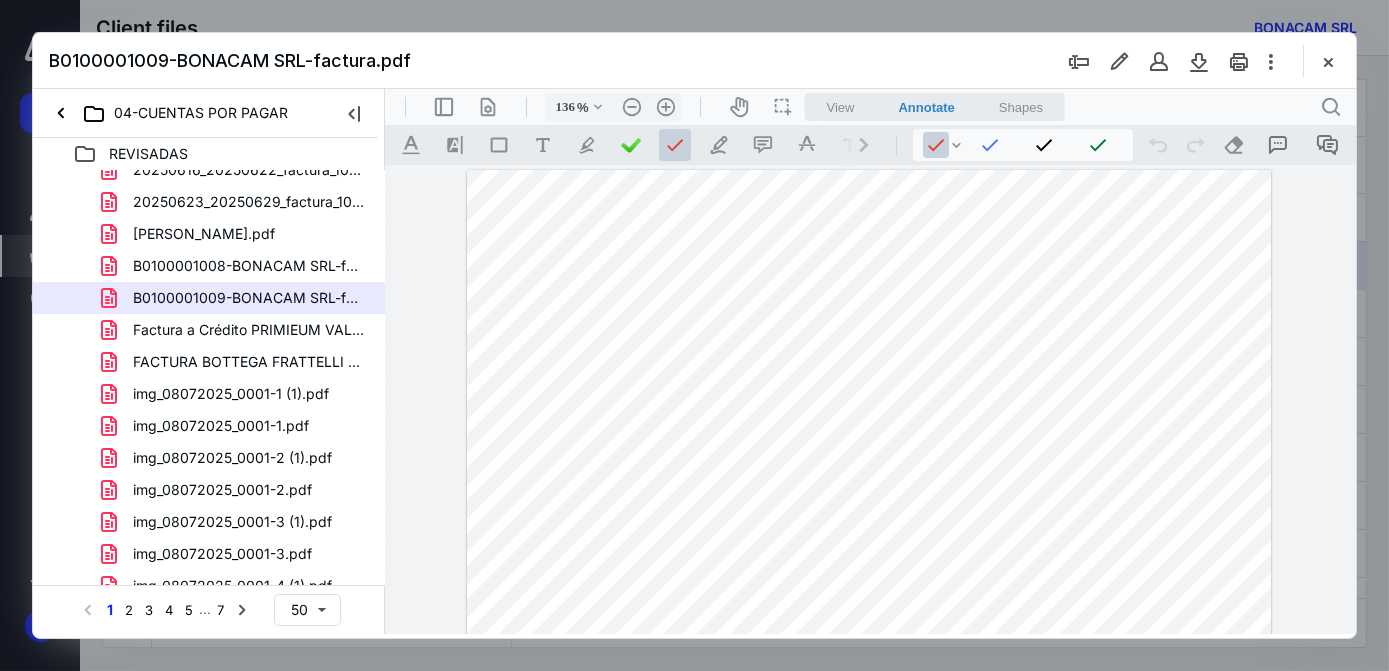 click at bounding box center (868, 739) 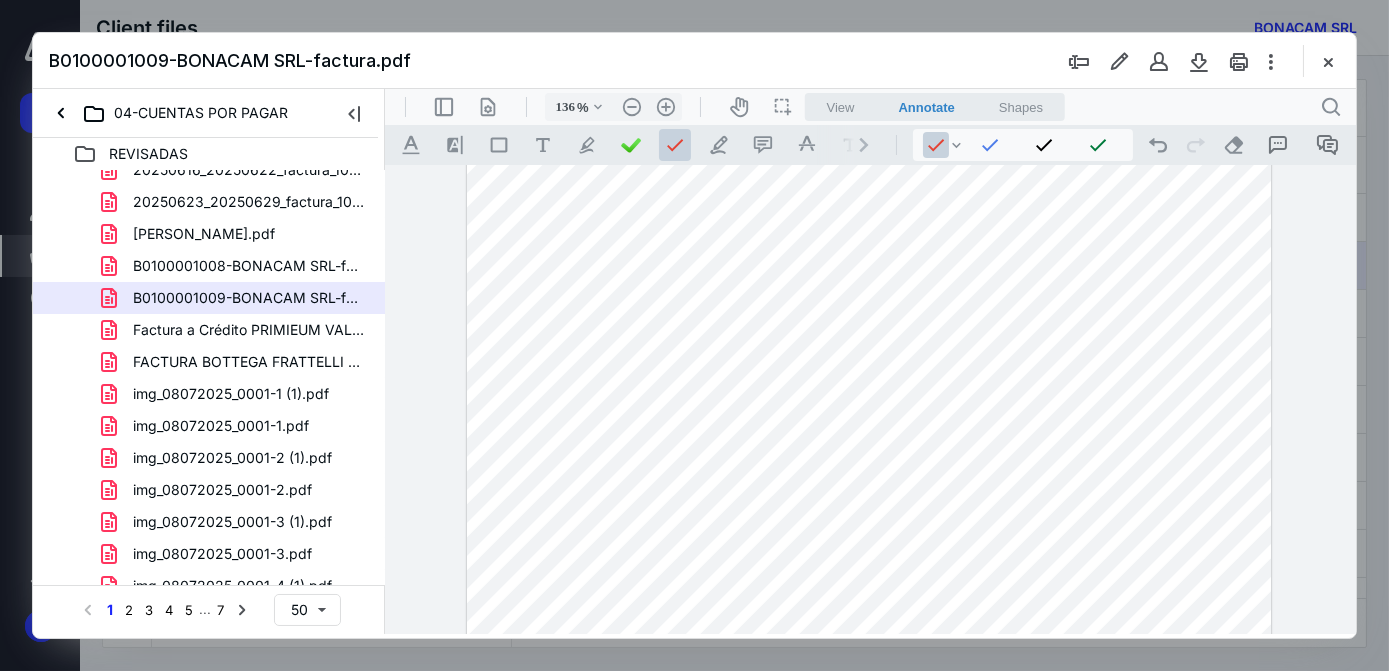 scroll, scrollTop: 678, scrollLeft: 0, axis: vertical 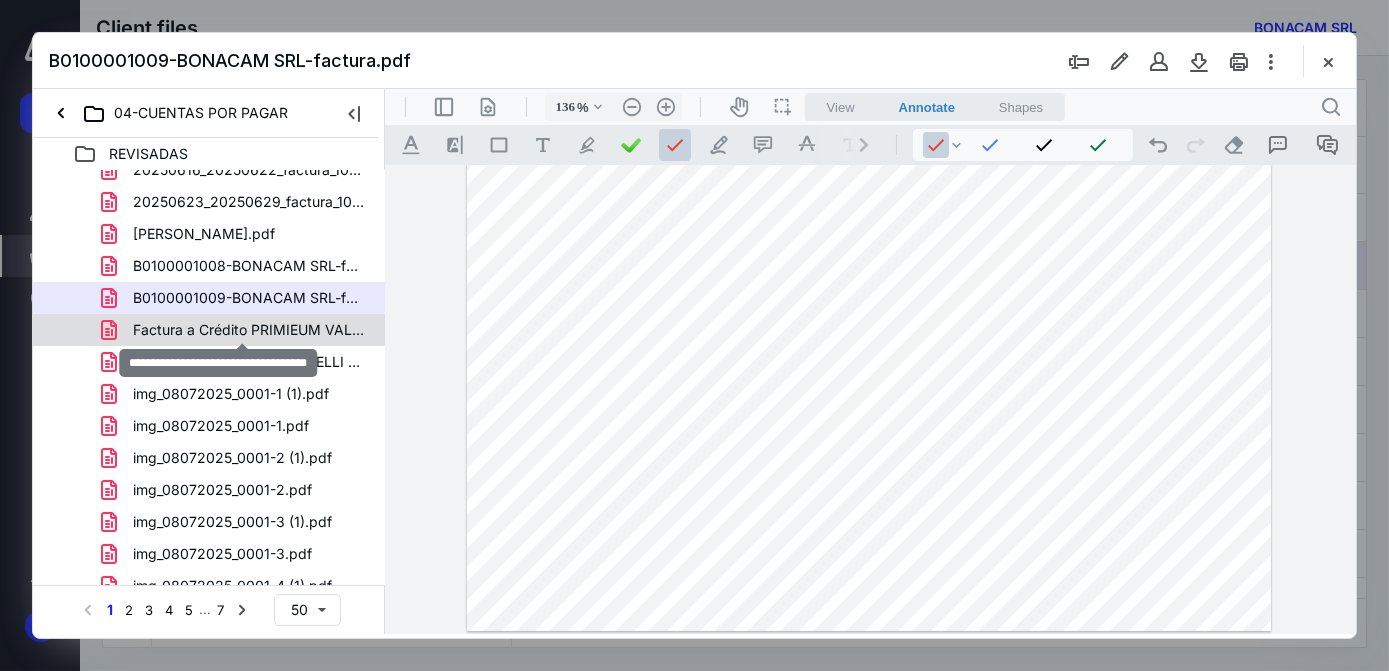 click on "Factura a Crédito PRIMIEUM VALET.pdf" at bounding box center (249, 330) 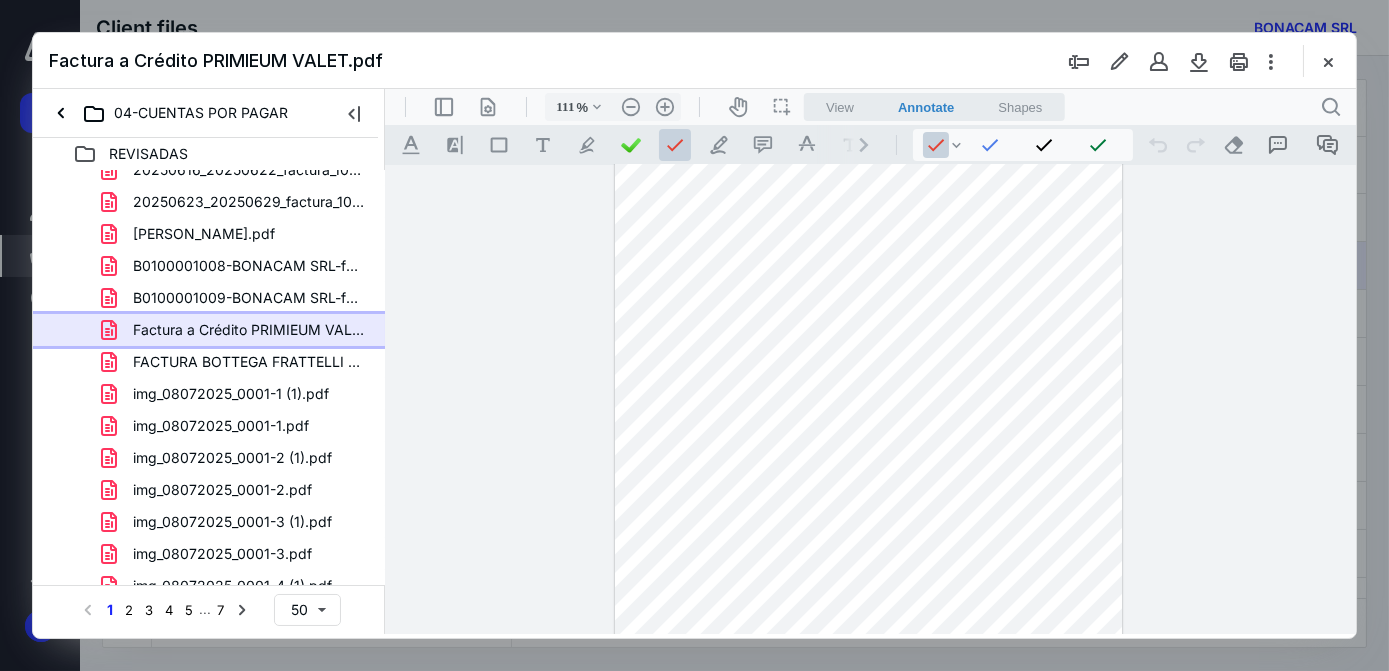 scroll, scrollTop: 57, scrollLeft: 0, axis: vertical 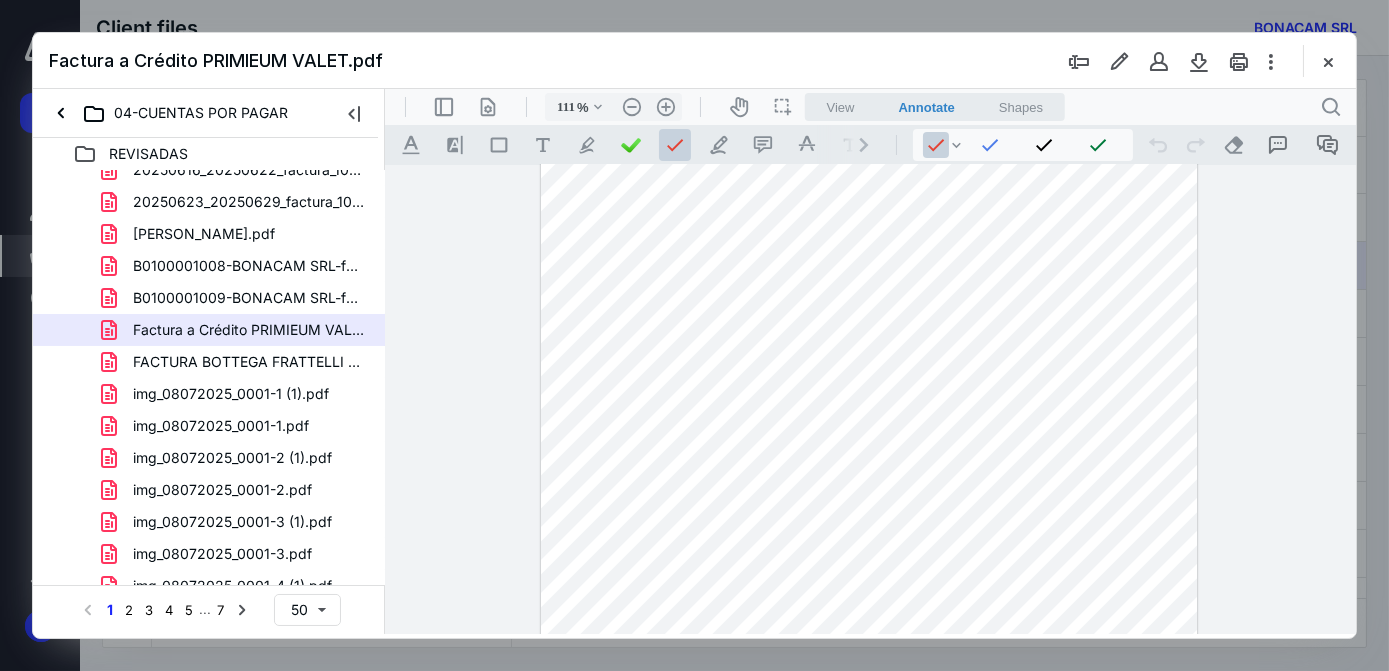 click at bounding box center (868, 576) 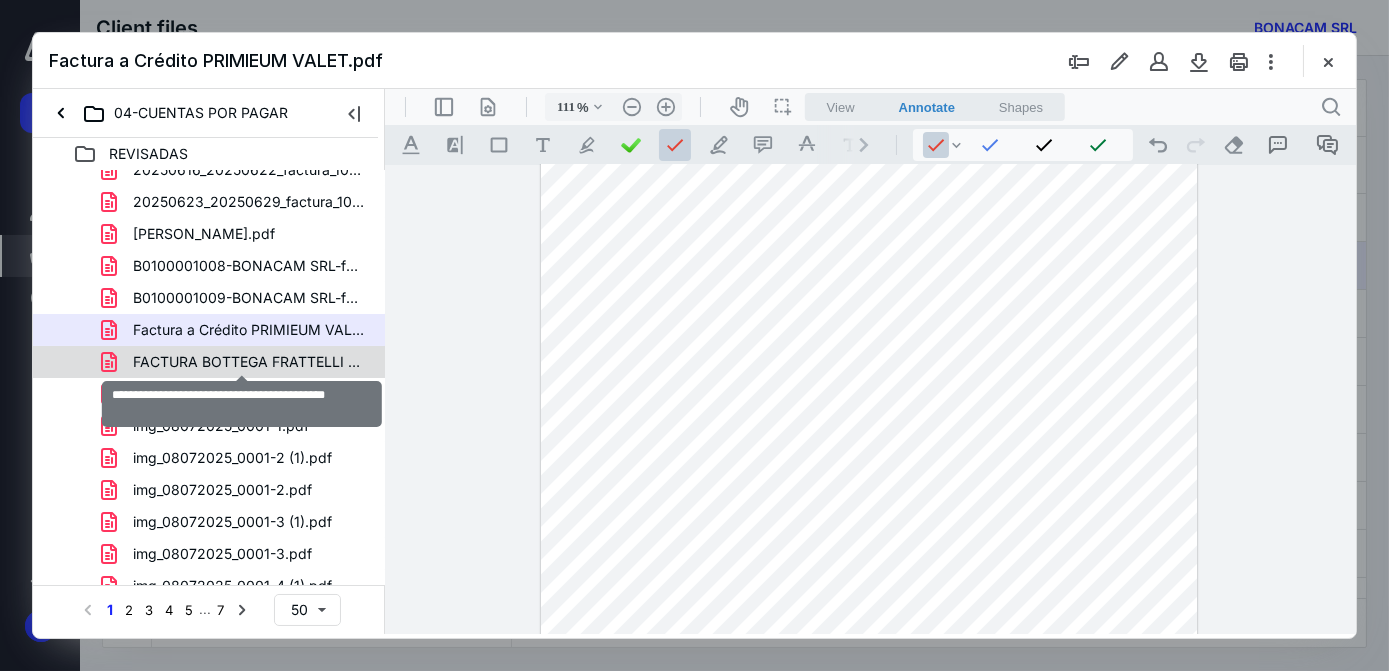 click on "FACTURA BOTTEGA FRATTELLI - JUNIO 2025 .pdf" at bounding box center [249, 362] 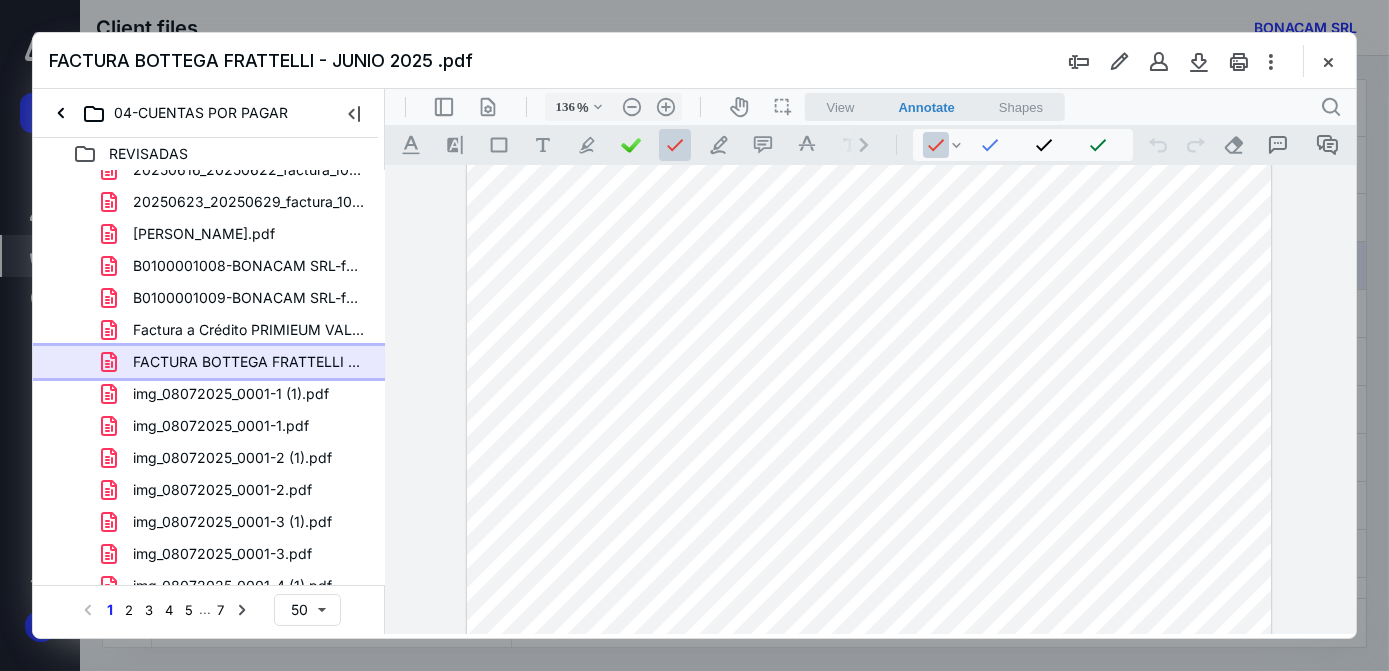 scroll, scrollTop: 184, scrollLeft: 0, axis: vertical 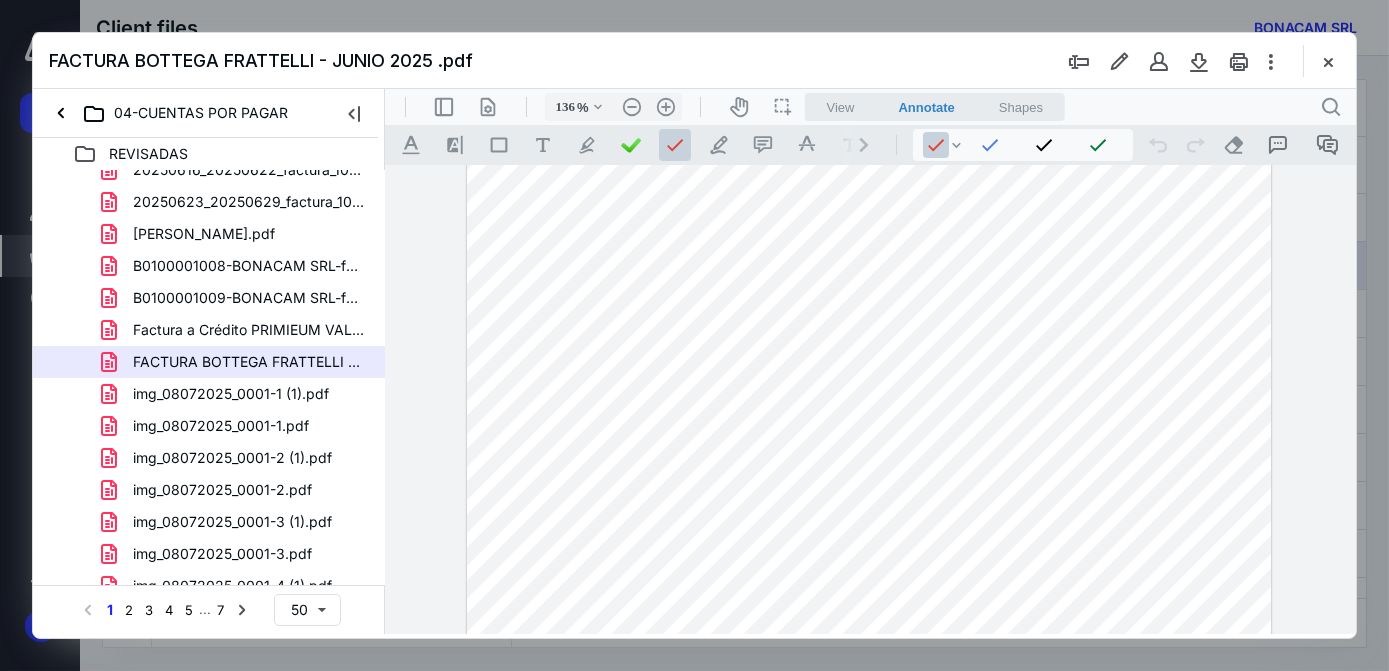 click at bounding box center [868, 555] 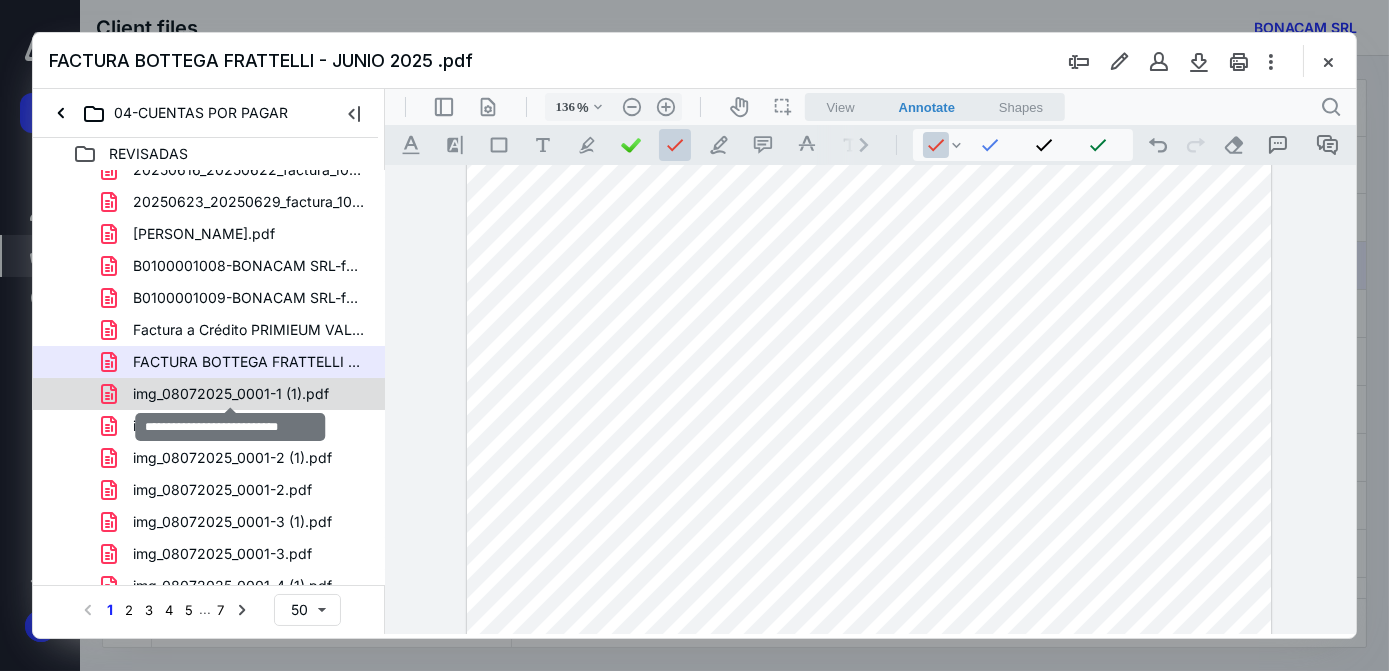 click on "img_08072025_0001-1 (1).pdf" at bounding box center (231, 394) 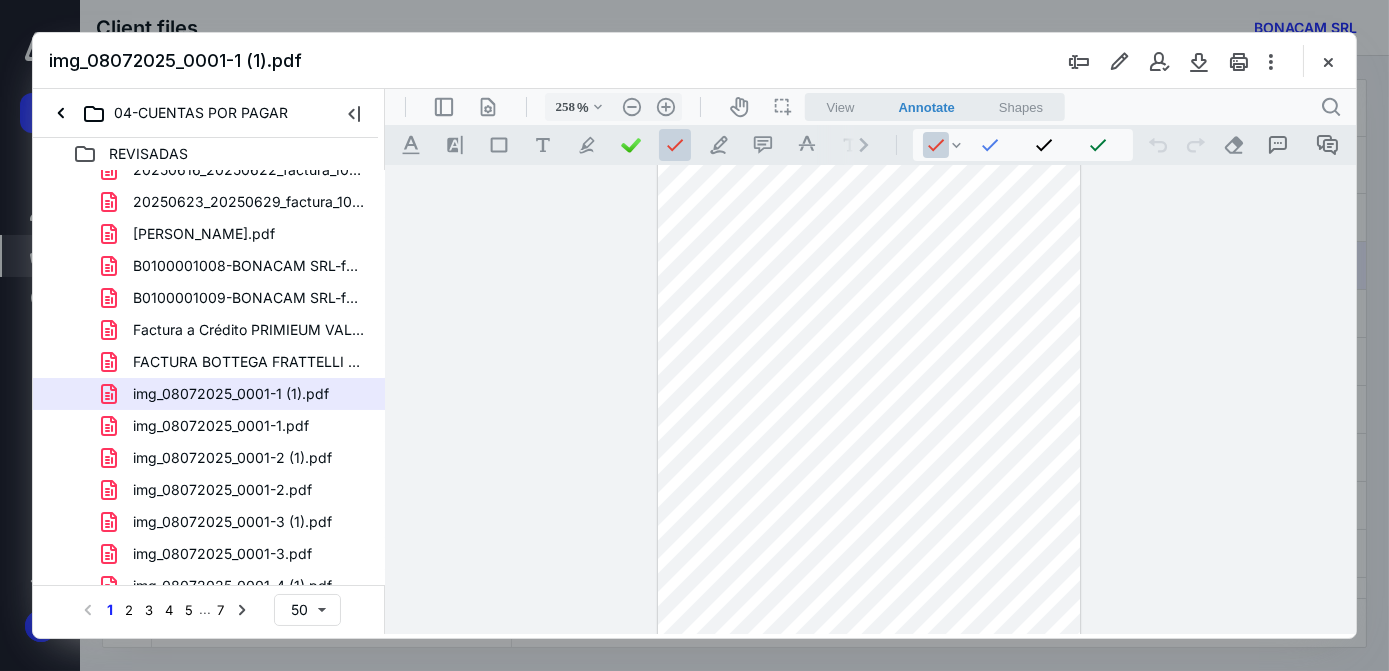 scroll, scrollTop: 75, scrollLeft: 0, axis: vertical 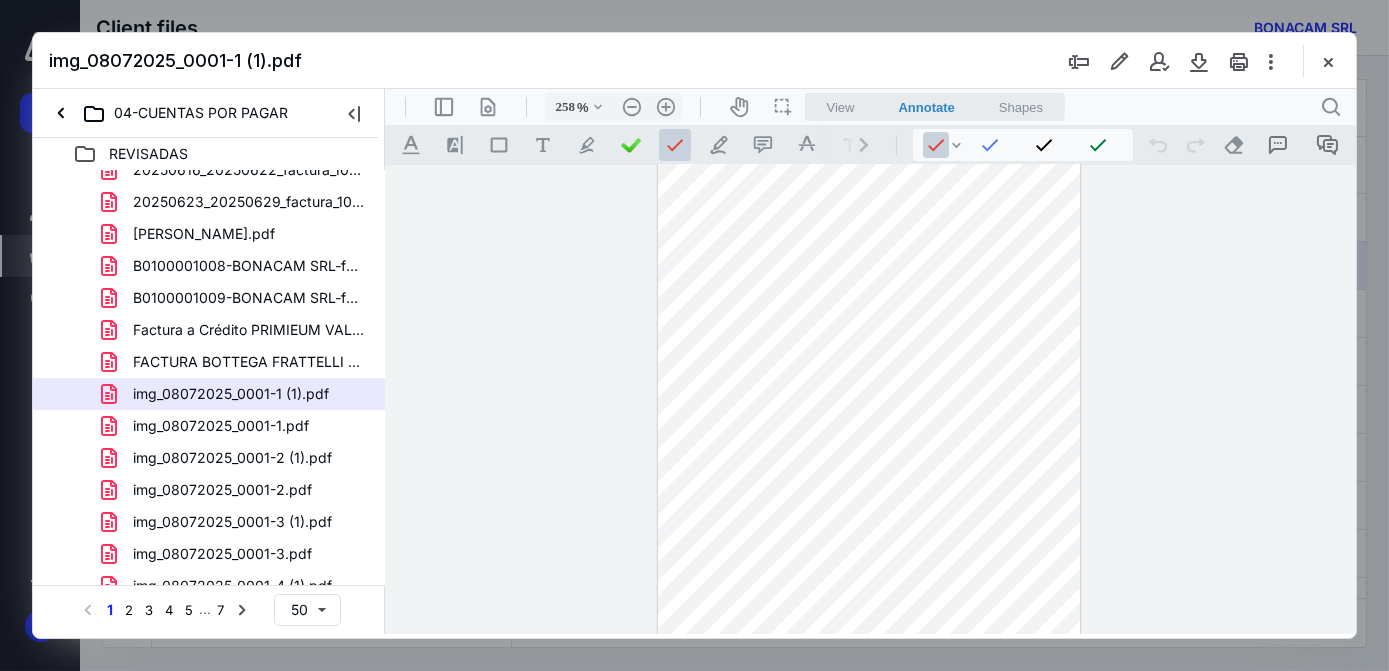 click at bounding box center (868, 986) 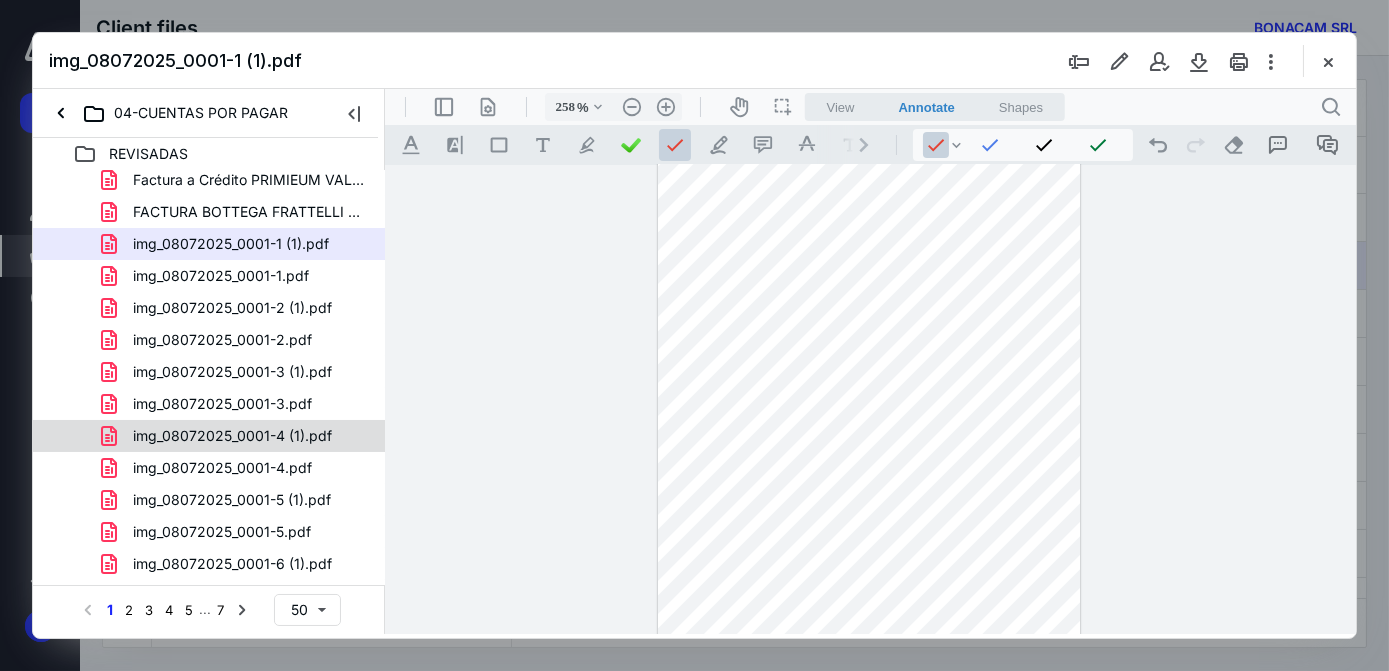 scroll, scrollTop: 454, scrollLeft: 0, axis: vertical 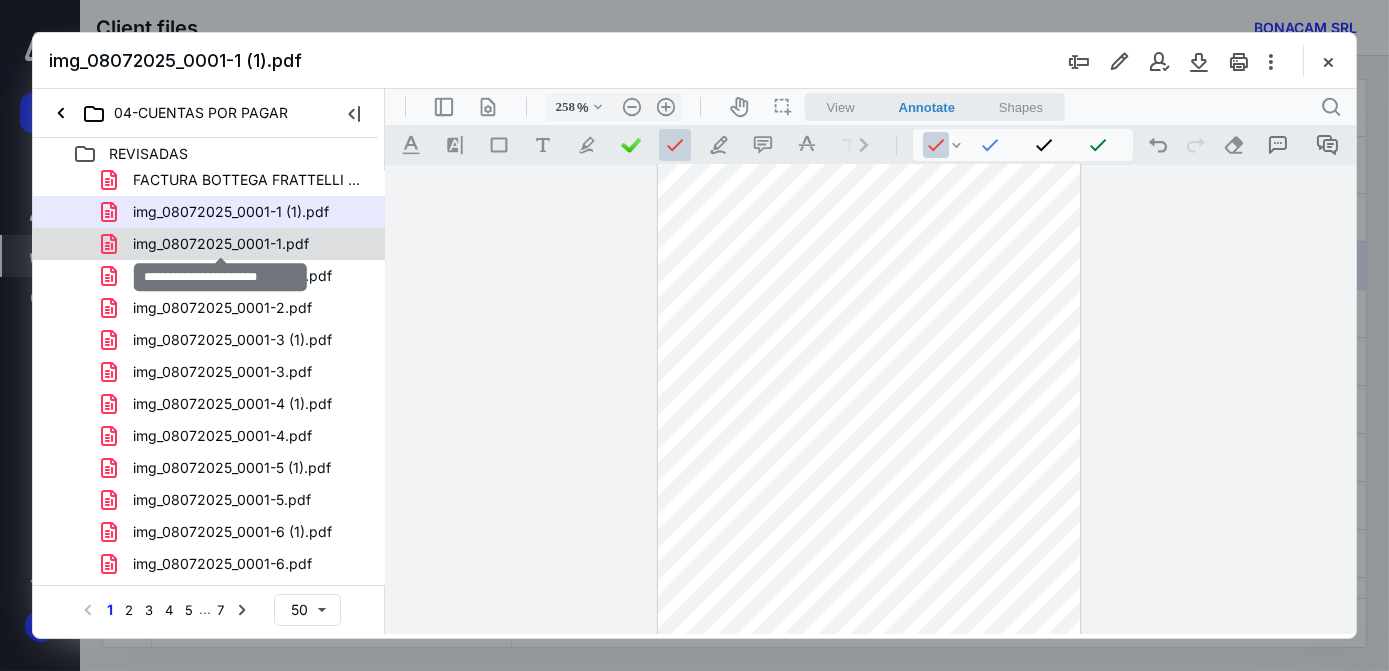 click on "img_08072025_0001-1.pdf" at bounding box center [221, 244] 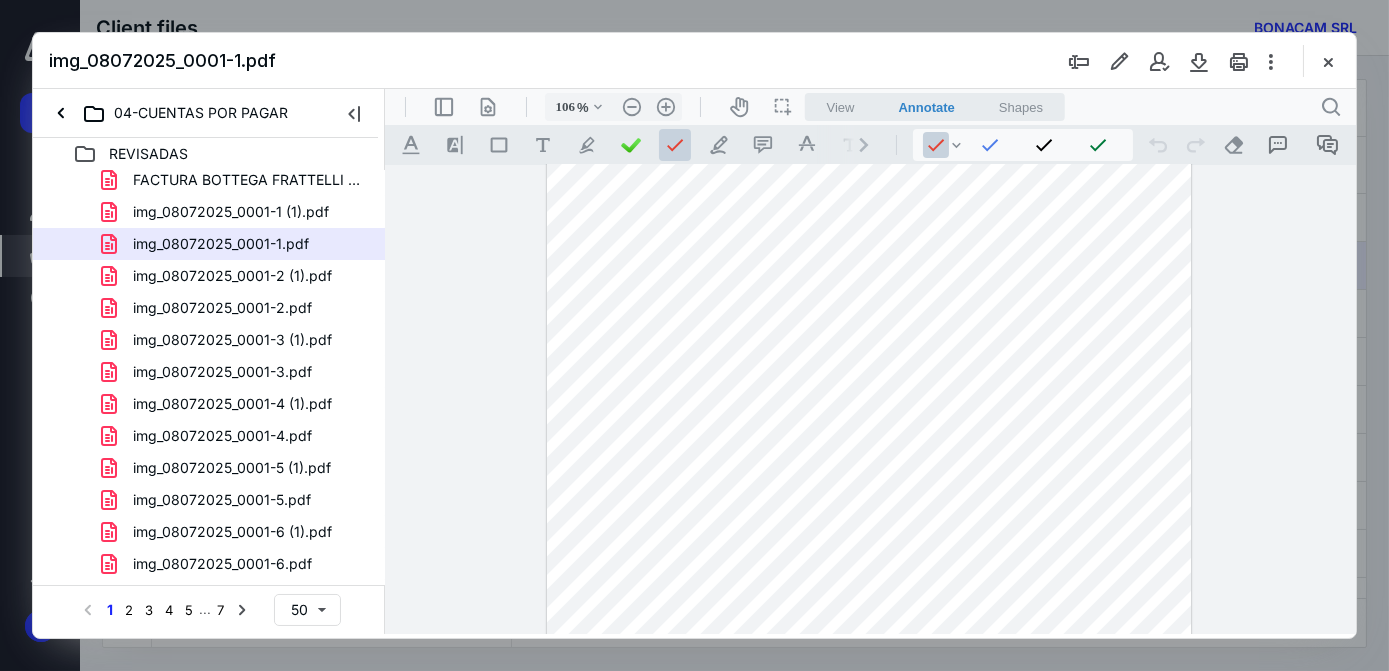 scroll, scrollTop: 272, scrollLeft: 0, axis: vertical 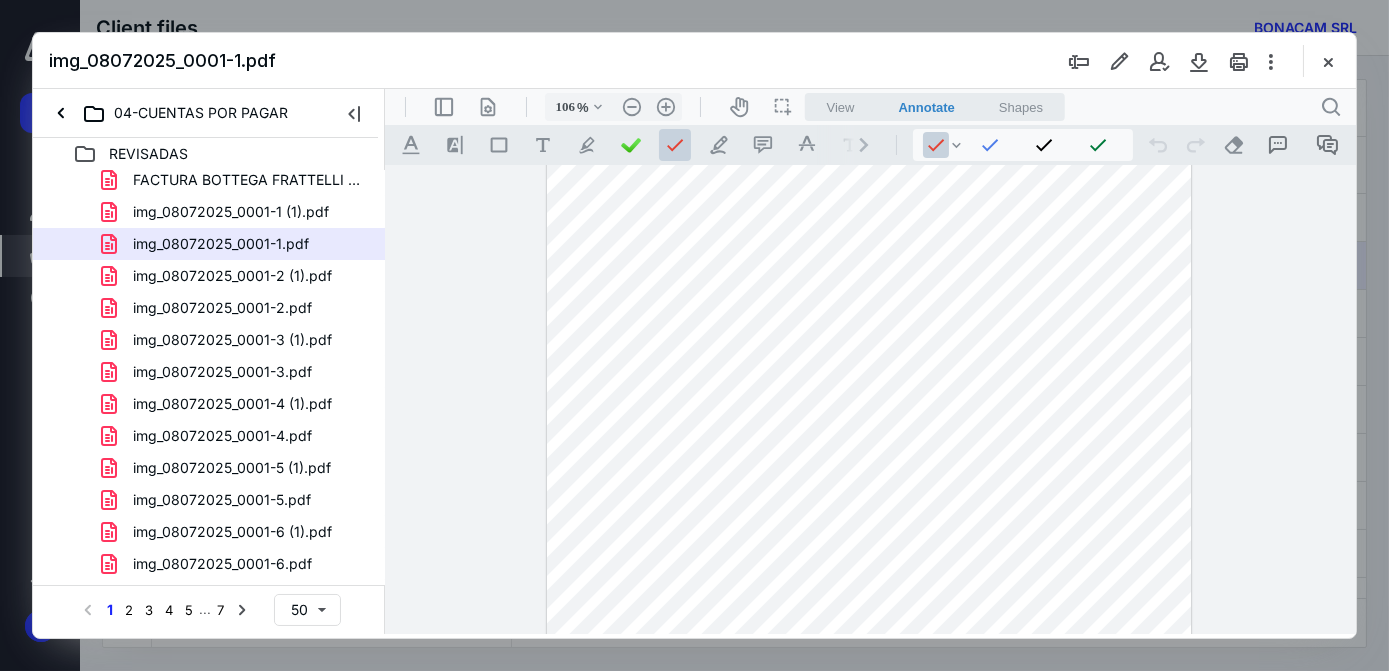 click at bounding box center (868, 320) 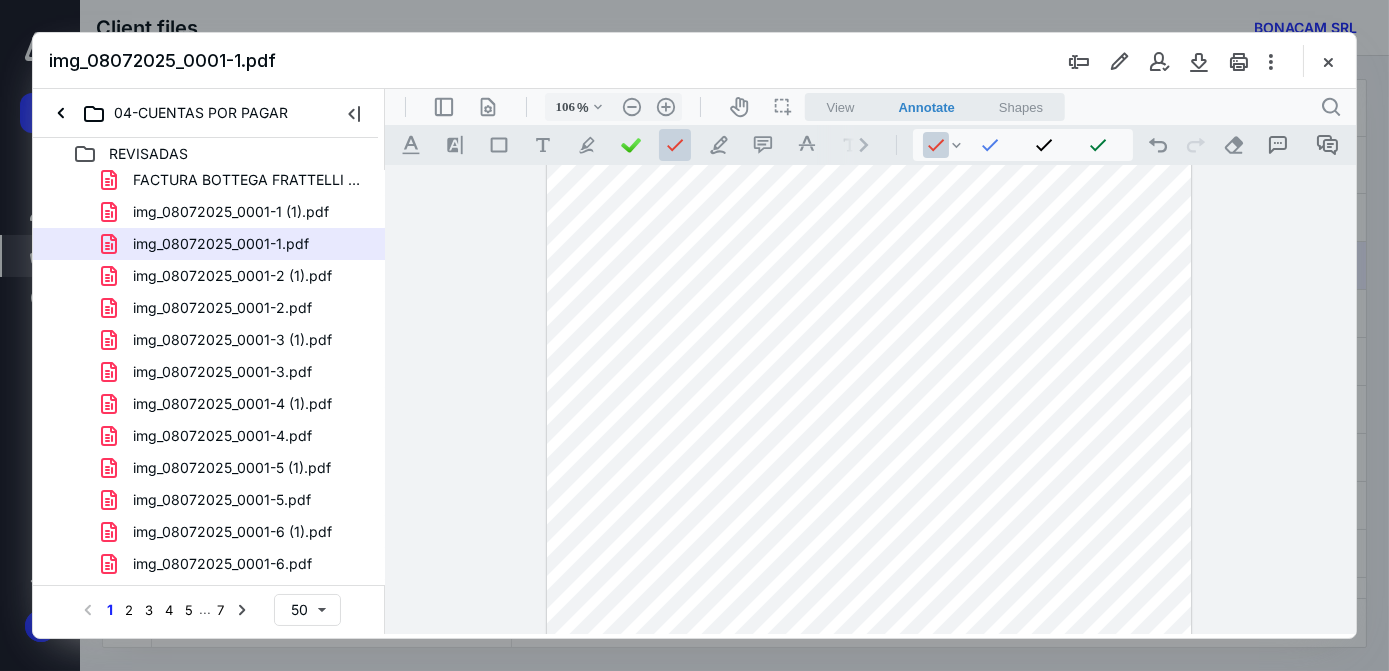scroll, scrollTop: 383, scrollLeft: 0, axis: vertical 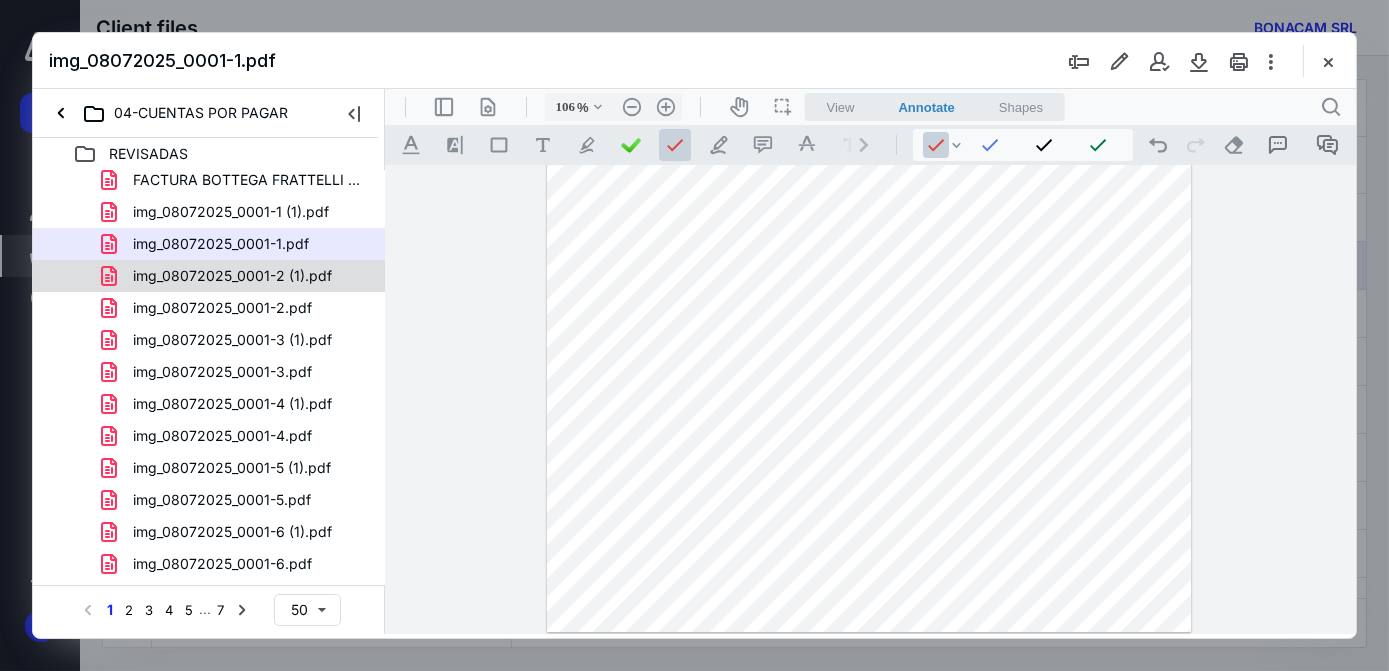 click on "img_08072025_0001-2 (1).pdf" at bounding box center [232, 276] 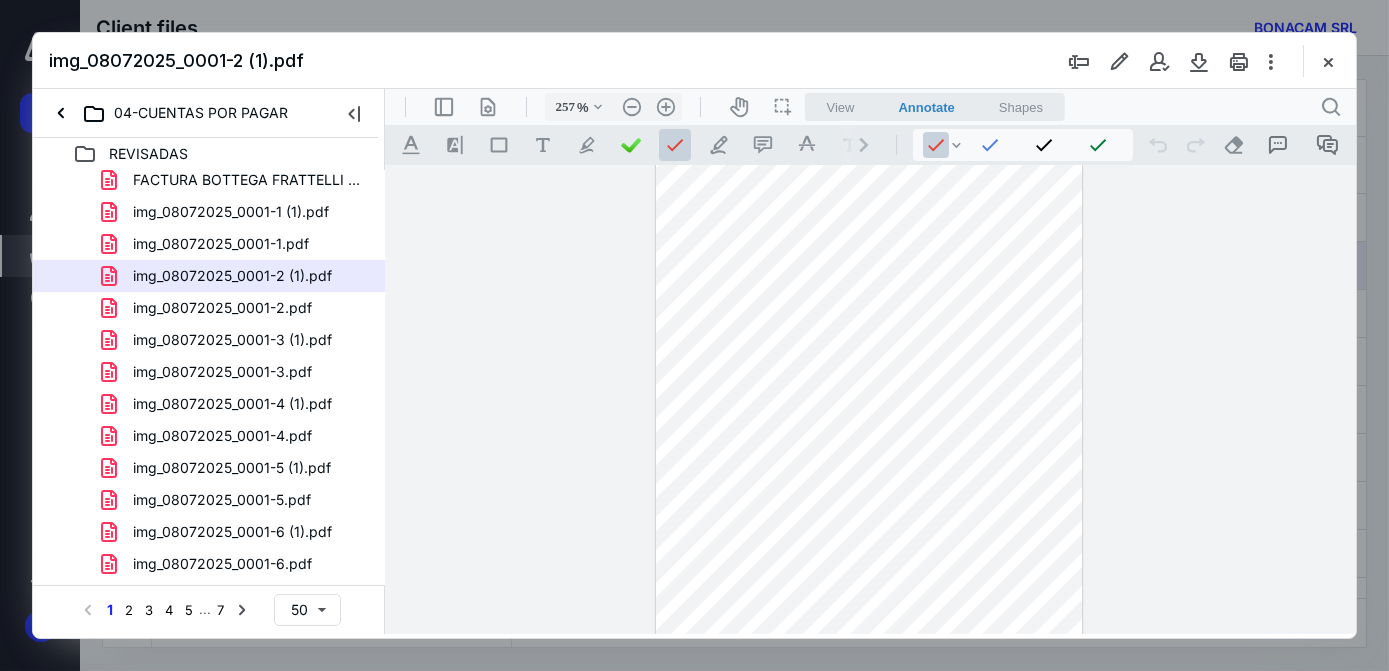 scroll, scrollTop: 634, scrollLeft: 0, axis: vertical 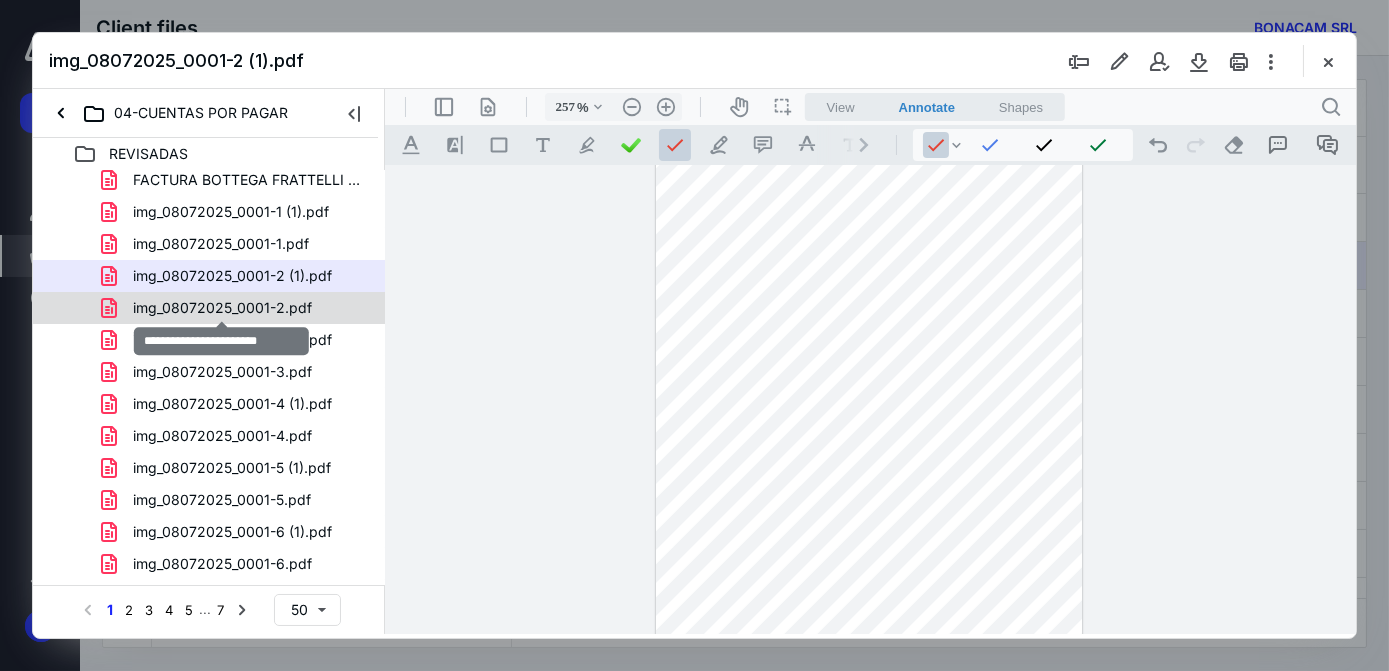 click on "img_08072025_0001-2.pdf" at bounding box center [222, 308] 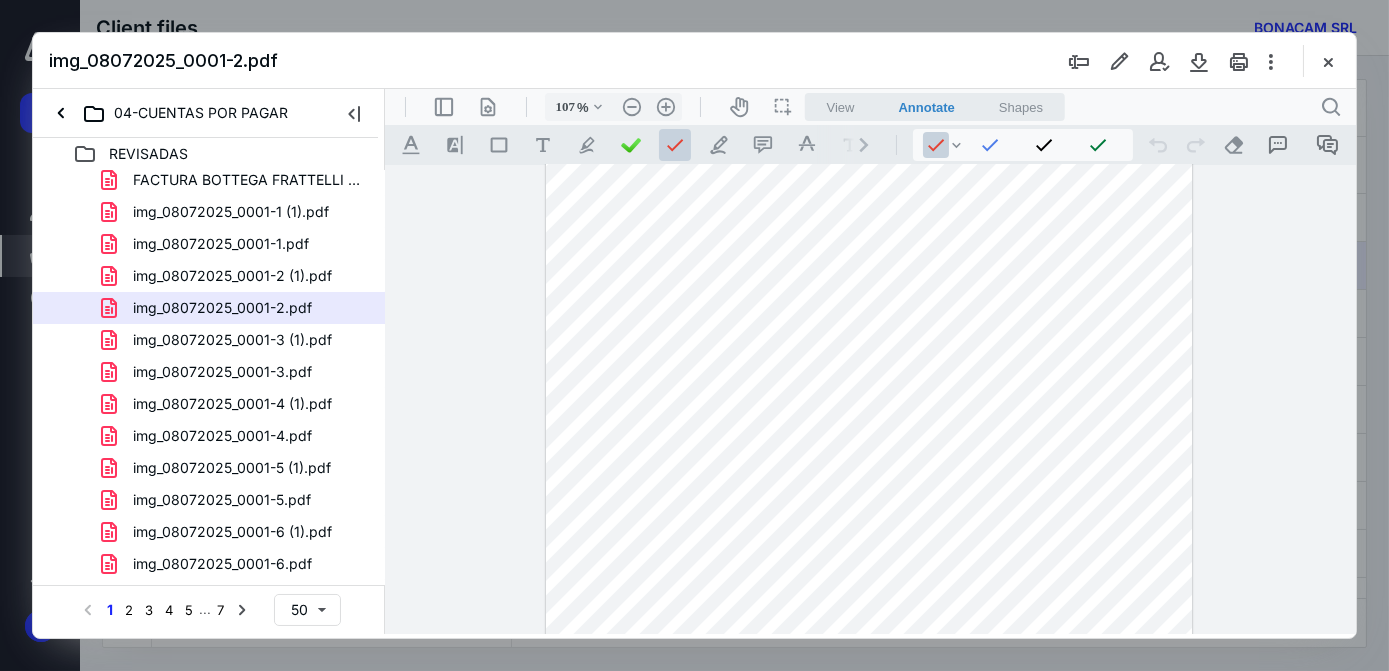scroll, scrollTop: 0, scrollLeft: 0, axis: both 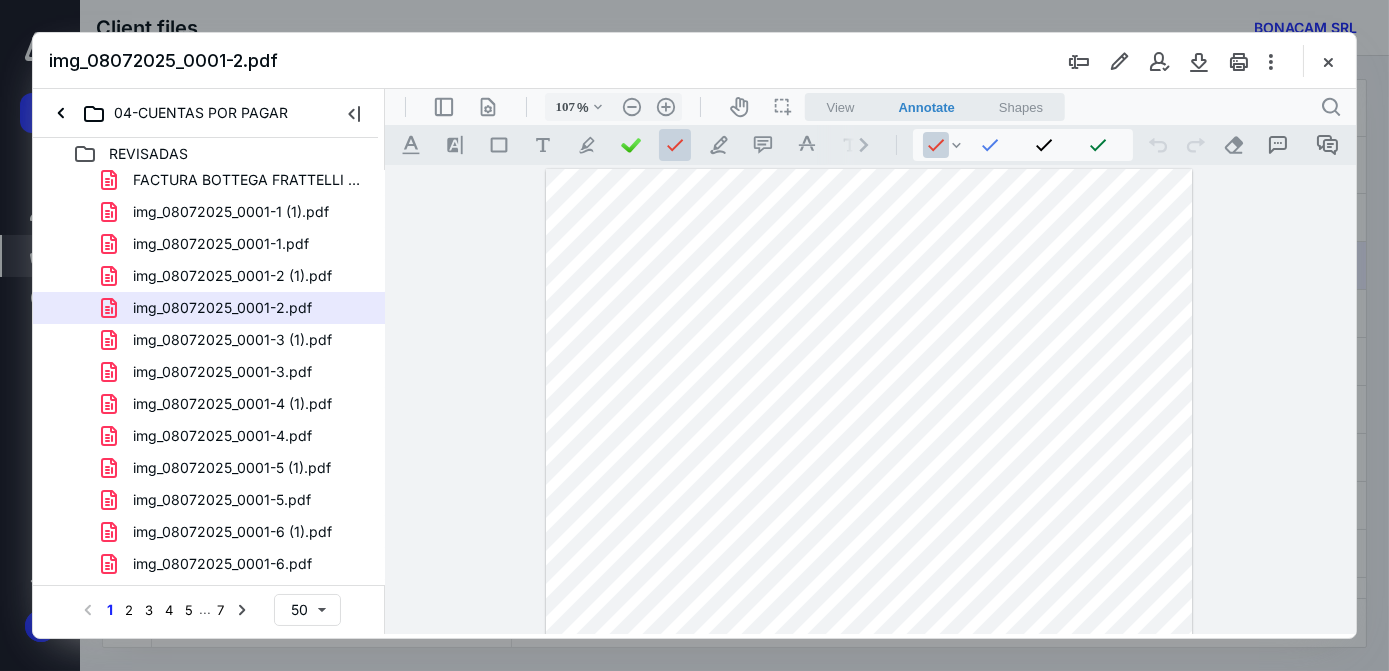 click at bounding box center (868, 589) 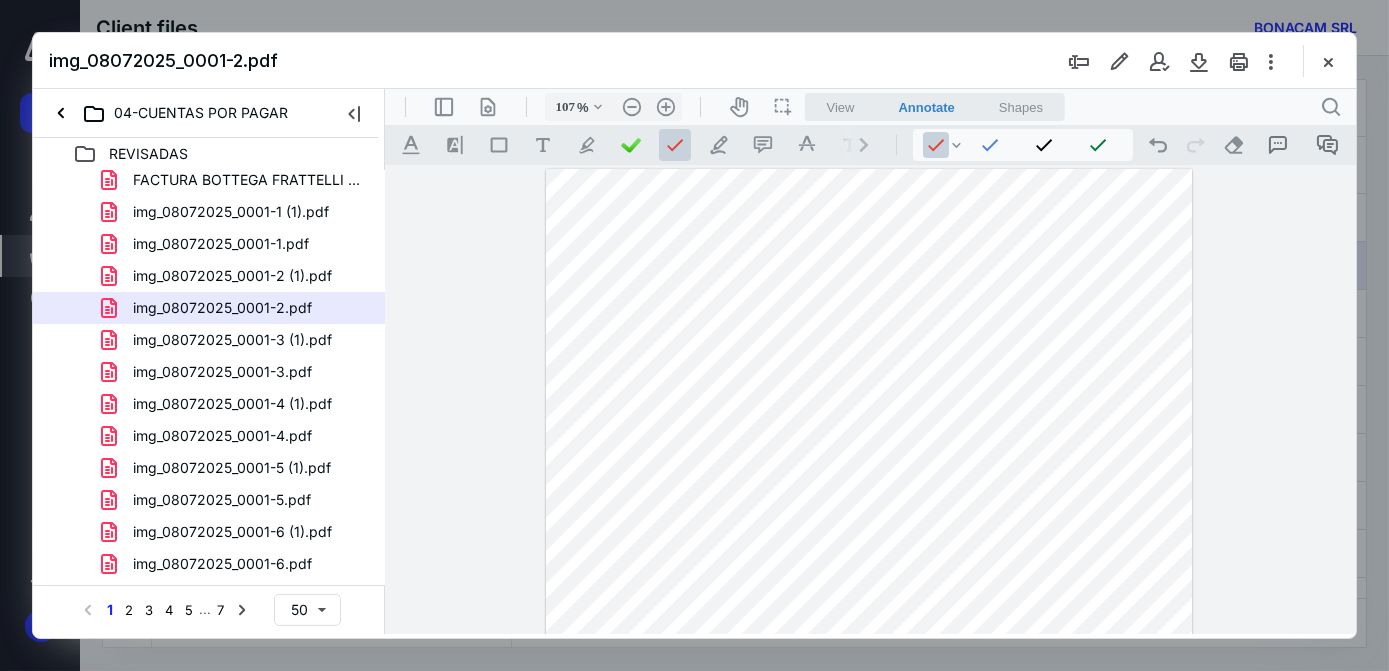 scroll, scrollTop: 377, scrollLeft: 0, axis: vertical 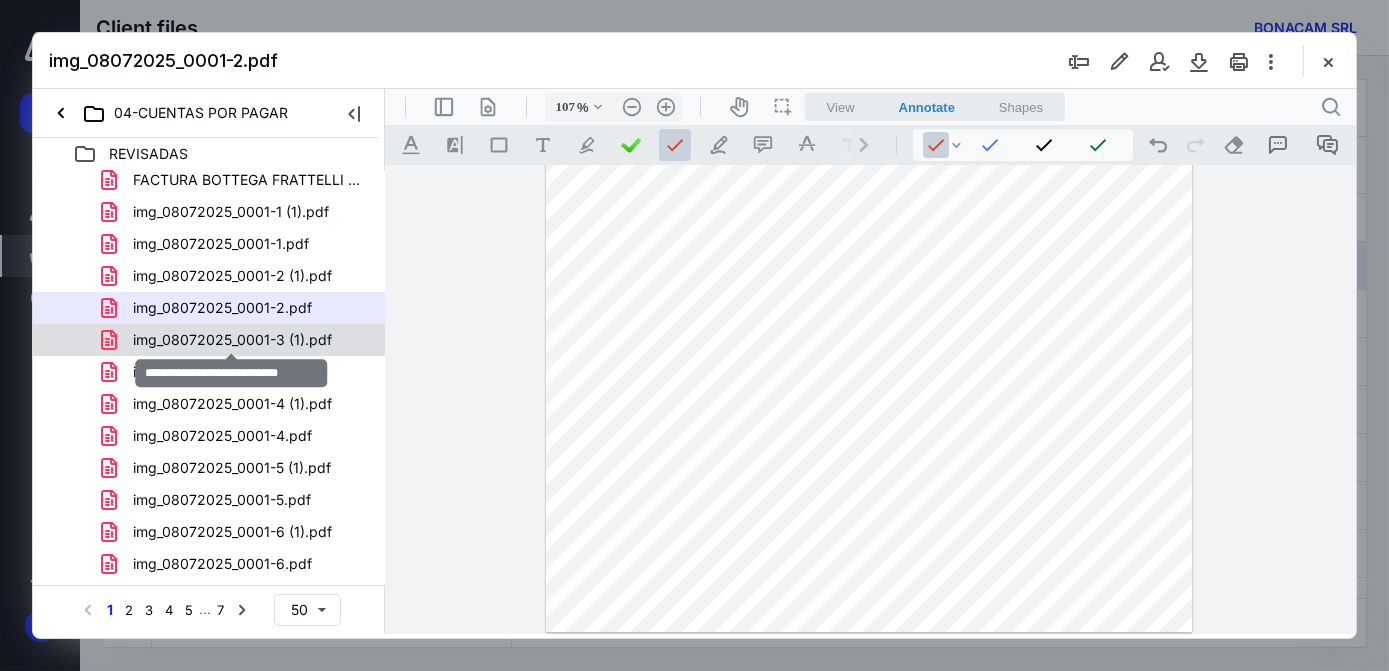 click on "img_08072025_0001-3 (1).pdf" at bounding box center [232, 340] 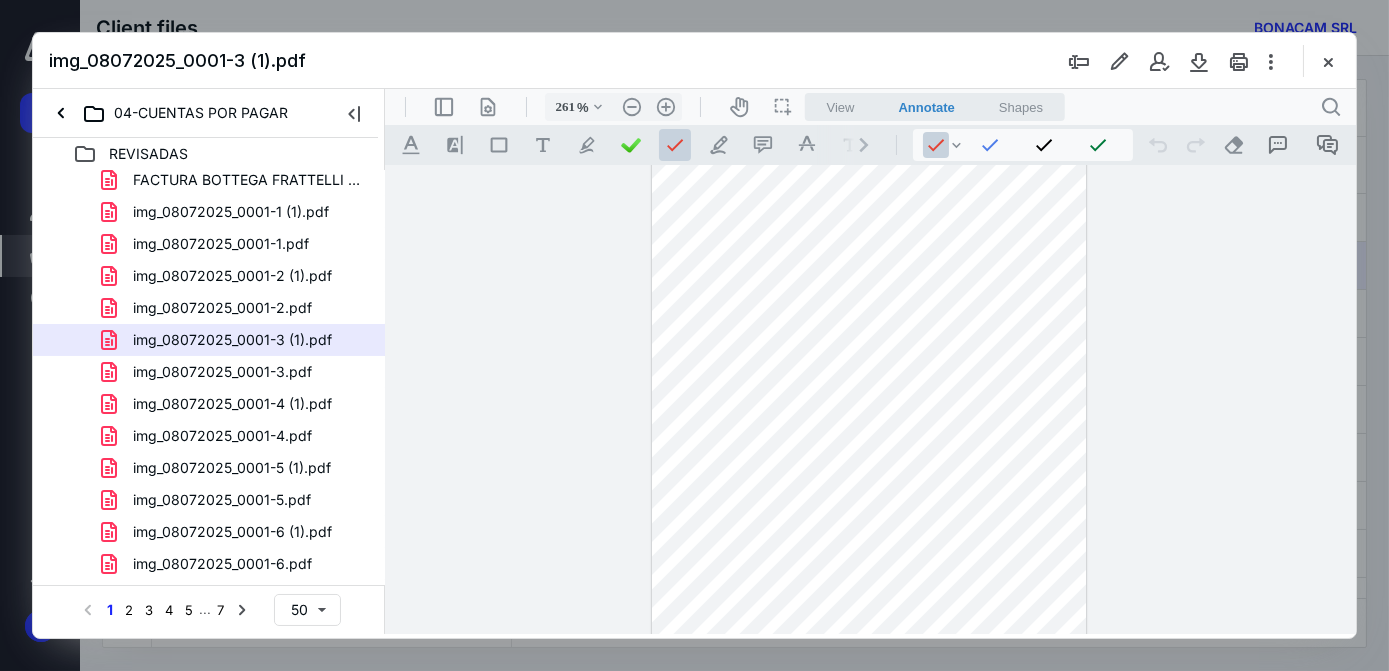scroll, scrollTop: 93, scrollLeft: 0, axis: vertical 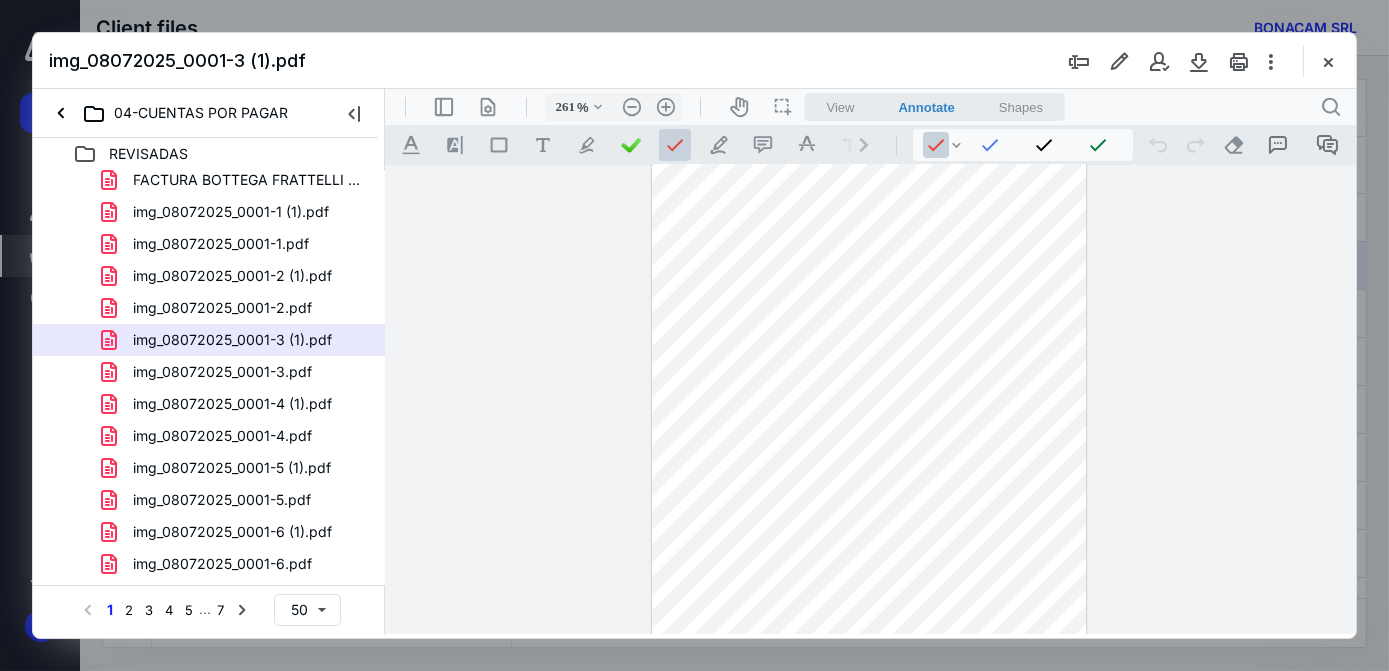 click at bounding box center [868, 1047] 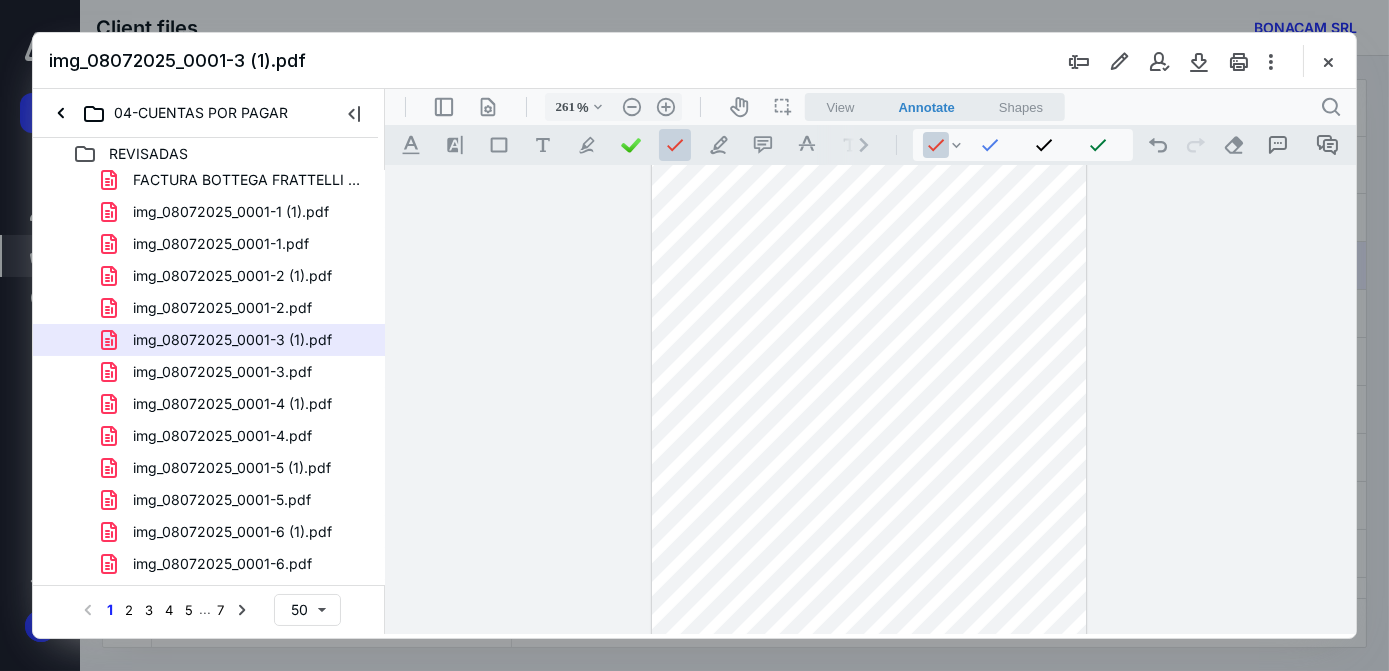 scroll, scrollTop: 1479, scrollLeft: 0, axis: vertical 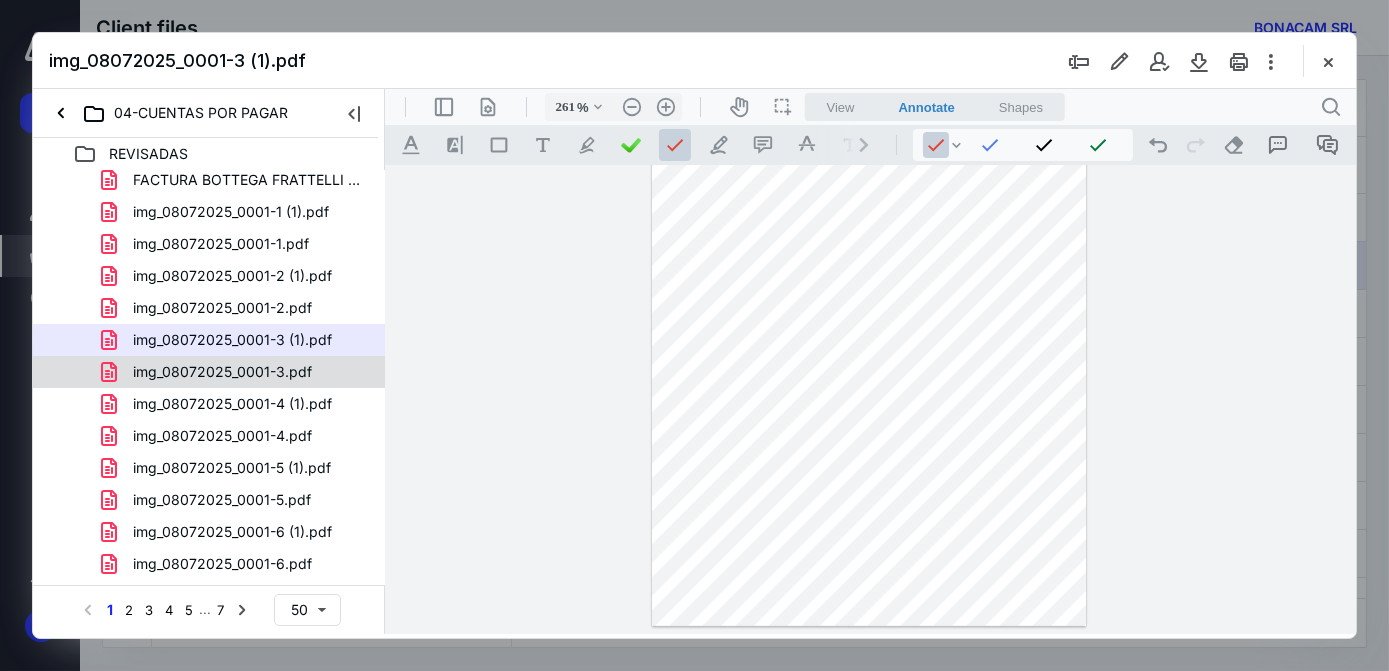 click on "img_08072025_0001-3.pdf" at bounding box center [210, 372] 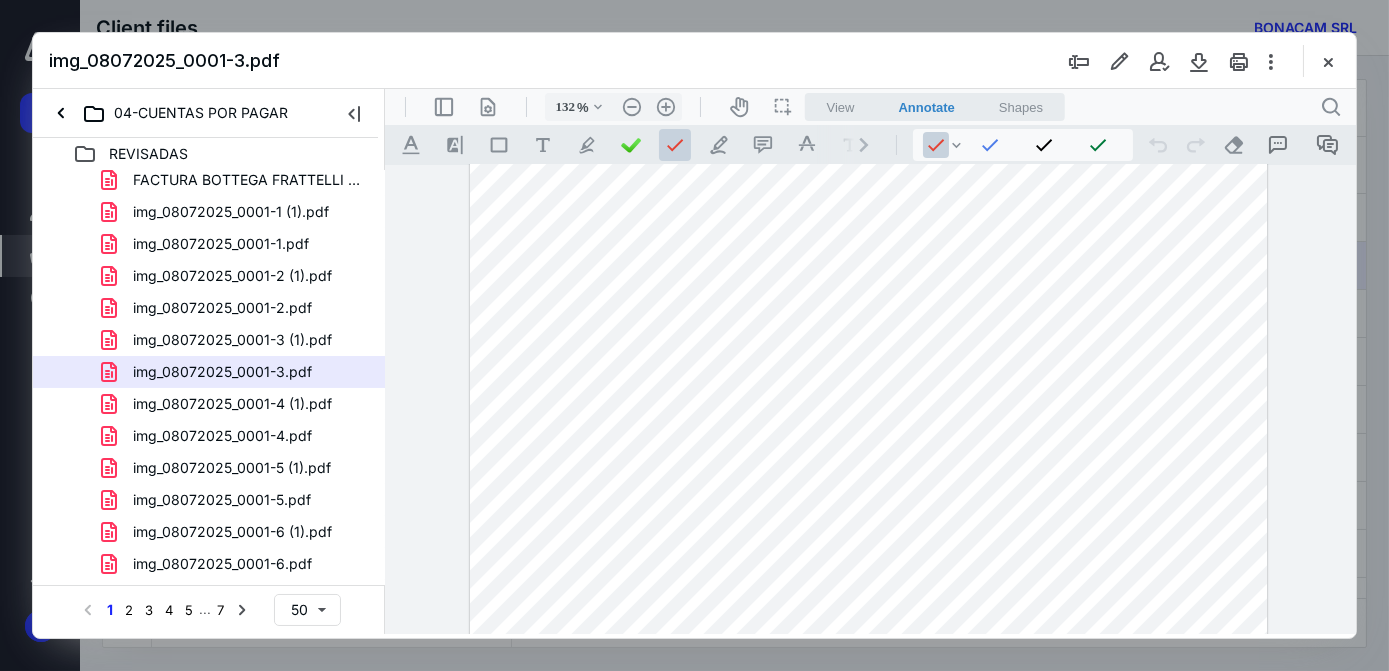 scroll, scrollTop: 0, scrollLeft: 0, axis: both 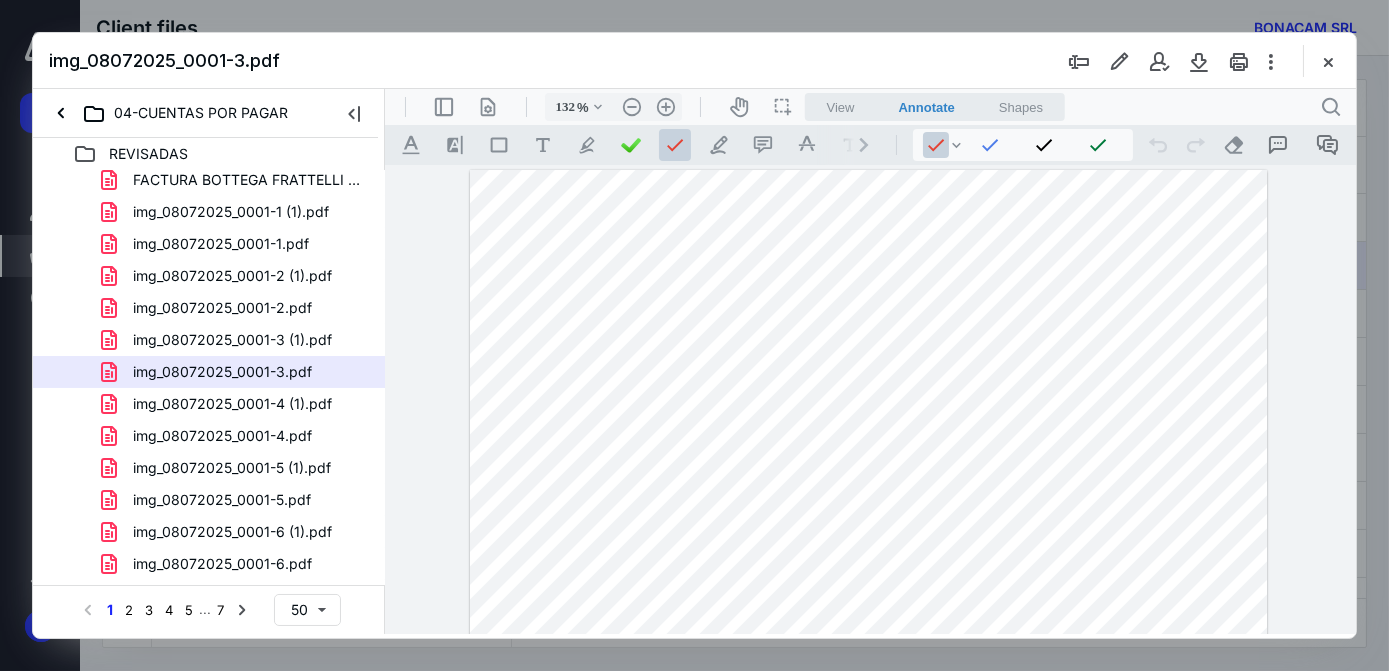 click at bounding box center [867, 689] 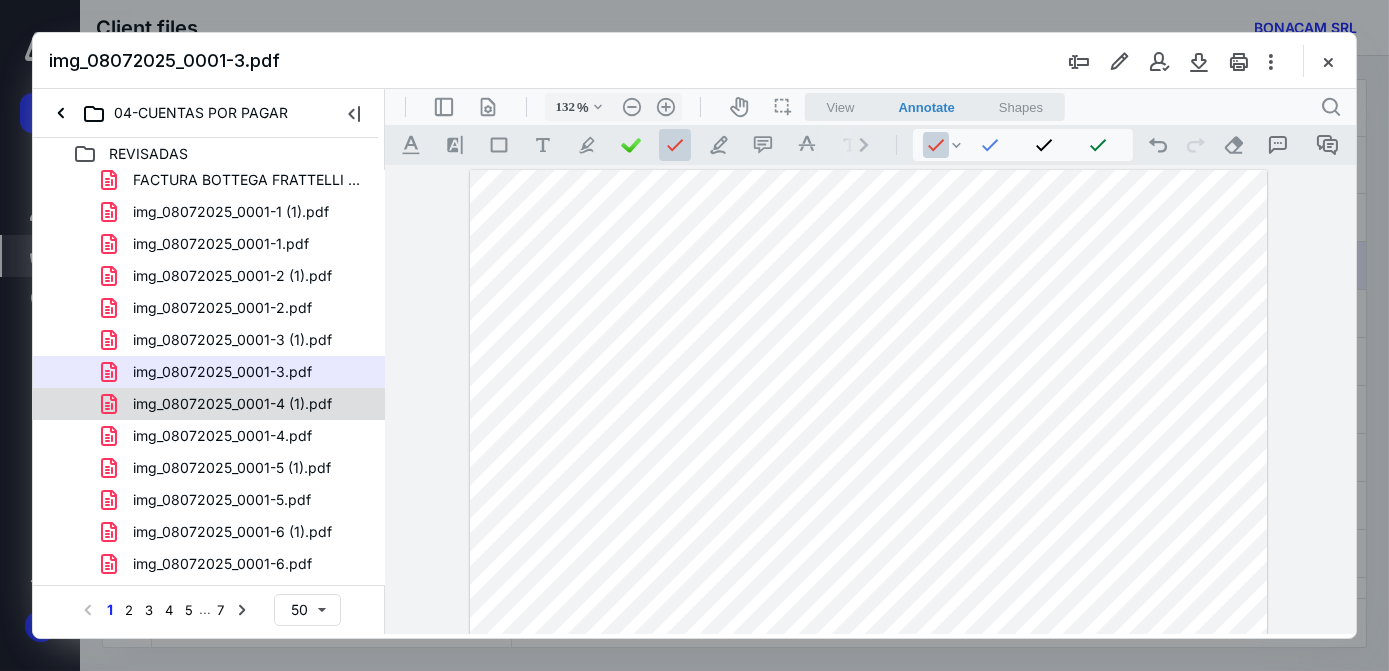 click on "img_08072025_0001-4 (1).pdf" at bounding box center [232, 404] 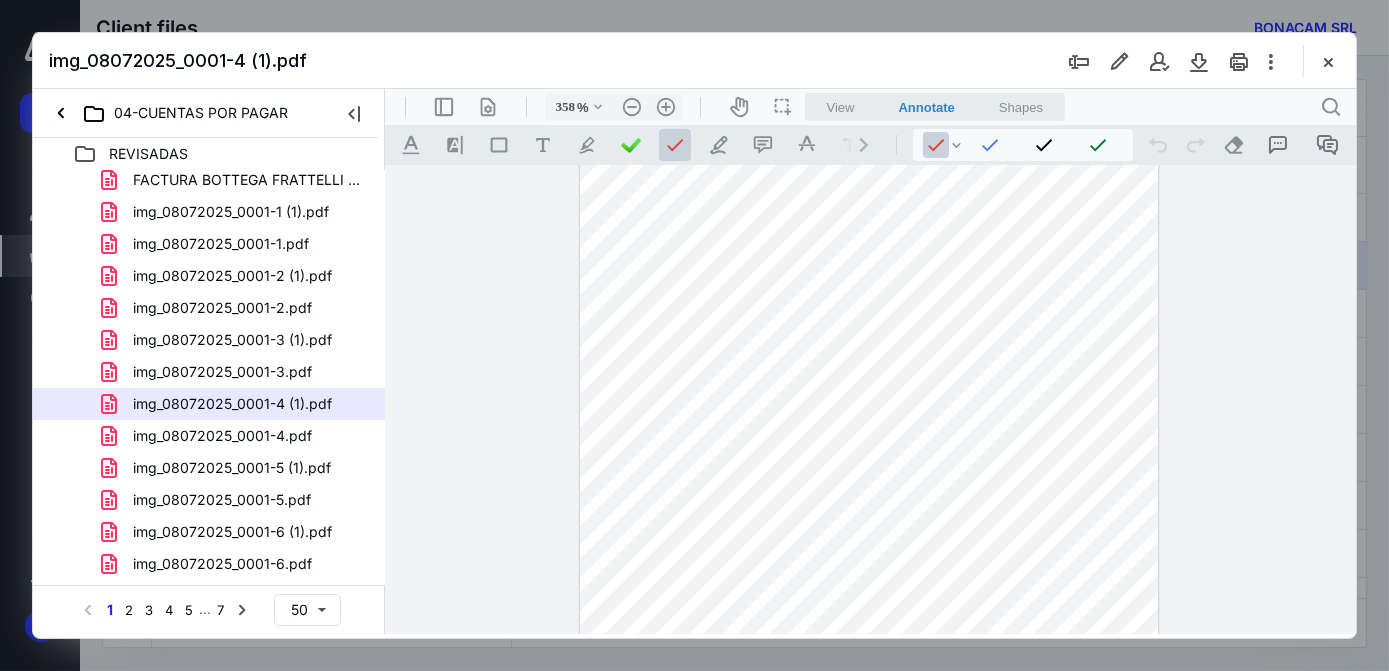 scroll, scrollTop: 774, scrollLeft: 0, axis: vertical 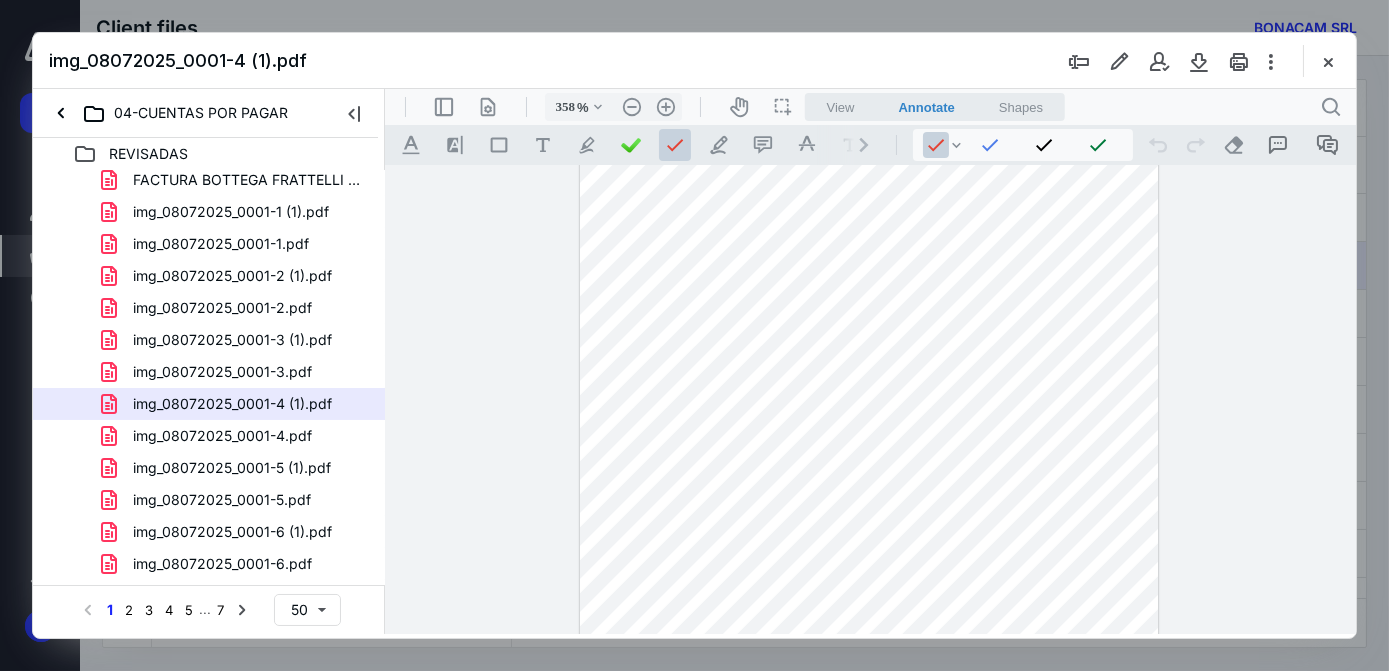 click at bounding box center [868, 638] 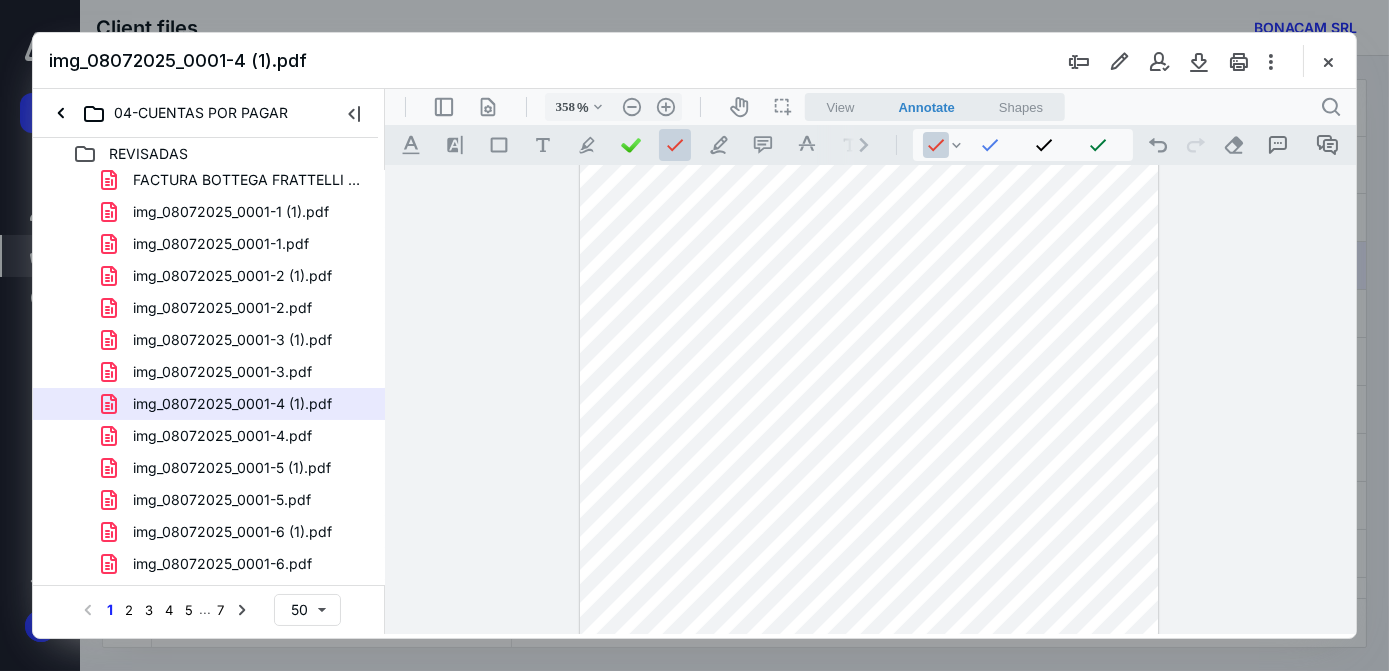 scroll, scrollTop: 2022, scrollLeft: 0, axis: vertical 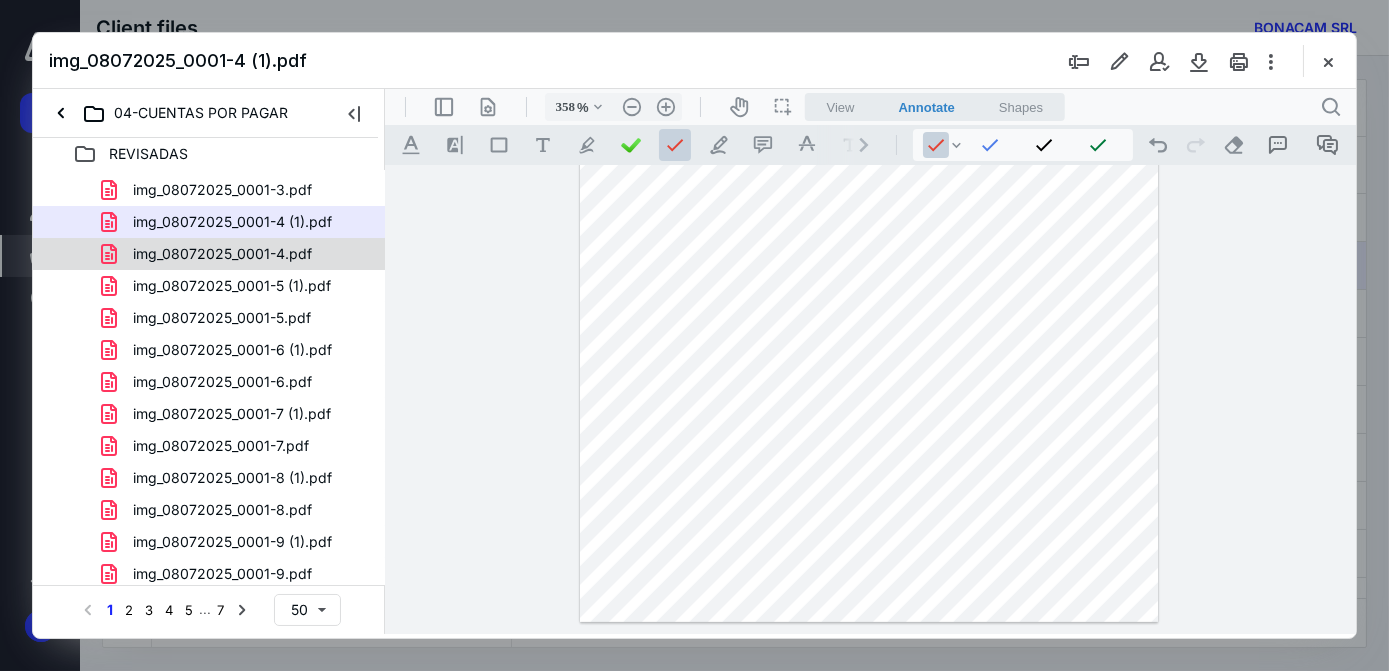 click on "img_08072025_0001-4.pdf" at bounding box center (222, 254) 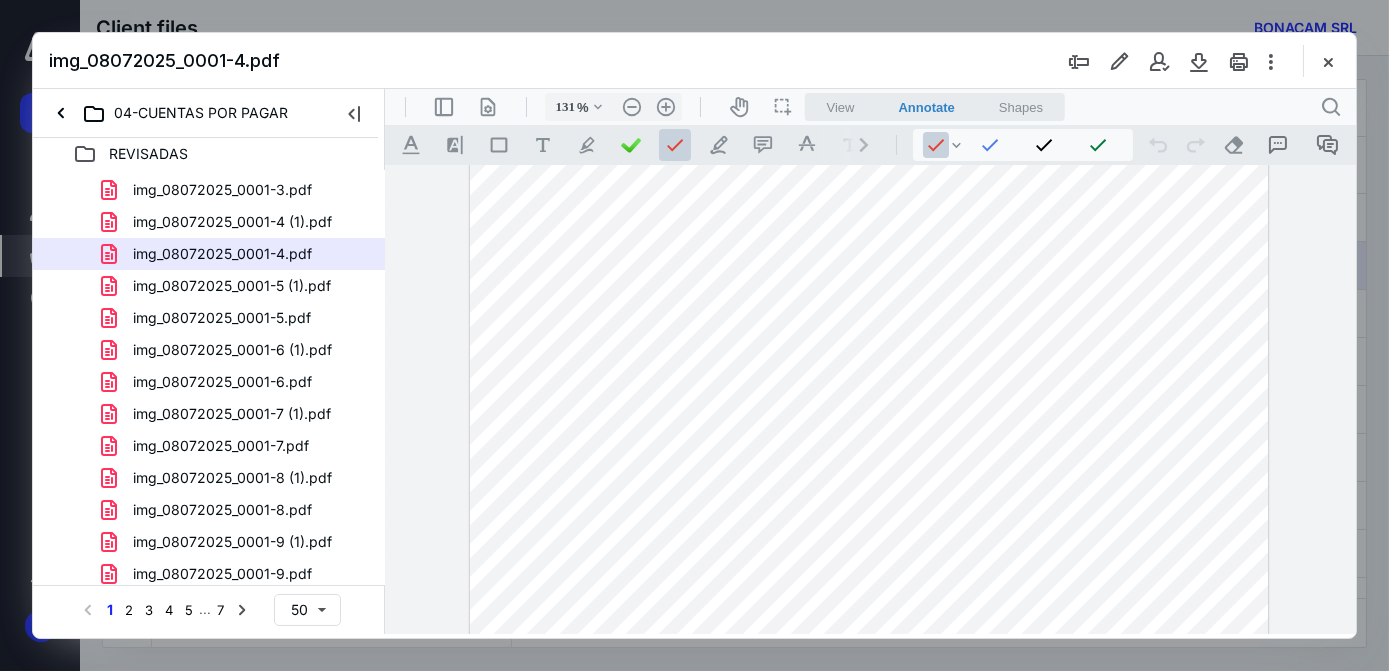 scroll, scrollTop: 0, scrollLeft: 0, axis: both 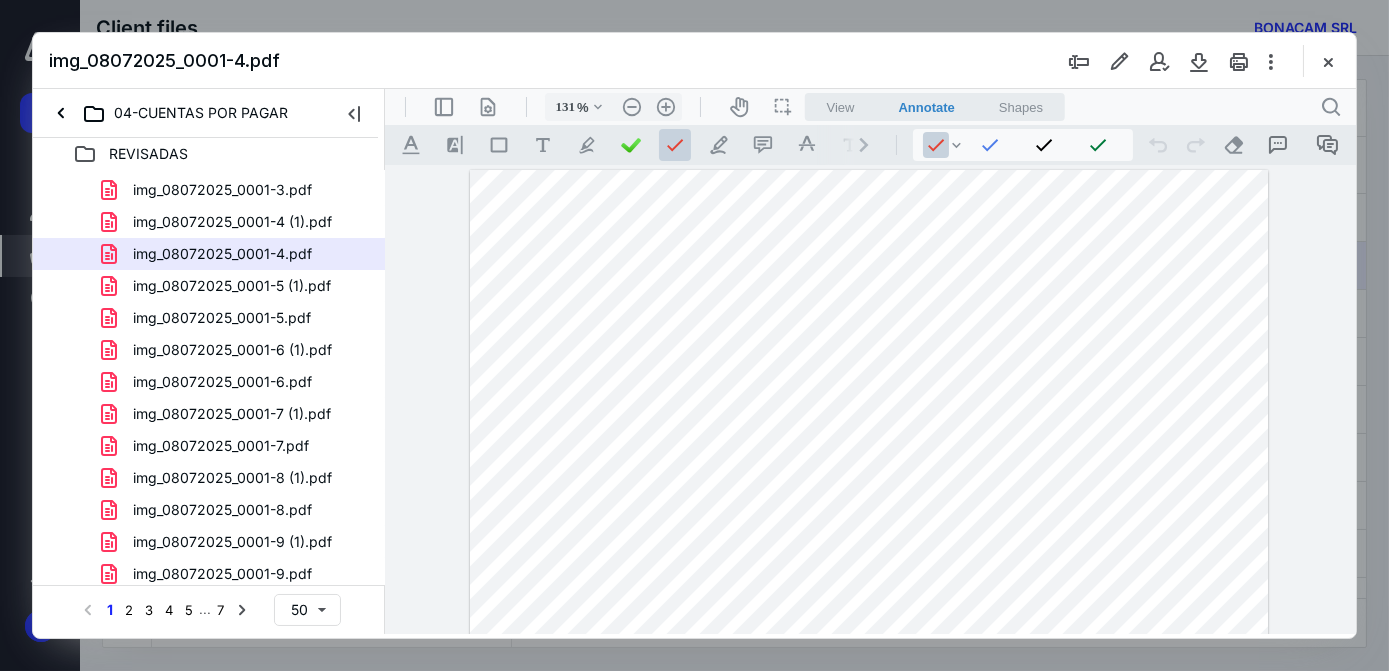 drag, startPoint x: 1162, startPoint y: 310, endPoint x: 1189, endPoint y: 297, distance: 29.966648 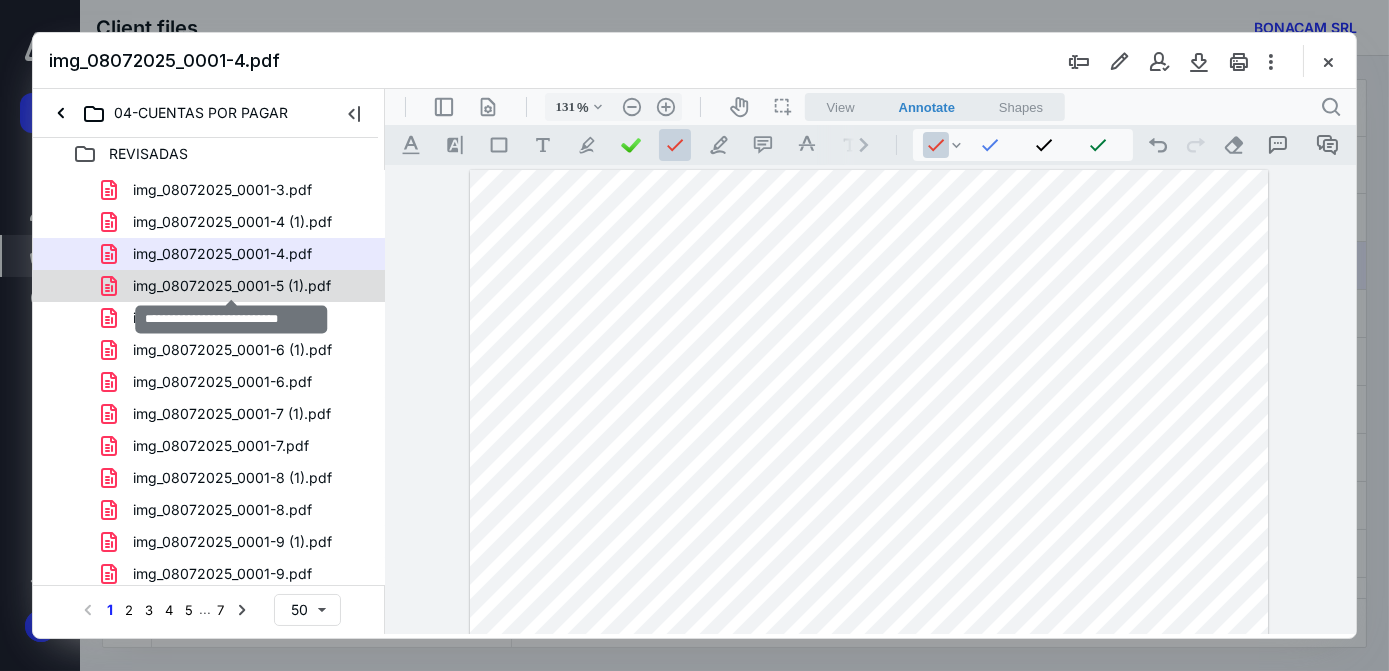 click on "img_08072025_0001-5 (1).pdf" at bounding box center [232, 286] 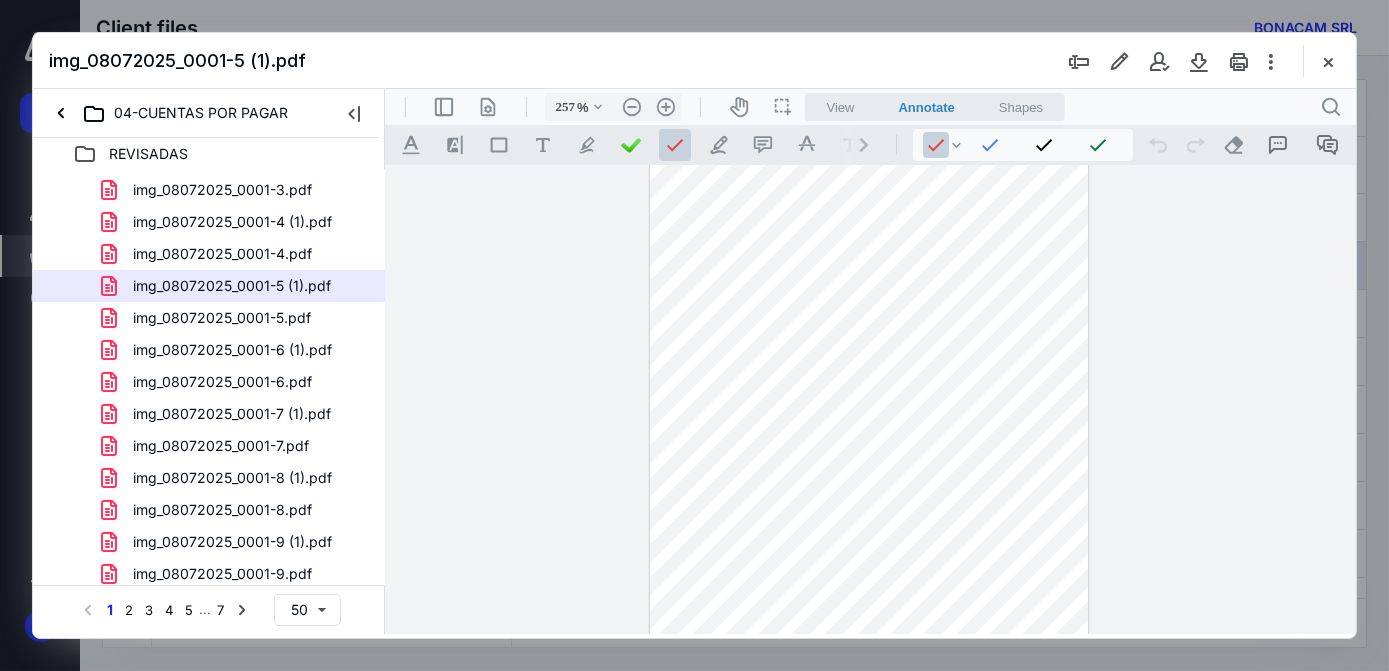 scroll, scrollTop: 130, scrollLeft: 0, axis: vertical 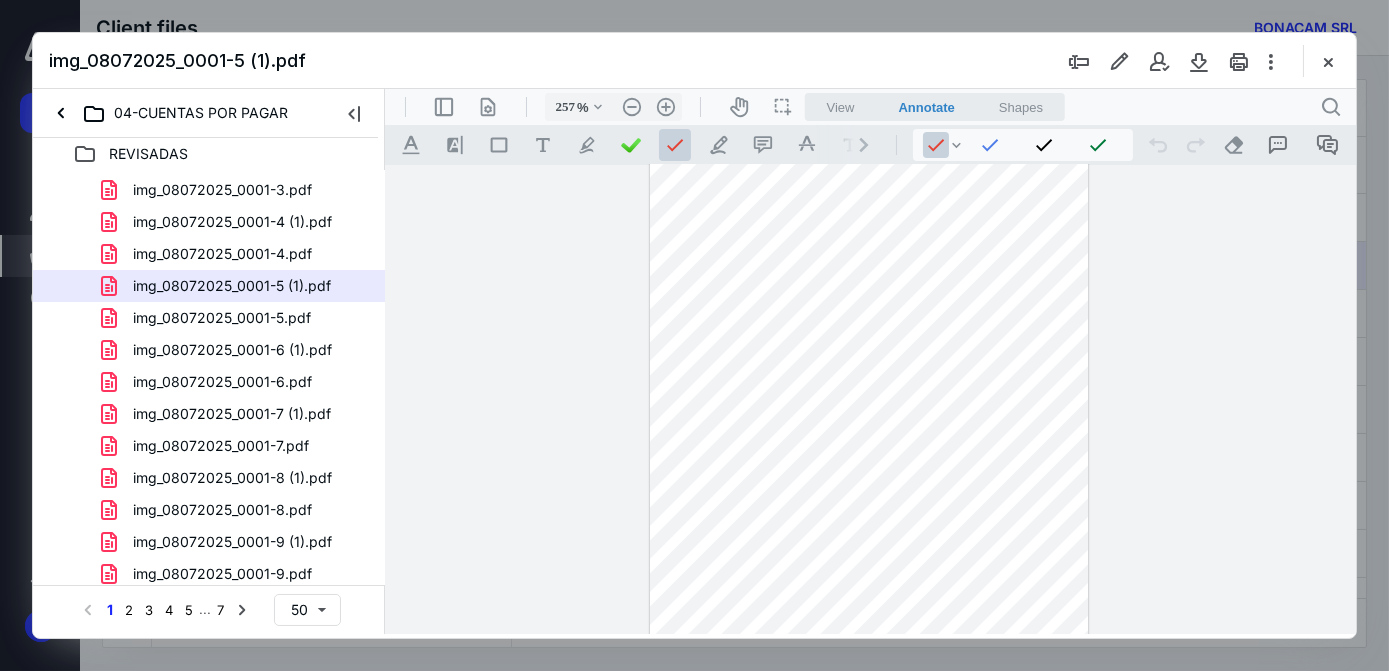 click at bounding box center [868, 943] 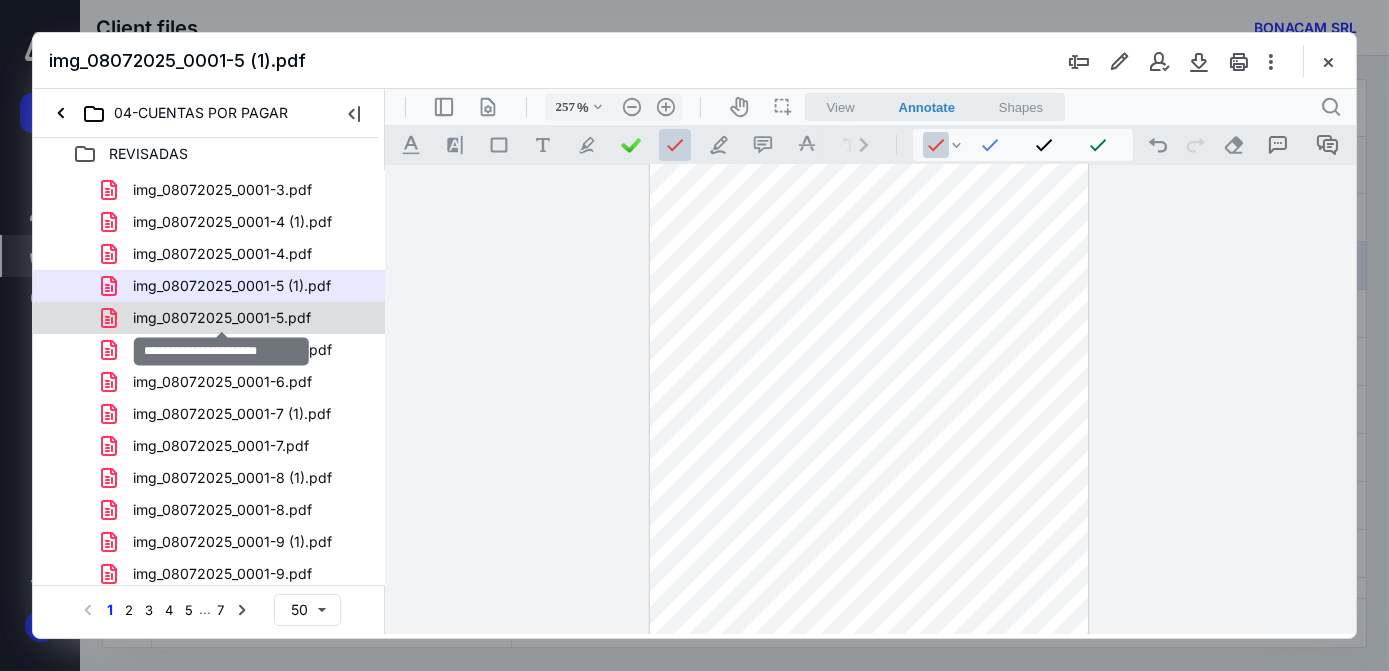 click on "img_08072025_0001-5.pdf" at bounding box center (222, 318) 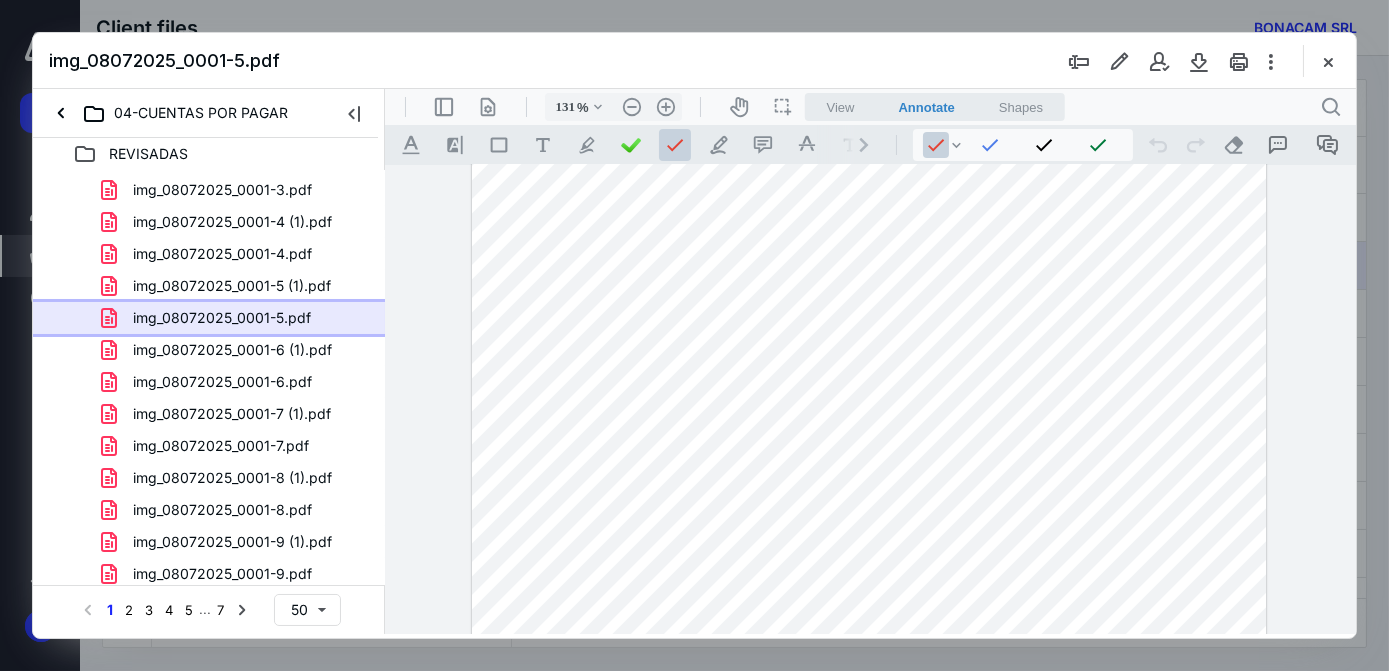 scroll, scrollTop: 8, scrollLeft: 0, axis: vertical 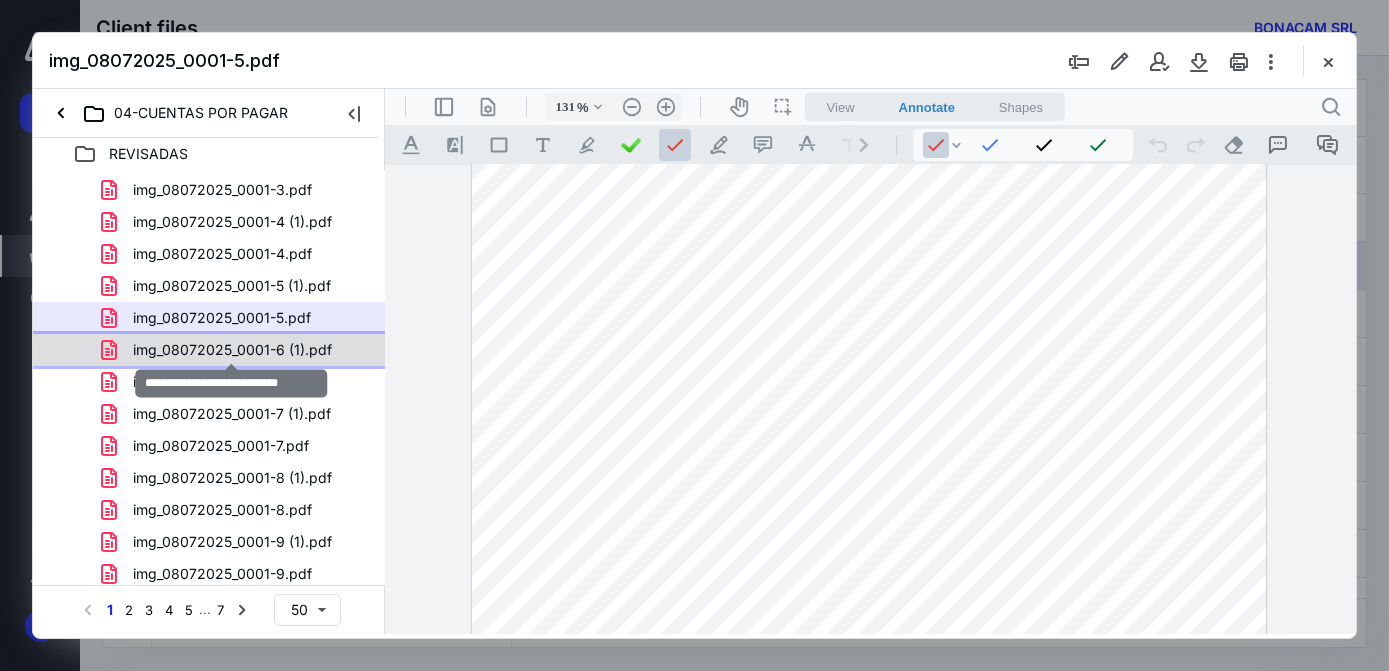 click on "img_08072025_0001-6 (1).pdf" at bounding box center (232, 350) 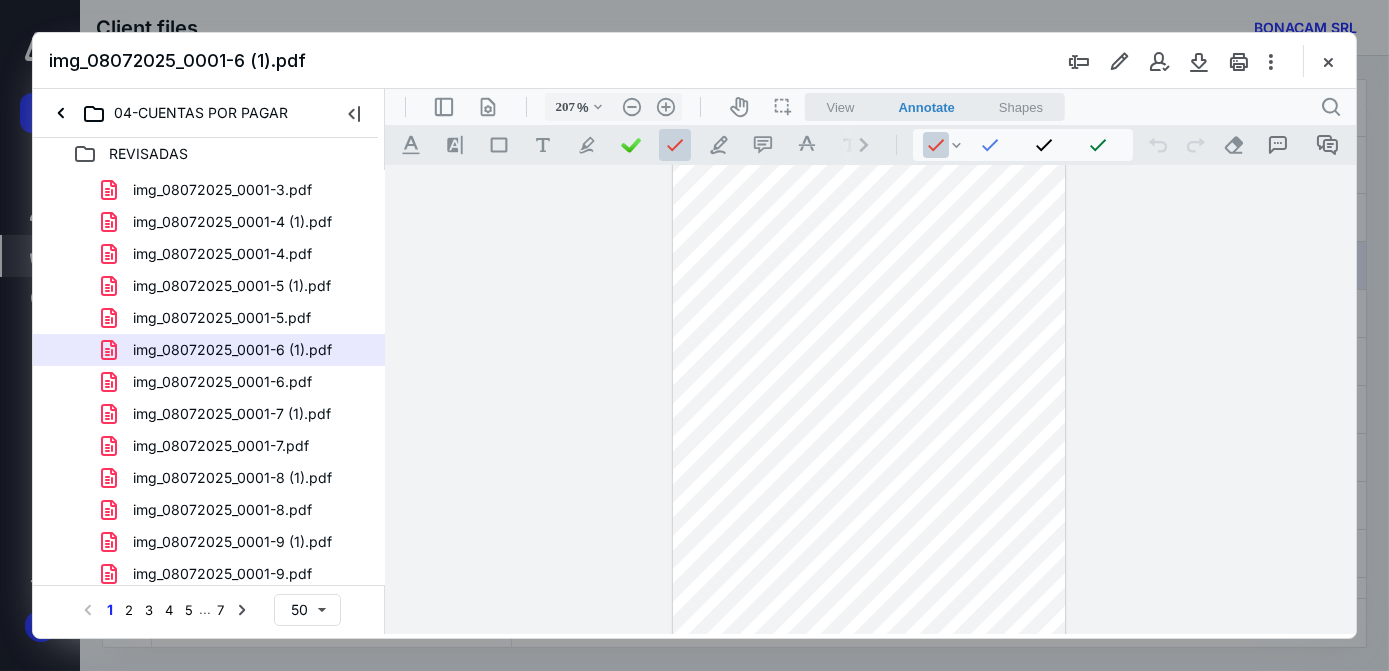 scroll, scrollTop: 172, scrollLeft: 0, axis: vertical 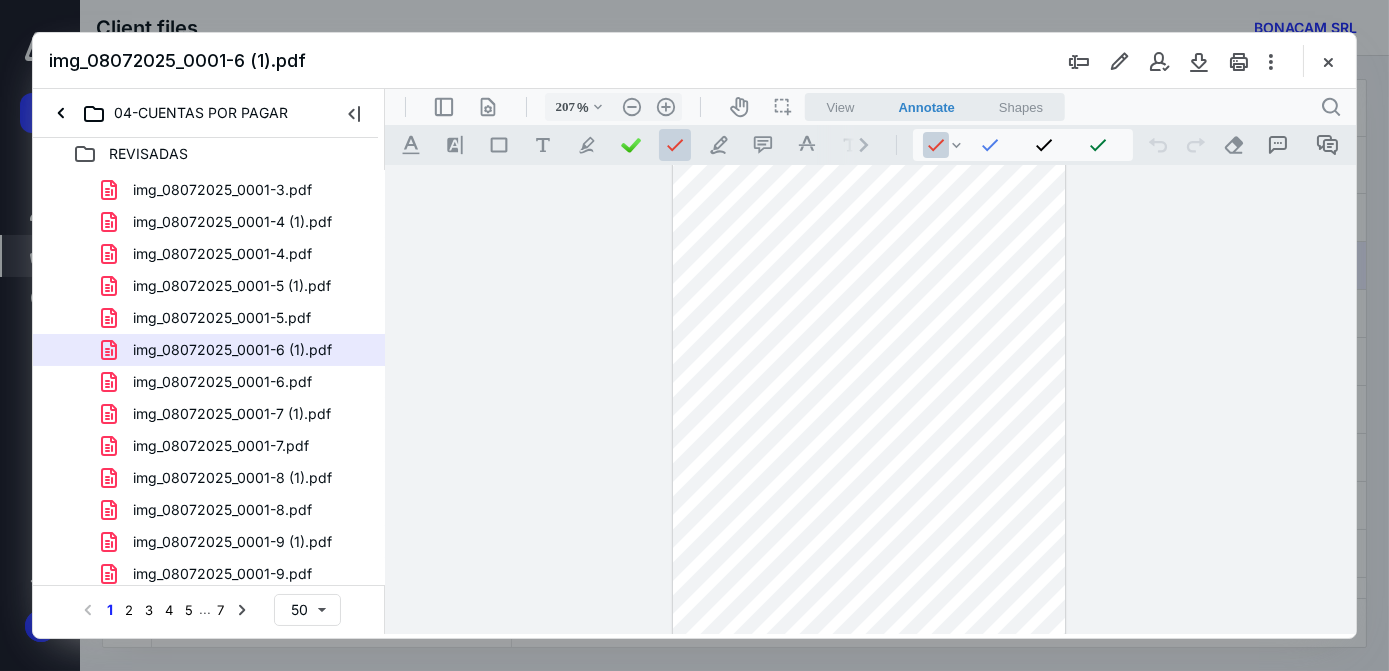 click at bounding box center (868, 720) 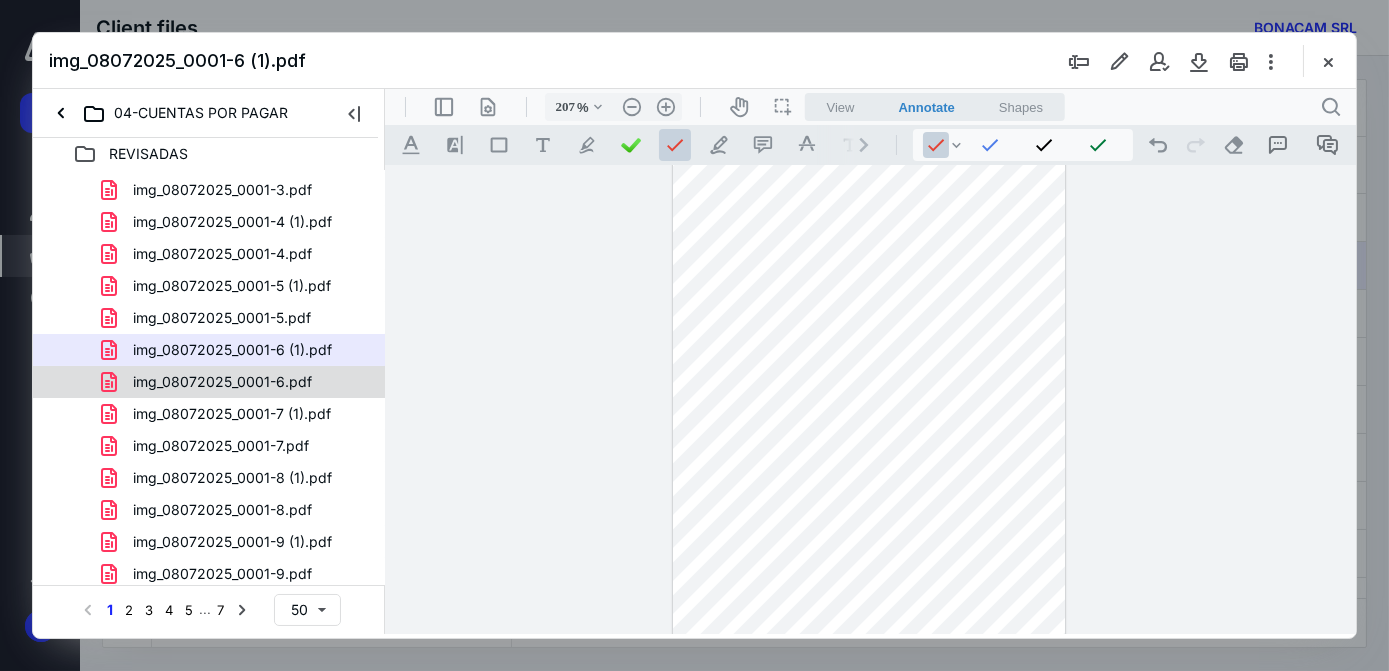click on "img_08072025_0001-6.pdf" at bounding box center [222, 382] 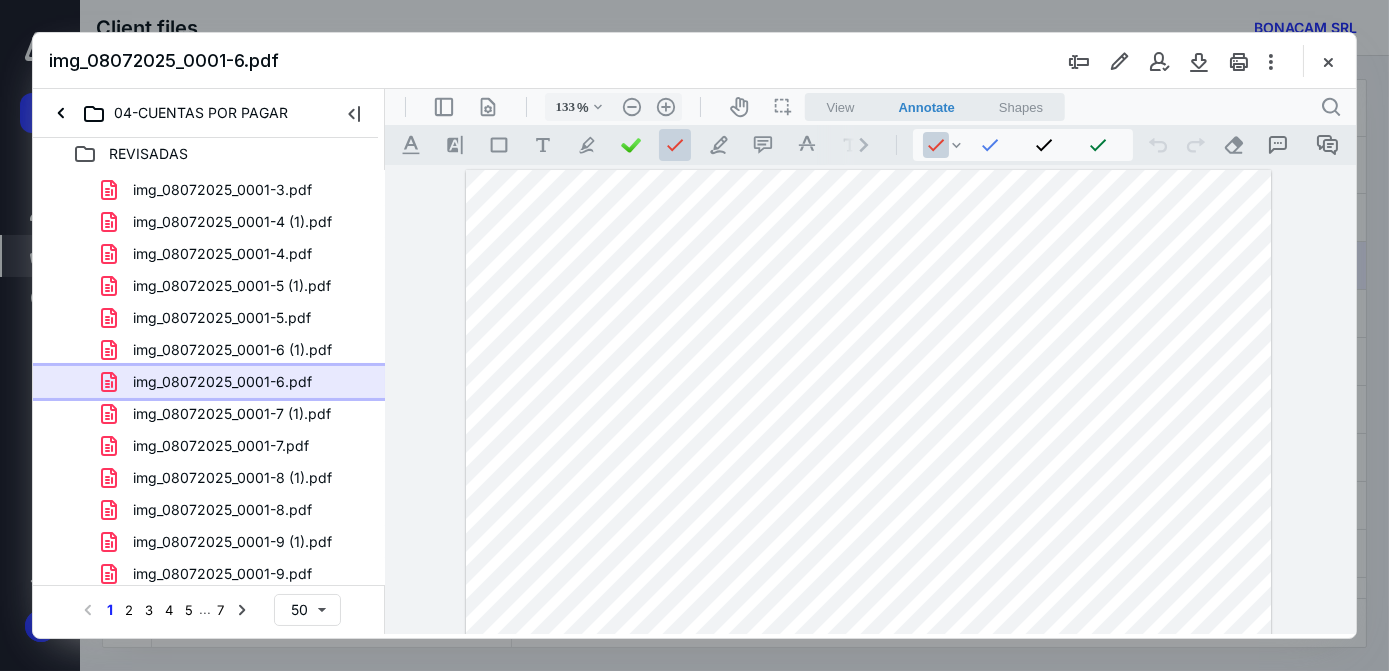 scroll, scrollTop: 0, scrollLeft: 0, axis: both 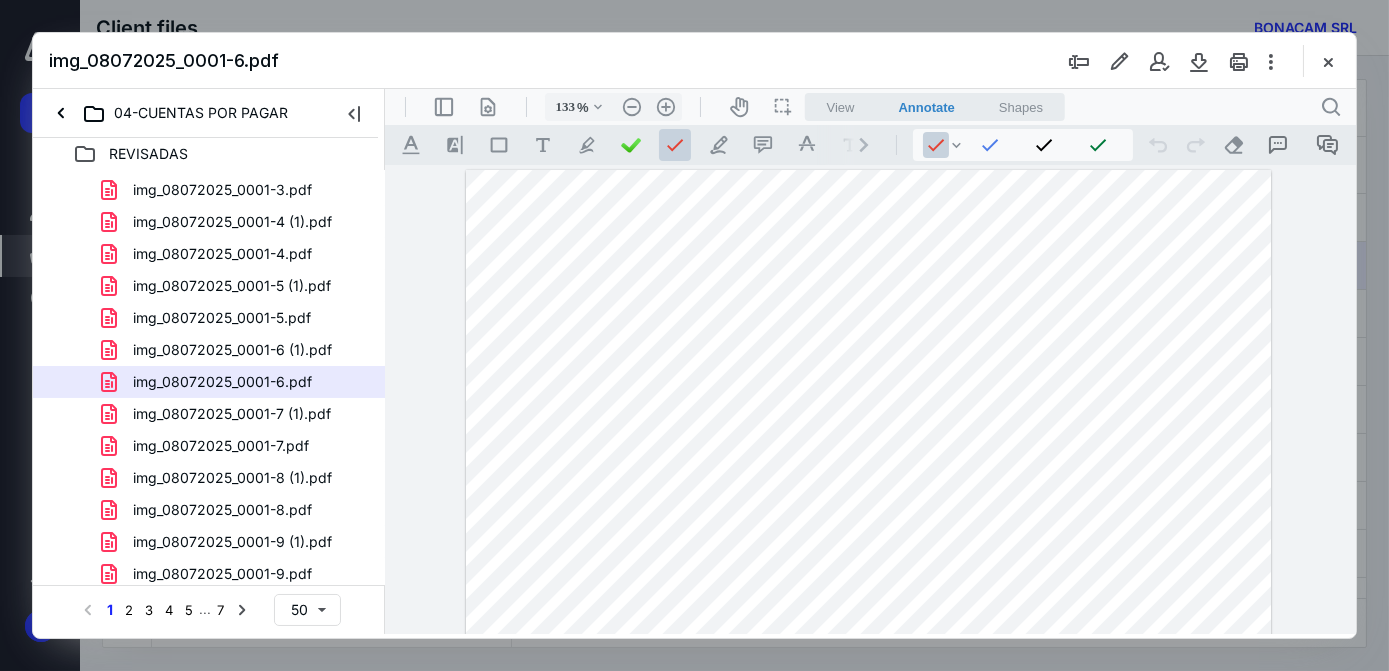 click at bounding box center (868, 684) 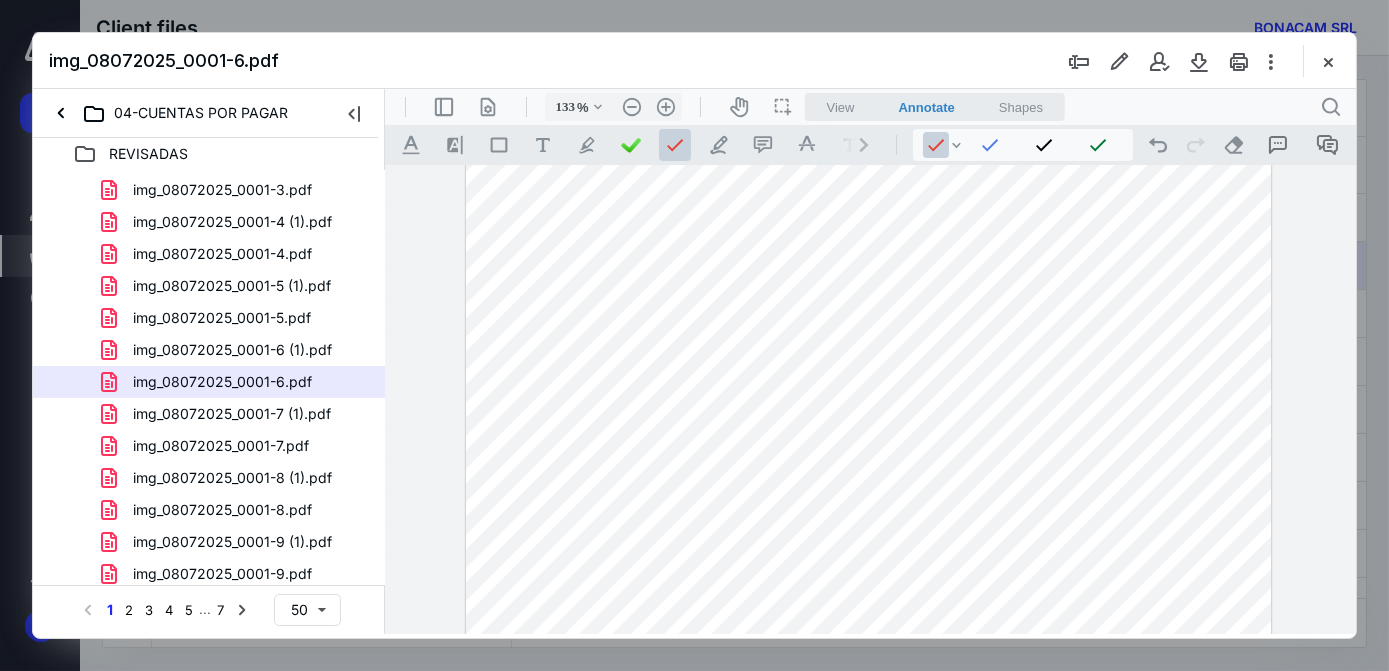 scroll, scrollTop: 568, scrollLeft: 0, axis: vertical 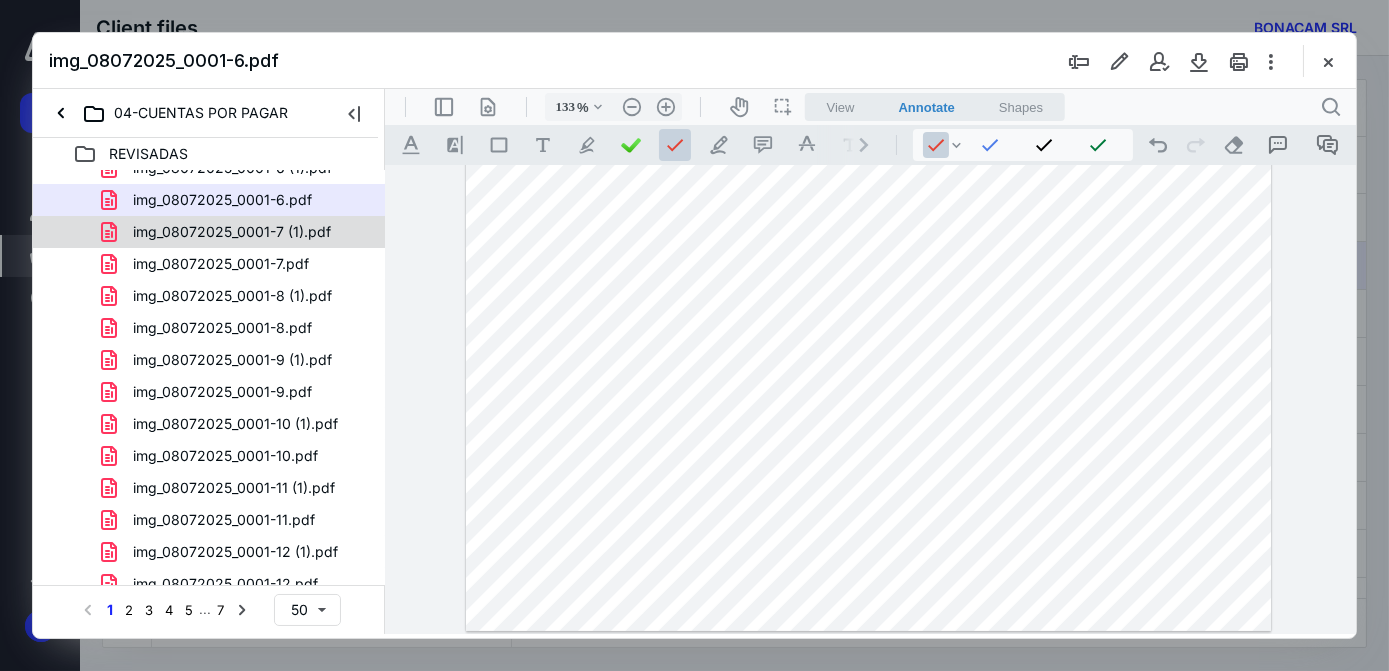 click on "img_08072025_0001-7 (1).pdf" at bounding box center [232, 232] 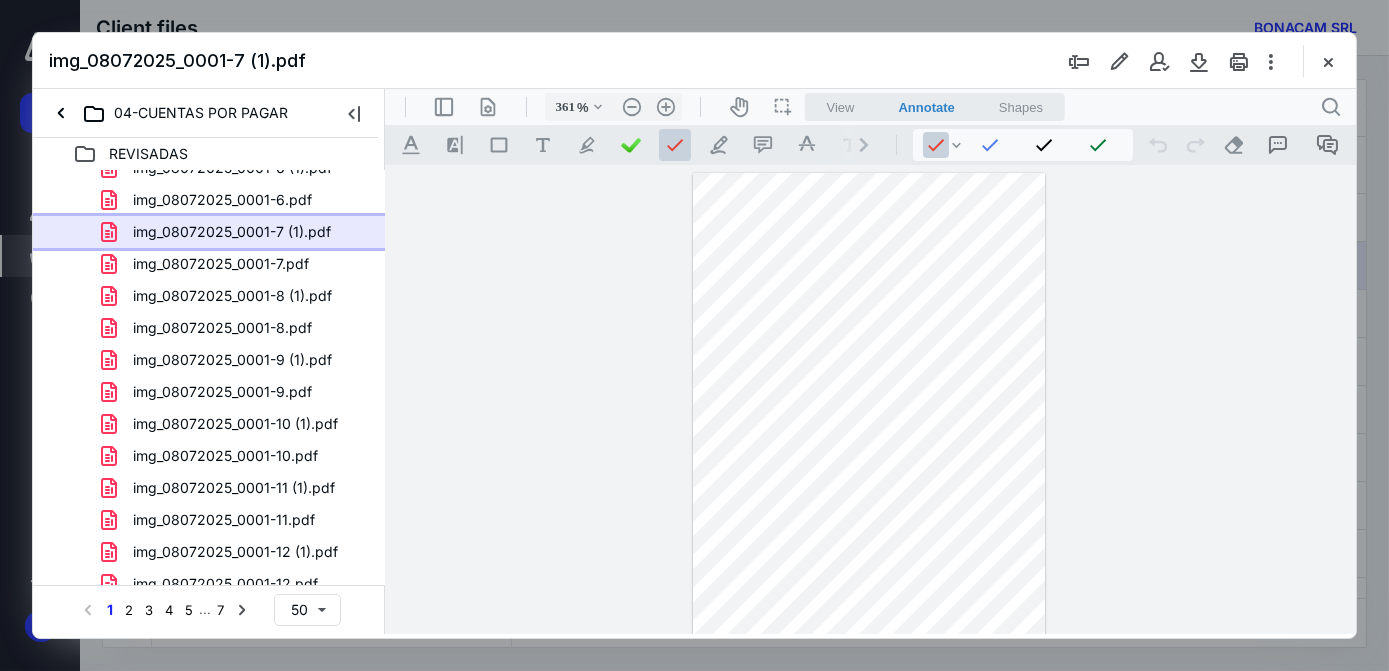 scroll, scrollTop: 138, scrollLeft: 0, axis: vertical 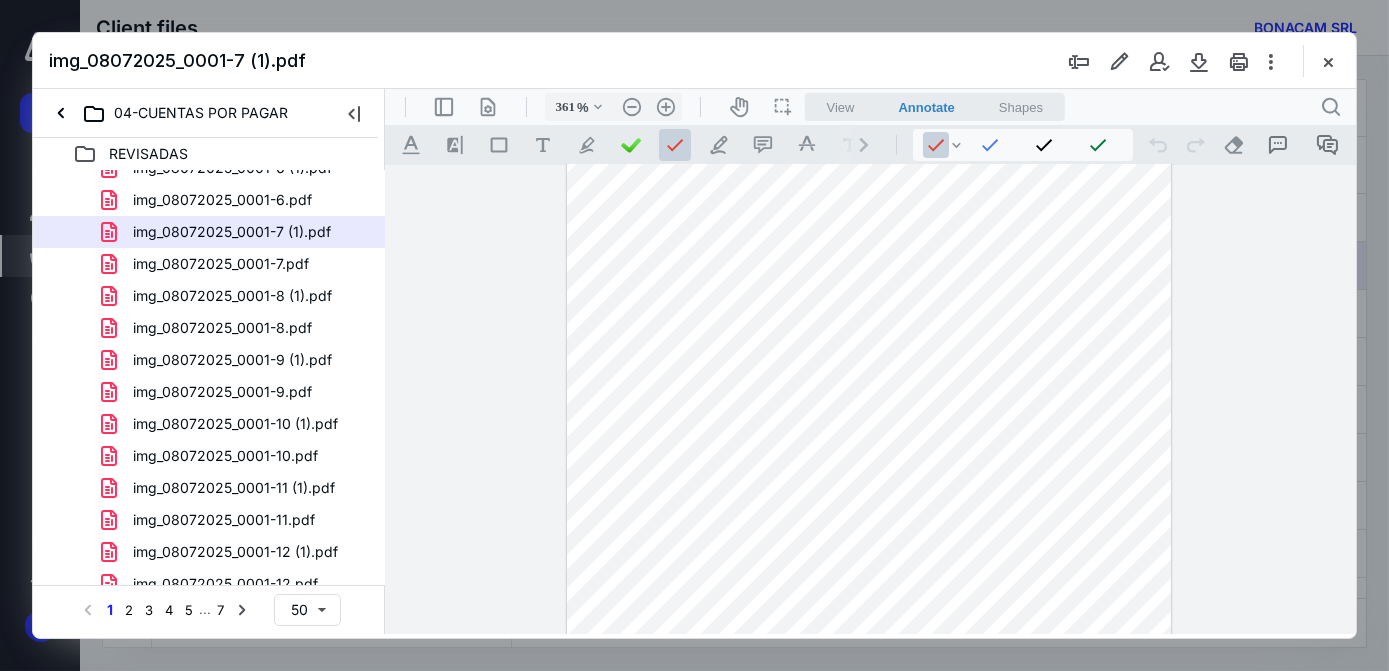 click at bounding box center (868, 1117) 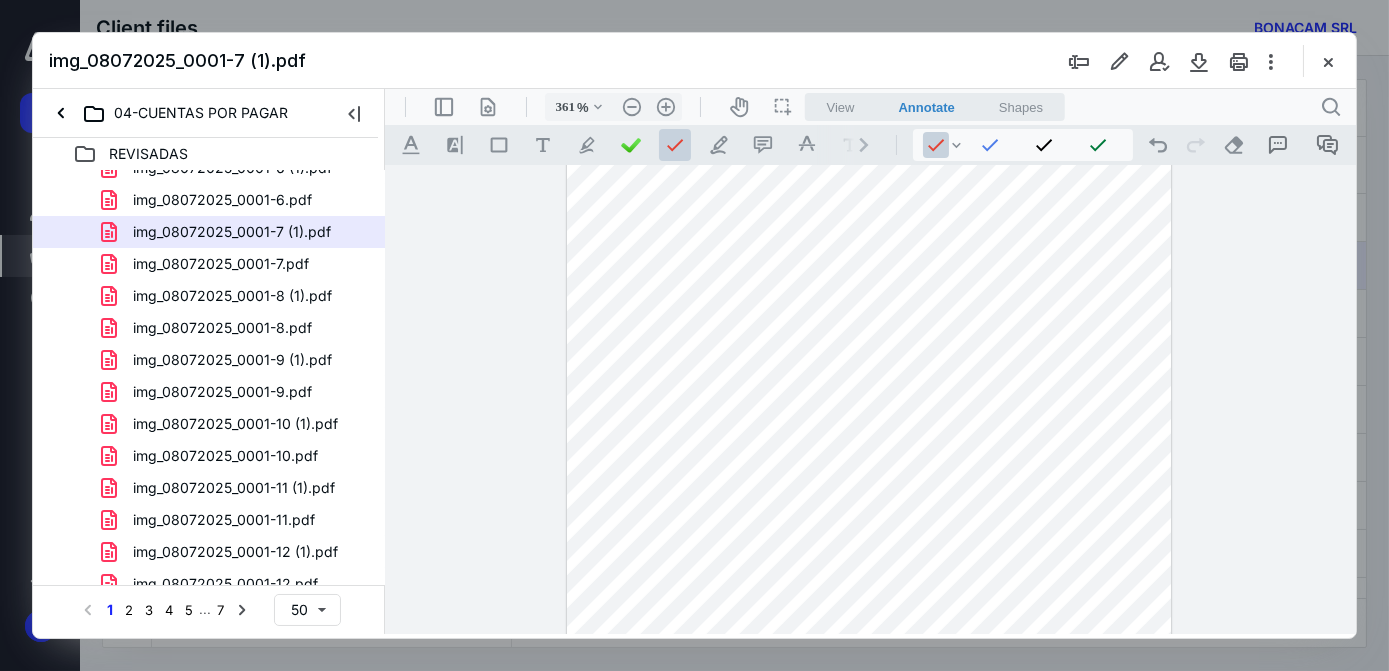 scroll, scrollTop: 1710, scrollLeft: 0, axis: vertical 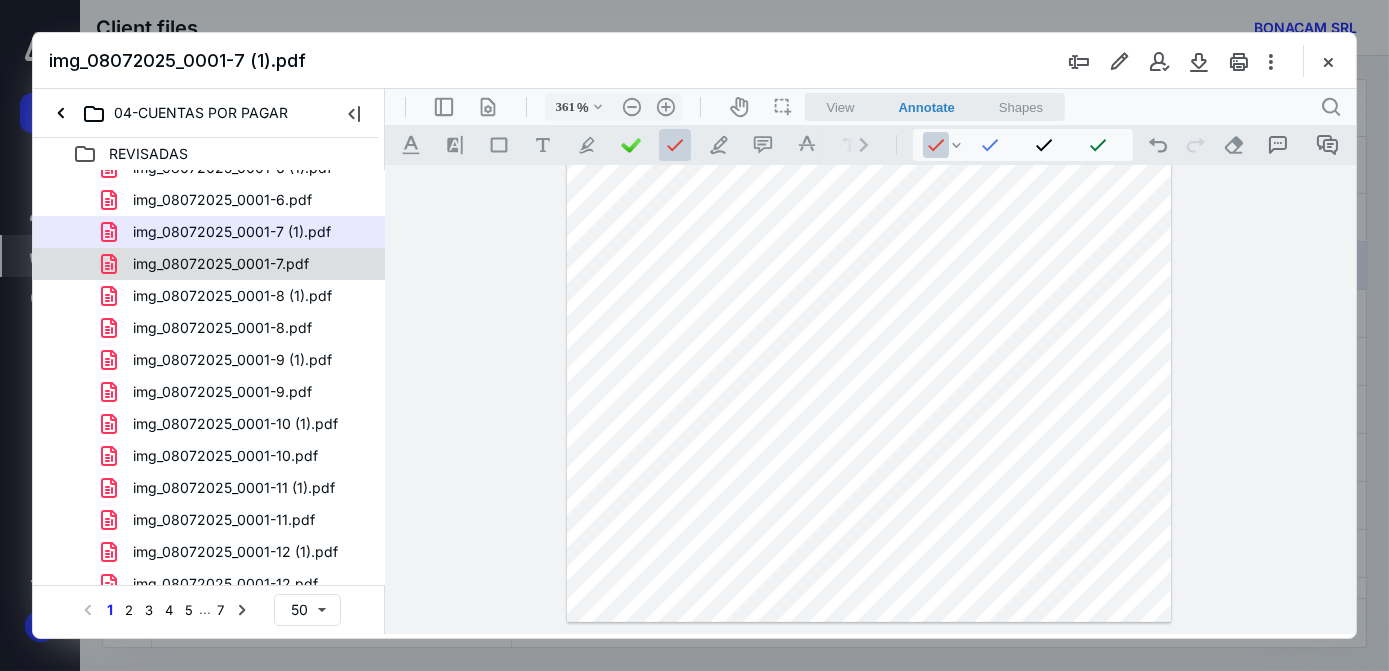 click on "img_08072025_0001-7.pdf" at bounding box center [221, 264] 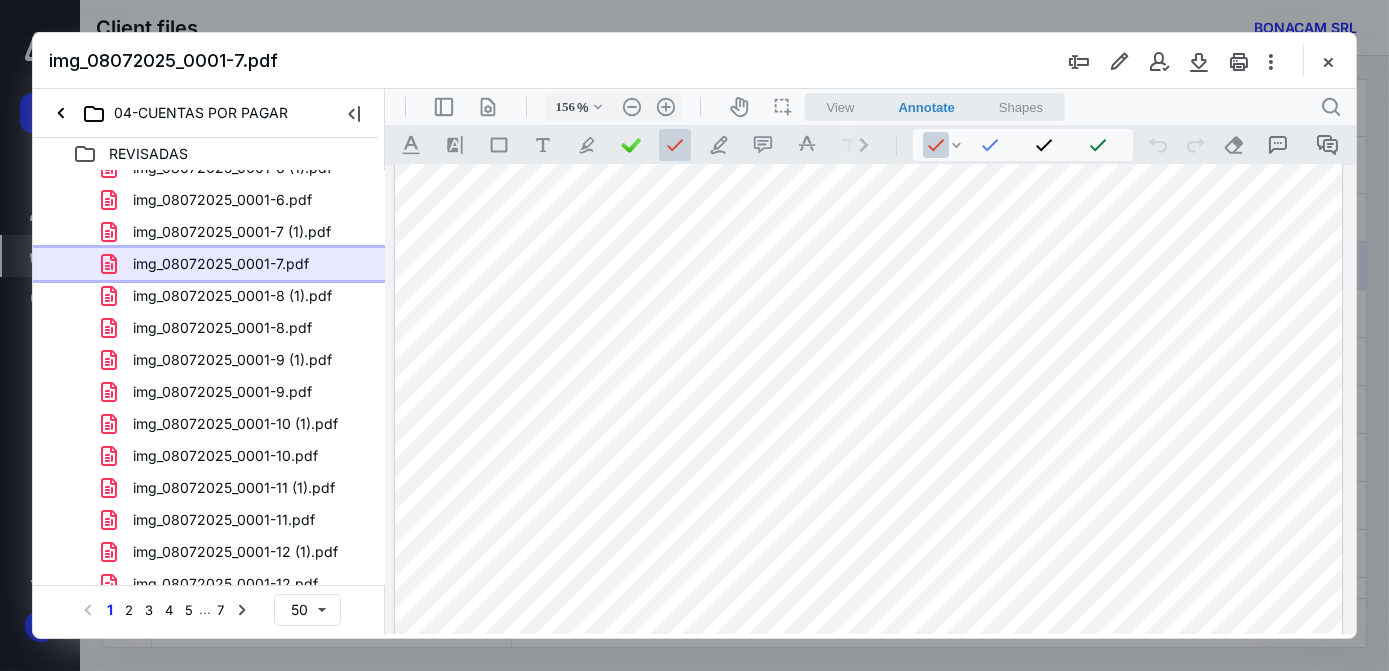 scroll, scrollTop: 33, scrollLeft: 0, axis: vertical 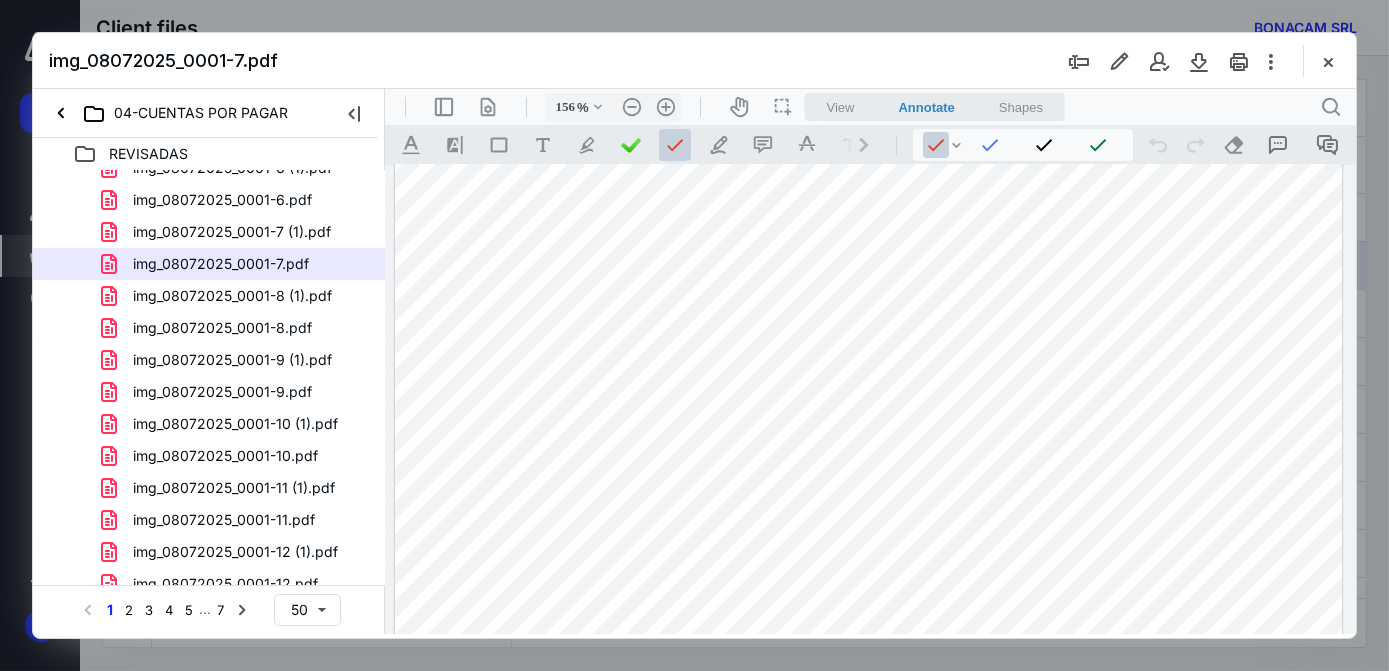 click at bounding box center [867, 763] 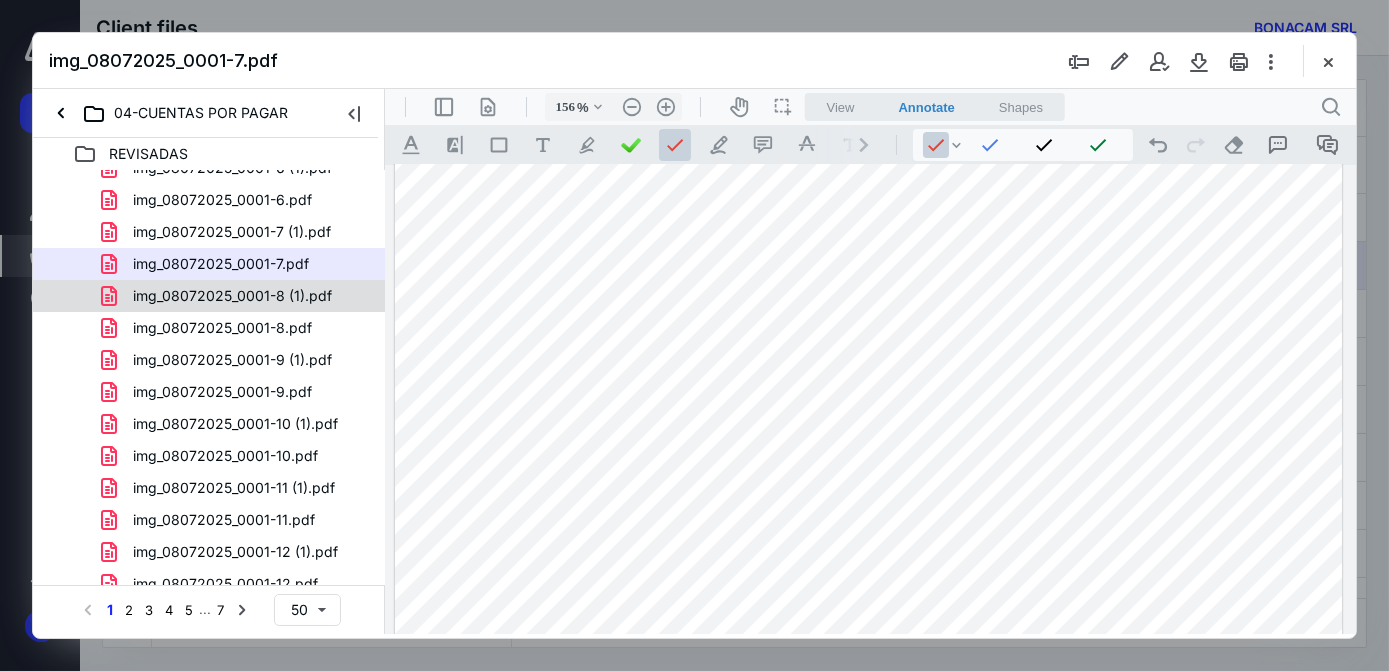 click on "img_08072025_0001-8 (1).pdf" at bounding box center [232, 296] 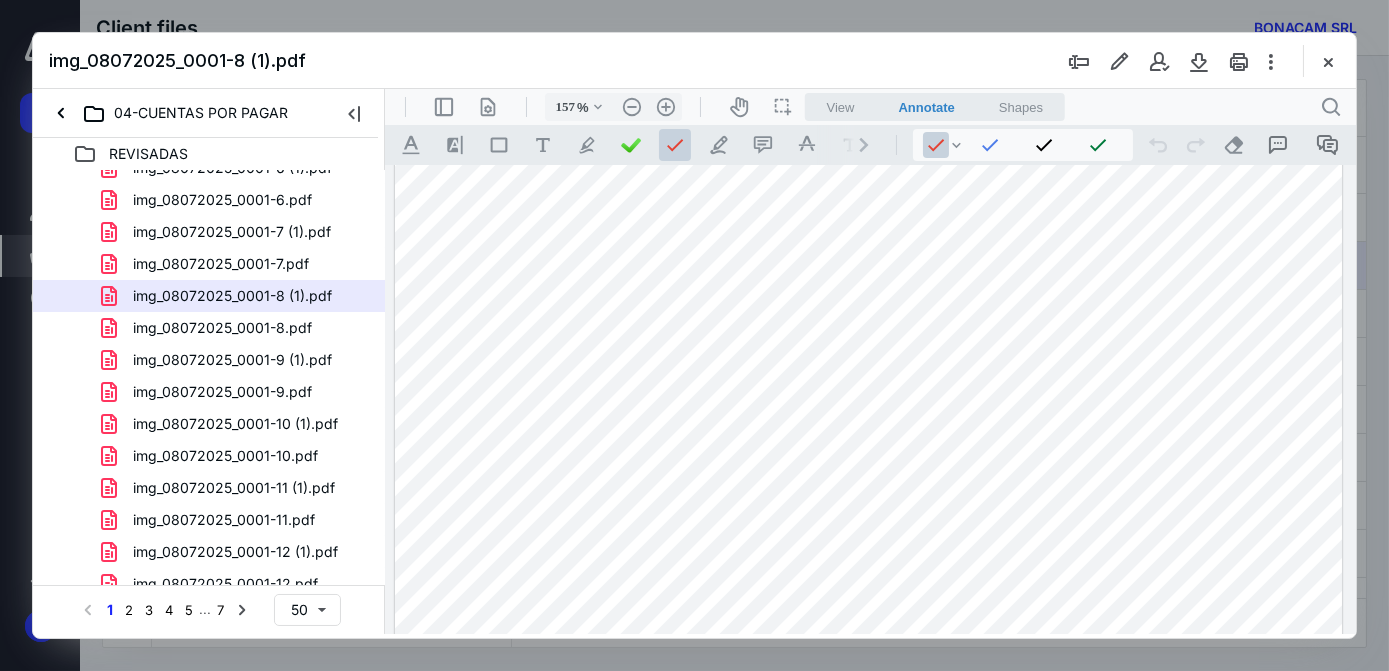 scroll, scrollTop: 0, scrollLeft: 0, axis: both 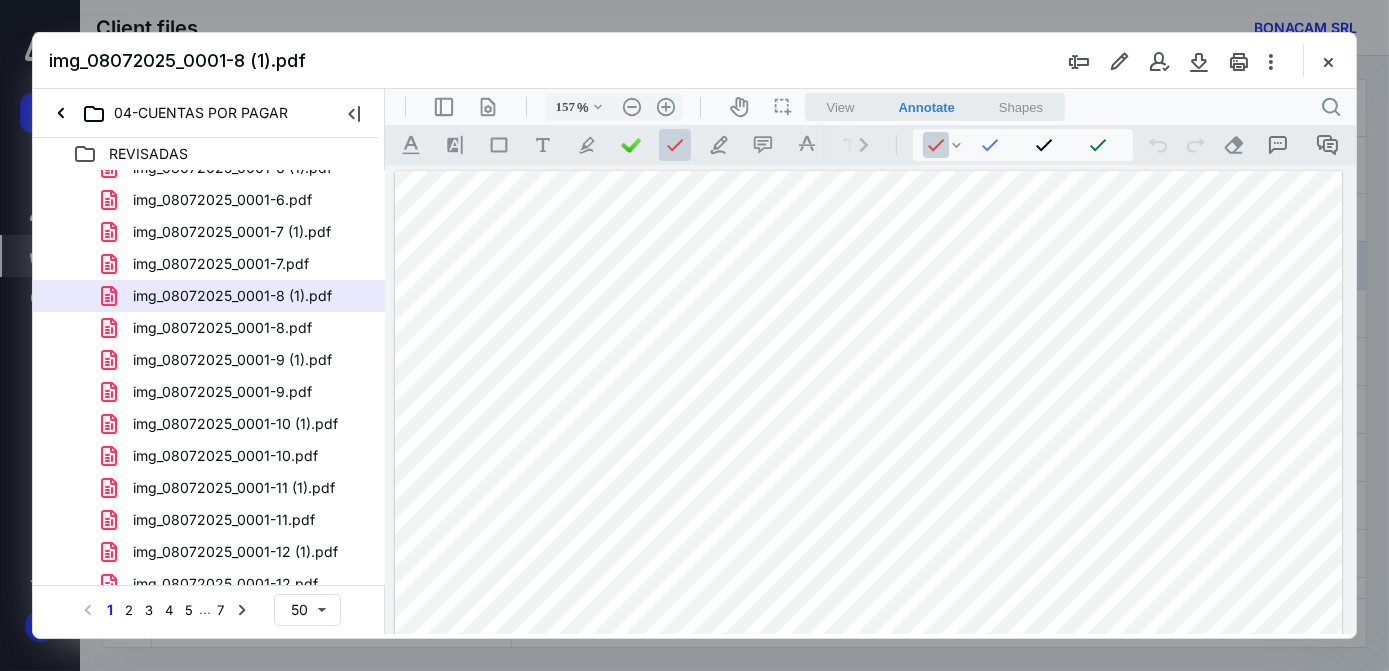 click at bounding box center [867, 791] 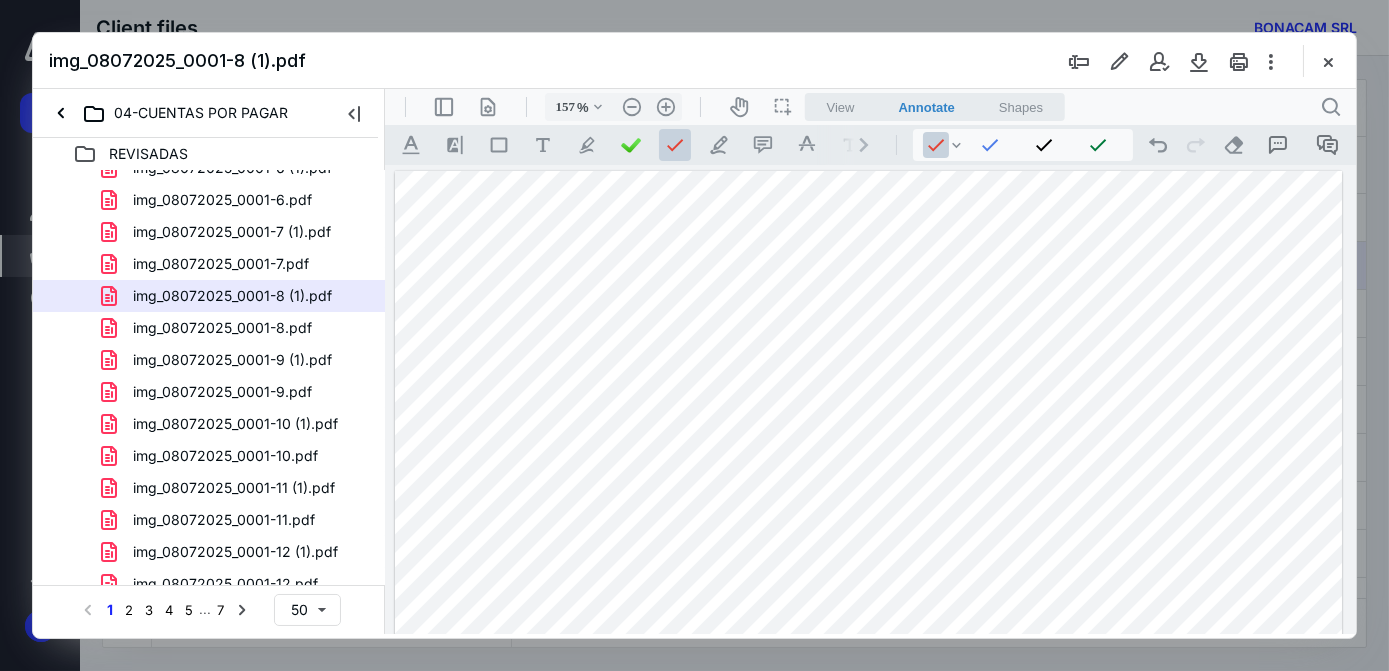 click on "img_08072025_0001-8.pdf" at bounding box center [222, 328] 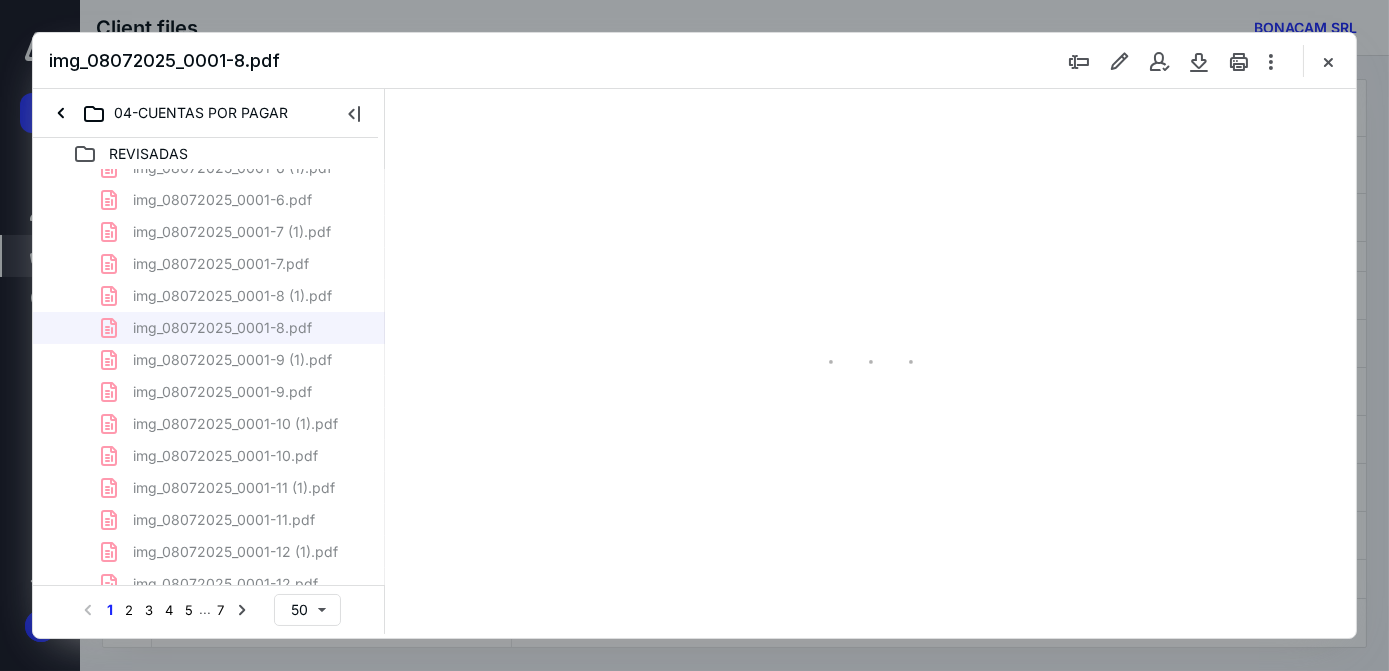 scroll, scrollTop: 272, scrollLeft: 0, axis: vertical 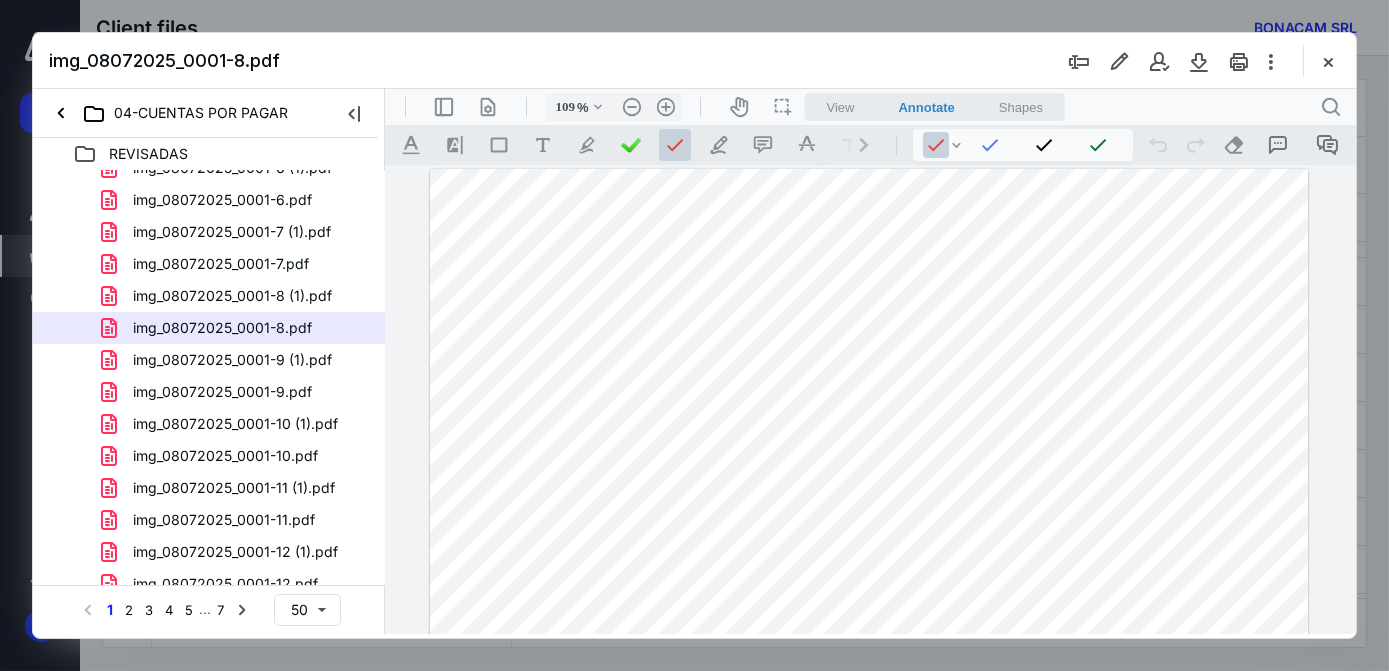 drag, startPoint x: 1275, startPoint y: 227, endPoint x: 1186, endPoint y: 328, distance: 134.61798 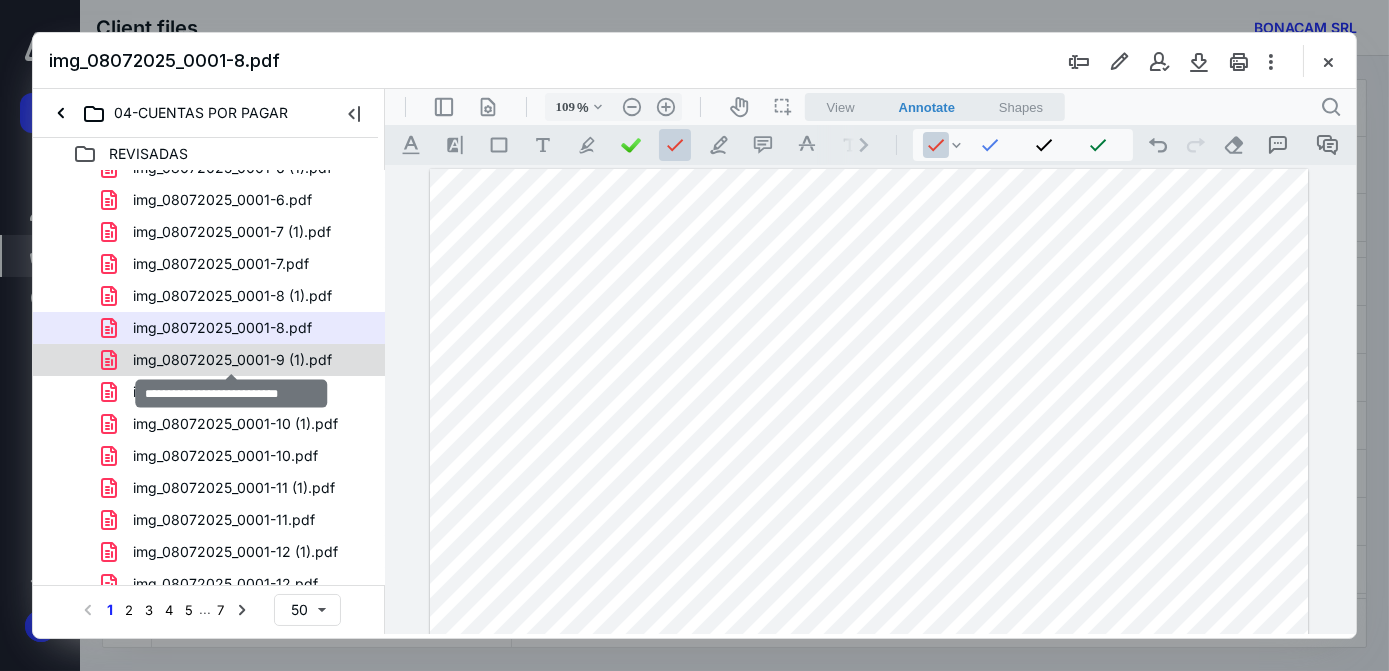 click on "img_08072025_0001-9 (1).pdf" at bounding box center (232, 360) 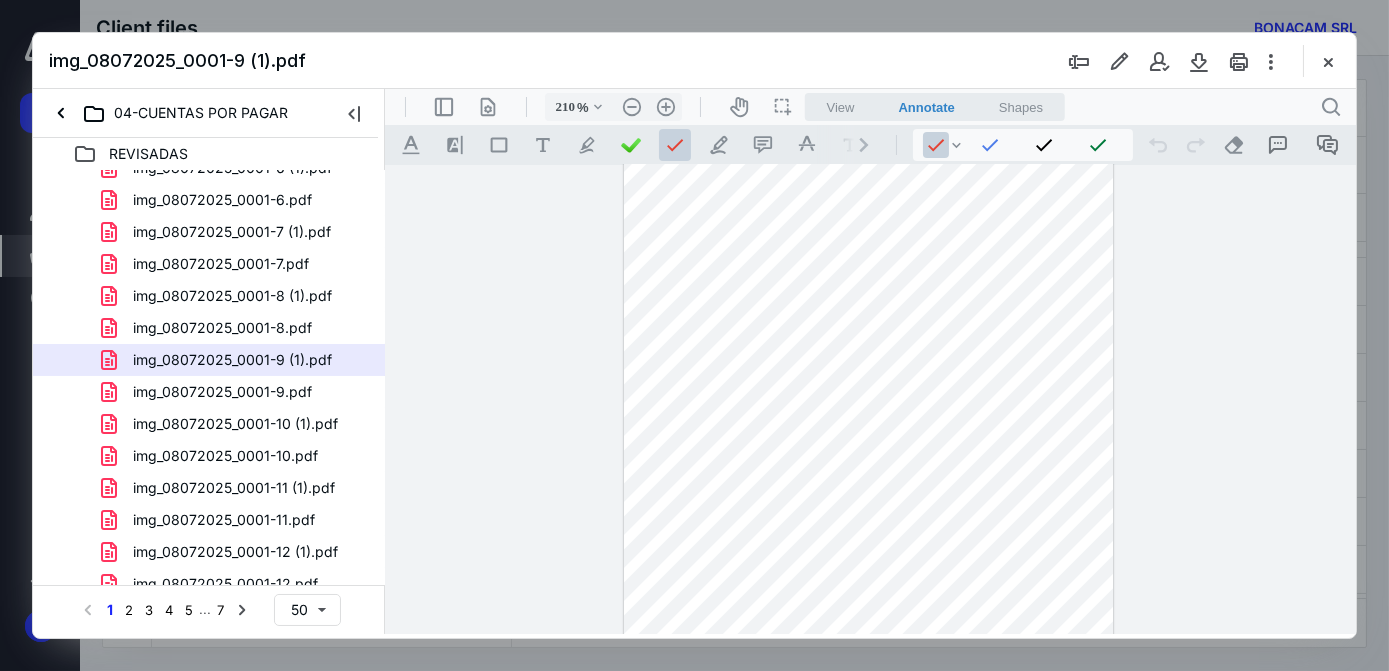 scroll, scrollTop: 0, scrollLeft: 0, axis: both 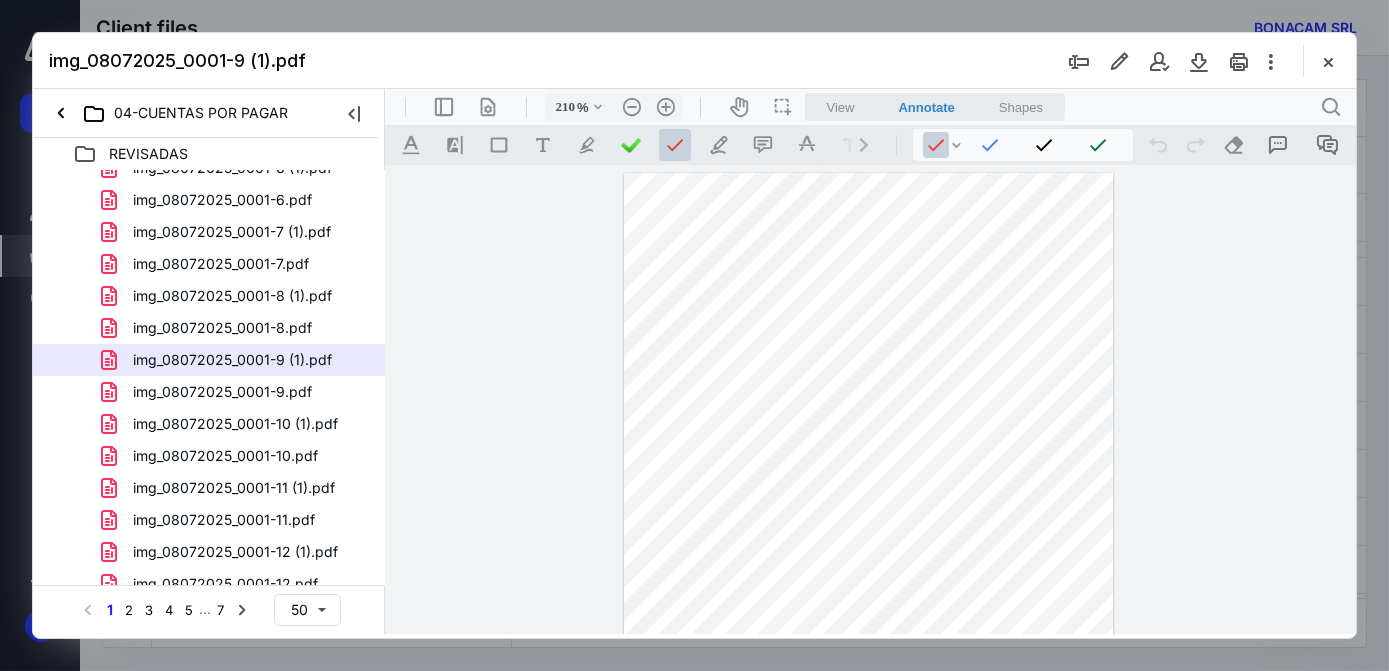 click at bounding box center (867, 1062) 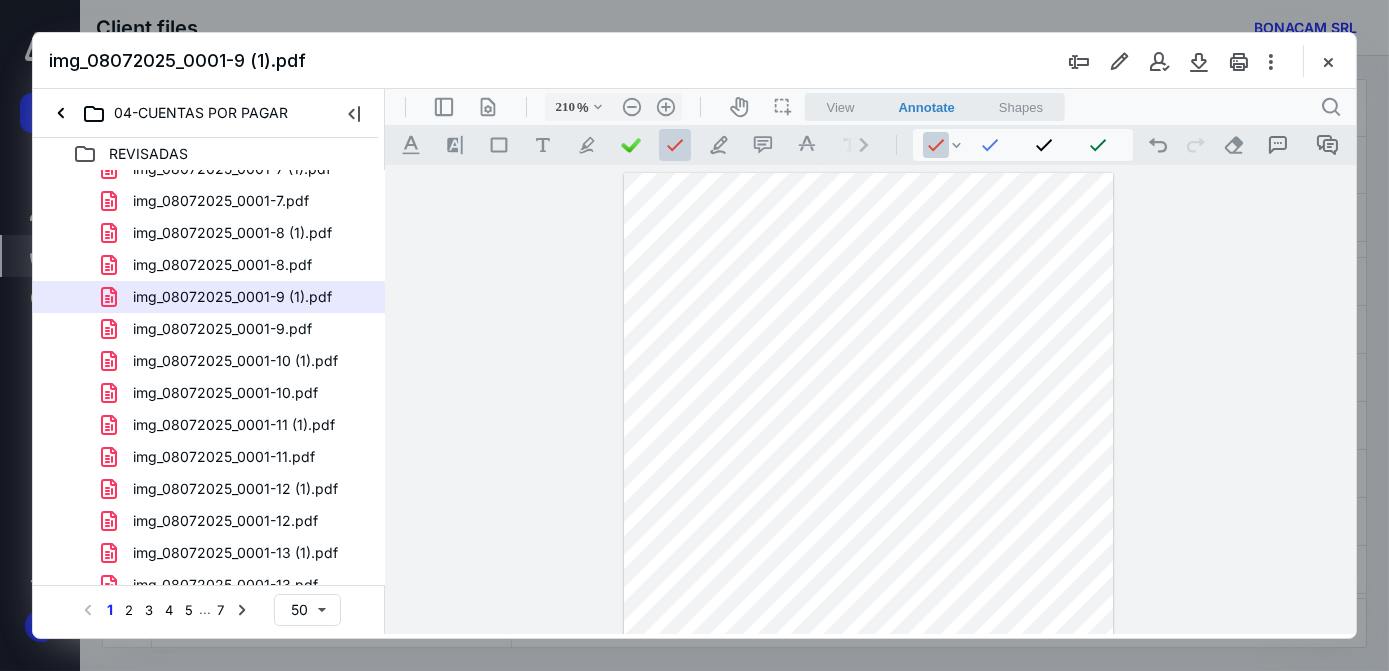 scroll, scrollTop: 909, scrollLeft: 0, axis: vertical 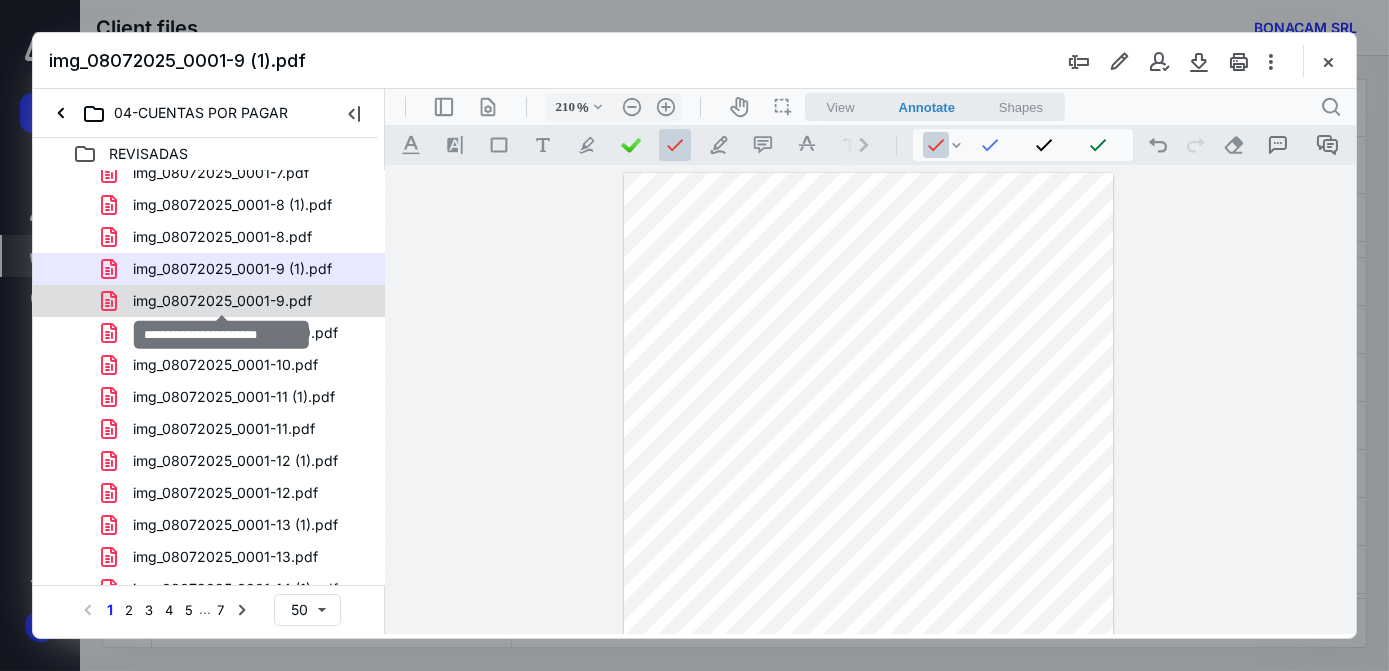 click on "img_08072025_0001-9.pdf" at bounding box center [222, 301] 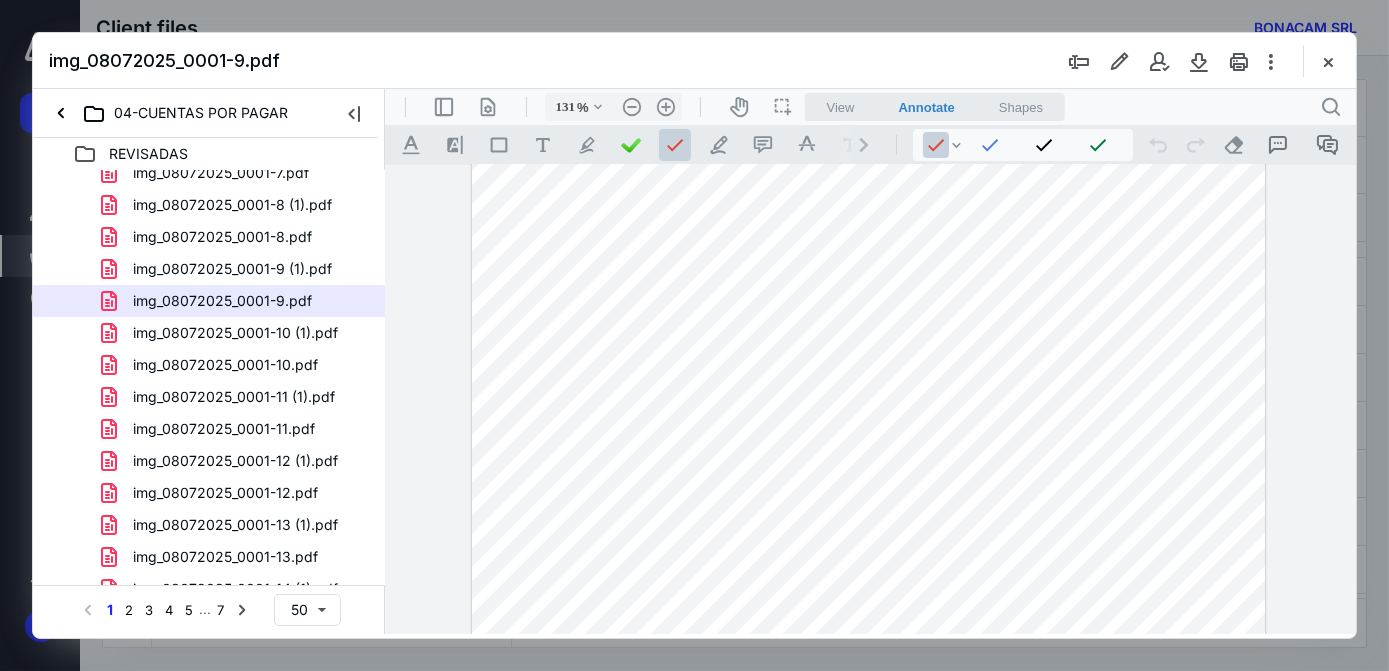 scroll, scrollTop: 0, scrollLeft: 0, axis: both 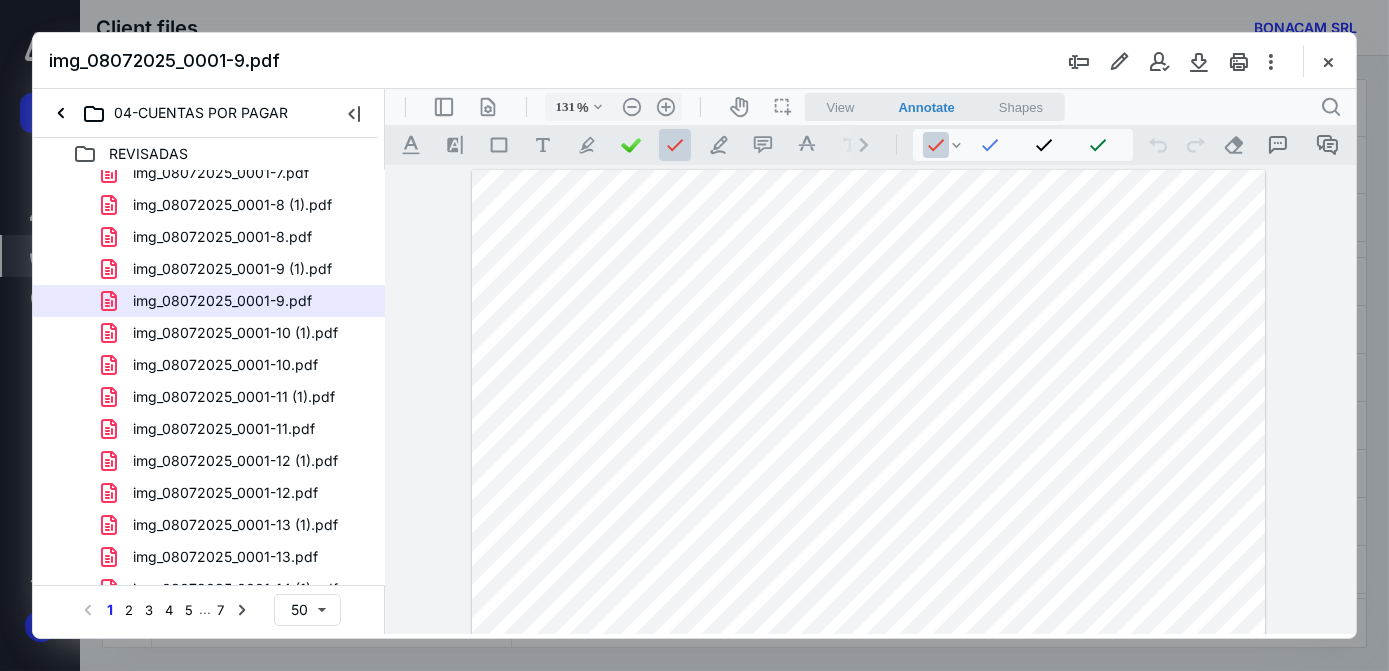 click at bounding box center (867, 694) 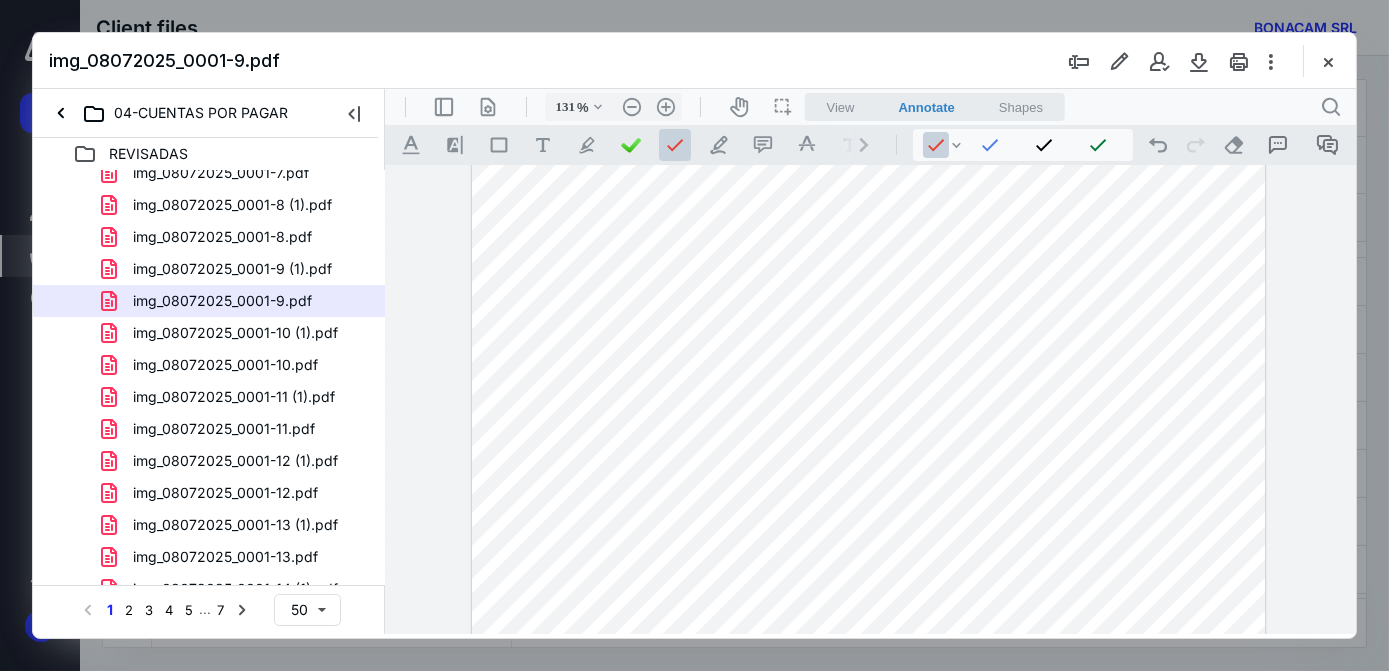 scroll, scrollTop: 586, scrollLeft: 0, axis: vertical 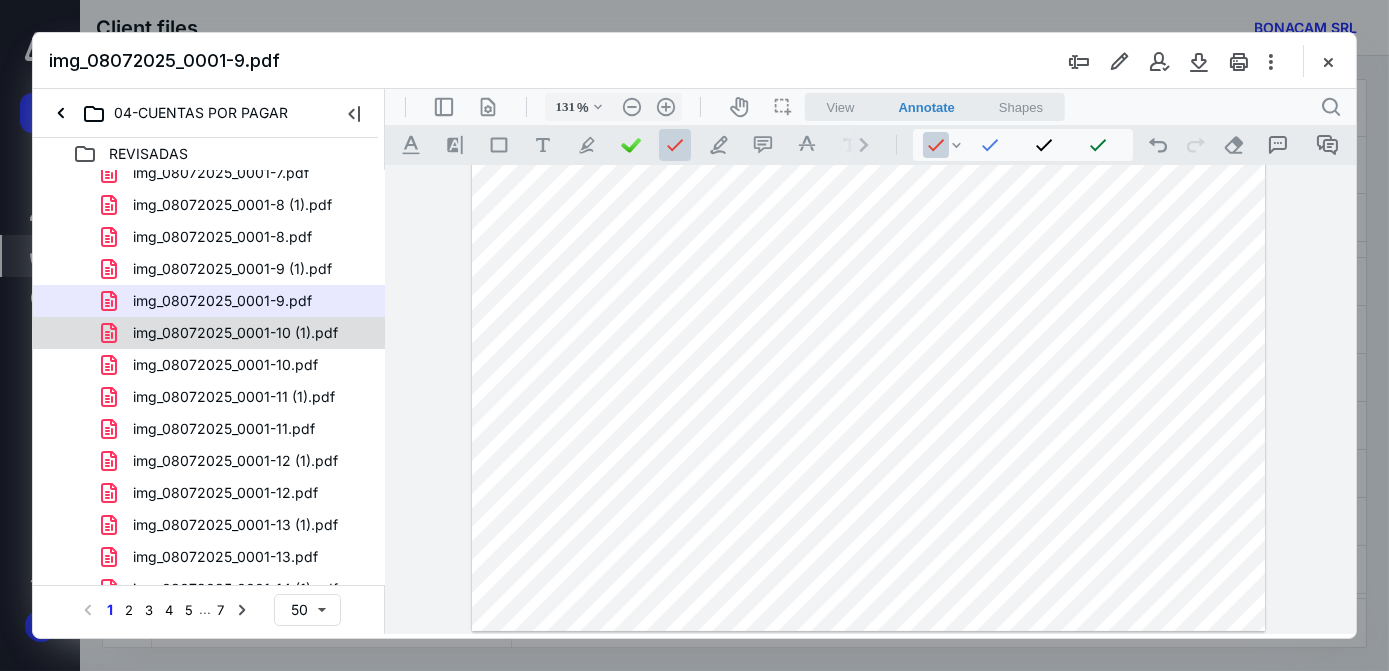 click on "img_08072025_0001-10 (1).pdf" at bounding box center [223, 333] 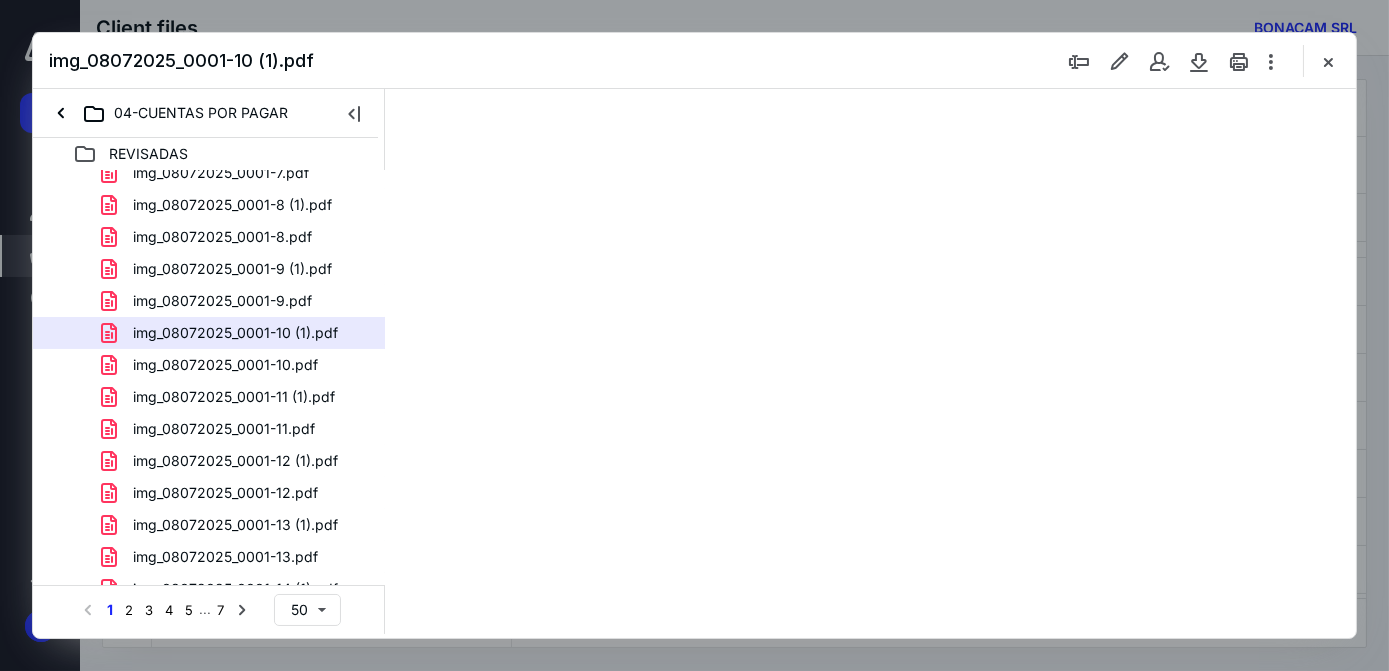 scroll, scrollTop: 0, scrollLeft: 0, axis: both 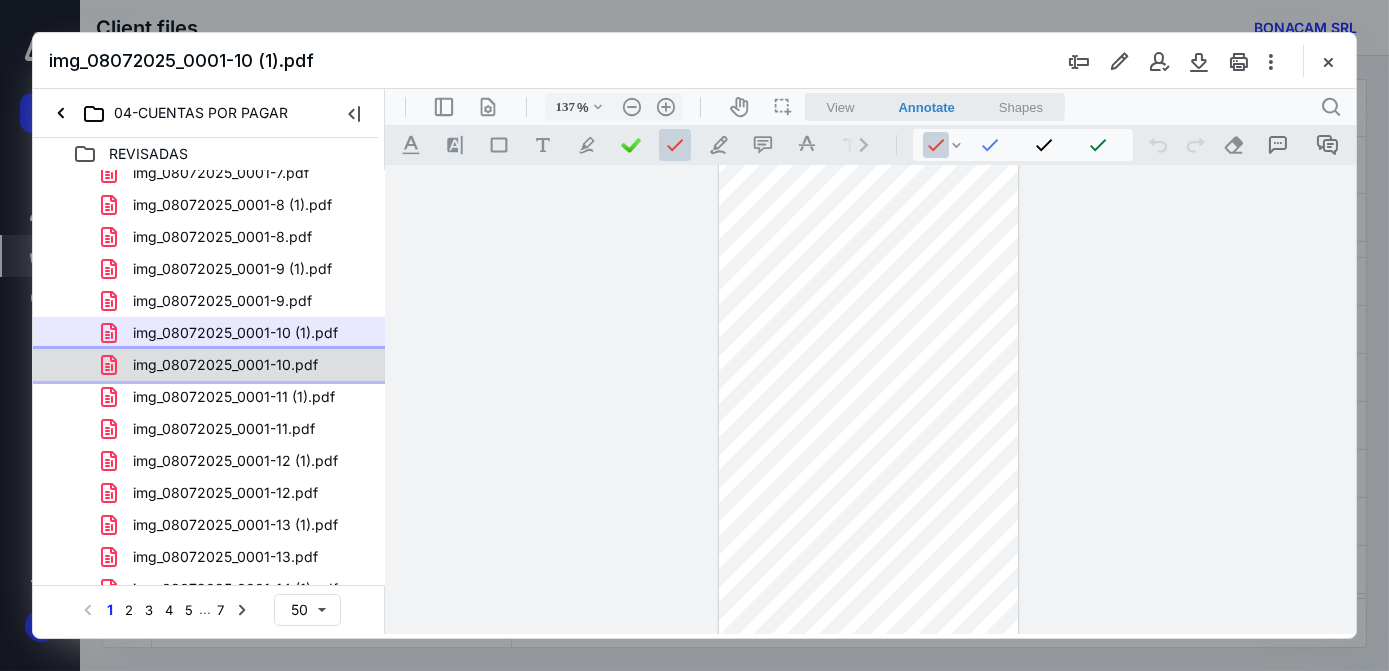 click on "img_08072025_0001-10.pdf" at bounding box center [225, 365] 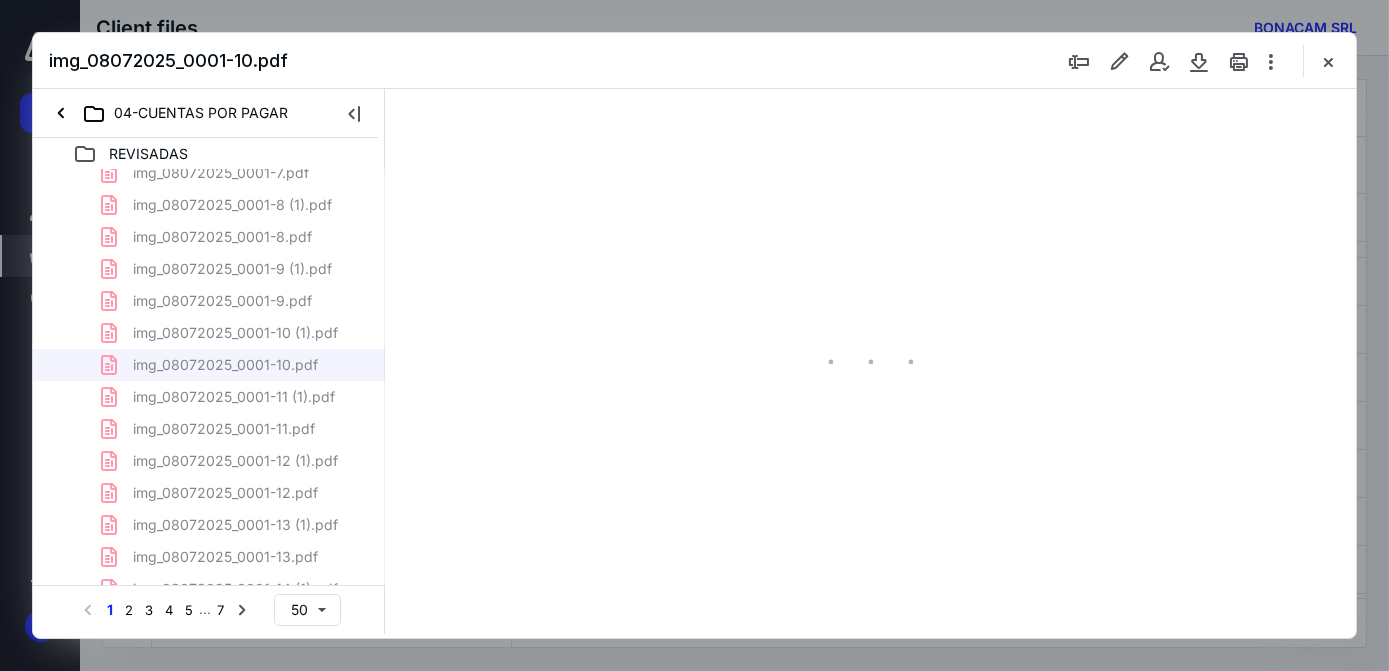 scroll, scrollTop: 0, scrollLeft: 0, axis: both 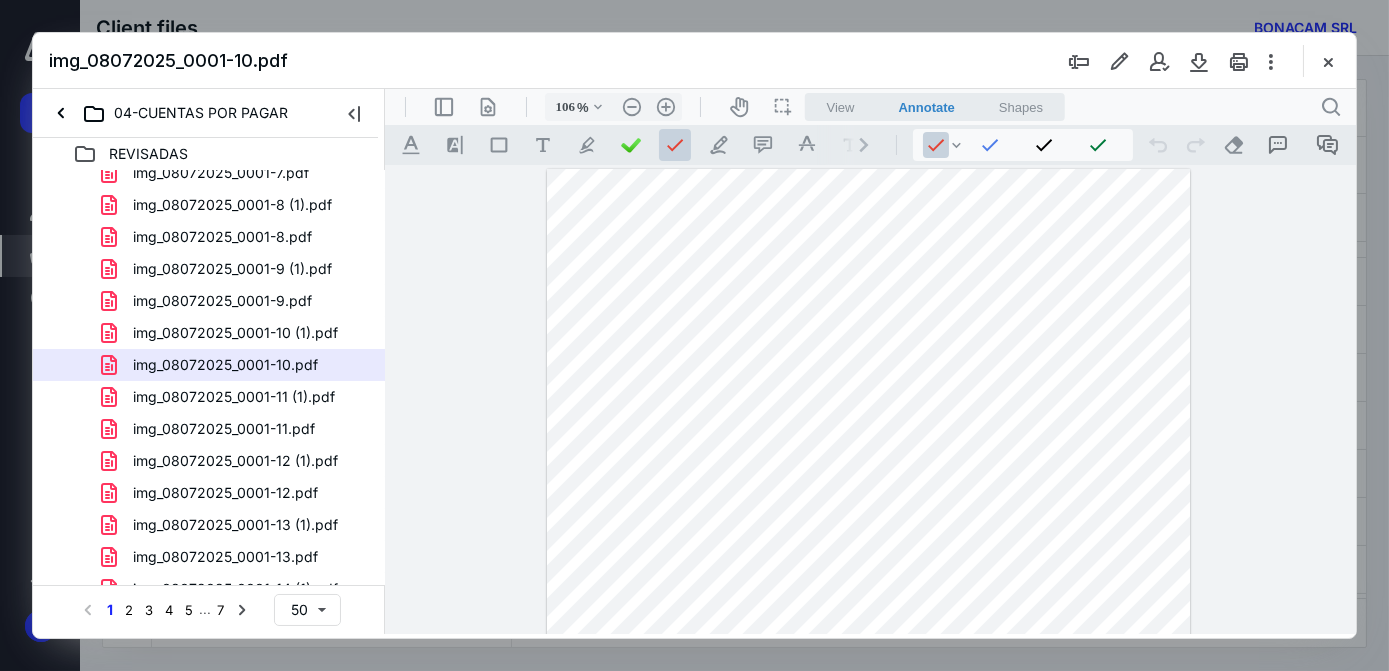 click at bounding box center [868, 592] 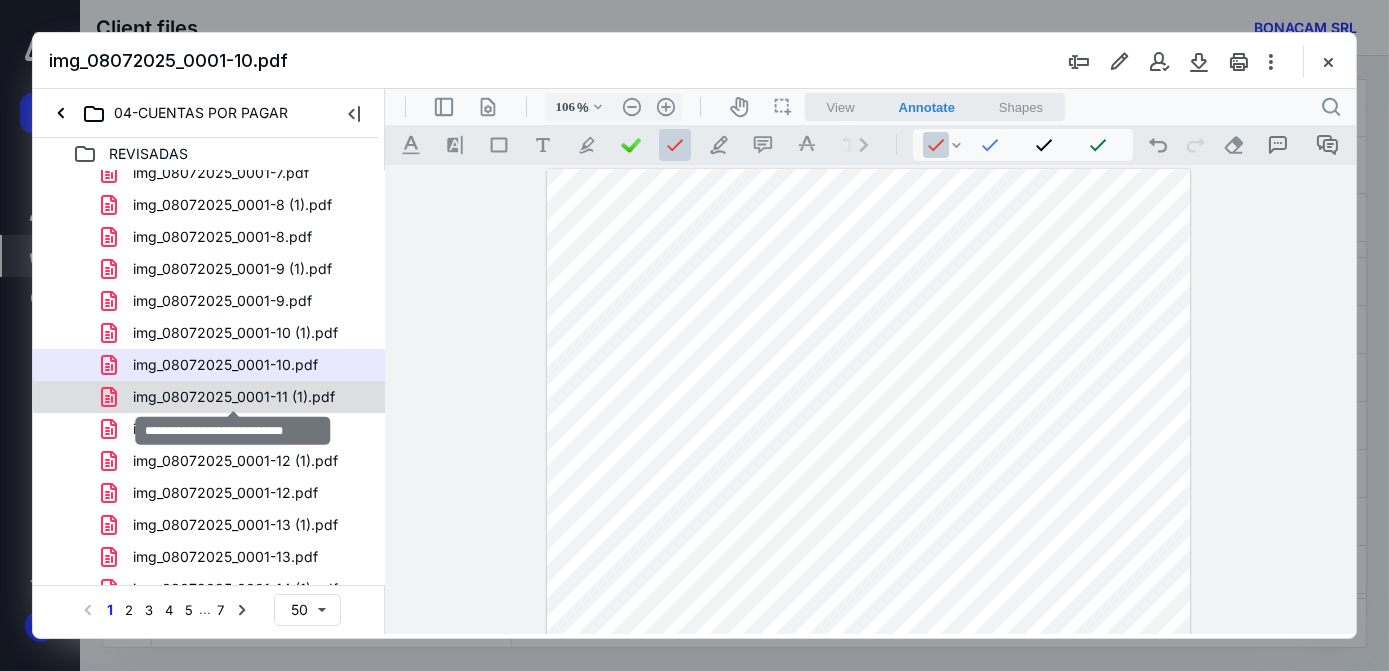click on "img_08072025_0001-11 (1).pdf" at bounding box center (234, 397) 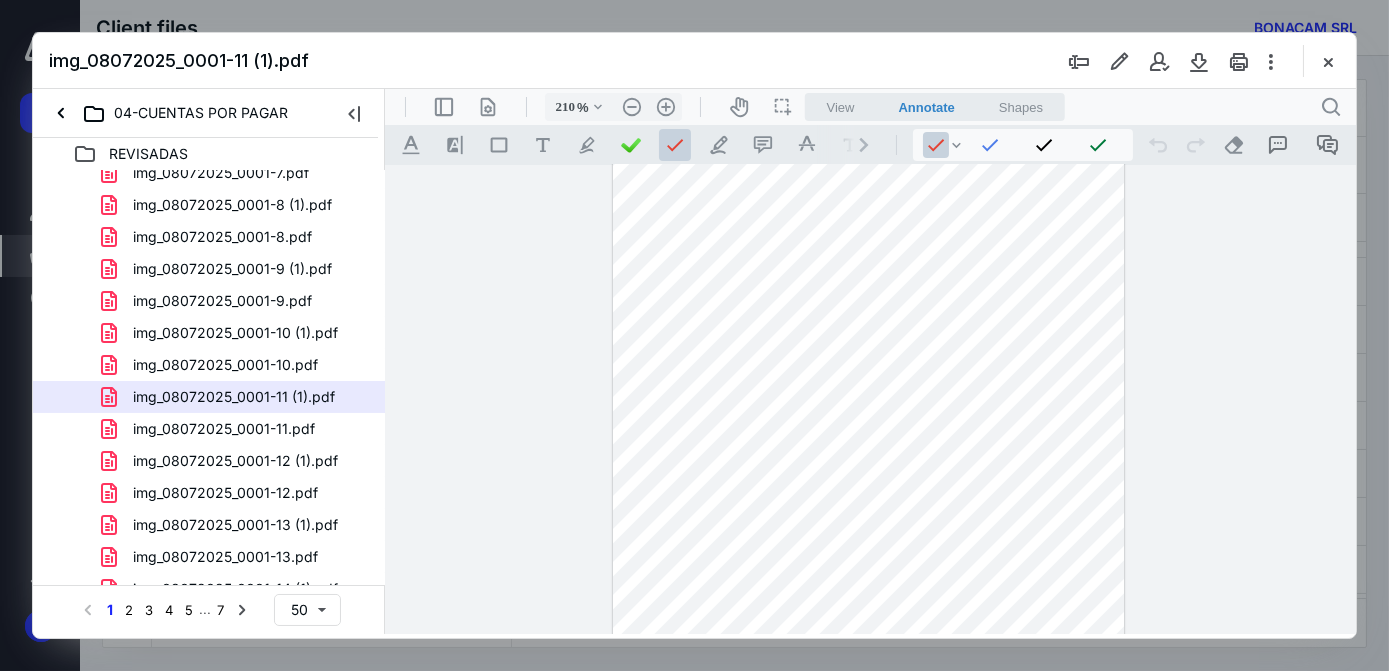 scroll, scrollTop: 0, scrollLeft: 0, axis: both 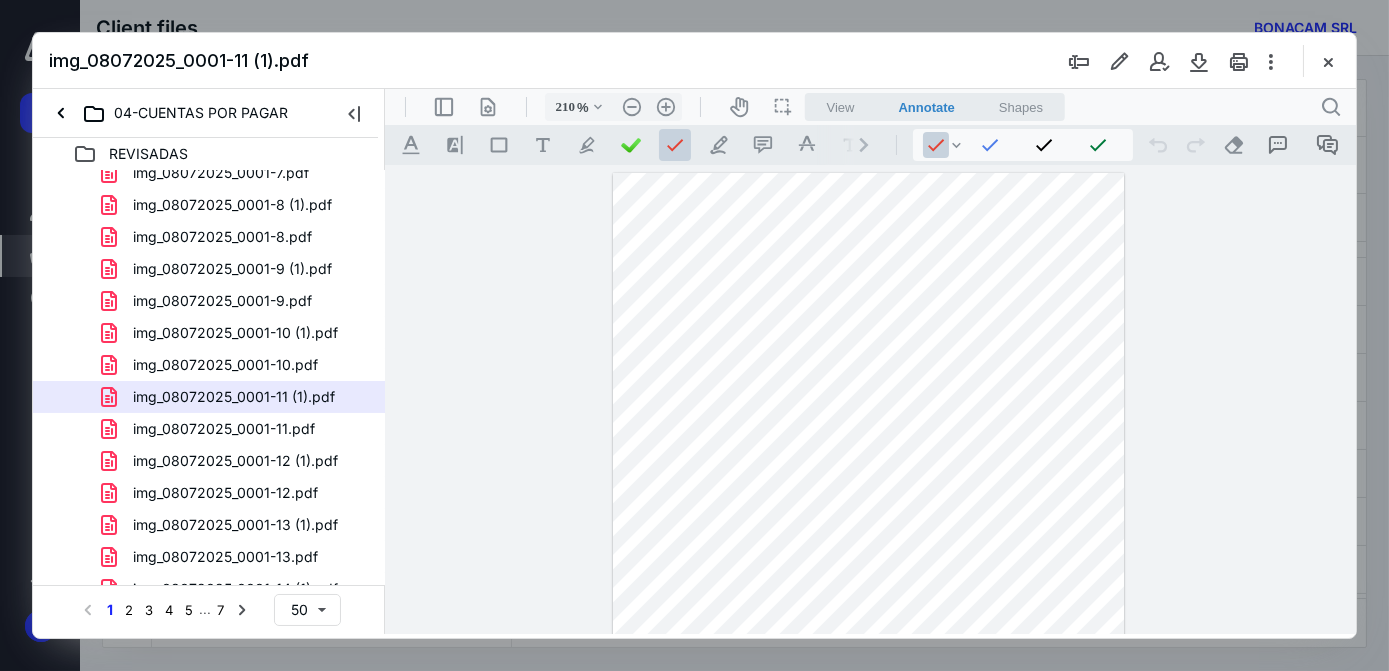 click at bounding box center [867, 1067] 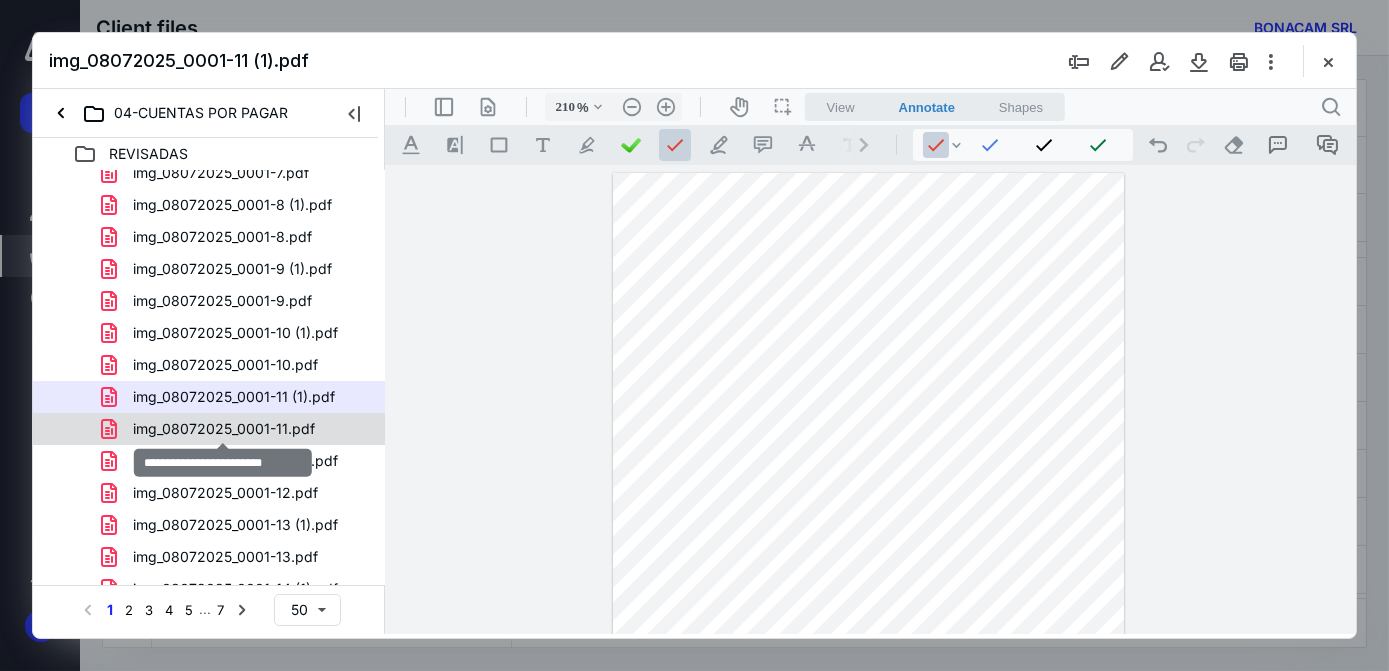 click on "img_08072025_0001-11.pdf" at bounding box center [224, 429] 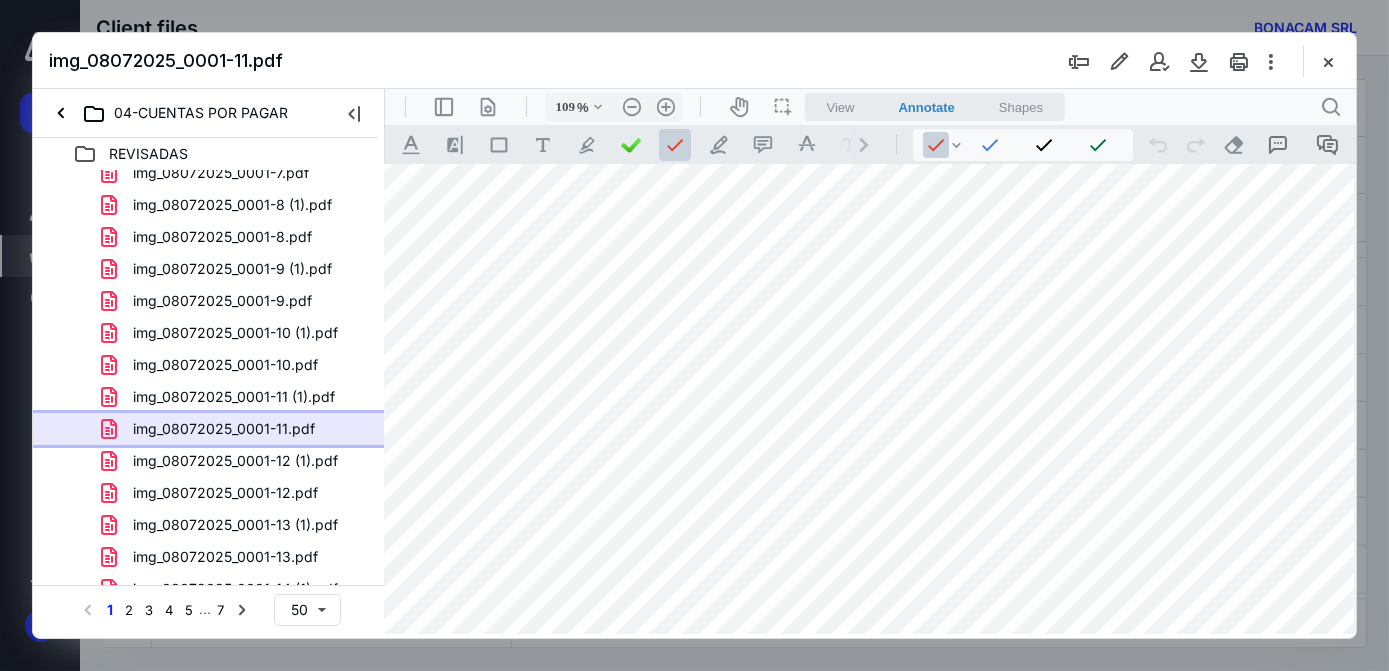 scroll, scrollTop: 64, scrollLeft: 0, axis: vertical 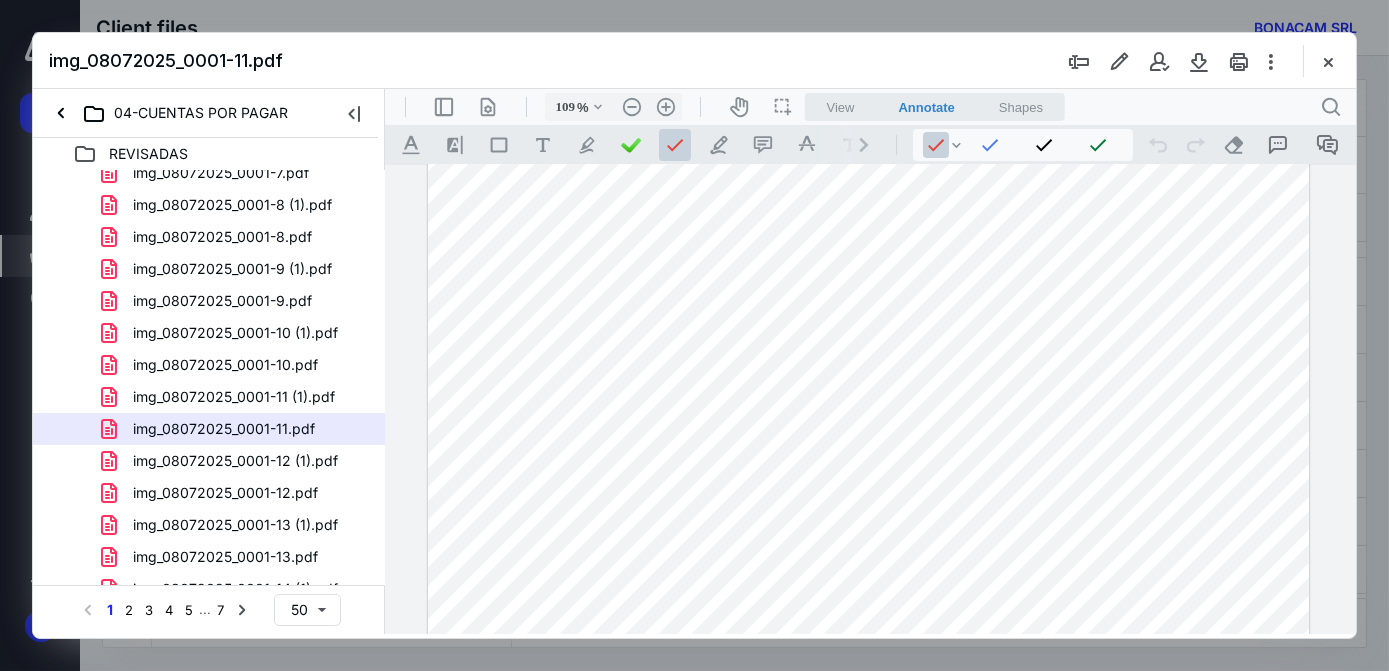 click at bounding box center (867, 436) 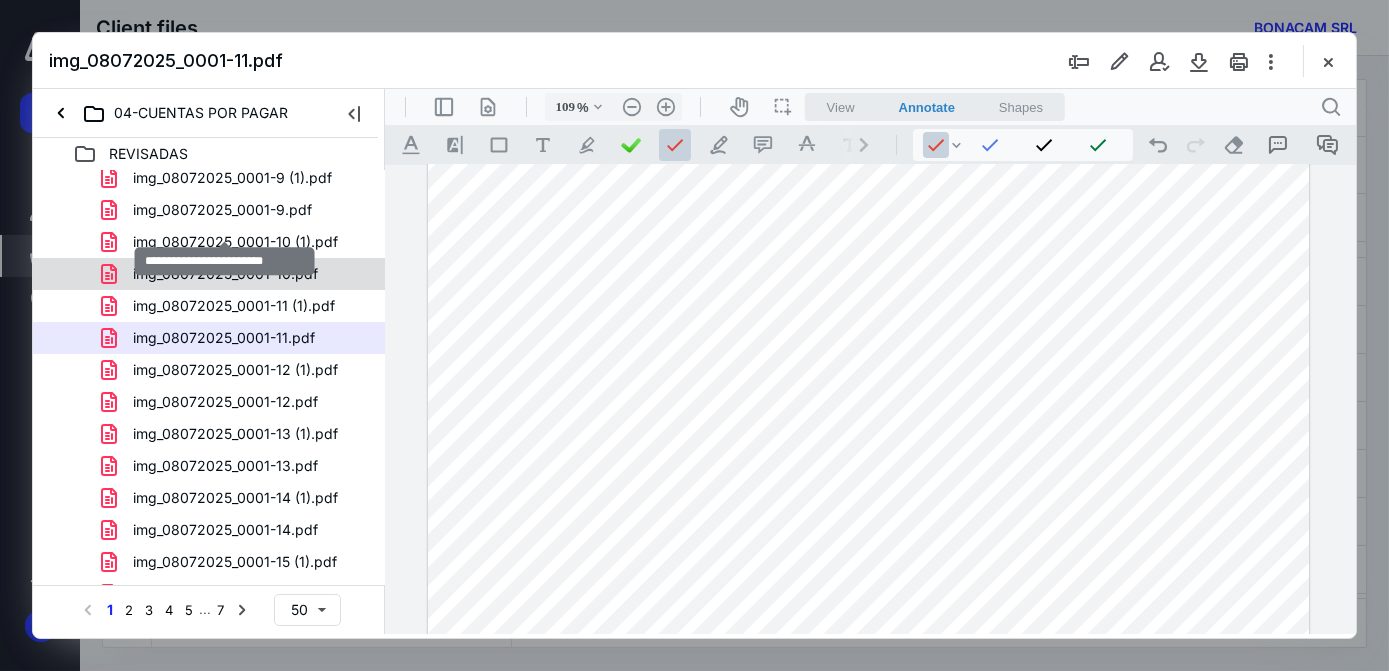 scroll, scrollTop: 1090, scrollLeft: 0, axis: vertical 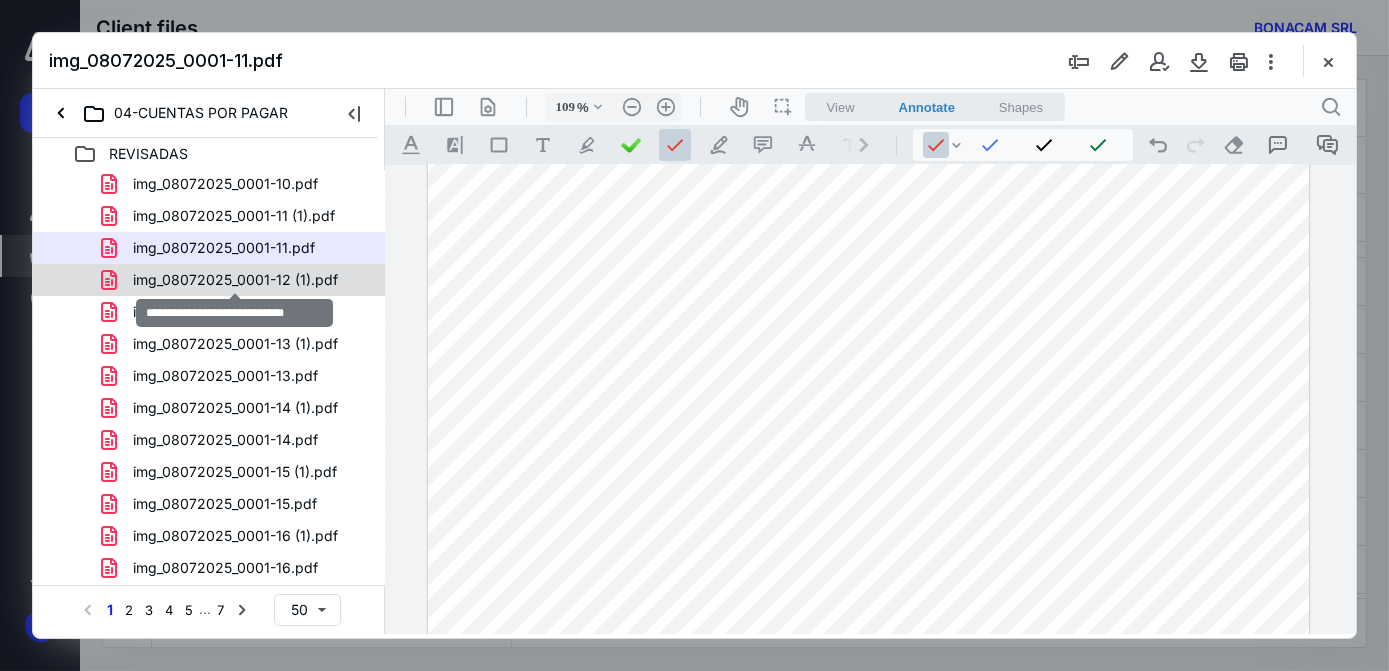 click on "img_08072025_0001-12 (1).pdf" at bounding box center [235, 280] 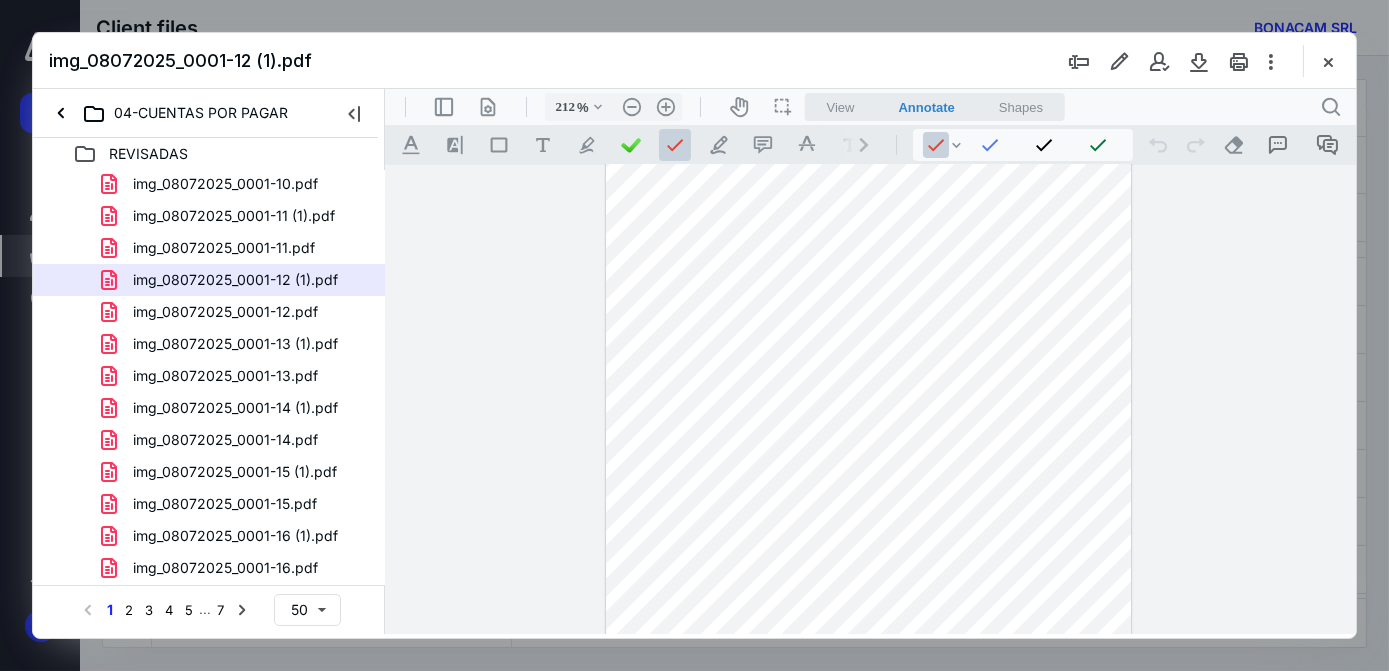 scroll, scrollTop: 0, scrollLeft: 0, axis: both 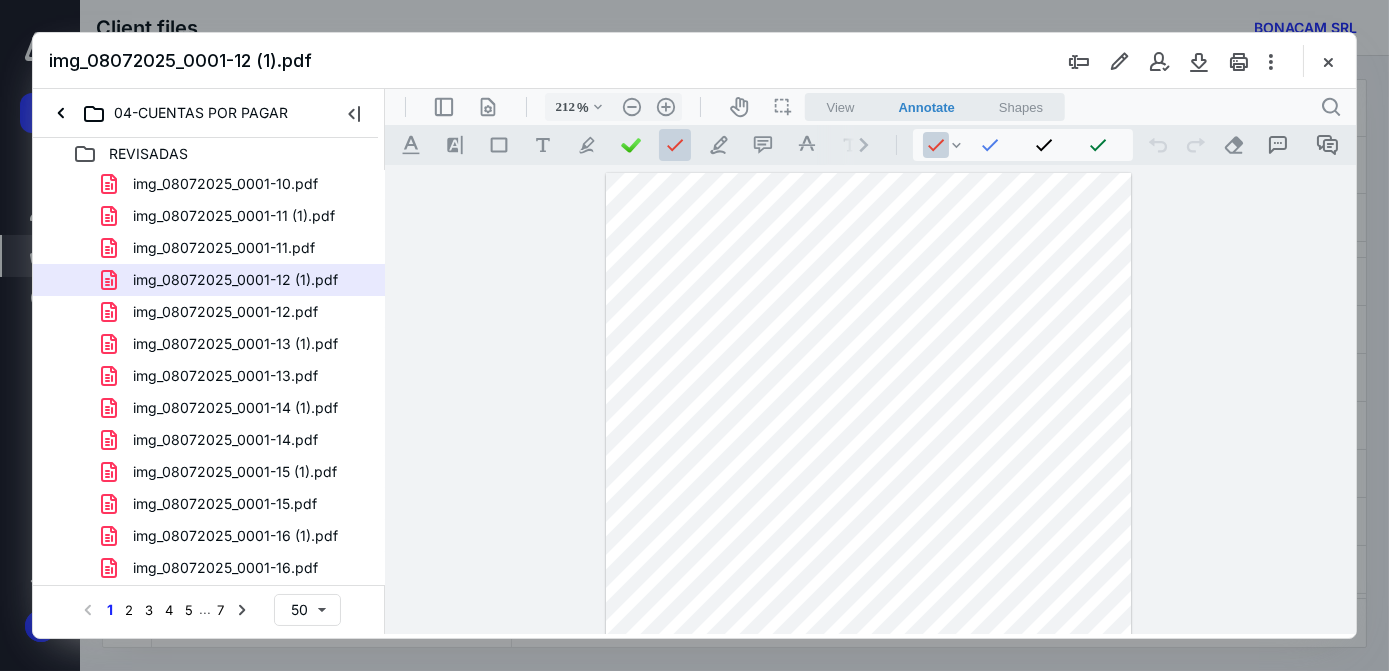click at bounding box center (868, 1039) 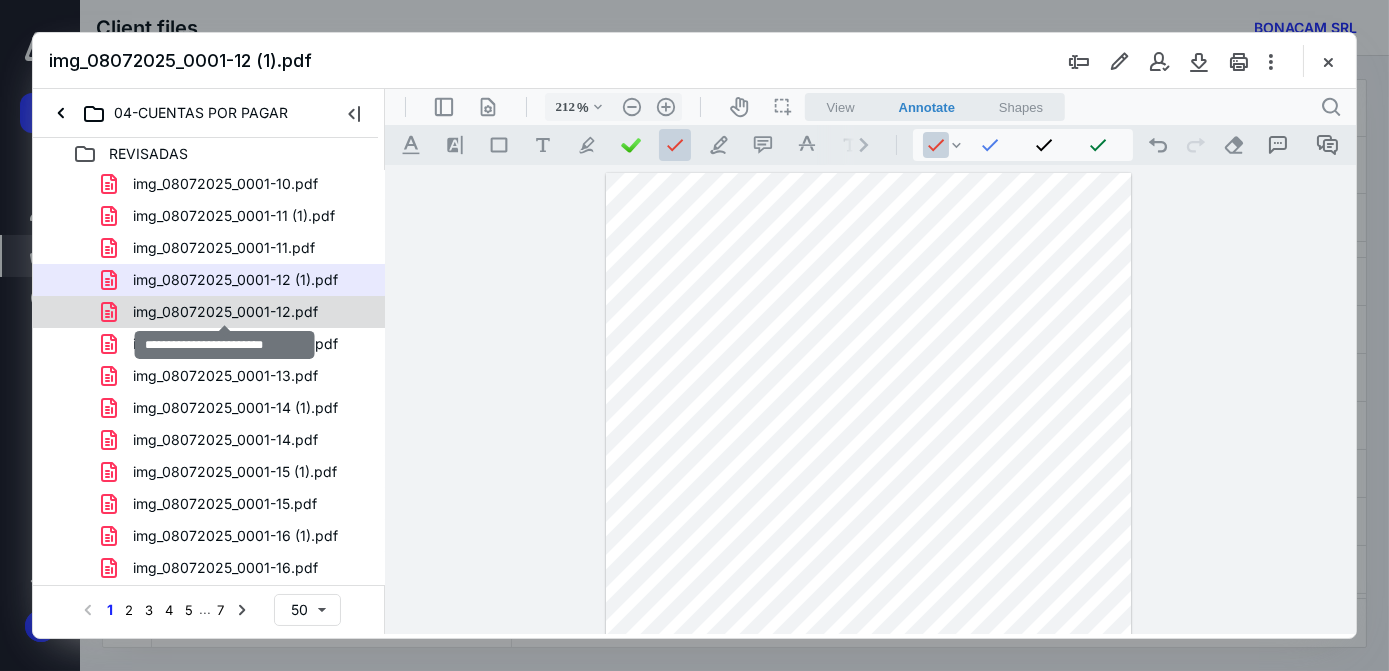 click on "img_08072025_0001-12.pdf" at bounding box center (225, 312) 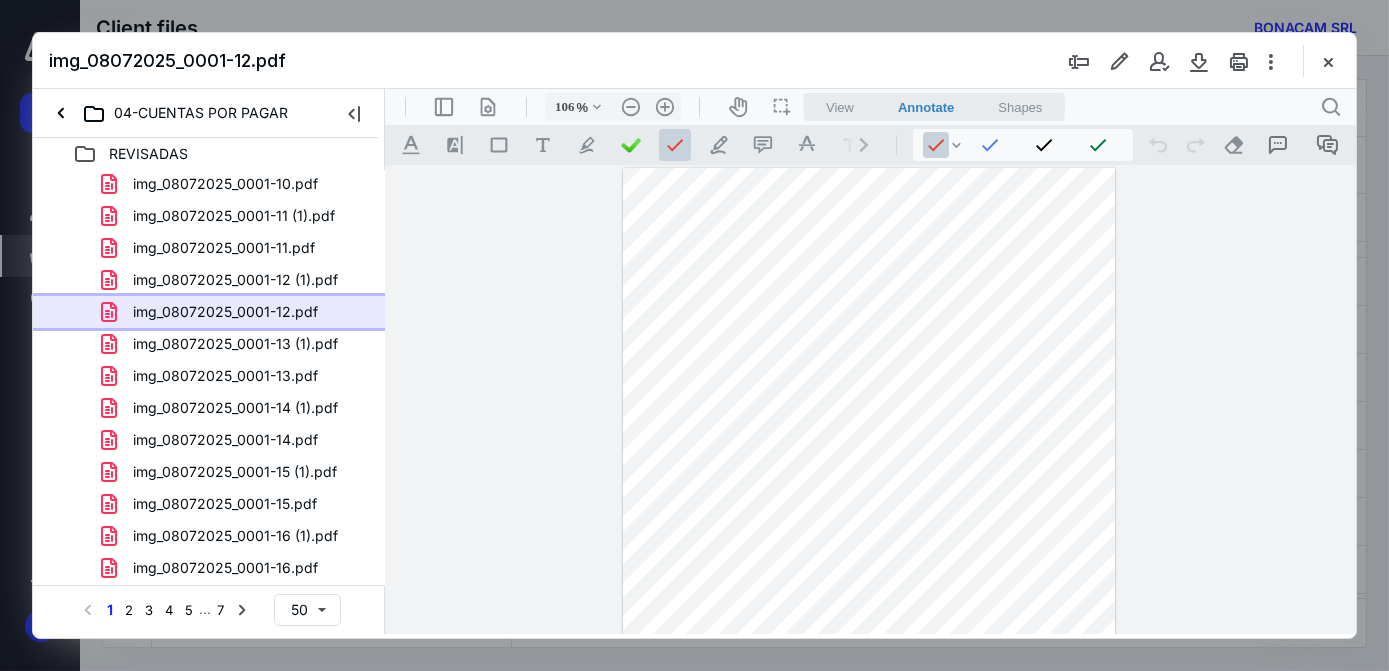 scroll, scrollTop: 74, scrollLeft: 0, axis: vertical 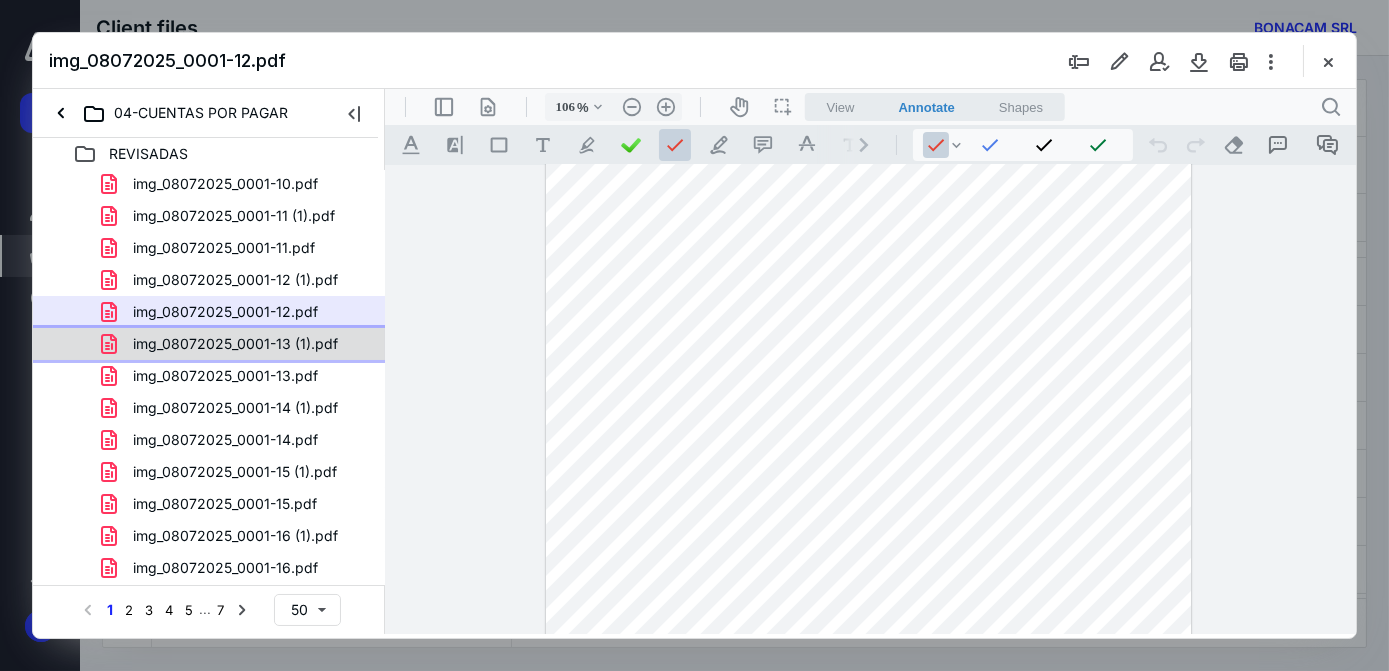 click on "img_08072025_0001-13 (1).pdf" at bounding box center (235, 344) 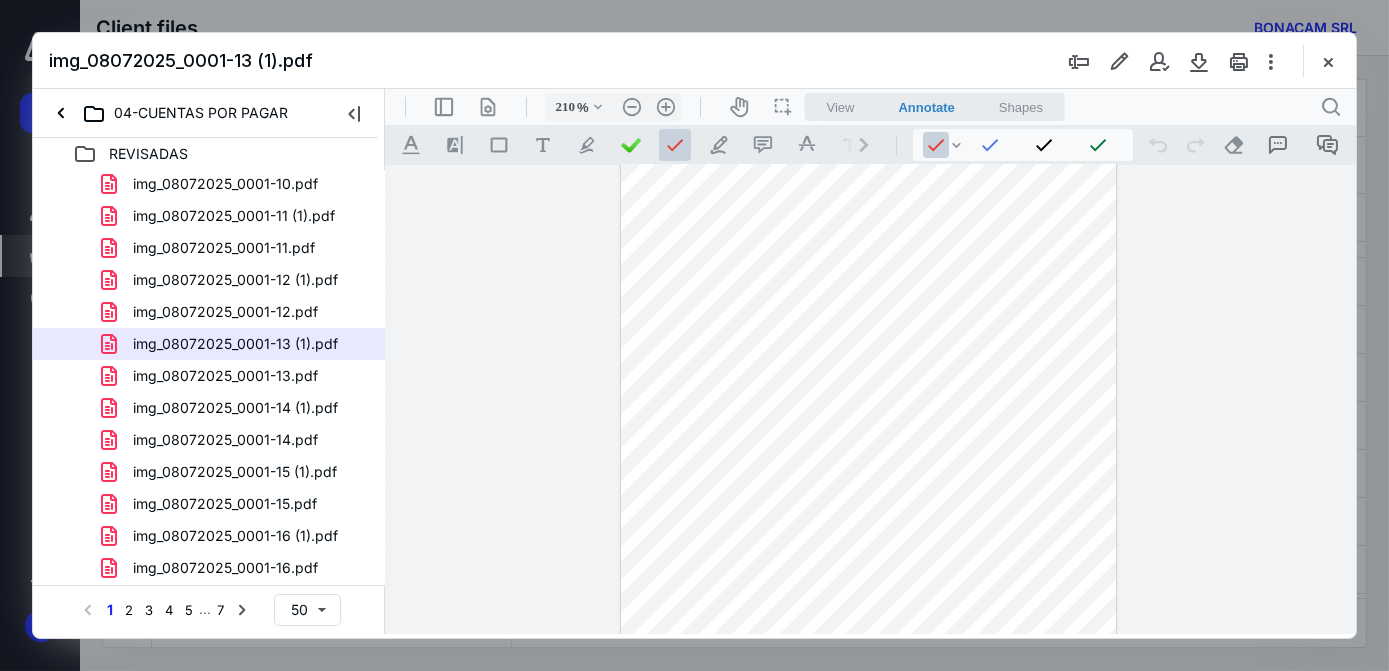 scroll, scrollTop: 0, scrollLeft: 0, axis: both 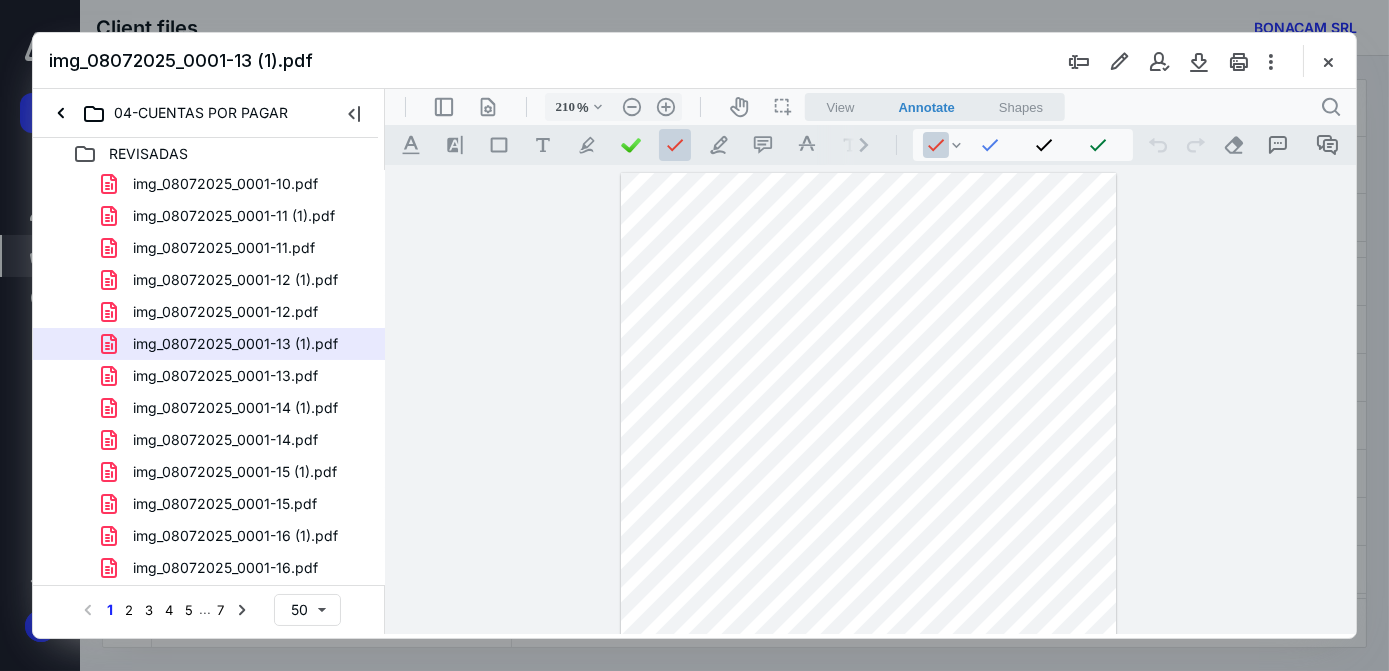 click at bounding box center (867, 1064) 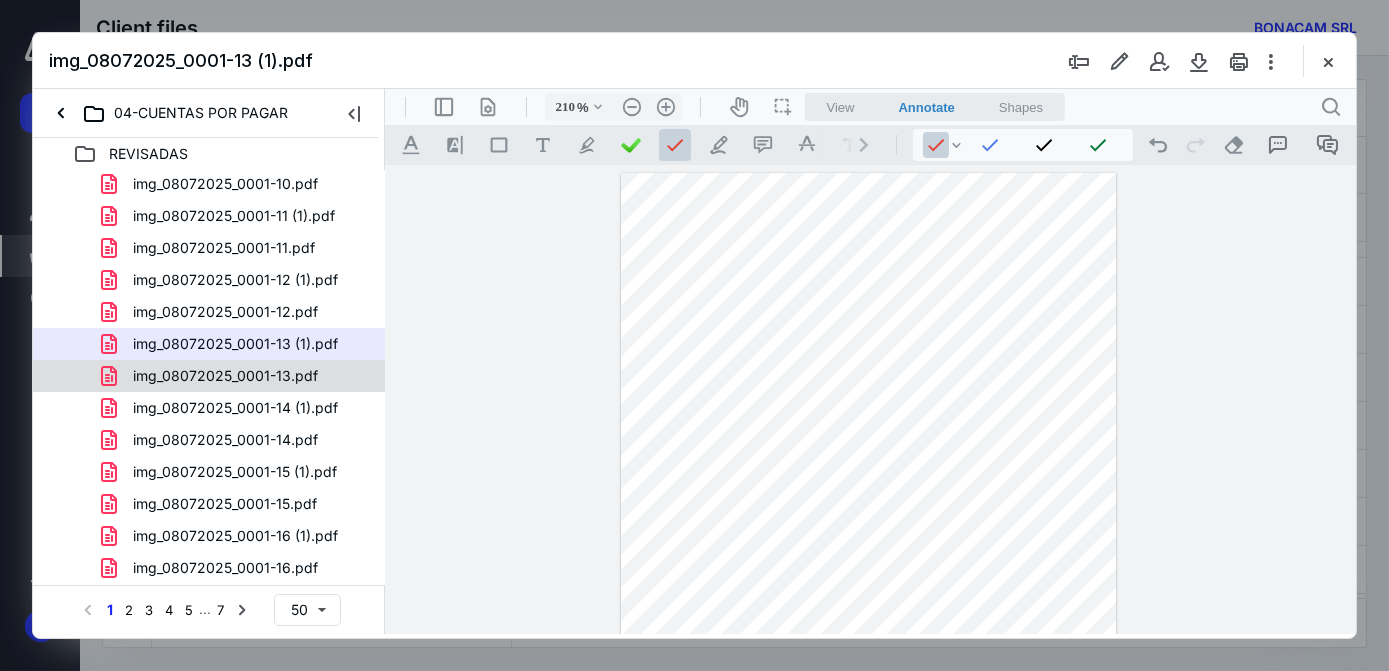 click on "img_08072025_0001-13.pdf" at bounding box center (225, 376) 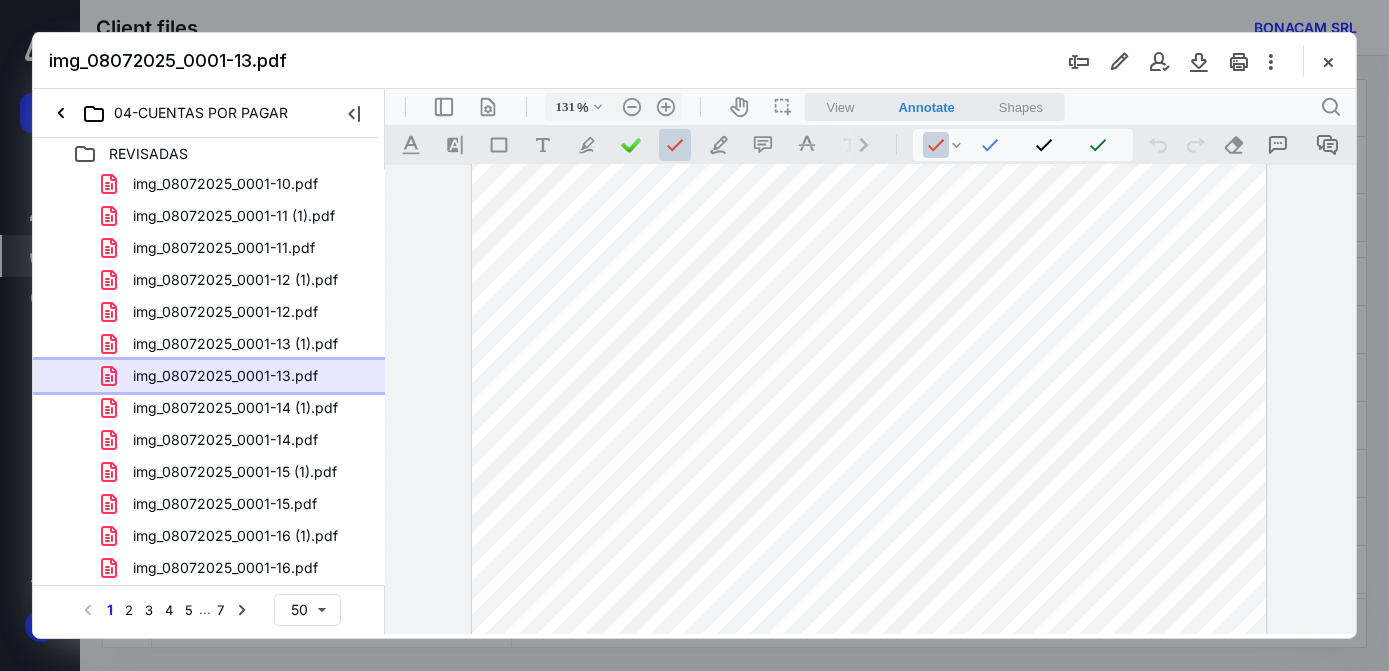 scroll, scrollTop: 0, scrollLeft: 0, axis: both 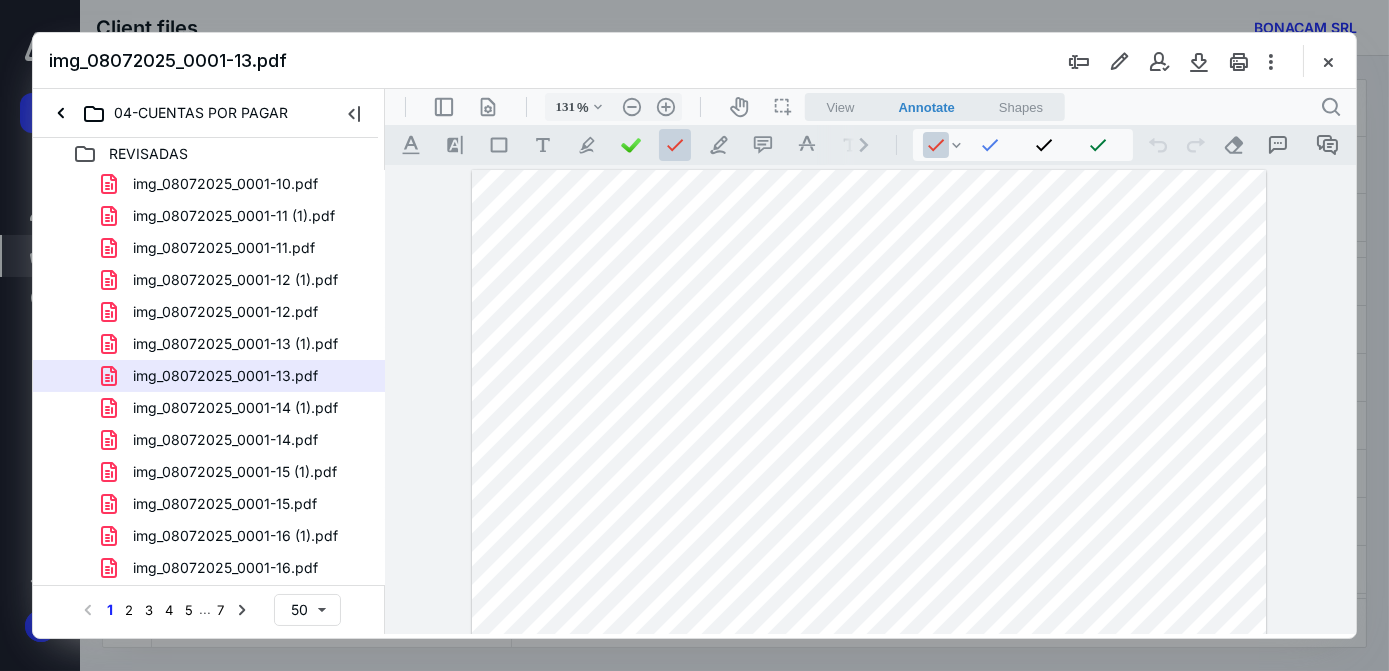 click at bounding box center [868, 691] 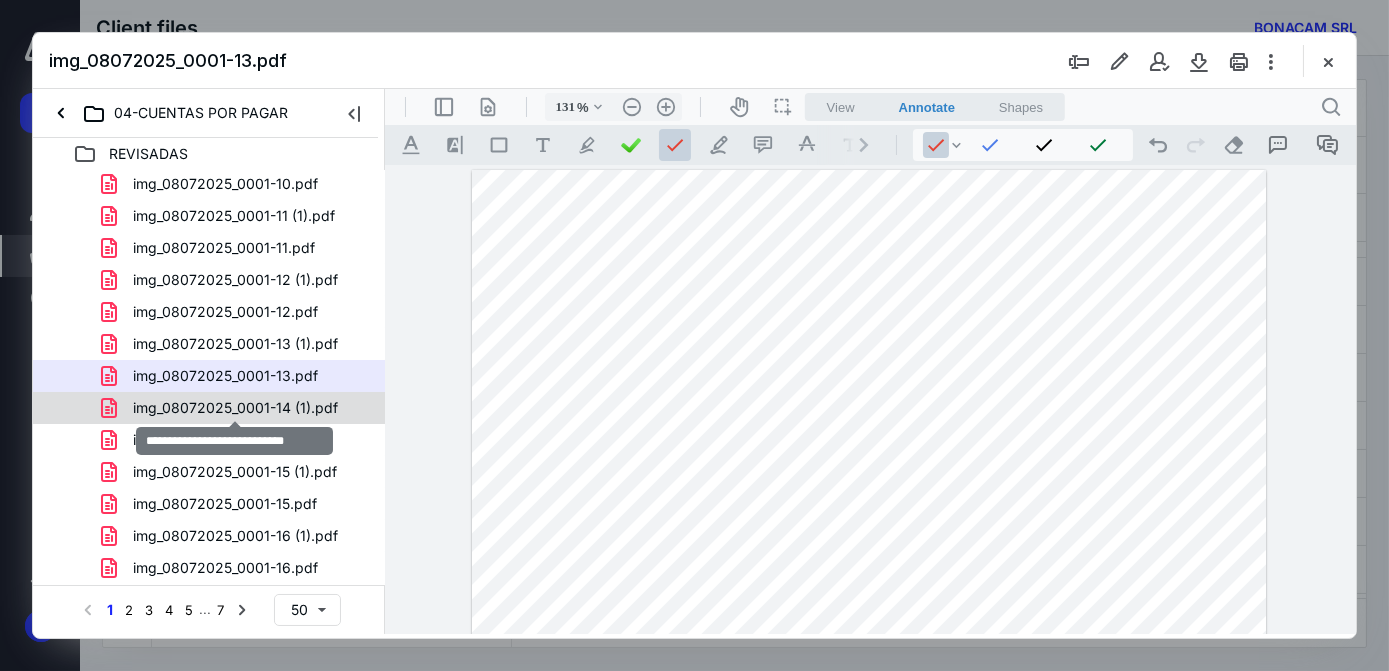 click on "img_08072025_0001-14 (1).pdf" at bounding box center [235, 408] 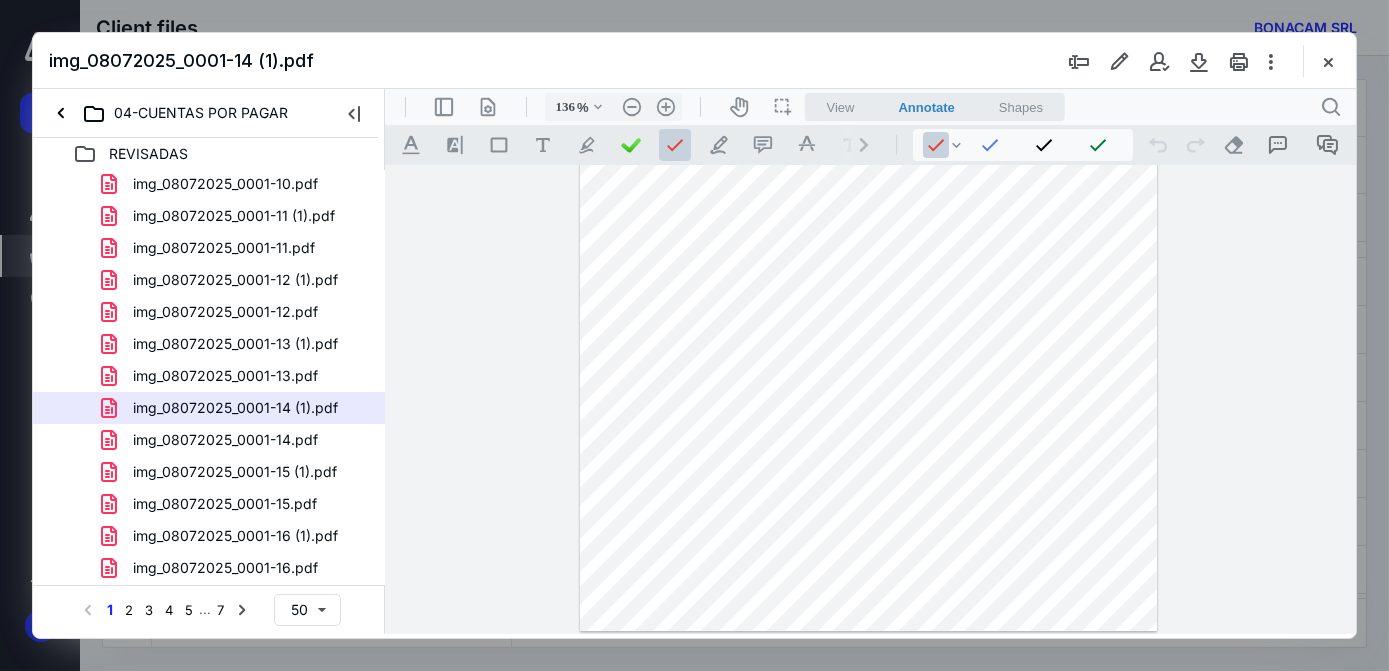 scroll, scrollTop: 0, scrollLeft: 0, axis: both 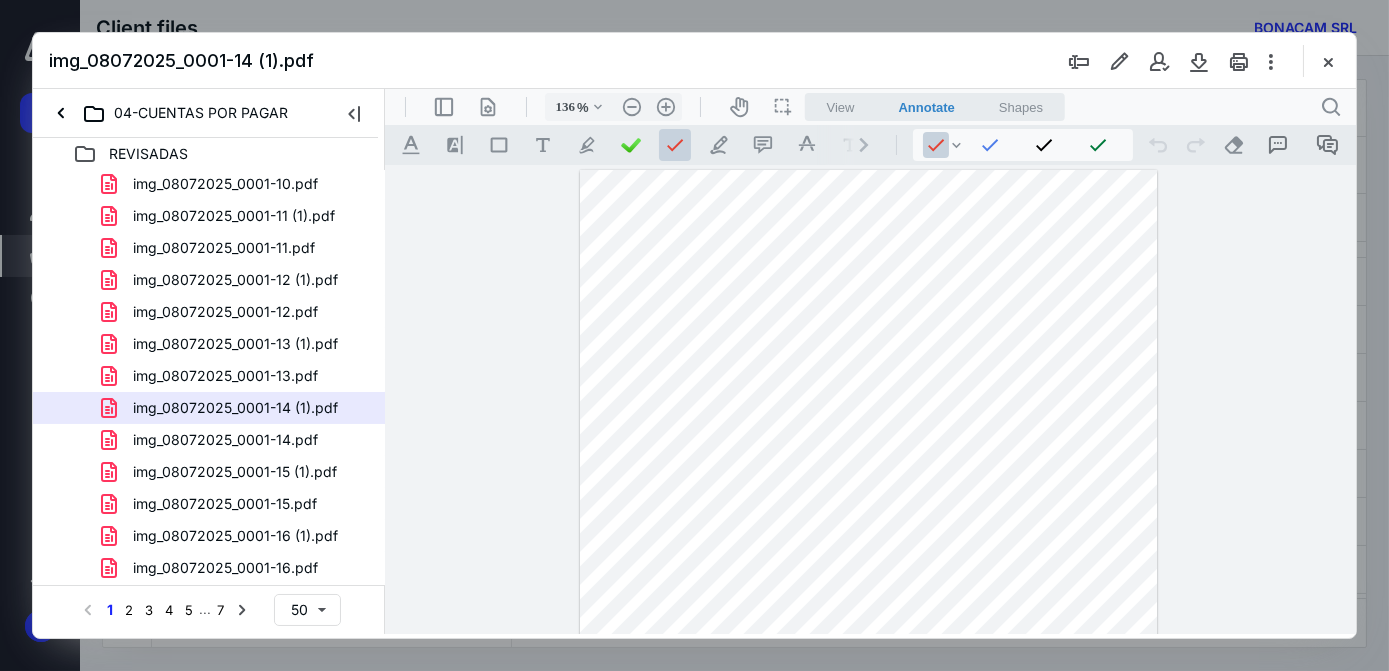 click at bounding box center (867, 572) 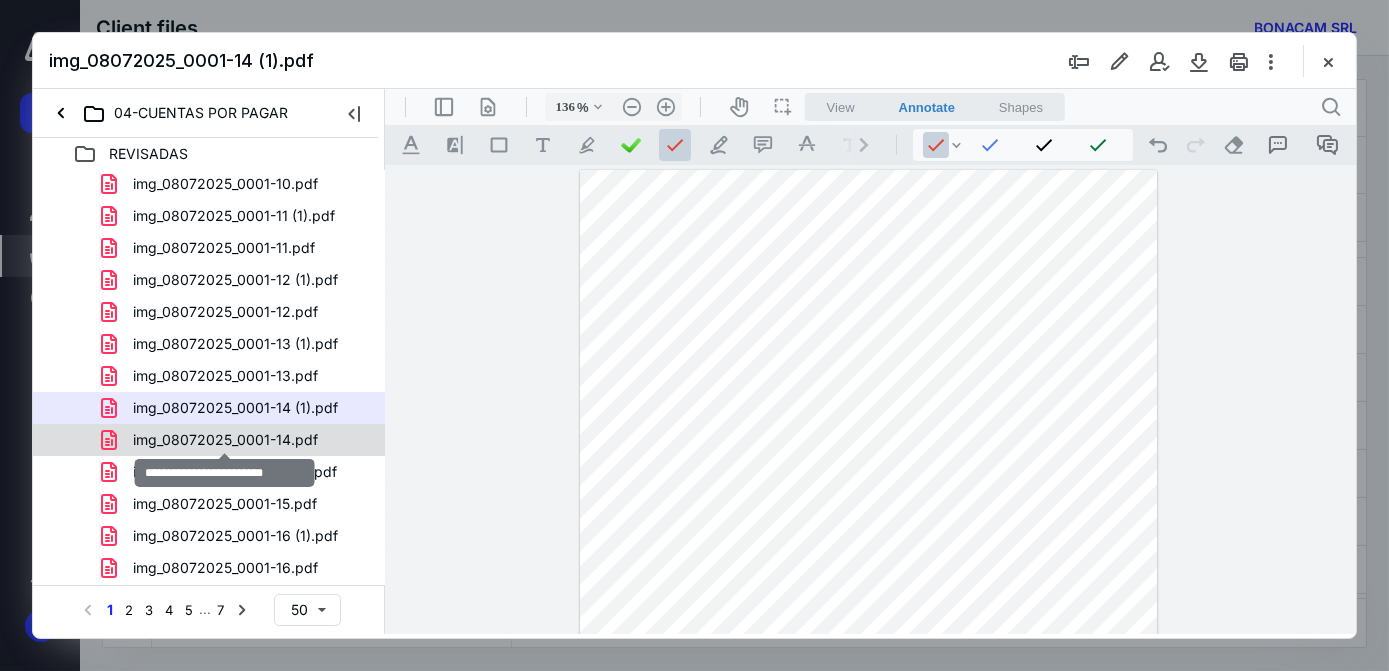 click on "img_08072025_0001-14.pdf" at bounding box center [225, 440] 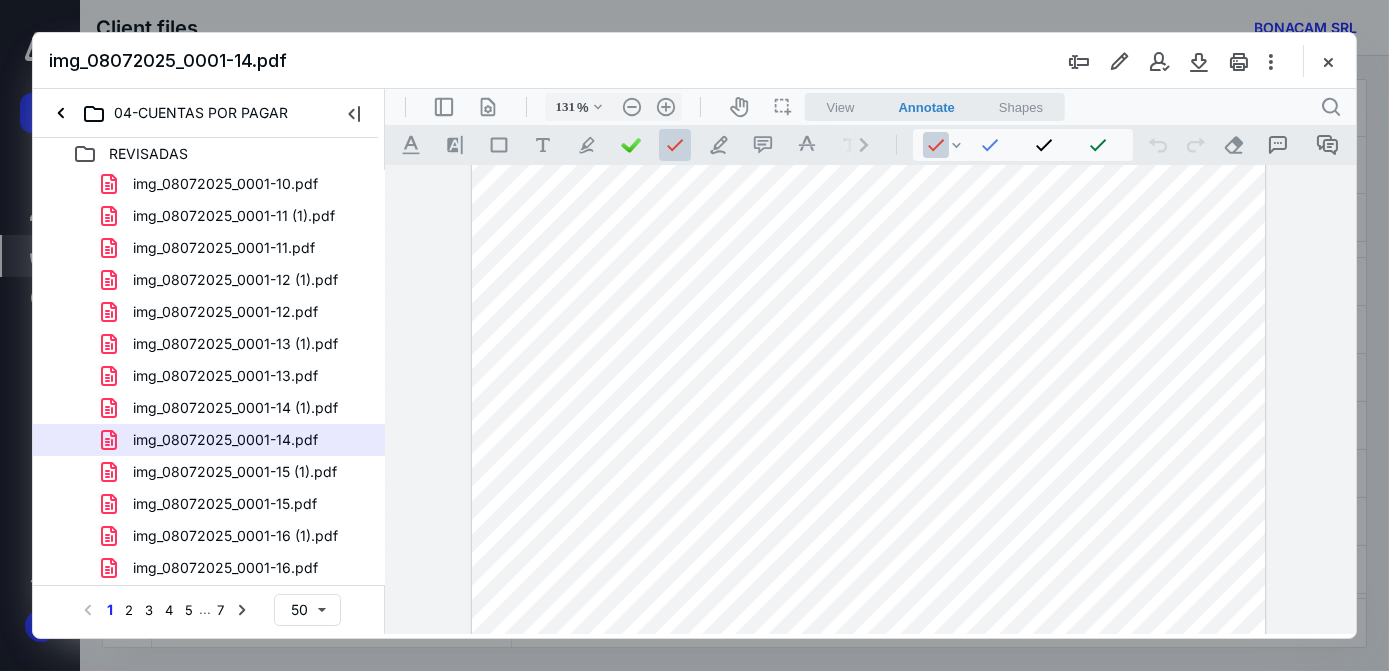 scroll, scrollTop: 590, scrollLeft: 0, axis: vertical 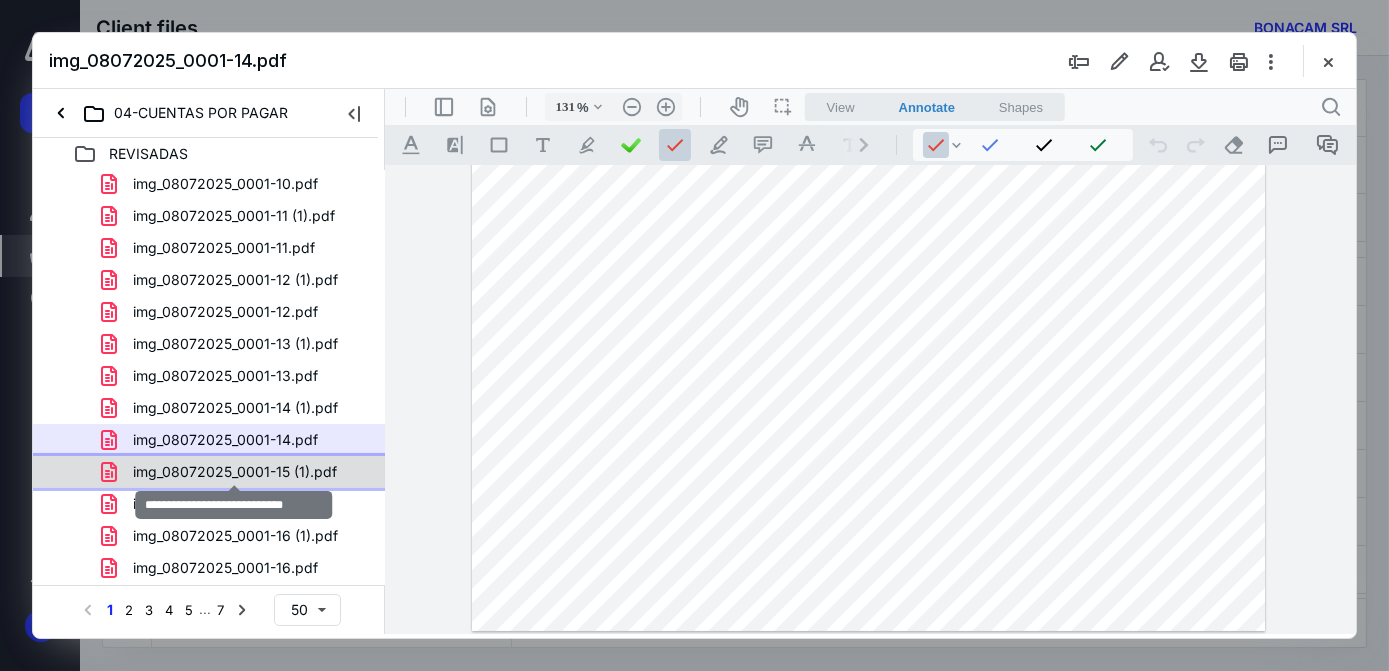 click on "img_08072025_0001-15 (1).pdf" at bounding box center [235, 472] 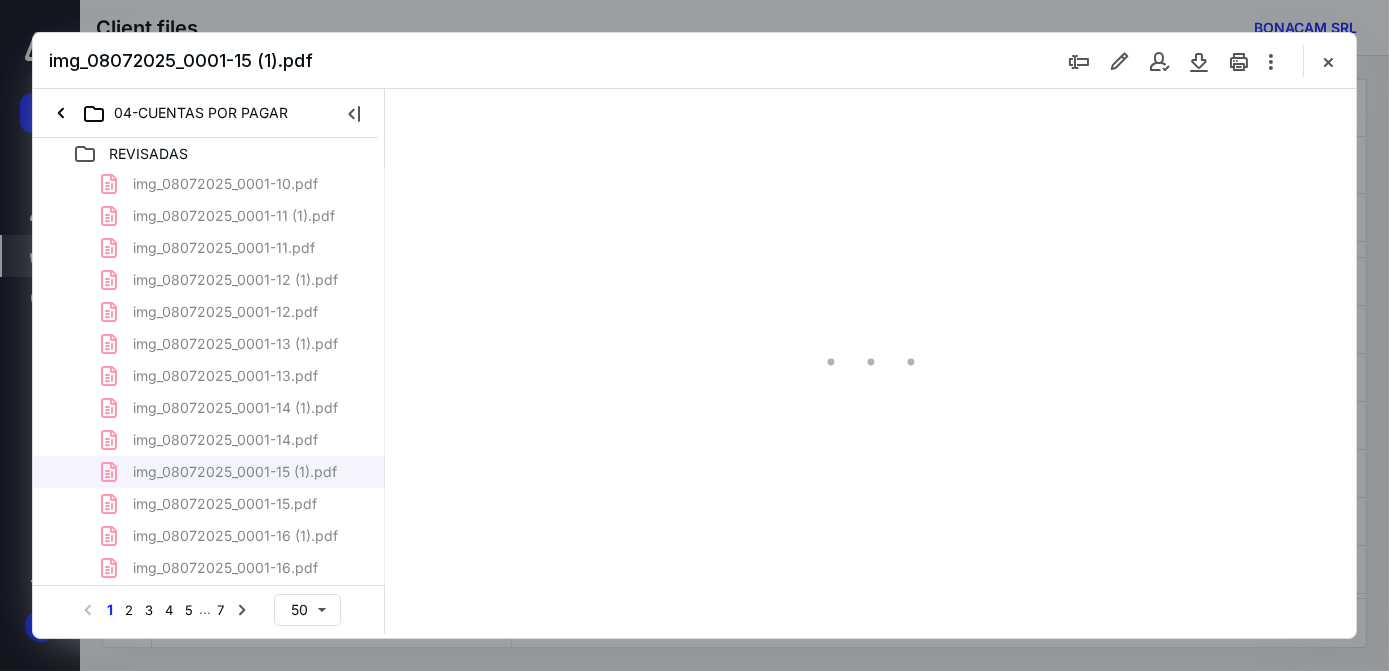scroll, scrollTop: 0, scrollLeft: 0, axis: both 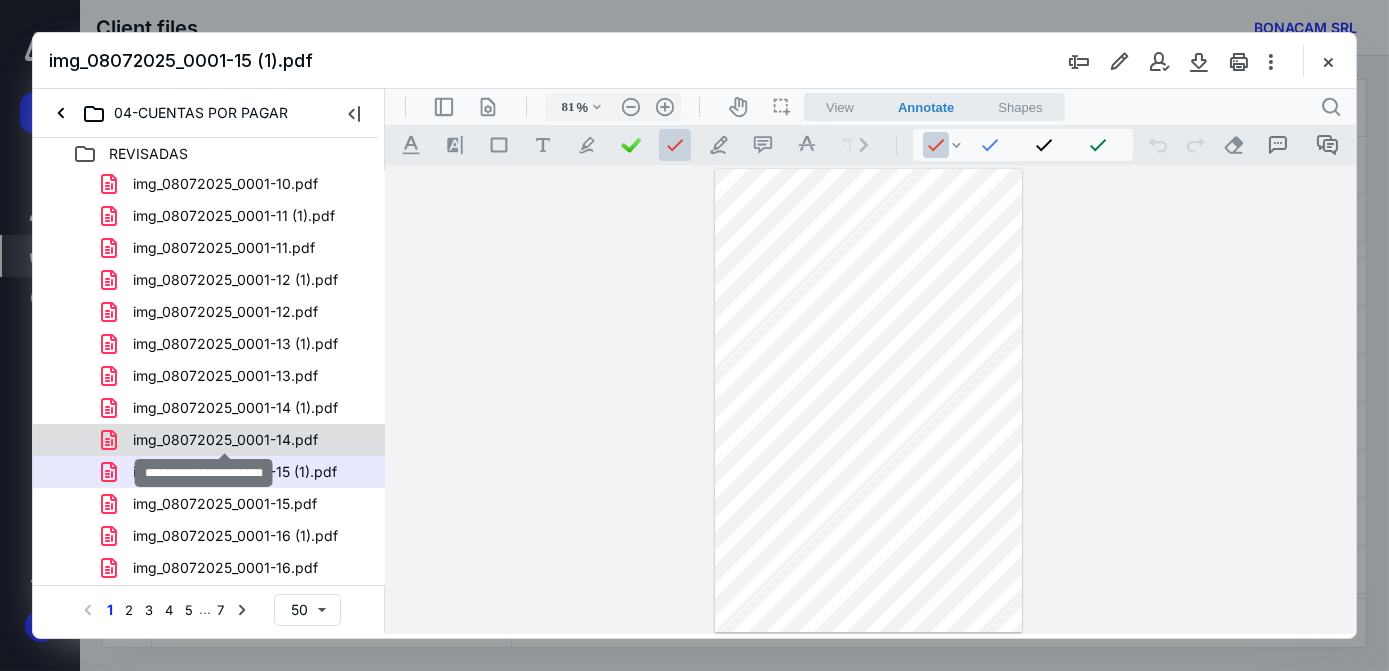 click on "img_08072025_0001-14.pdf" at bounding box center (225, 440) 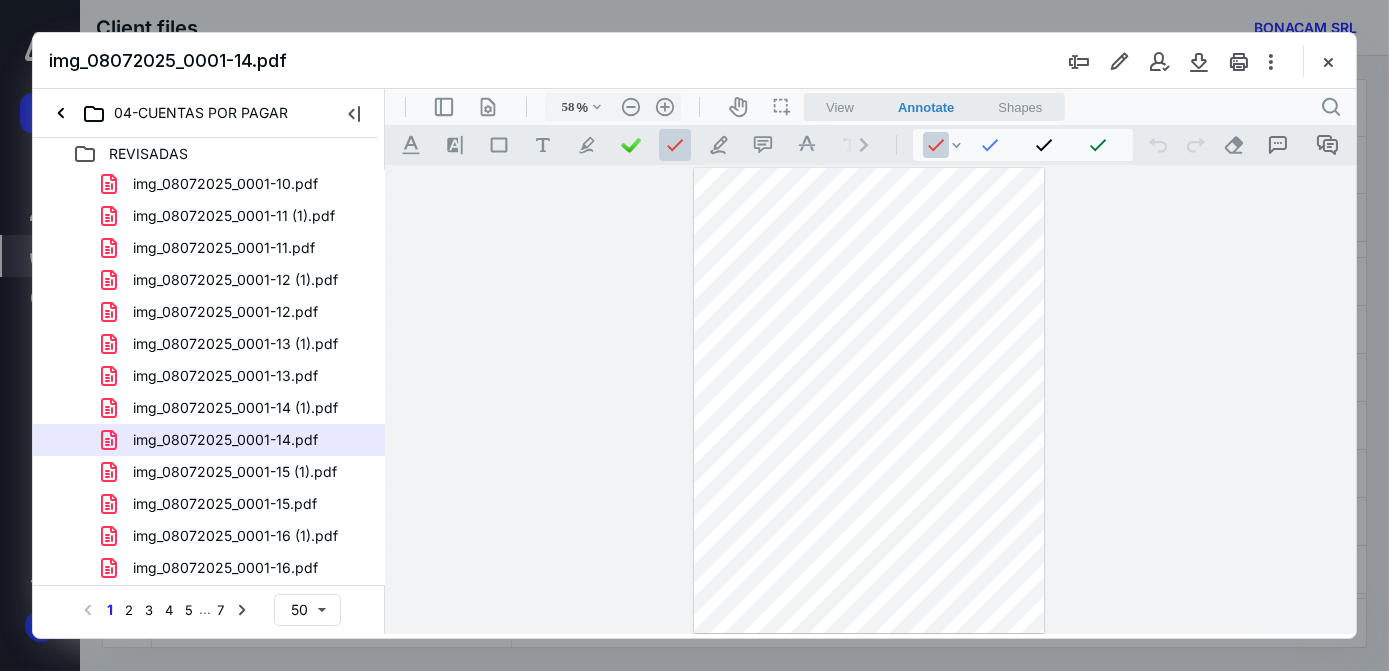 click at bounding box center (868, 400) 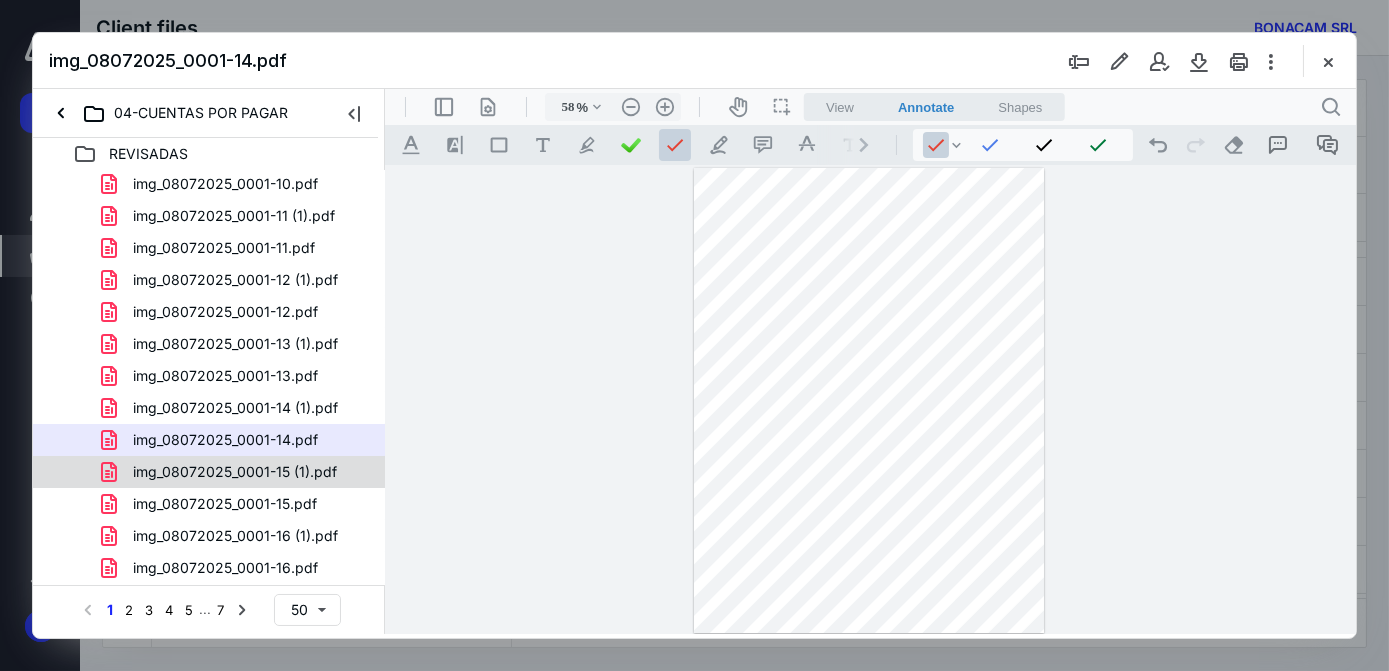 click on "img_08072025_0001-15 (1).pdf" at bounding box center (235, 472) 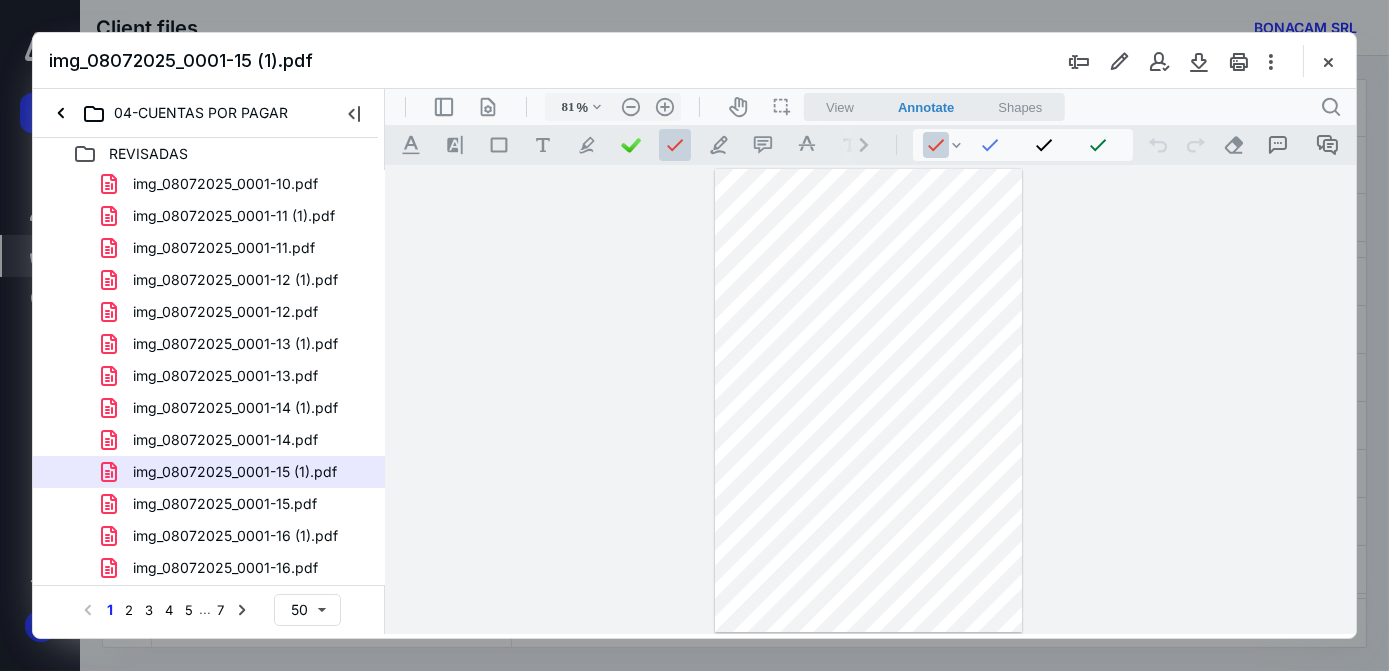 click at bounding box center [868, 401] 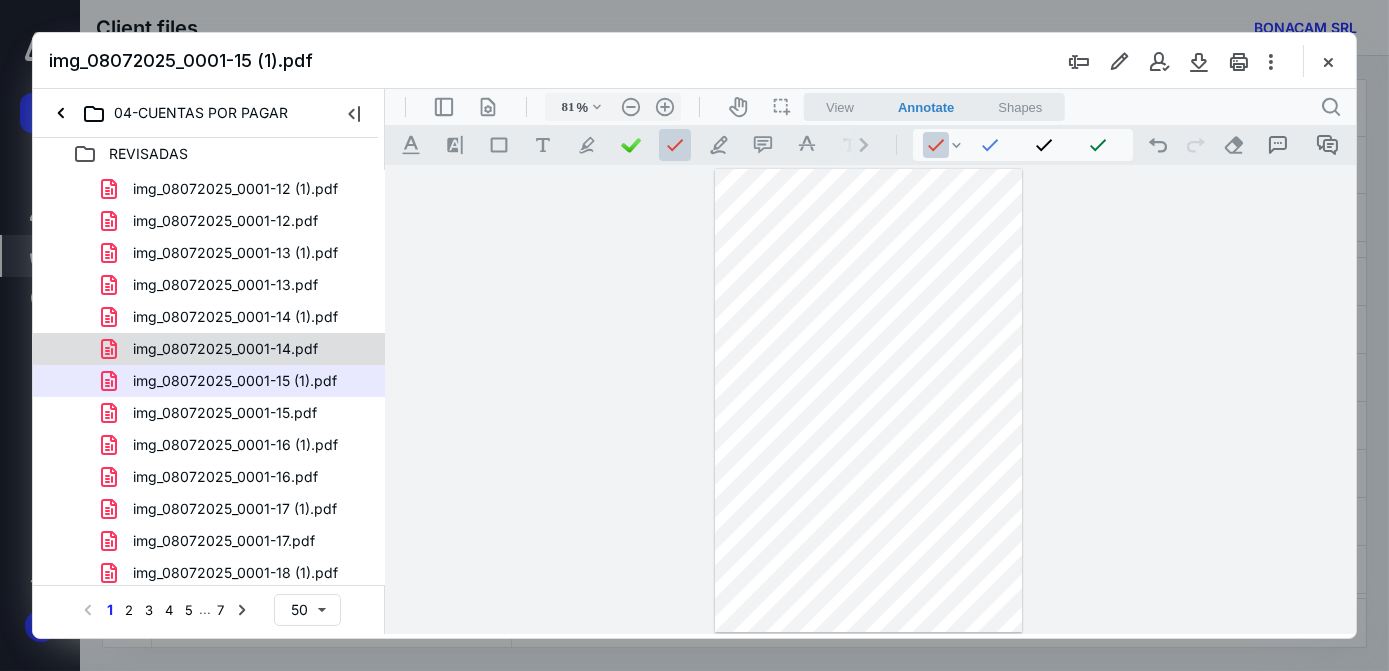 scroll, scrollTop: 1183, scrollLeft: 0, axis: vertical 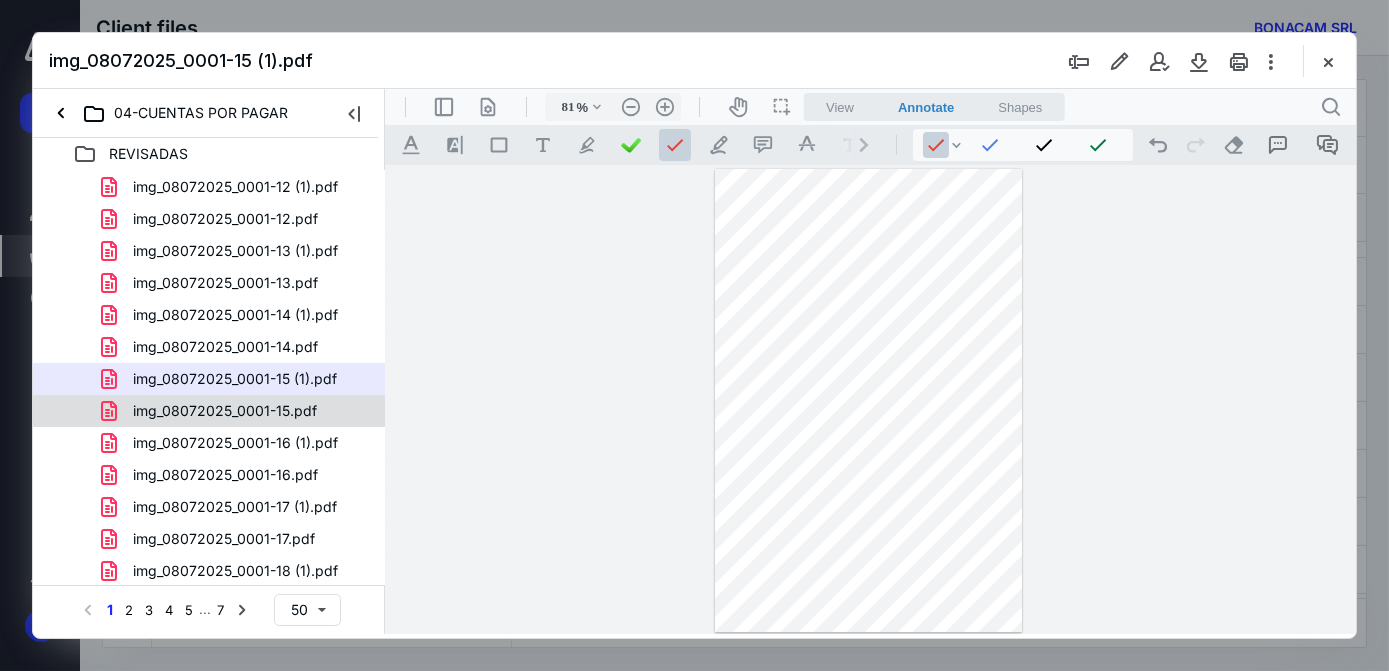 click on "img_08072025_0001-15.pdf" at bounding box center (225, 411) 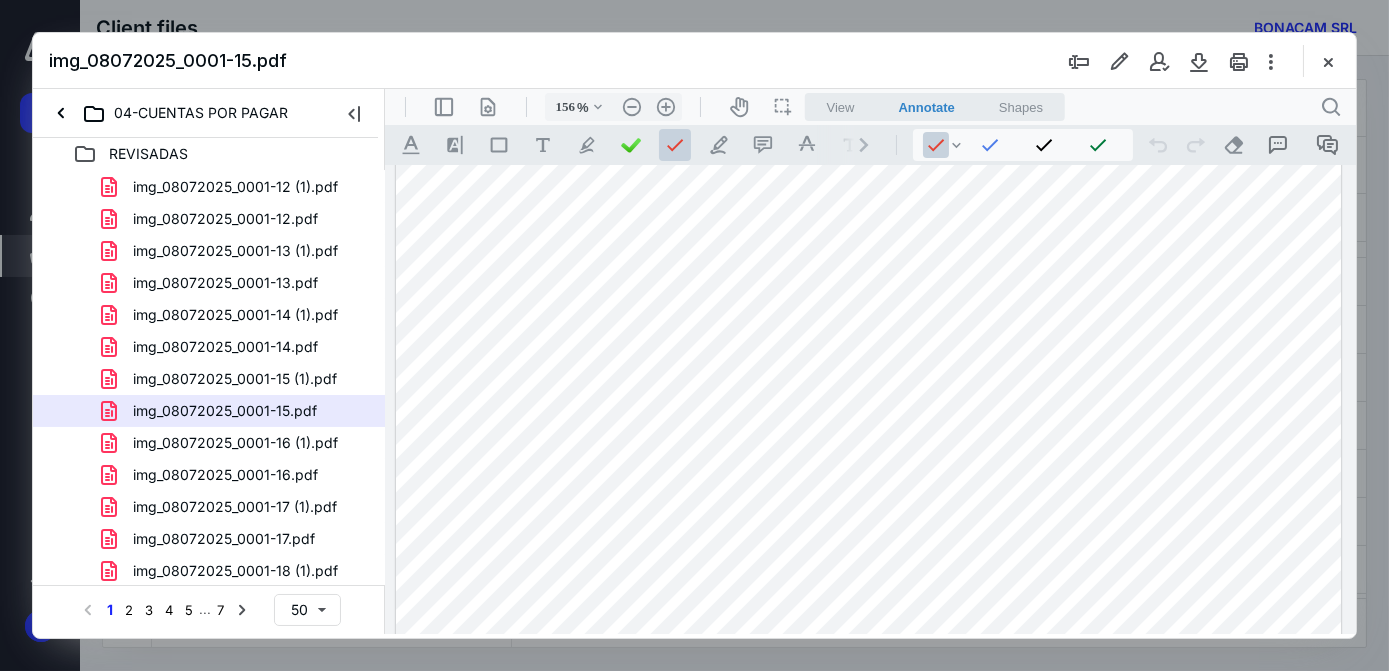 scroll, scrollTop: 0, scrollLeft: 0, axis: both 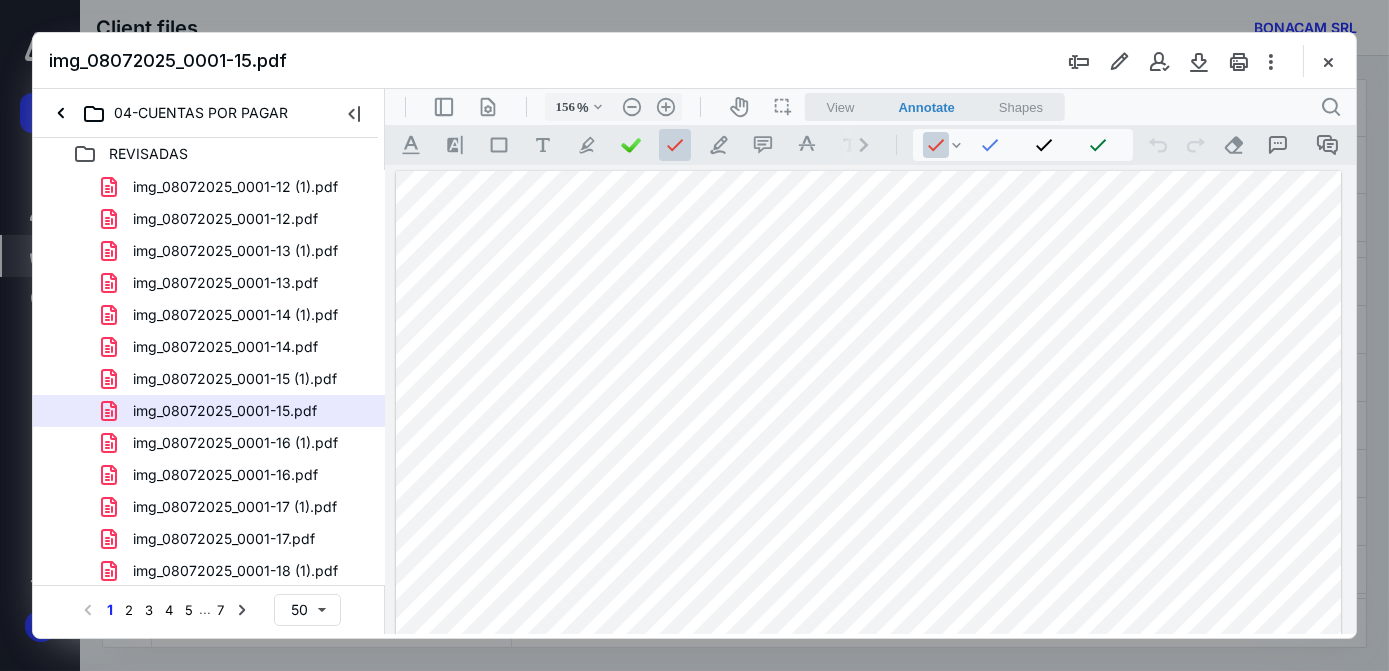 click at bounding box center (867, 793) 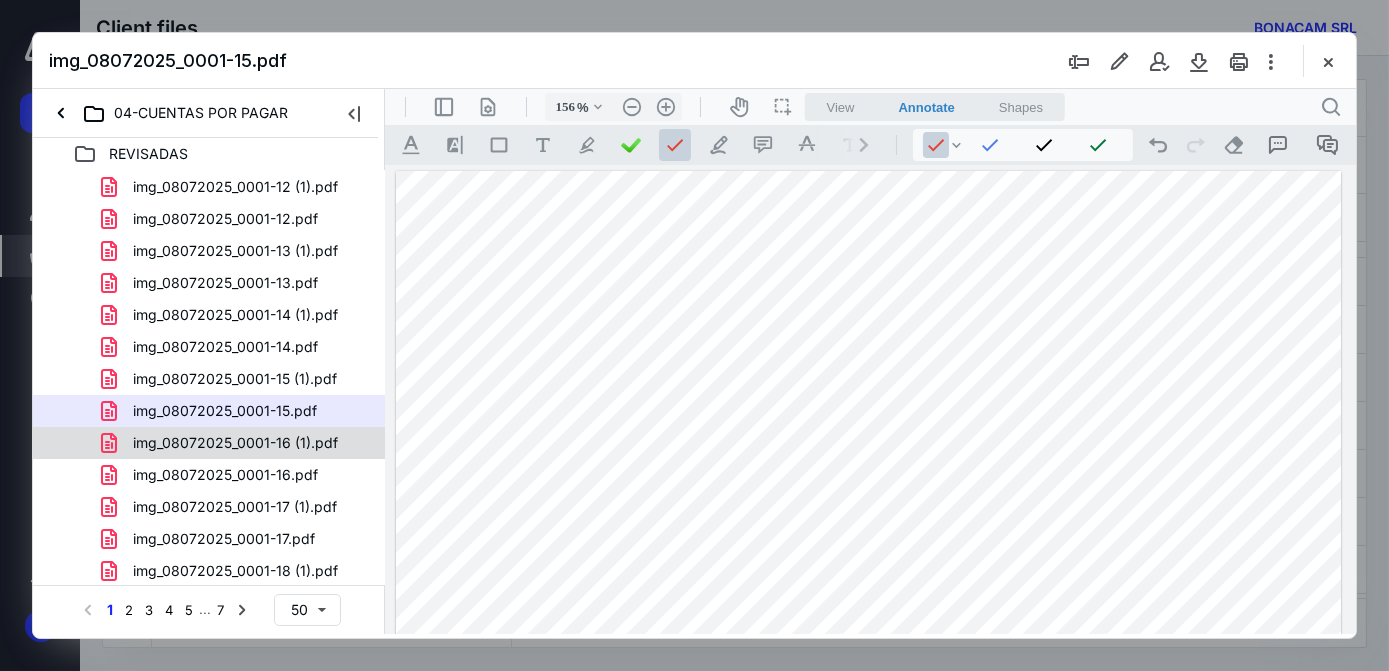 click on "img_08072025_0001-16 (1).pdf" at bounding box center [235, 443] 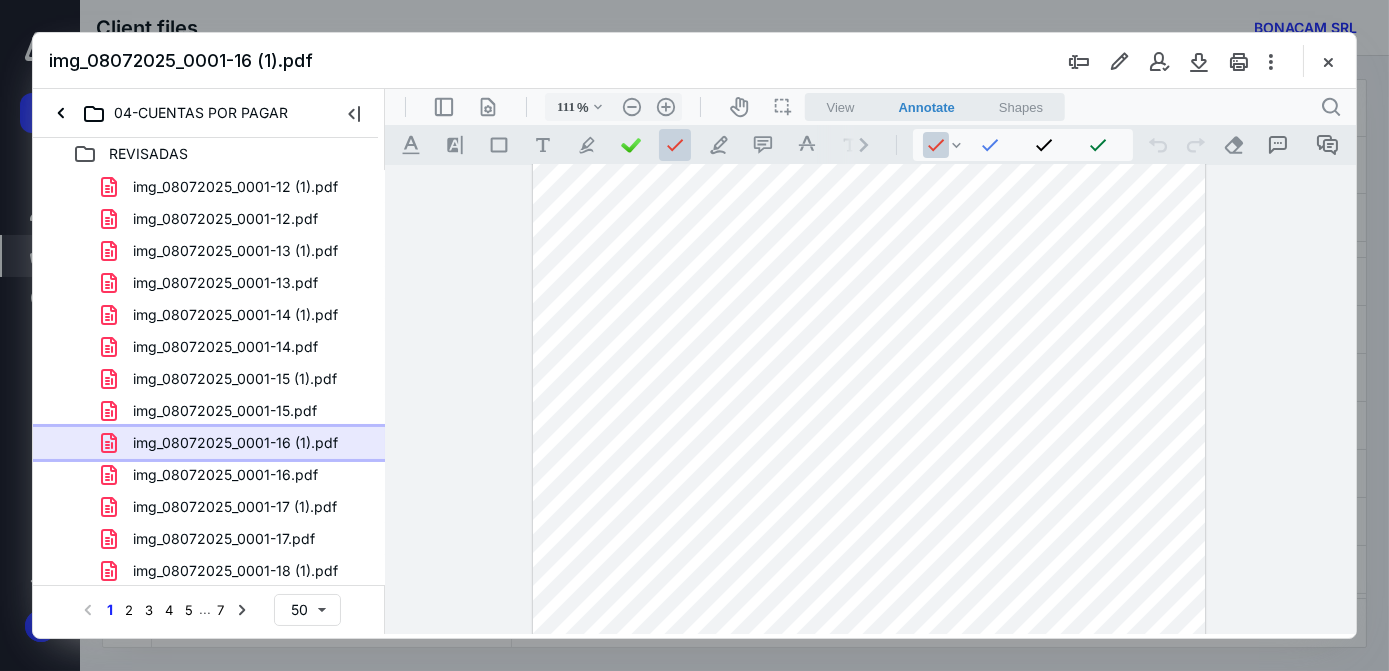 scroll, scrollTop: 0, scrollLeft: 0, axis: both 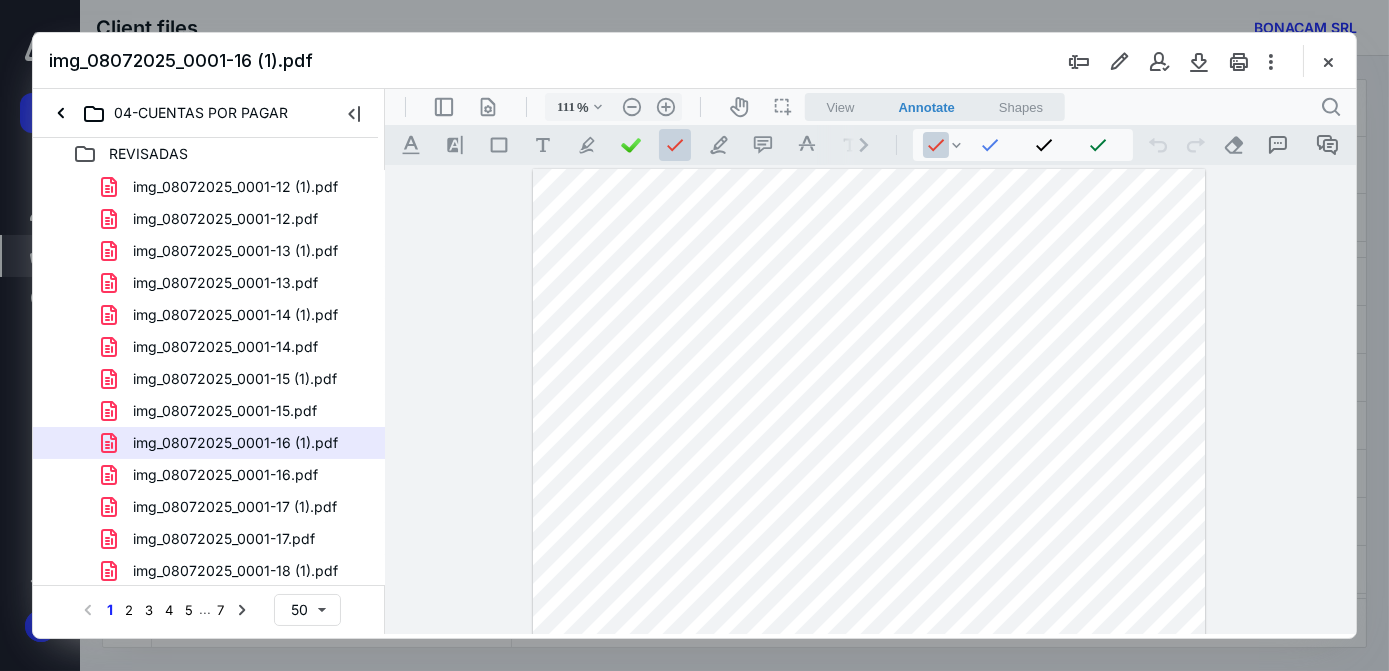 click at bounding box center (868, 633) 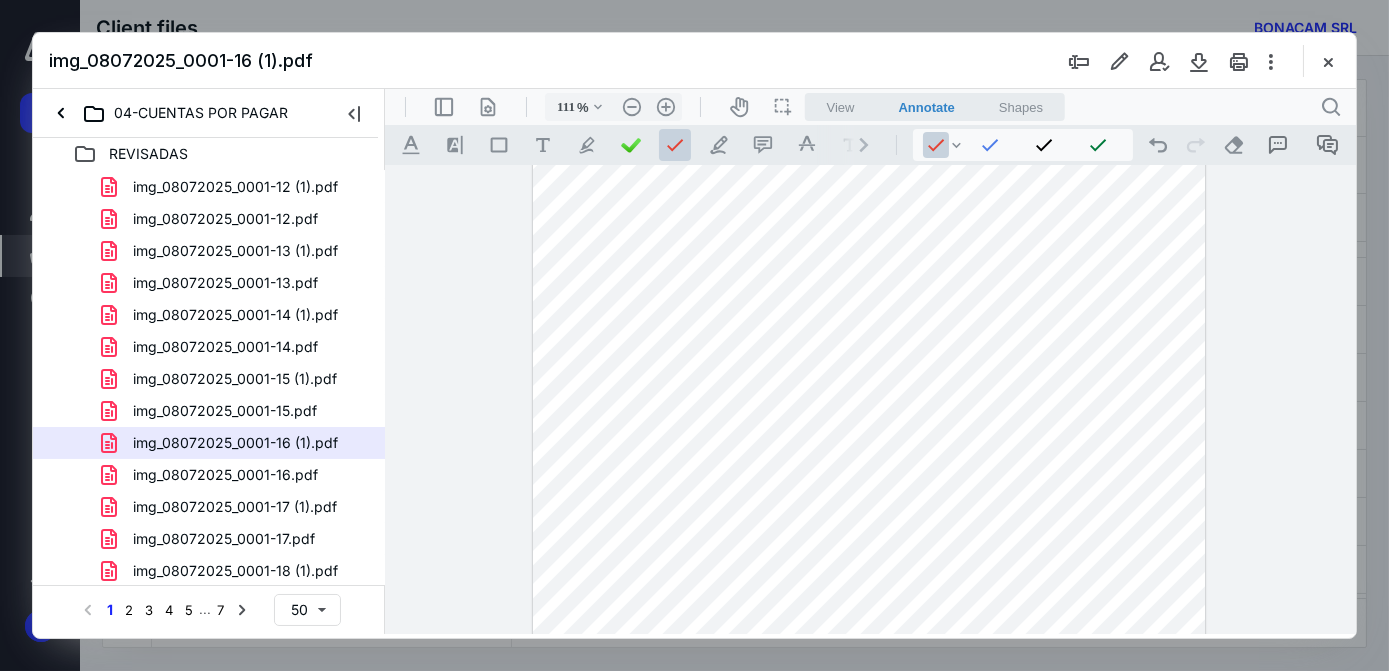 scroll, scrollTop: 466, scrollLeft: 0, axis: vertical 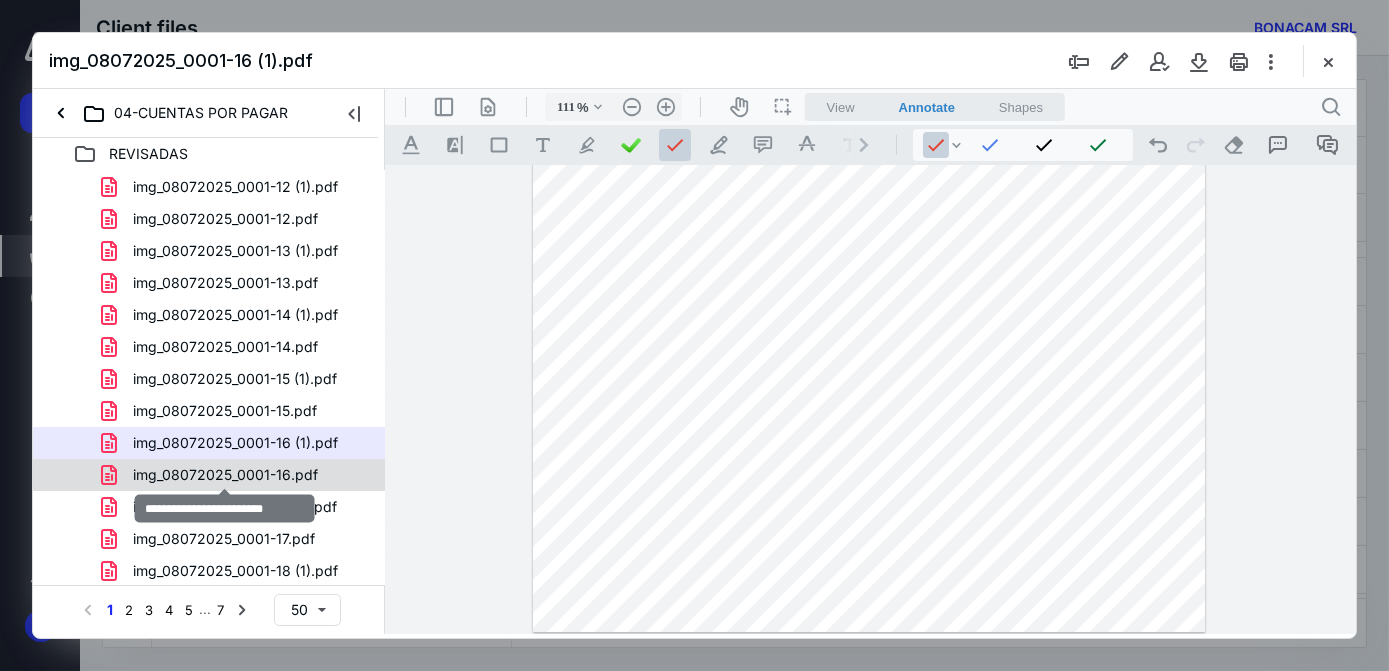 click on "img_08072025_0001-16.pdf" at bounding box center (225, 475) 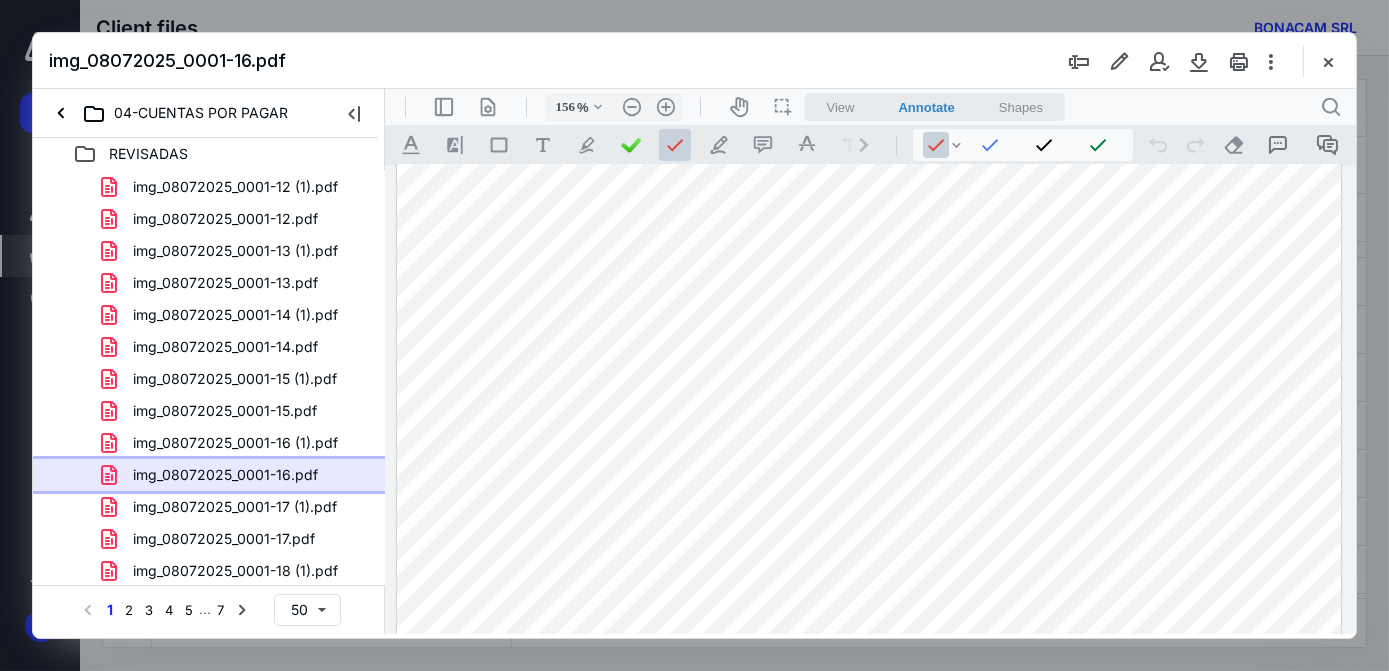 scroll, scrollTop: 0, scrollLeft: 0, axis: both 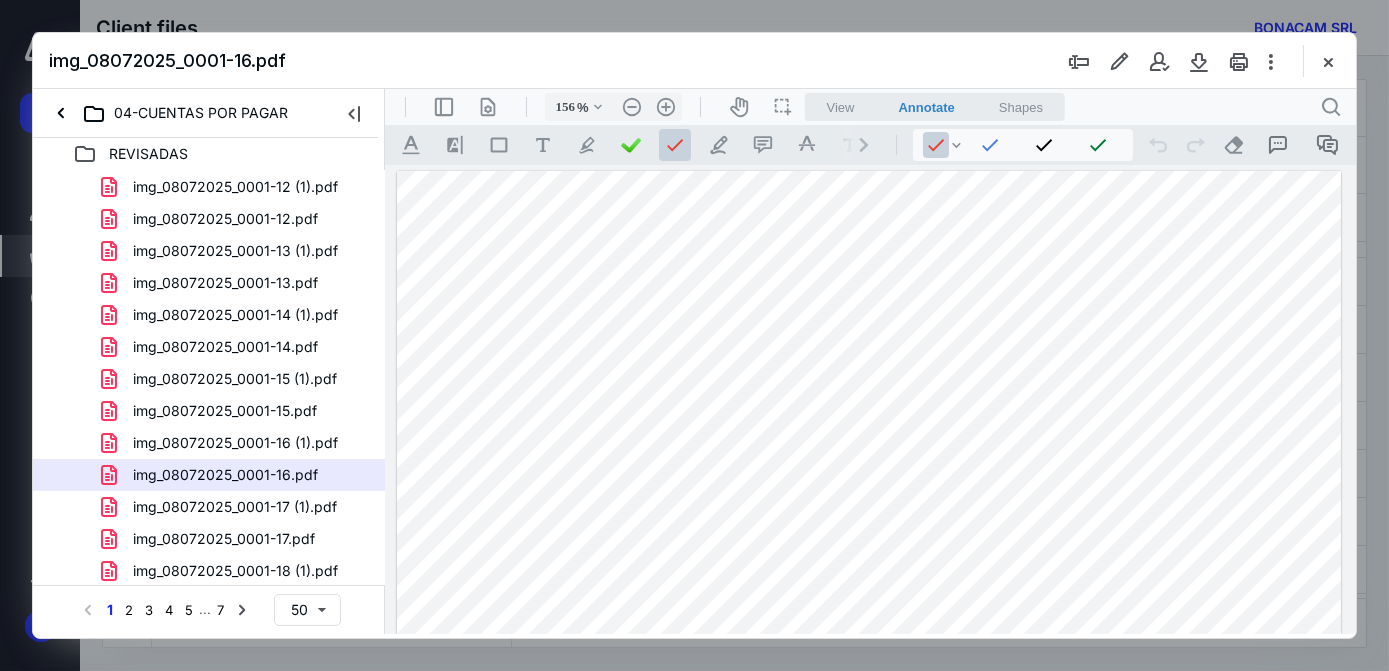 click at bounding box center (868, 793) 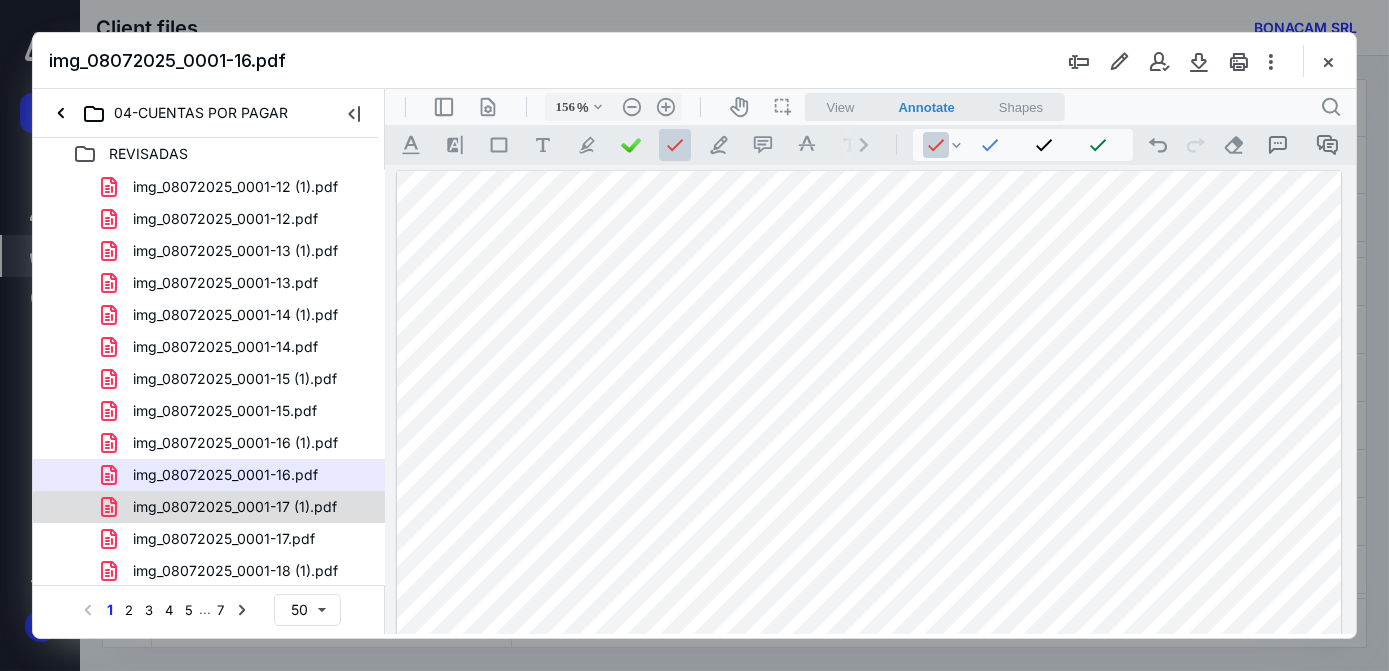 click on "img_08072025_0001-17 (1).pdf" at bounding box center (235, 507) 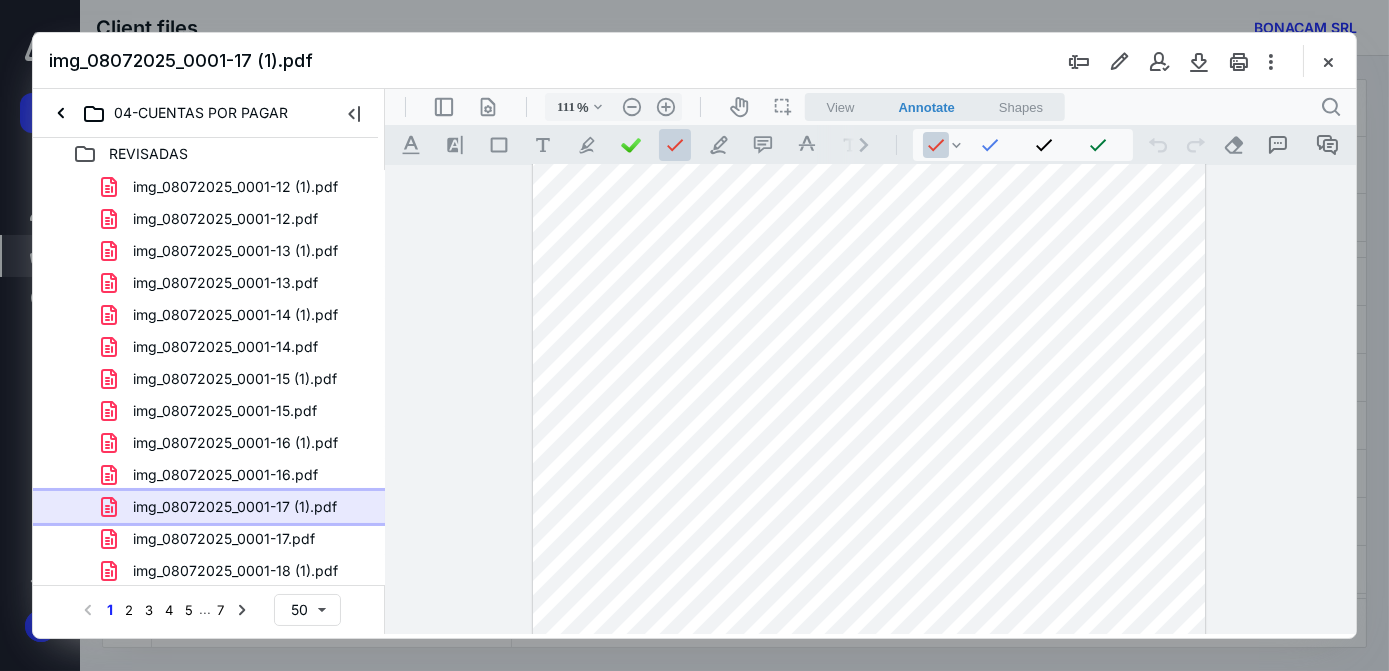 scroll, scrollTop: 0, scrollLeft: 0, axis: both 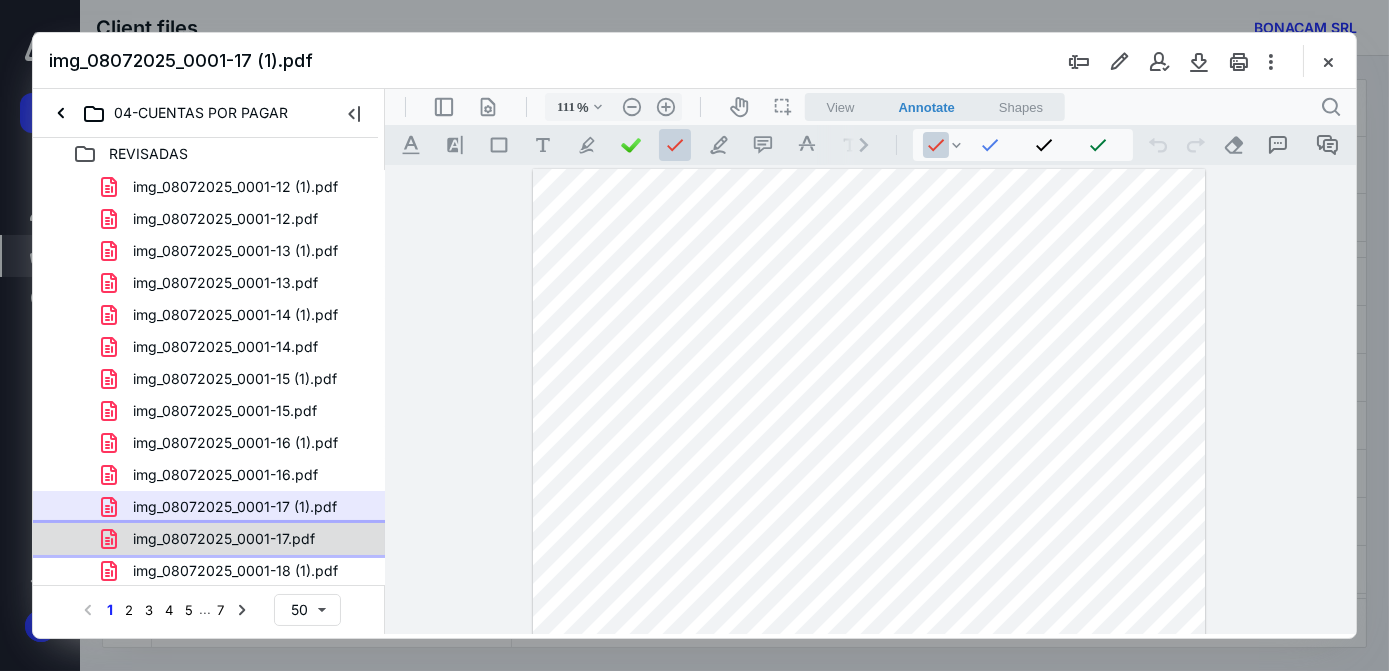 click on "img_08072025_0001-17.pdf" at bounding box center [224, 539] 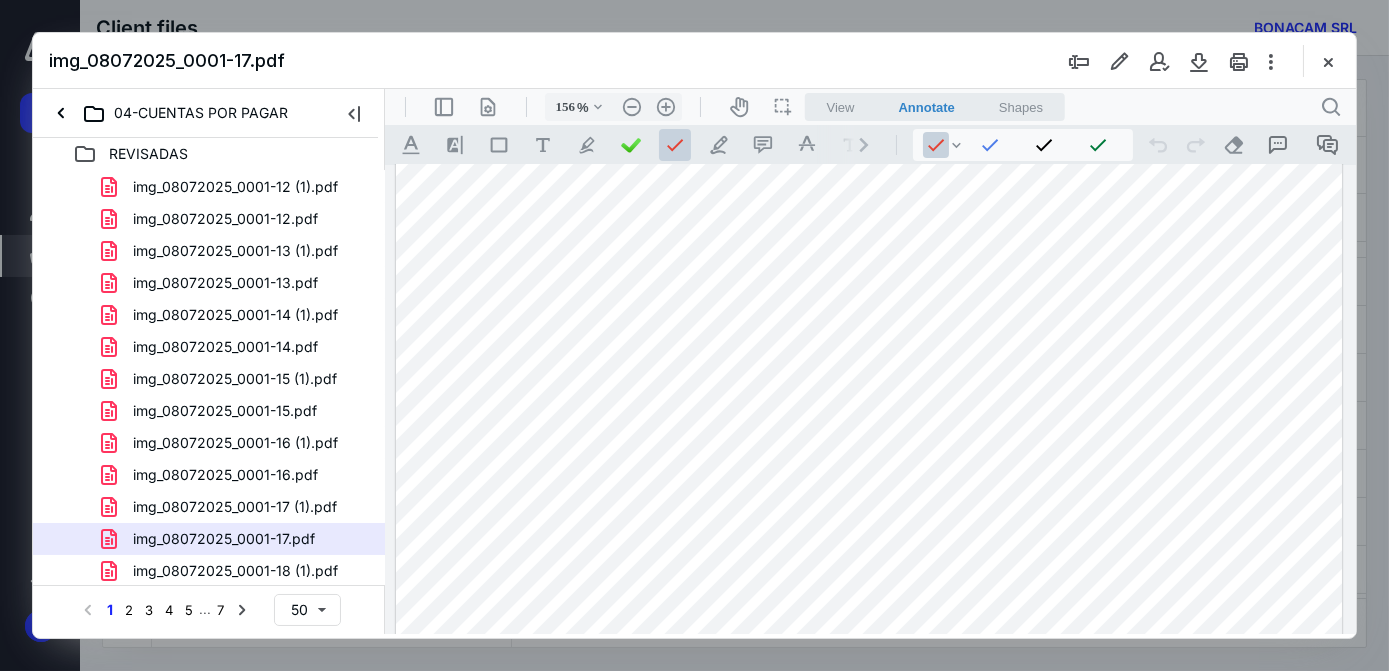 scroll, scrollTop: 23, scrollLeft: 0, axis: vertical 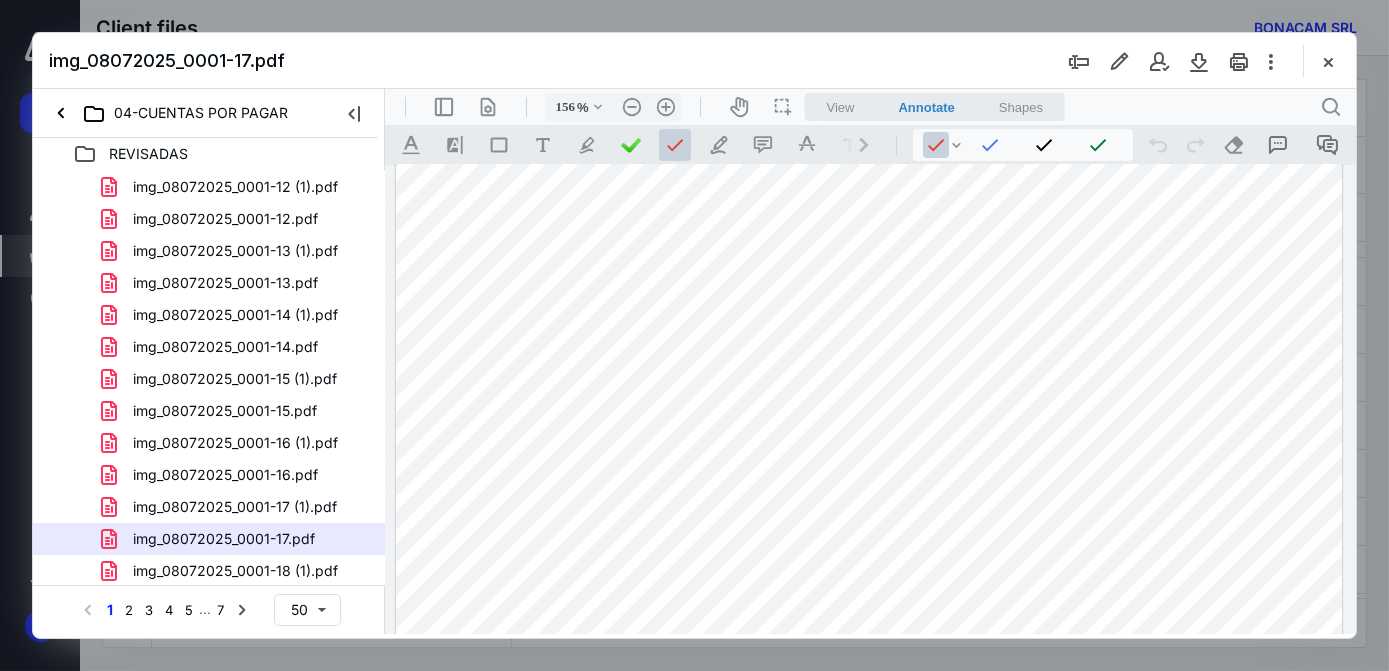 click at bounding box center (868, 769) 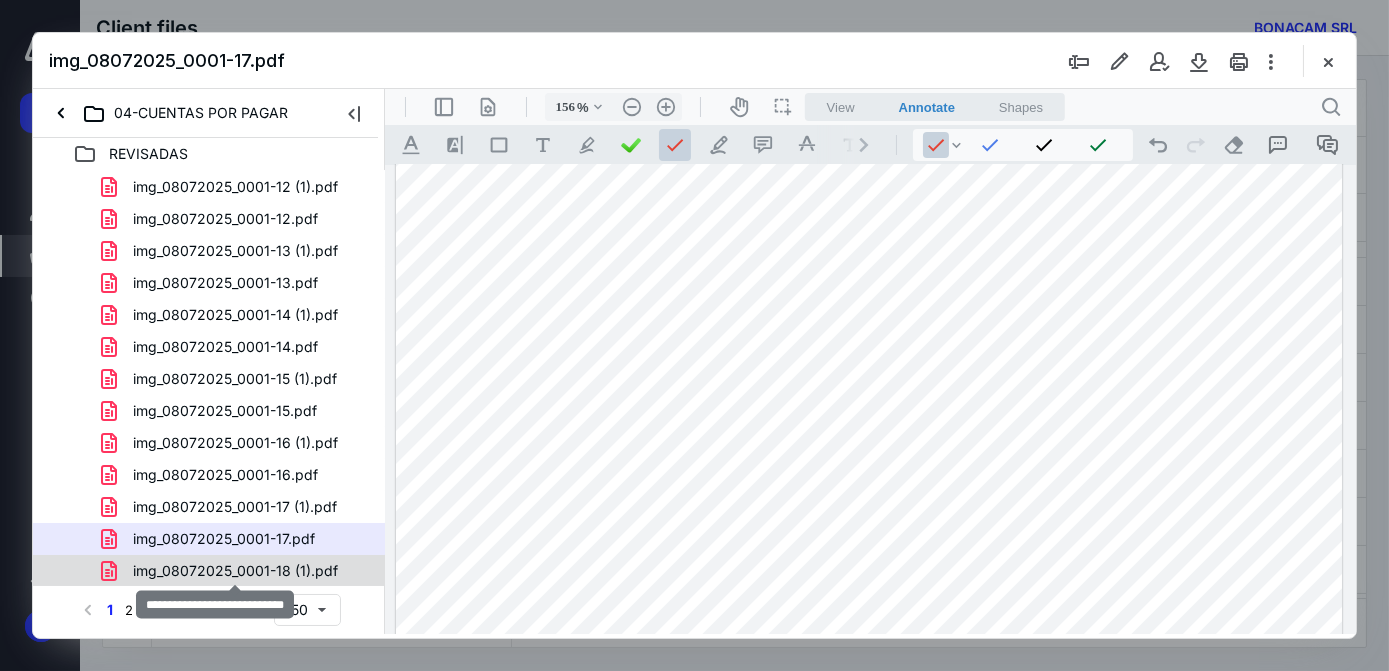 click on "img_08072025_0001-18 (1).pdf" at bounding box center [235, 571] 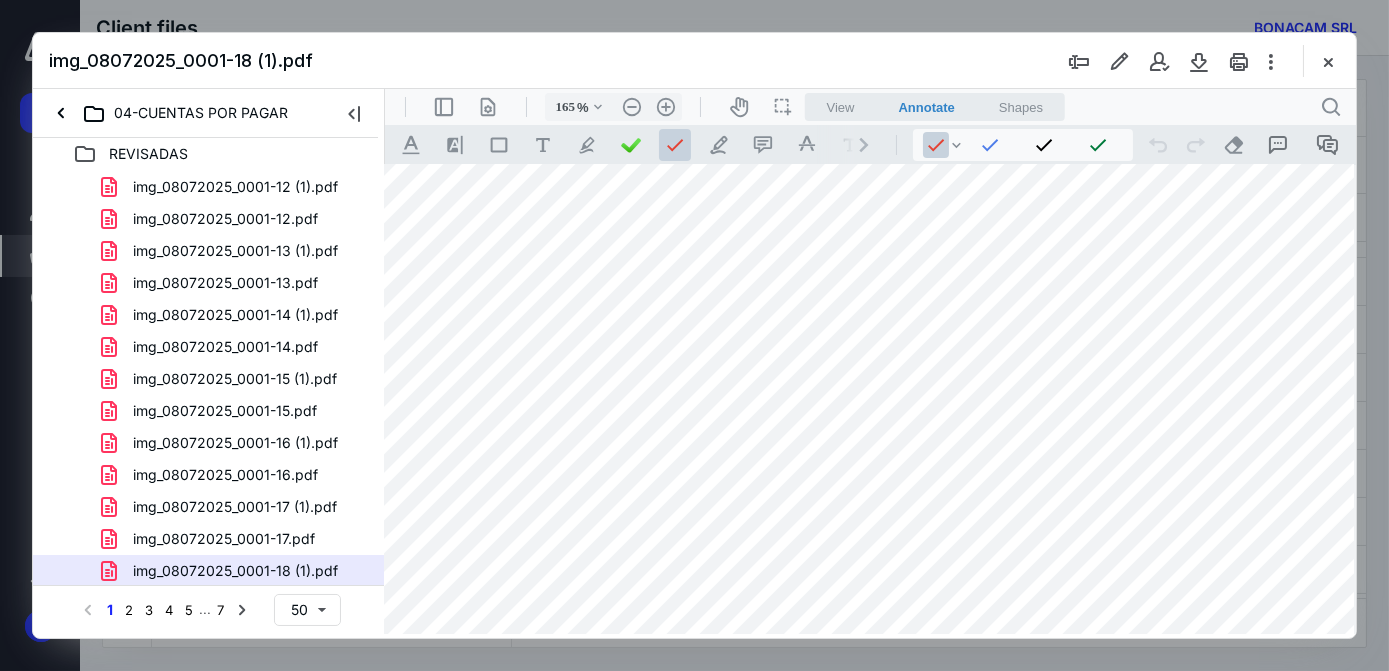 scroll, scrollTop: 0, scrollLeft: 37, axis: horizontal 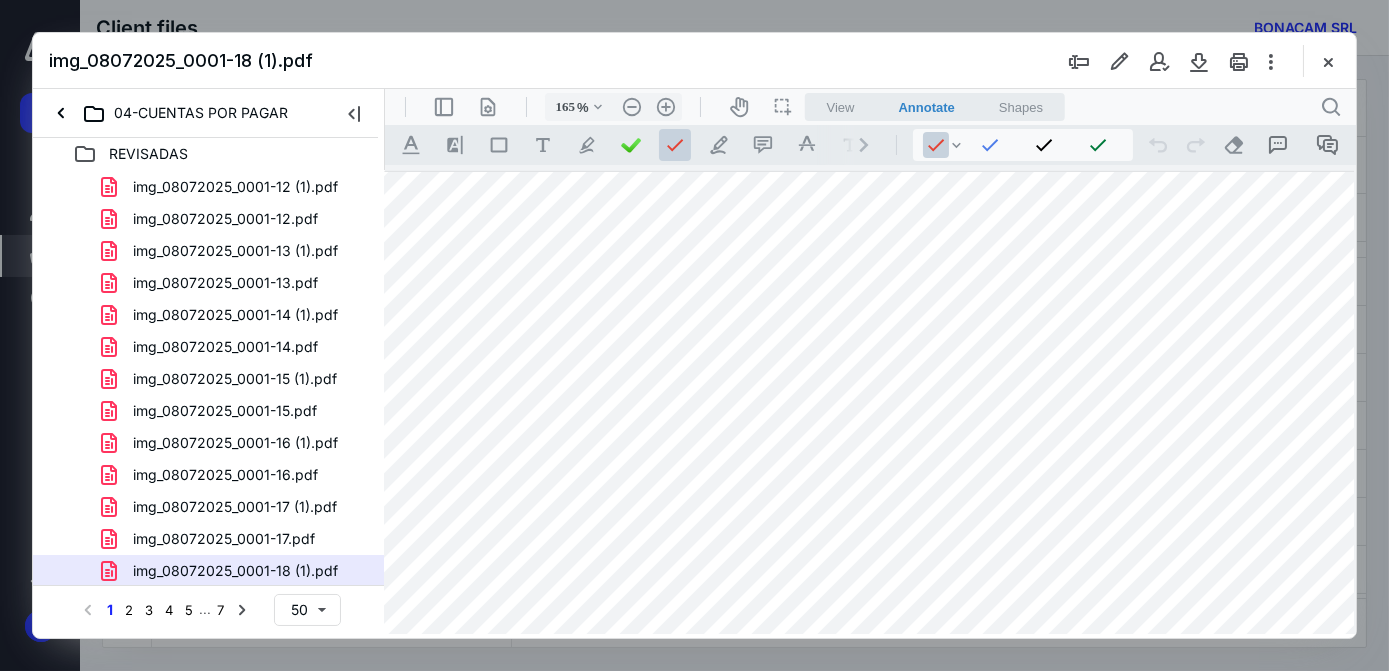 click at bounding box center (863, 503) 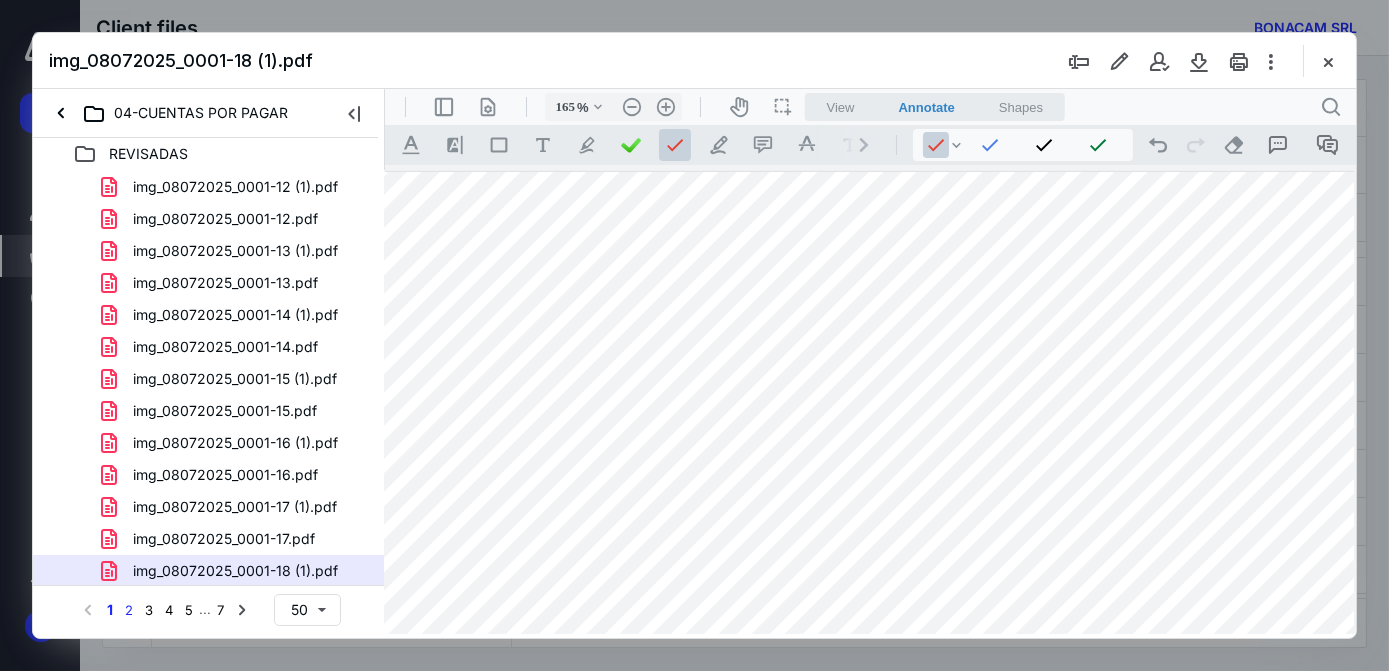 click on "2" at bounding box center (129, 610) 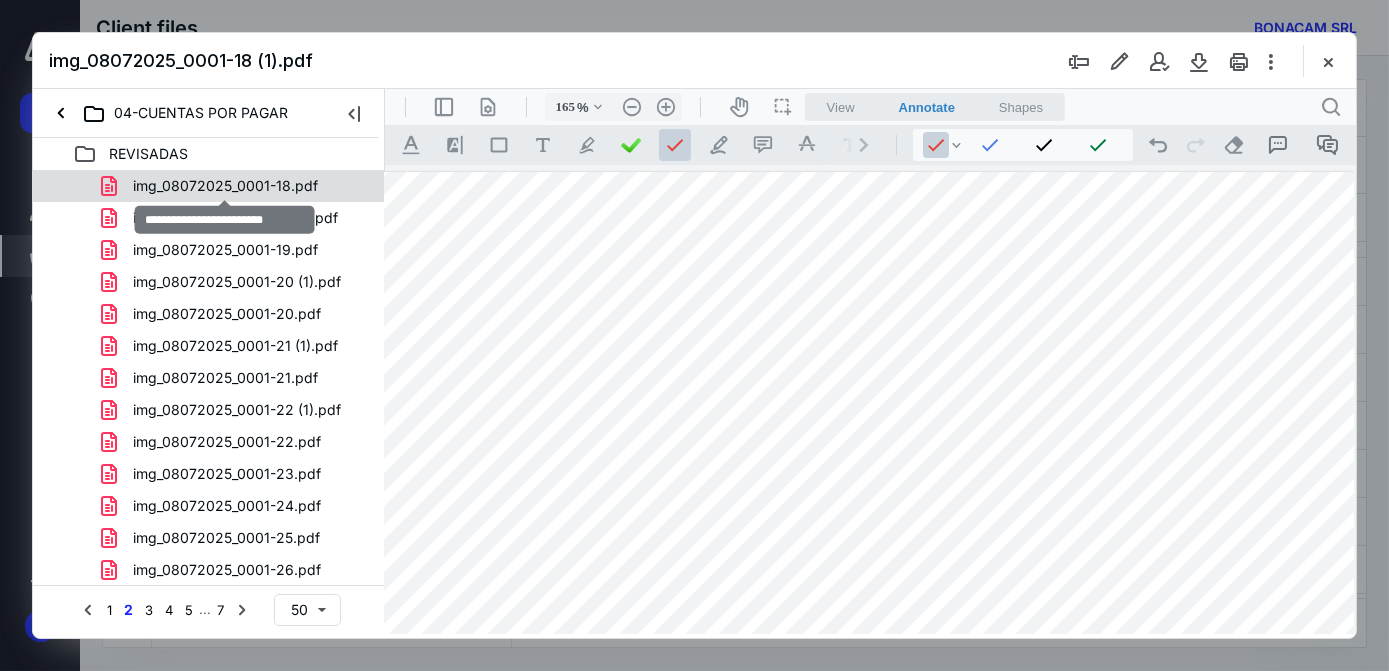 click on "img_08072025_0001-18.pdf" at bounding box center [225, 186] 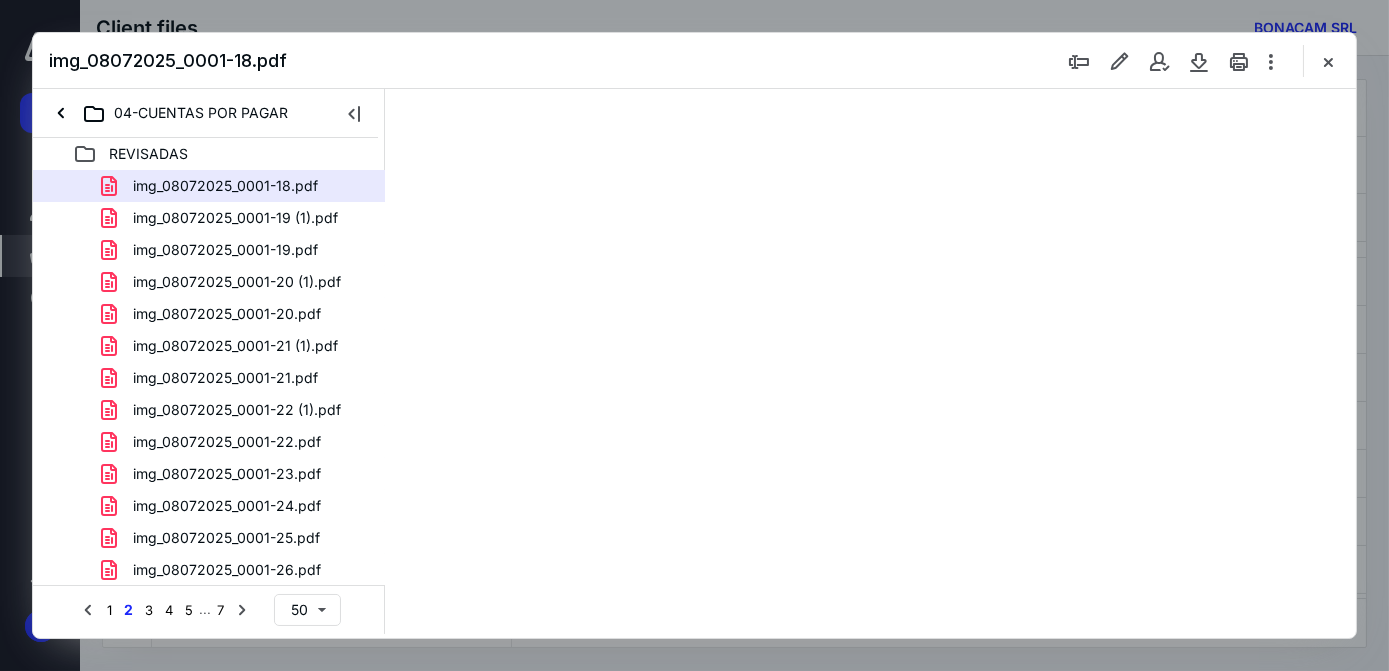 scroll, scrollTop: 0, scrollLeft: 0, axis: both 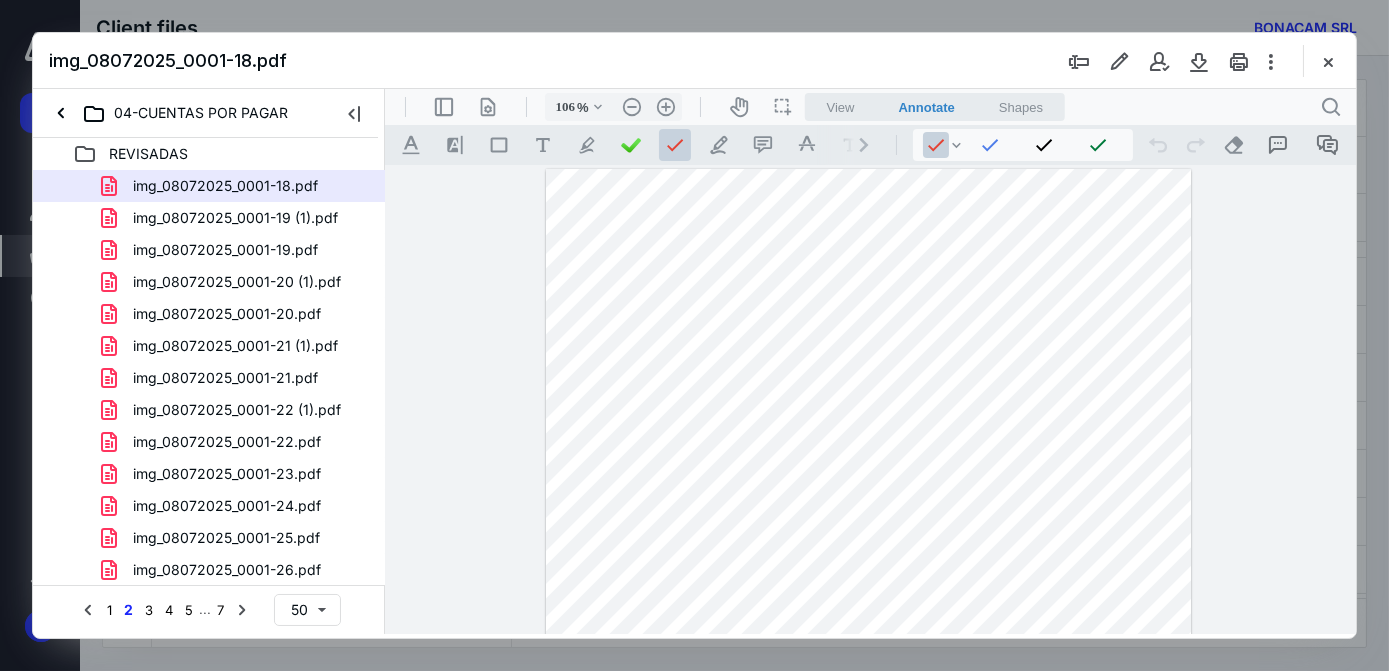 click at bounding box center [867, 591] 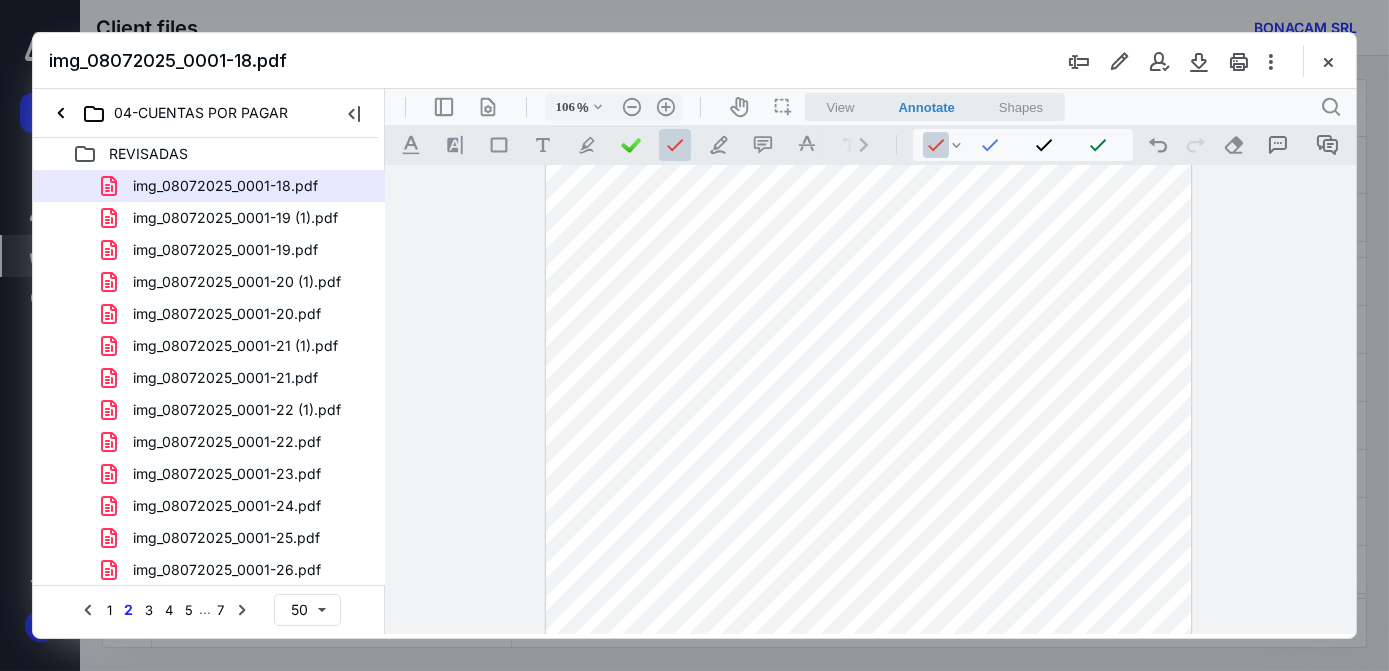 scroll, scrollTop: 381, scrollLeft: 0, axis: vertical 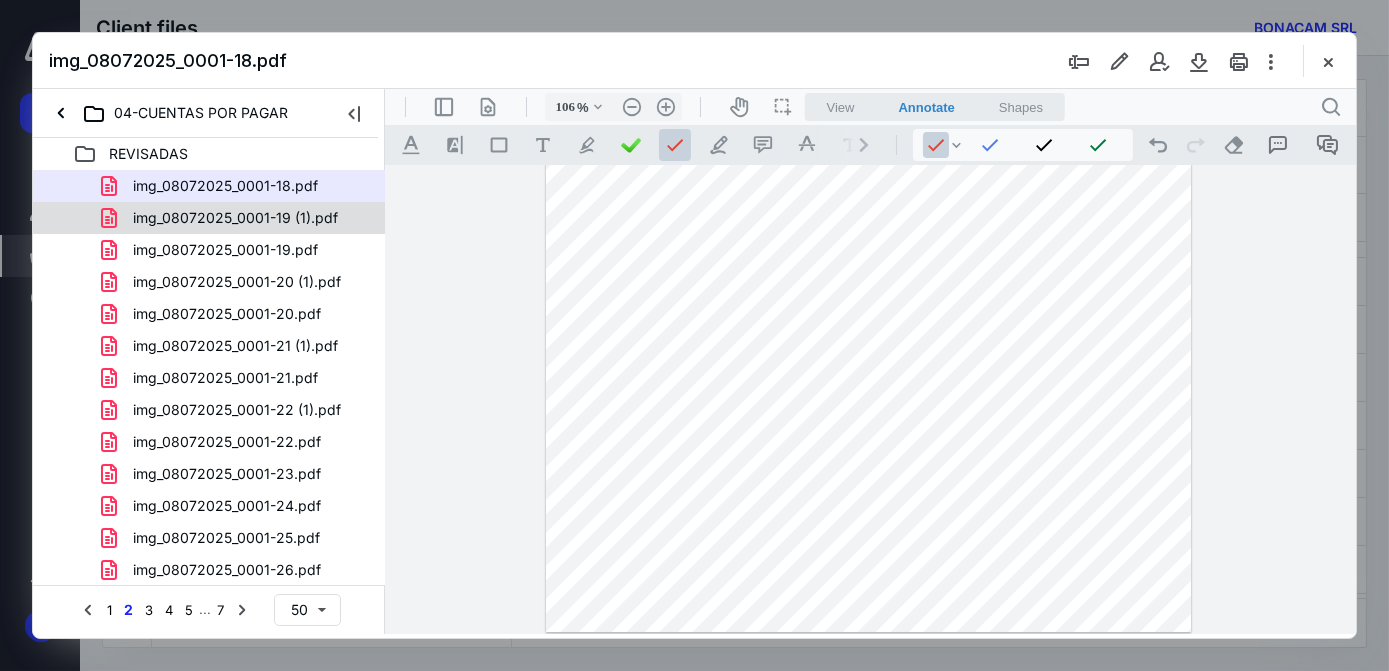 click on "img_08072025_0001-19 (1).pdf" at bounding box center [235, 218] 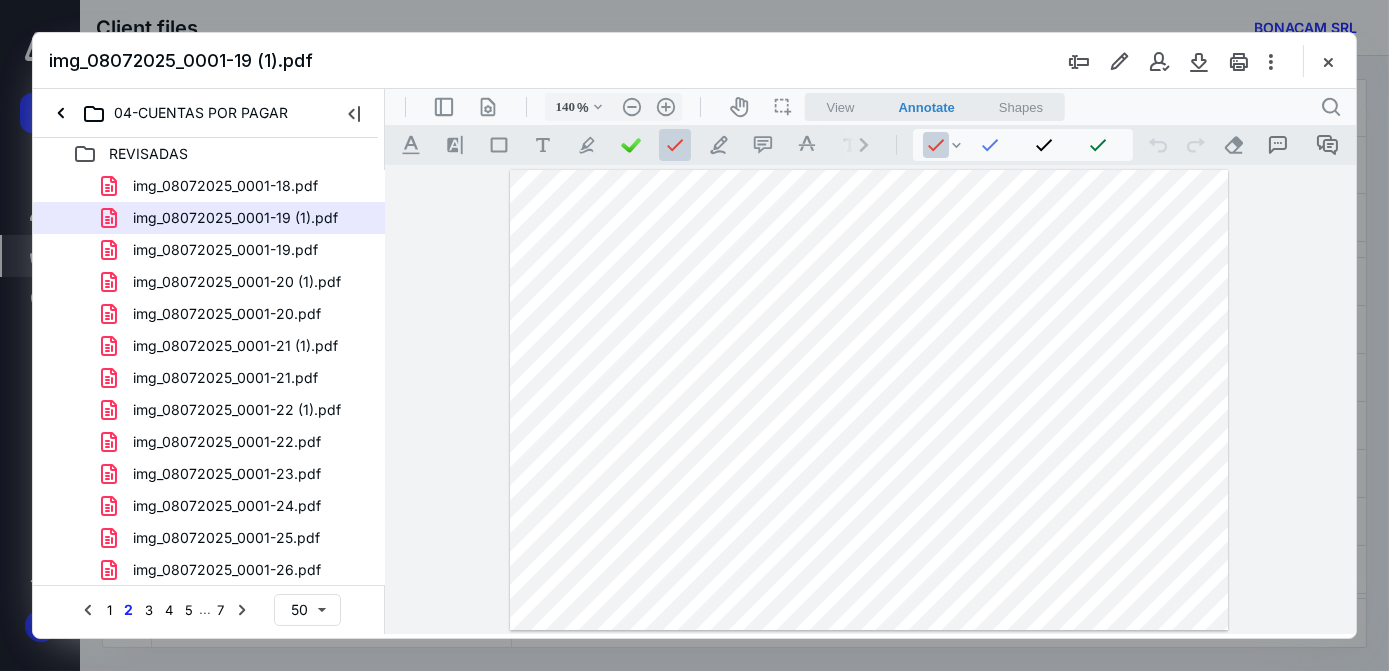 scroll, scrollTop: 58, scrollLeft: 0, axis: vertical 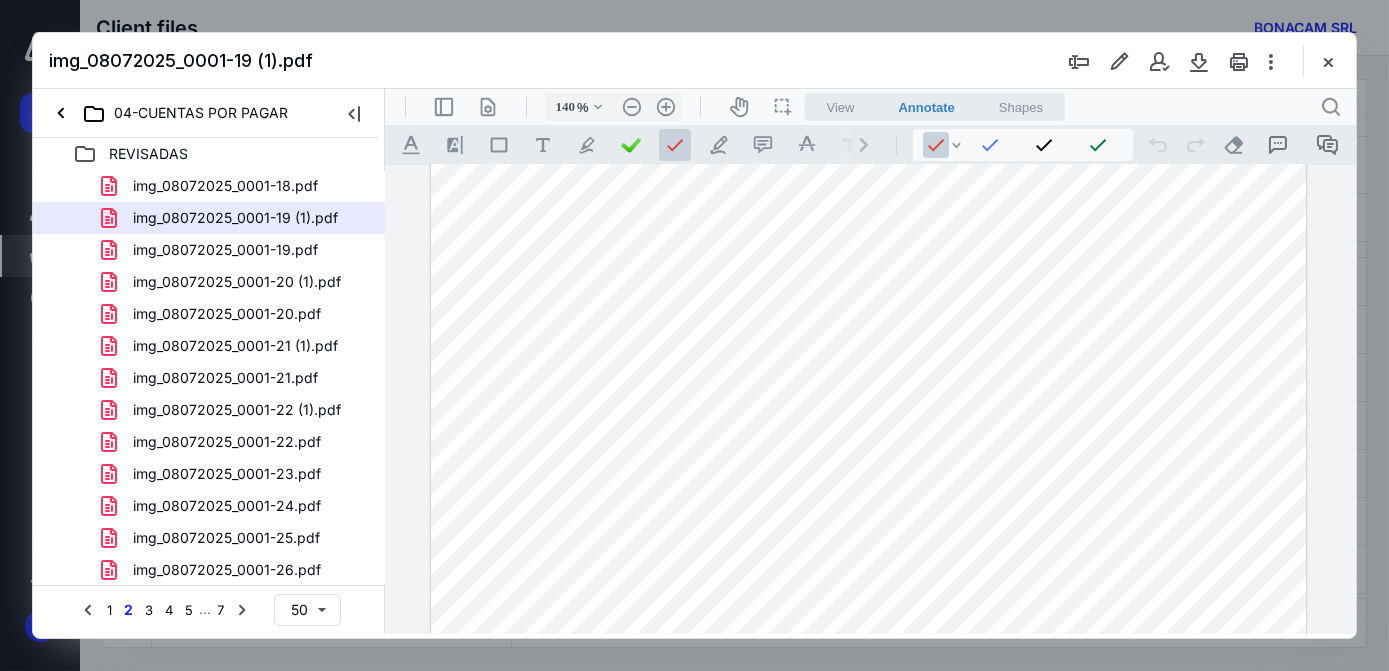 click at bounding box center [867, 394] 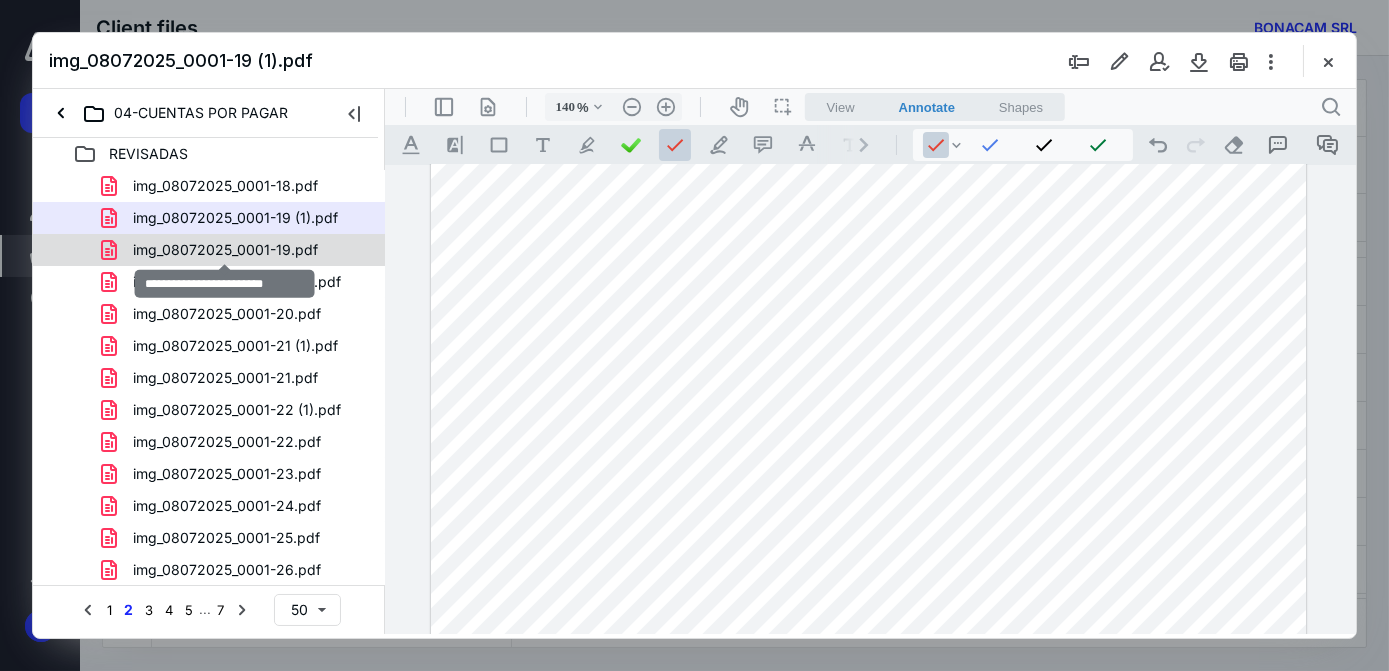 click on "img_08072025_0001-19.pdf" at bounding box center (225, 250) 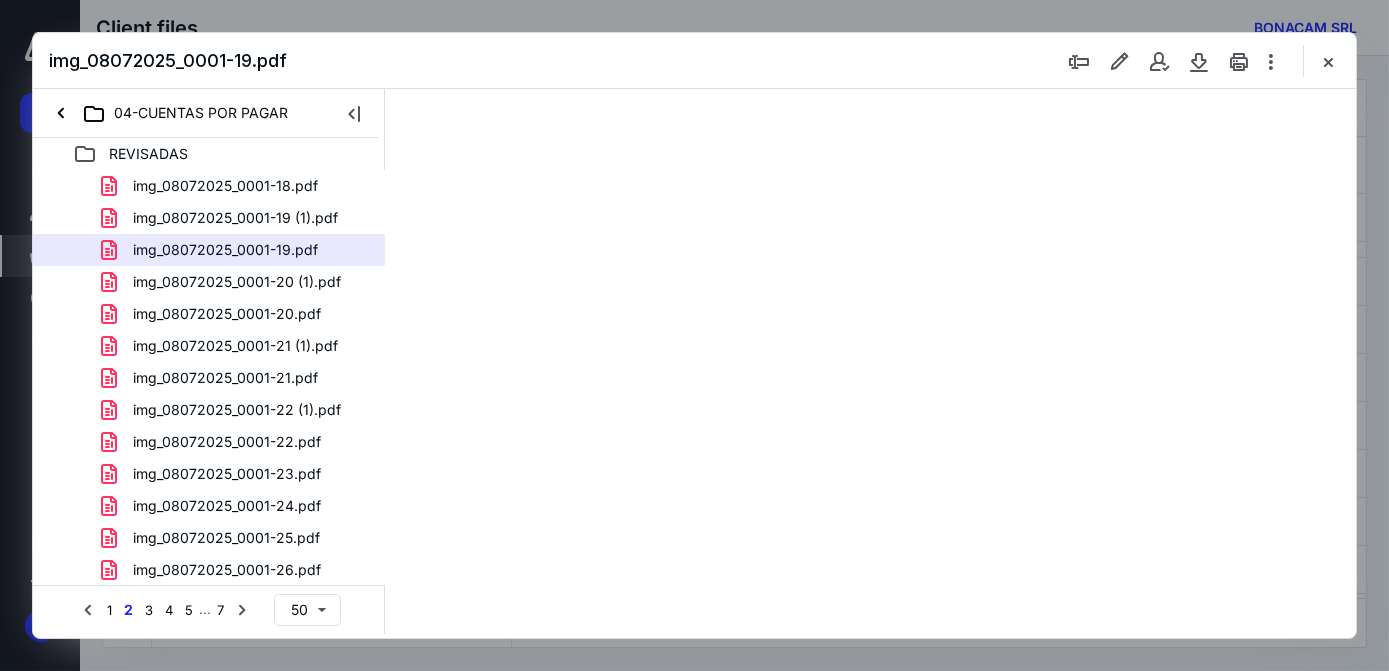 scroll, scrollTop: 0, scrollLeft: 0, axis: both 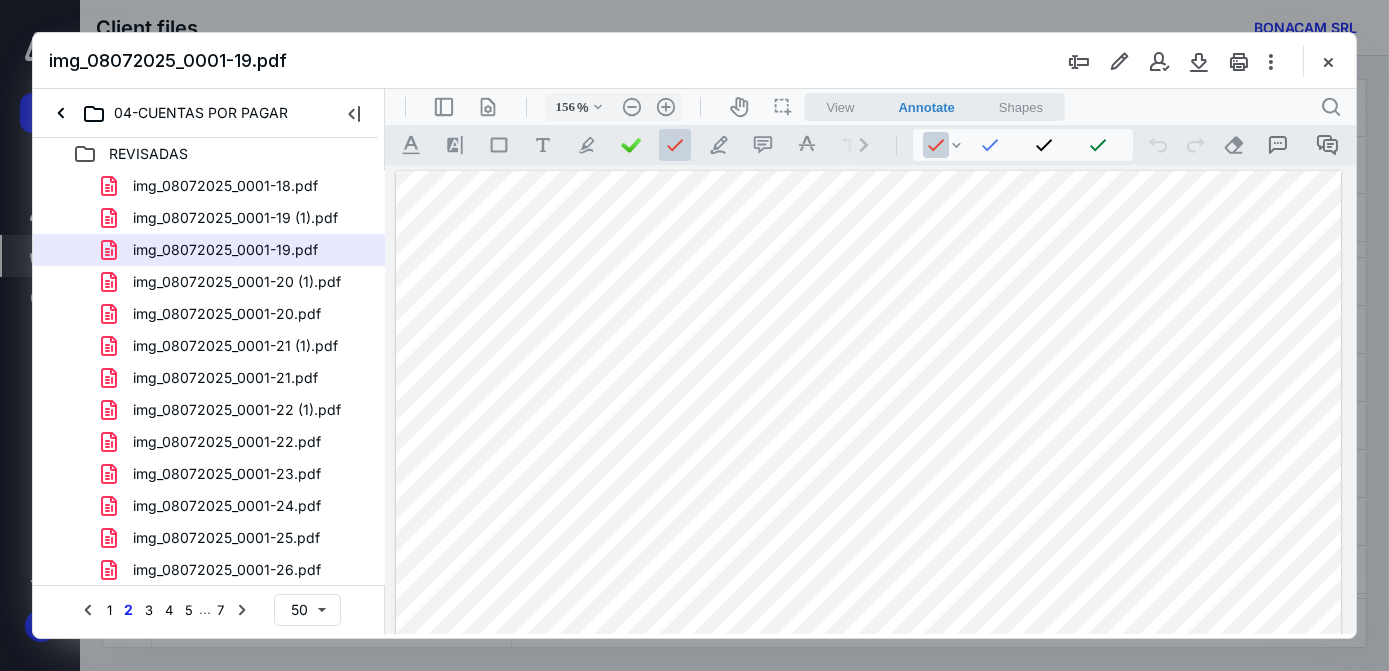 click at bounding box center (867, 793) 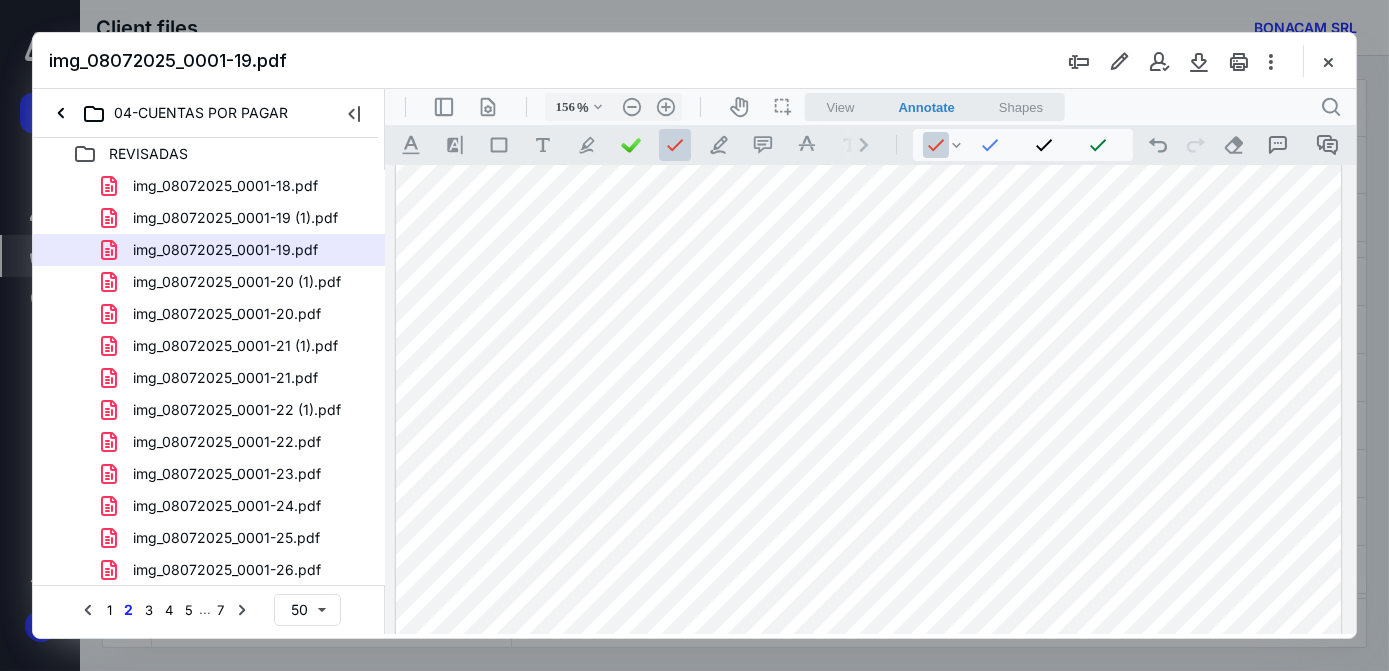 scroll, scrollTop: 785, scrollLeft: 0, axis: vertical 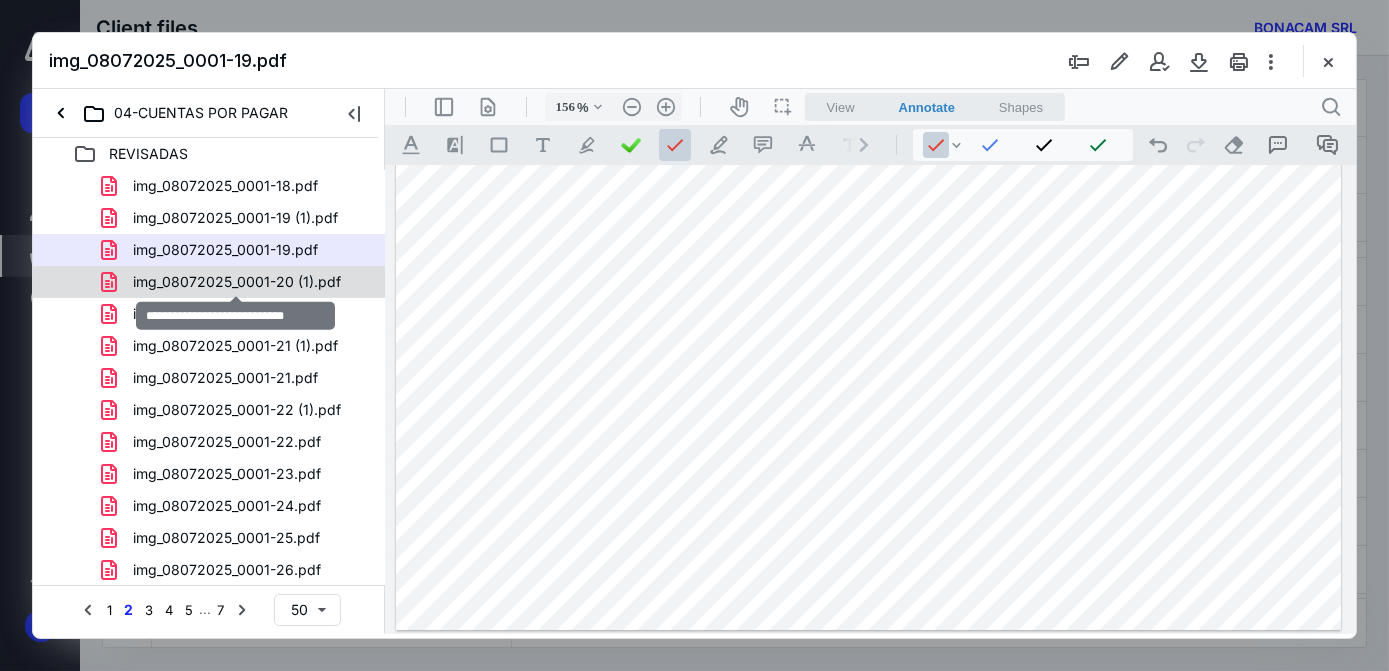 click on "img_08072025_0001-20 (1).pdf" at bounding box center [237, 282] 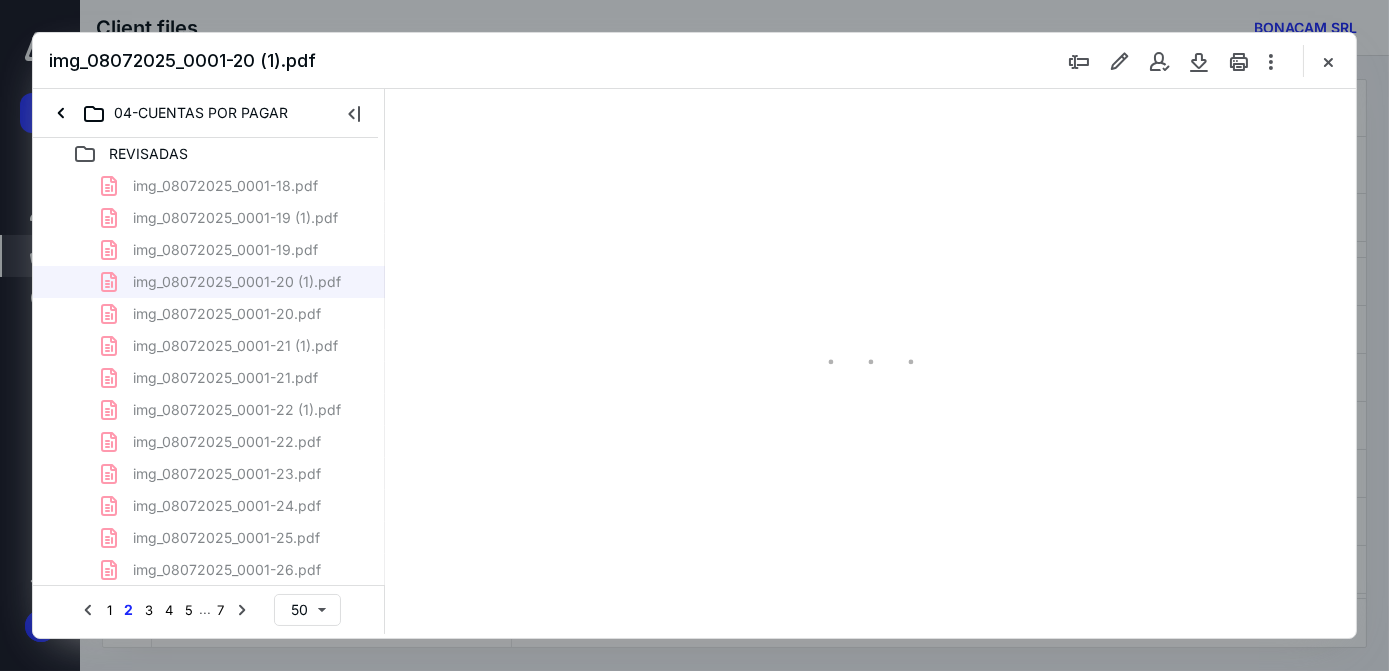 scroll, scrollTop: 0, scrollLeft: 0, axis: both 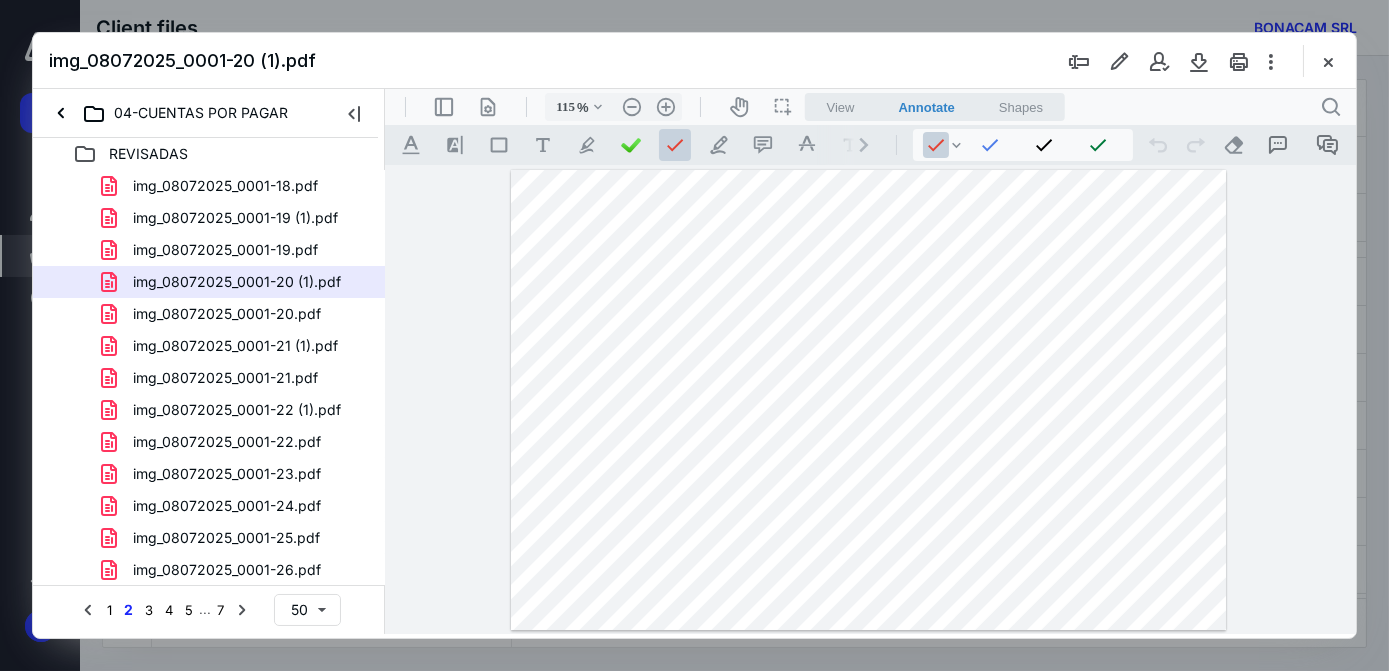 drag, startPoint x: 1160, startPoint y: 210, endPoint x: 1188, endPoint y: 270, distance: 66.211784 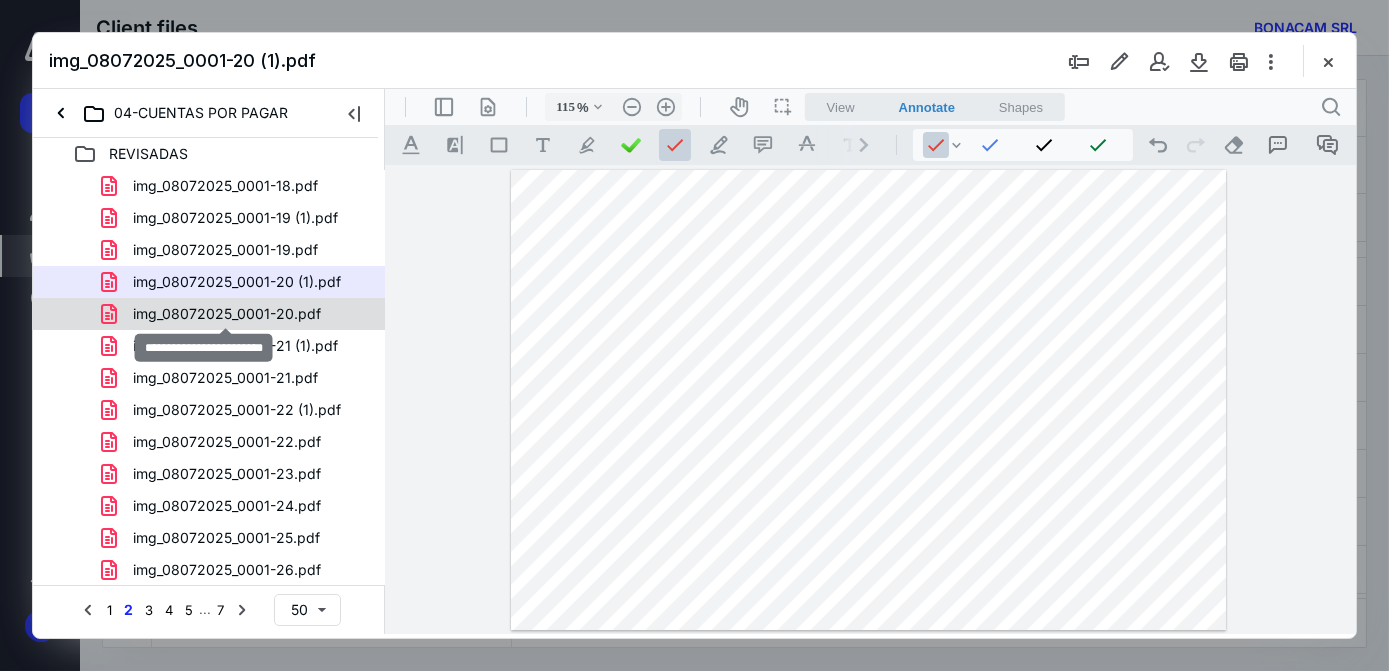 click on "img_08072025_0001-20.pdf" at bounding box center (227, 314) 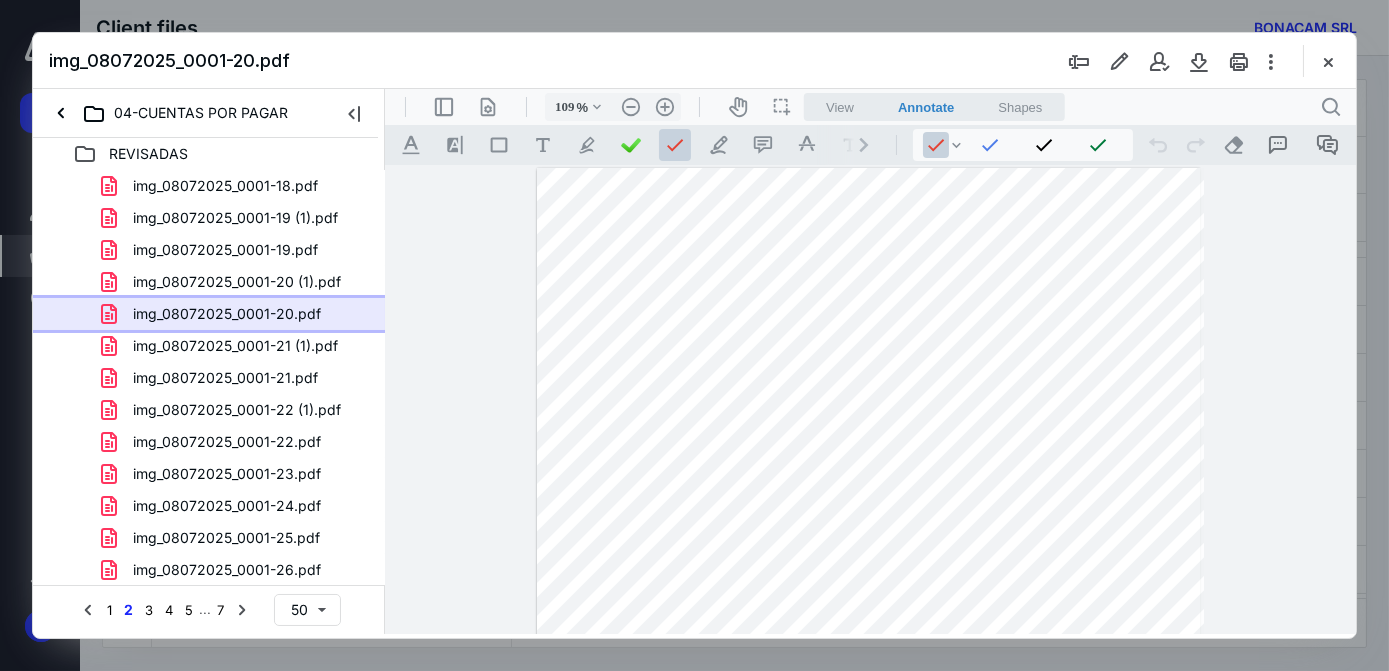 scroll, scrollTop: 77, scrollLeft: 0, axis: vertical 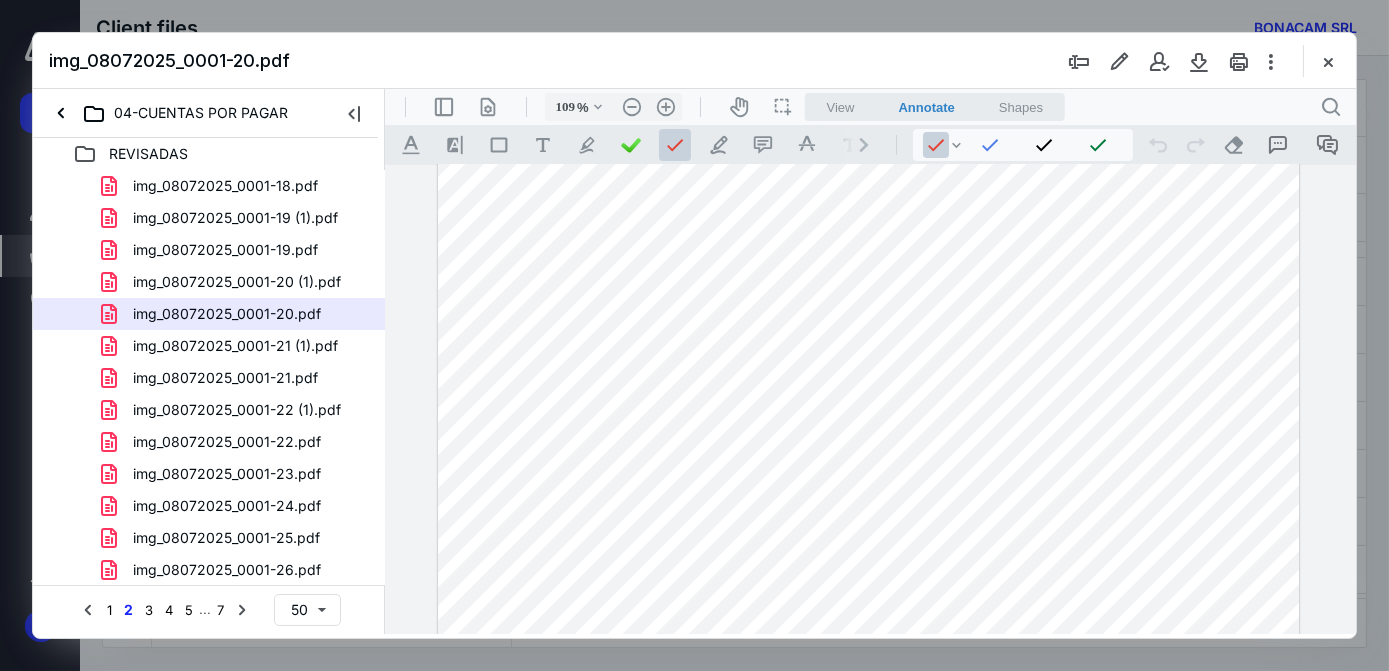drag, startPoint x: 1122, startPoint y: 335, endPoint x: 1124, endPoint y: 319, distance: 16.124516 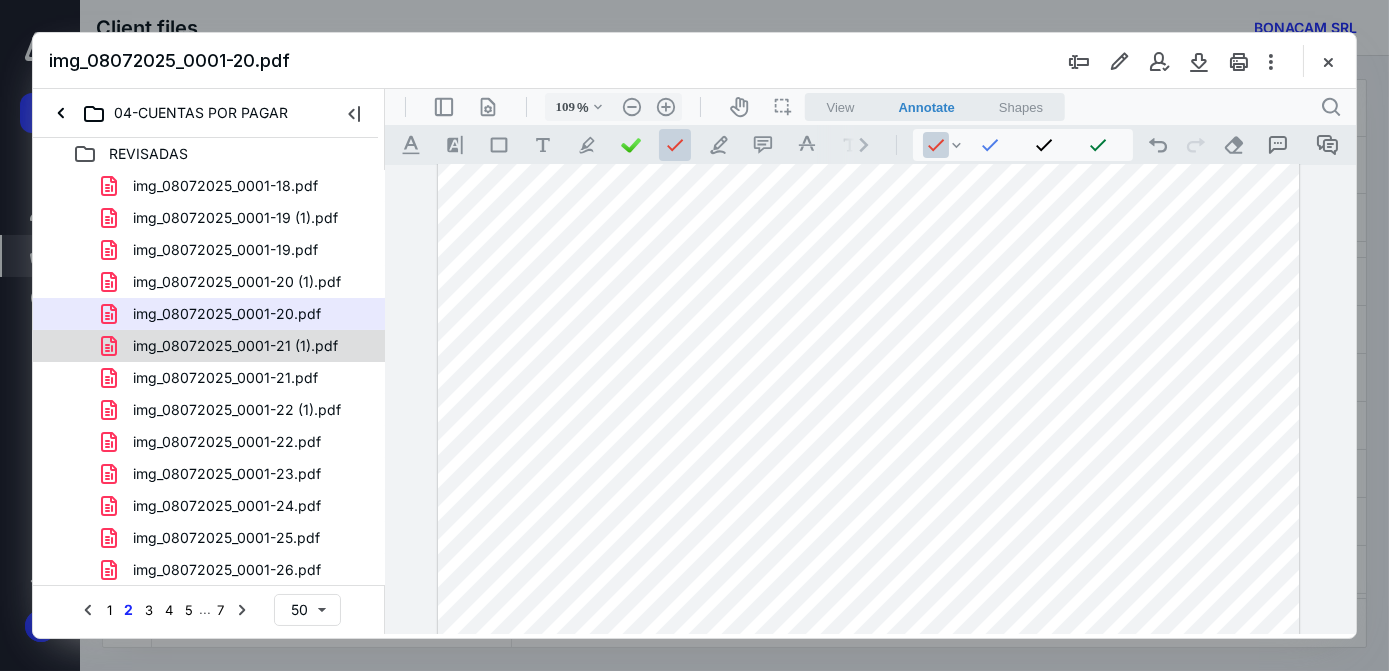 click on "img_08072025_0001-21 (1).pdf" at bounding box center [235, 346] 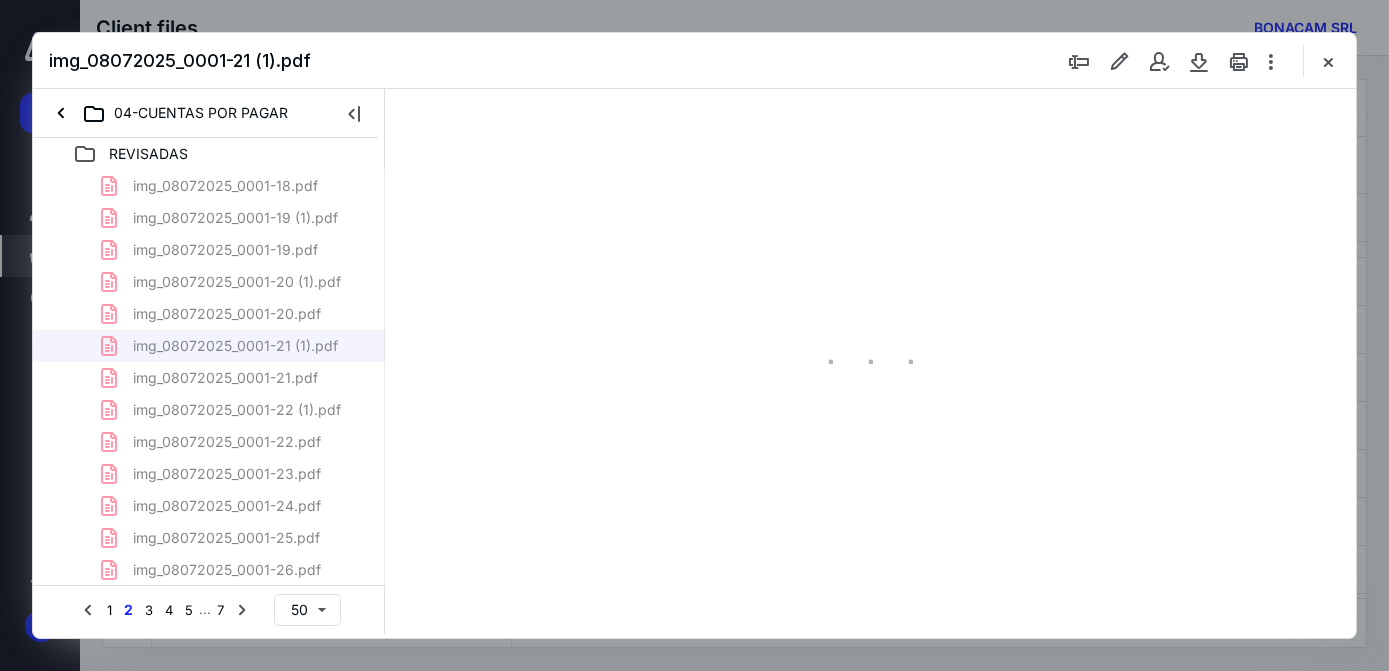 scroll, scrollTop: 0, scrollLeft: 0, axis: both 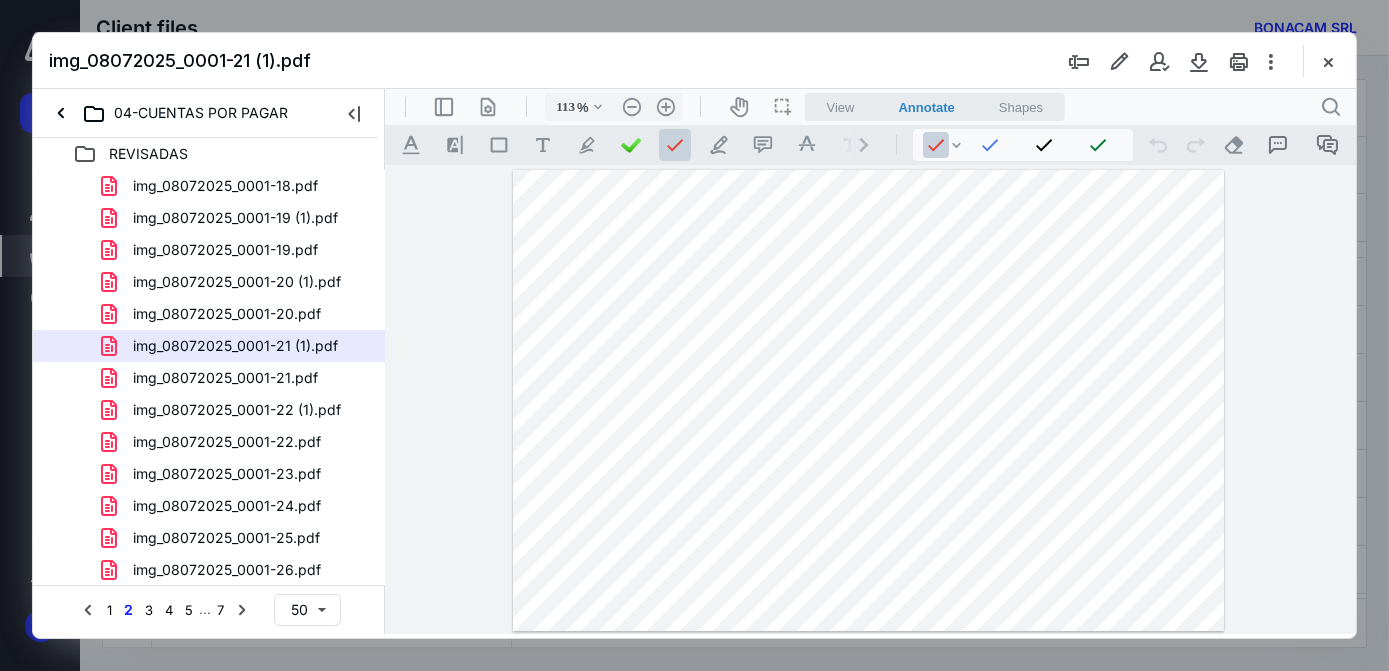 drag, startPoint x: 1149, startPoint y: 335, endPoint x: 1138, endPoint y: 335, distance: 11 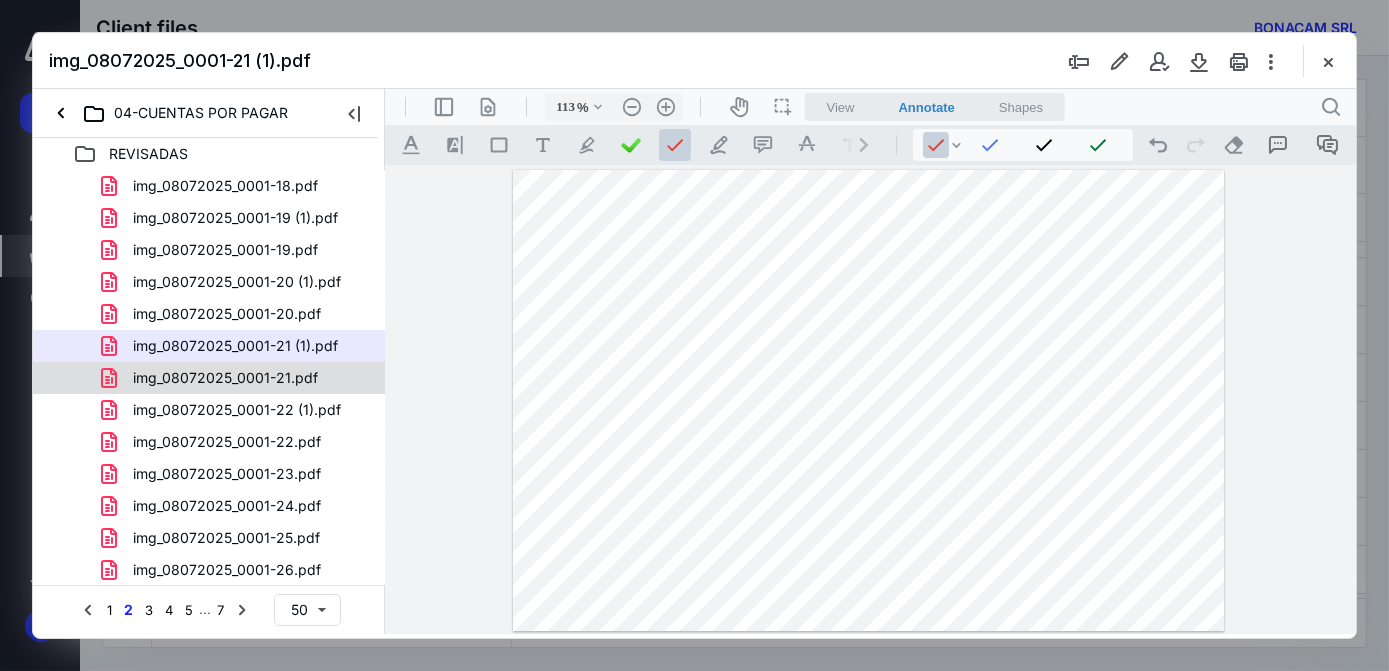 click on "img_08072025_0001-21.pdf" at bounding box center (225, 378) 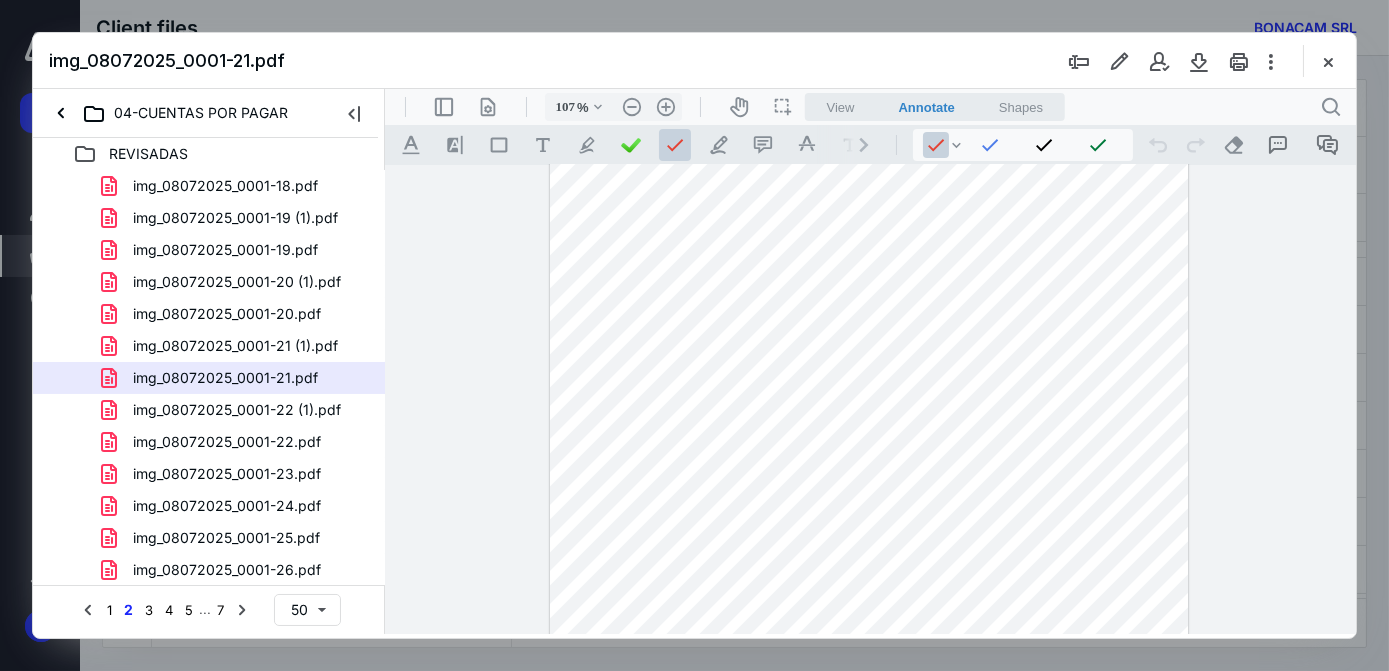 scroll, scrollTop: 98, scrollLeft: 0, axis: vertical 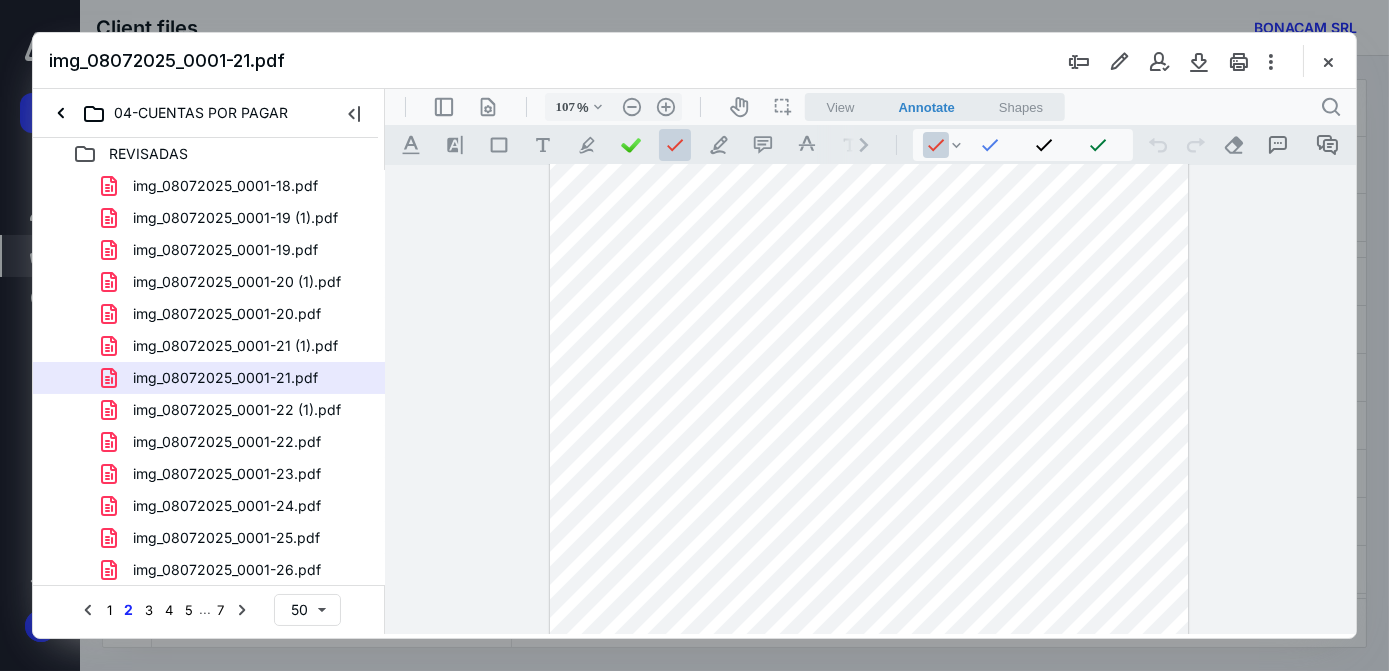 click at bounding box center (868, 492) 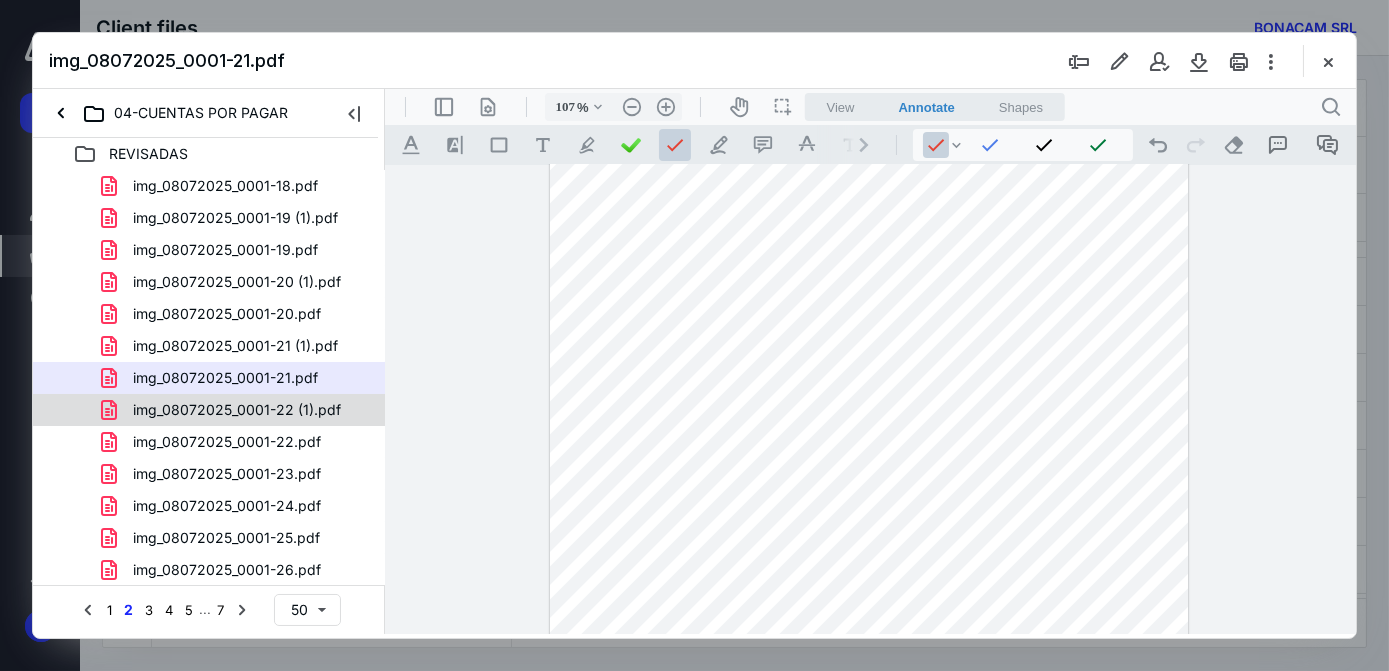 click on "img_08072025_0001-22 (1).pdf" at bounding box center (209, 410) 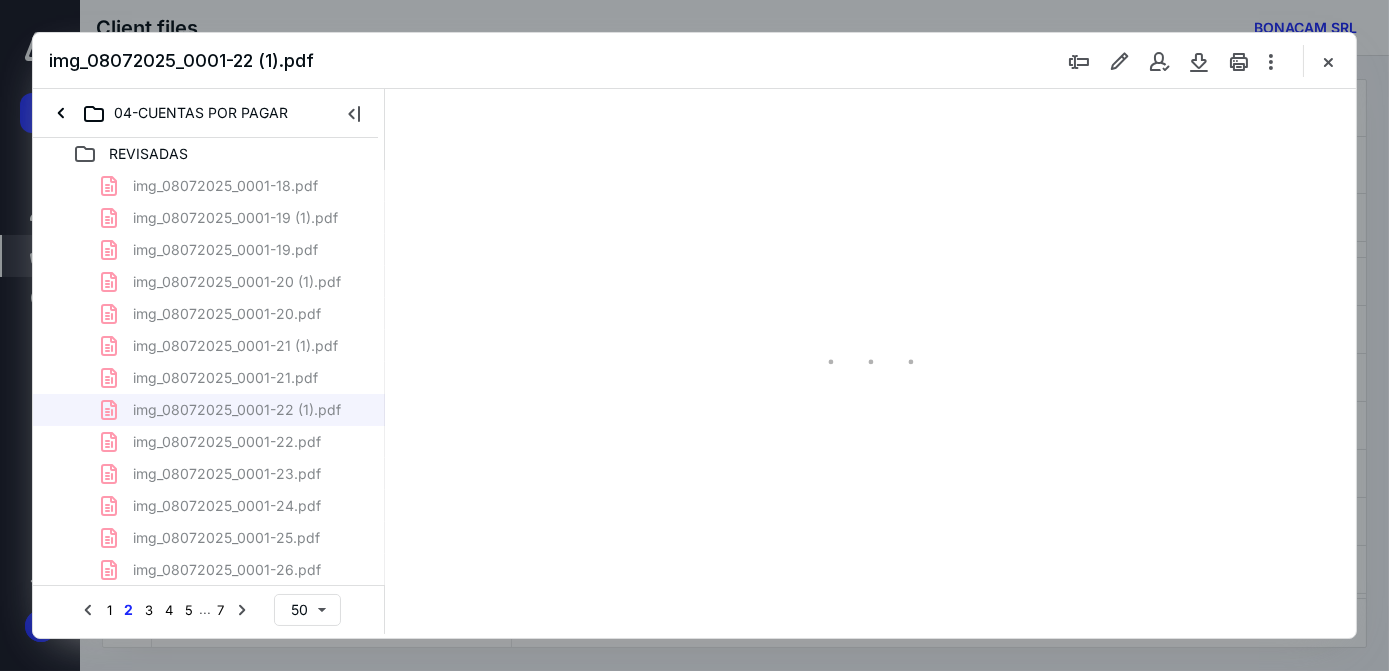 scroll, scrollTop: 0, scrollLeft: 0, axis: both 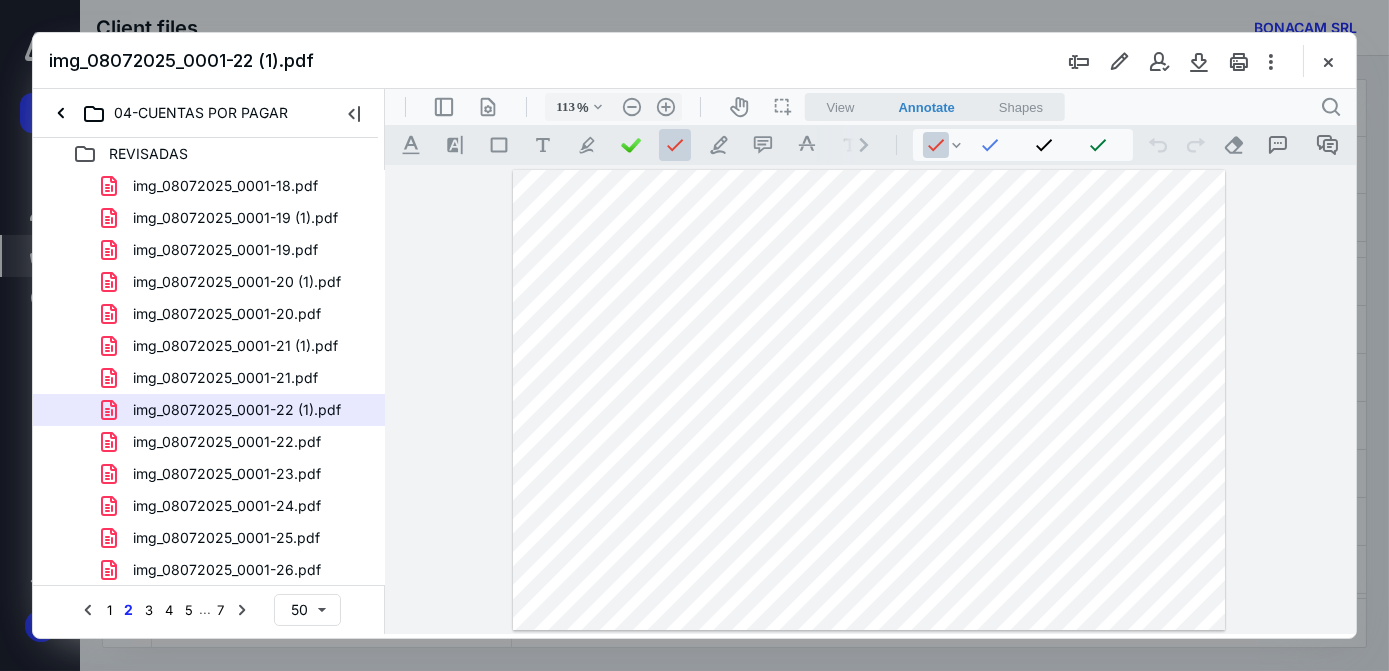click at bounding box center [868, 400] 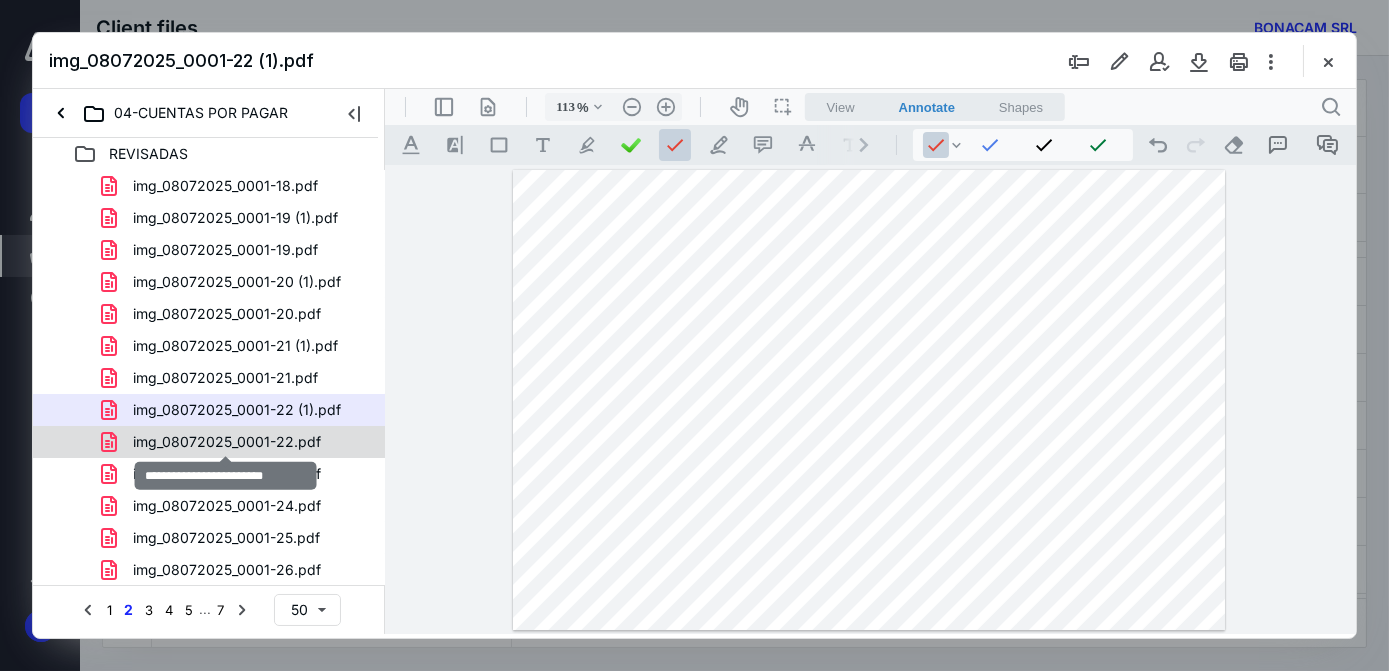 click on "img_08072025_0001-22.pdf" at bounding box center [227, 442] 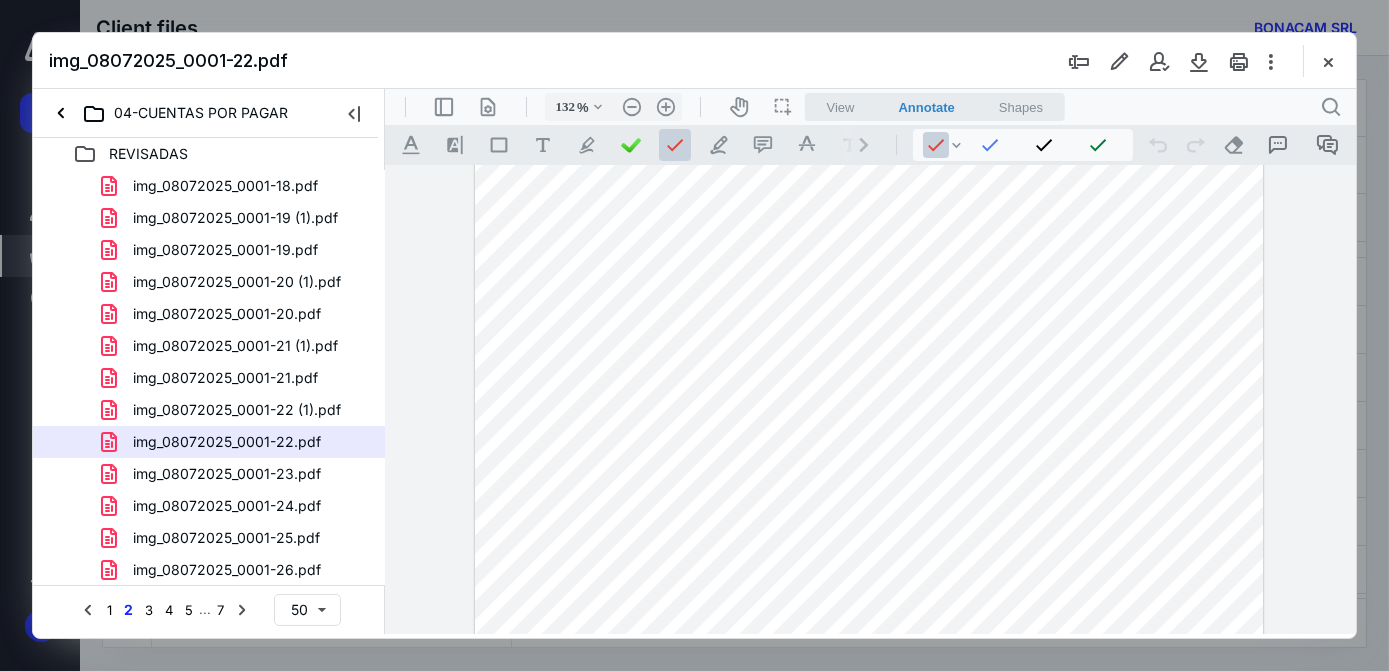 scroll, scrollTop: 125, scrollLeft: 0, axis: vertical 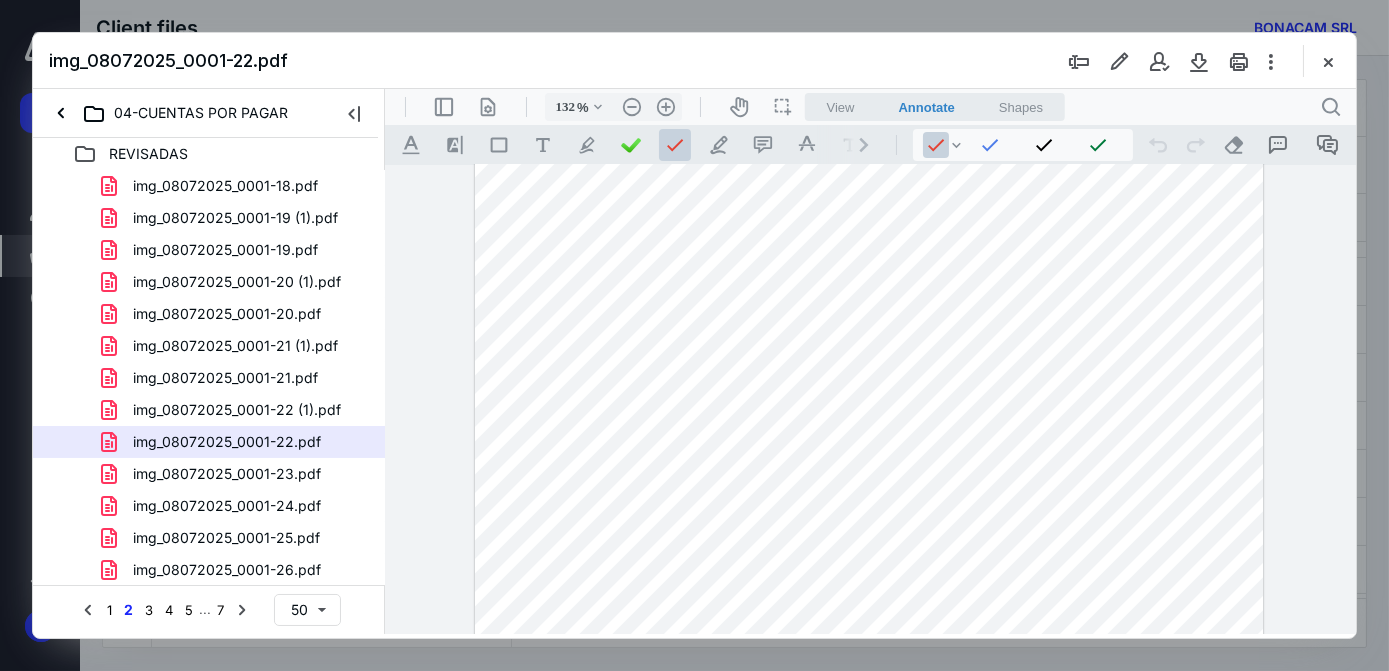 drag, startPoint x: 1146, startPoint y: 437, endPoint x: 1134, endPoint y: 438, distance: 12.0415945 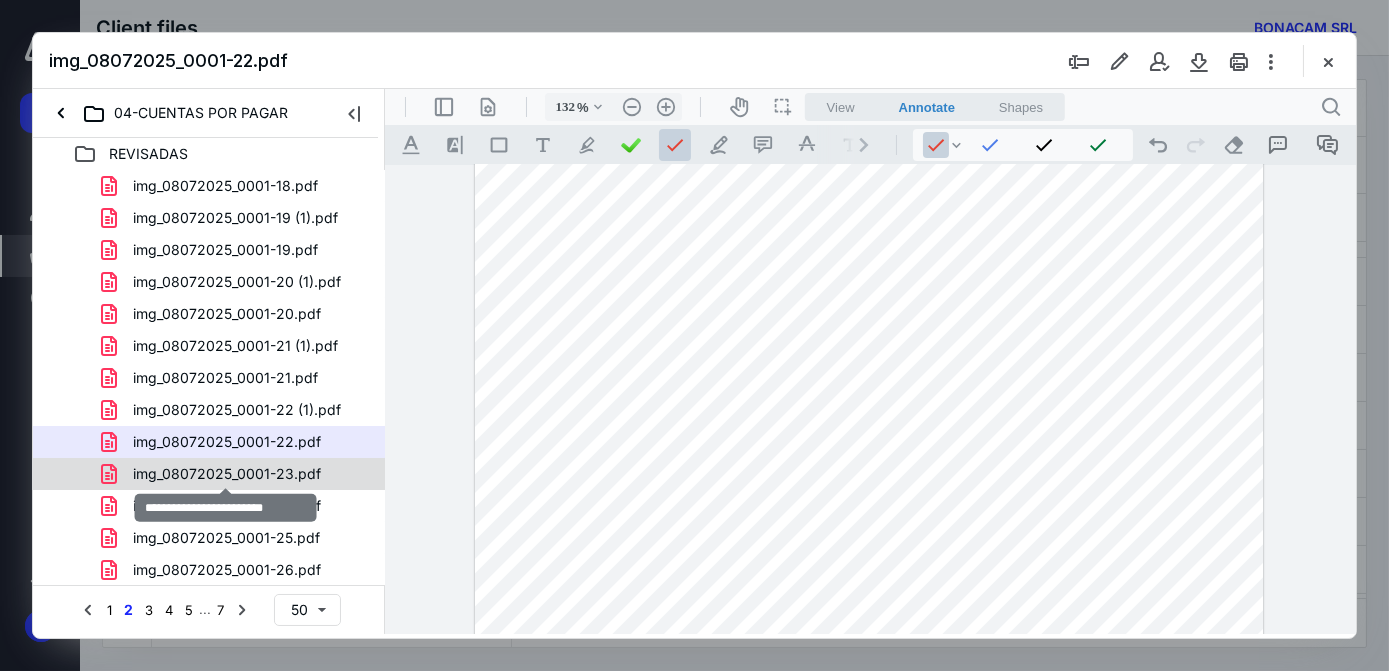 click on "img_08072025_0001-23.pdf" at bounding box center (227, 474) 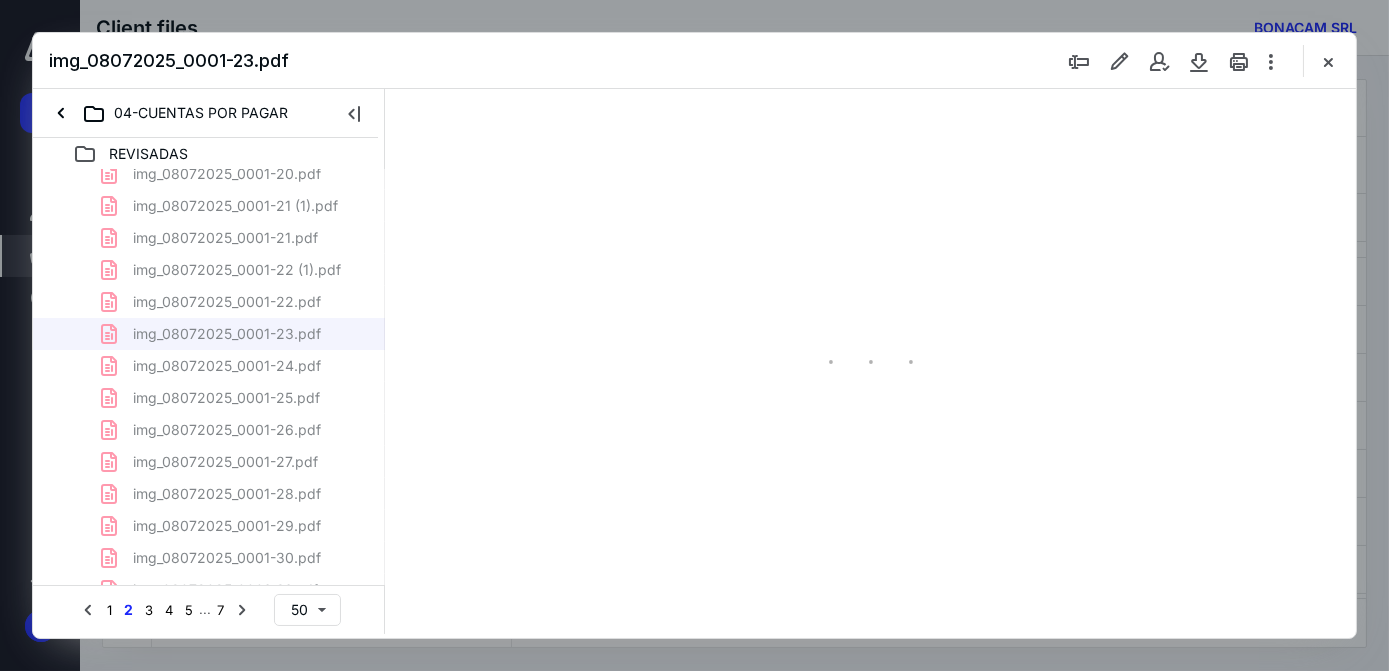 scroll, scrollTop: 181, scrollLeft: 0, axis: vertical 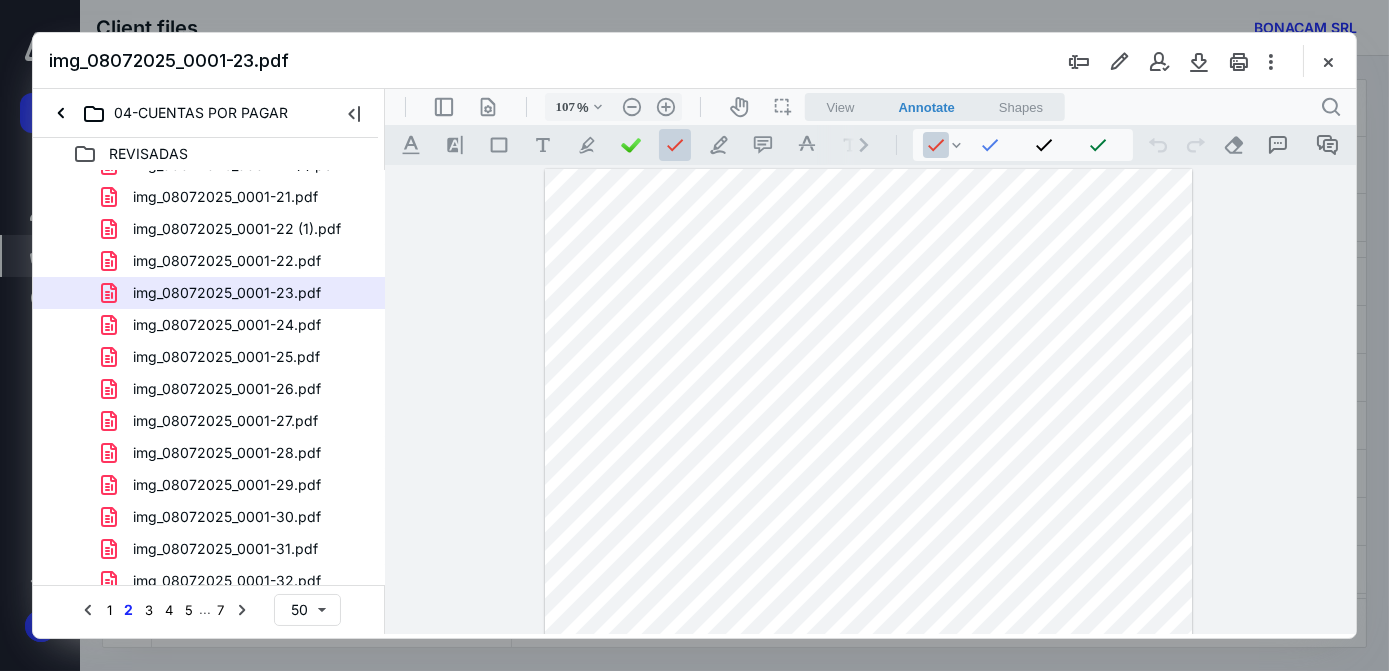click at bounding box center [868, 589] 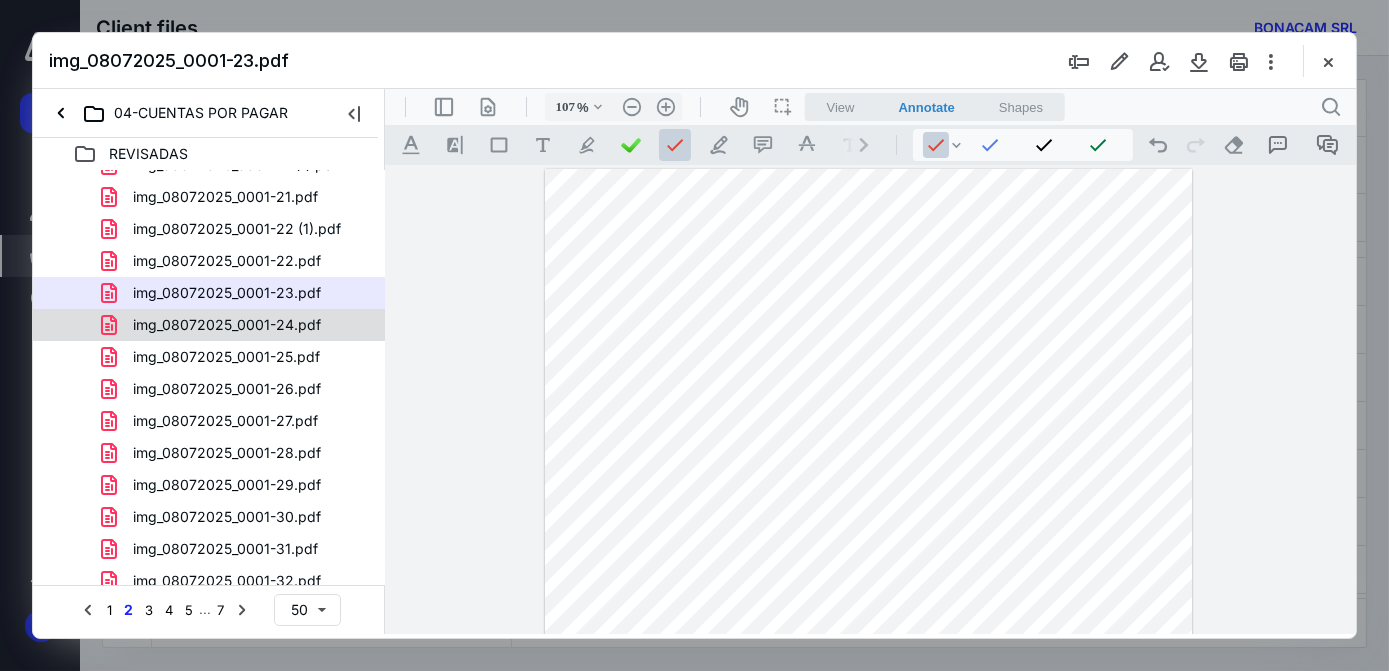click on "img_08072025_0001-24.pdf" at bounding box center (227, 325) 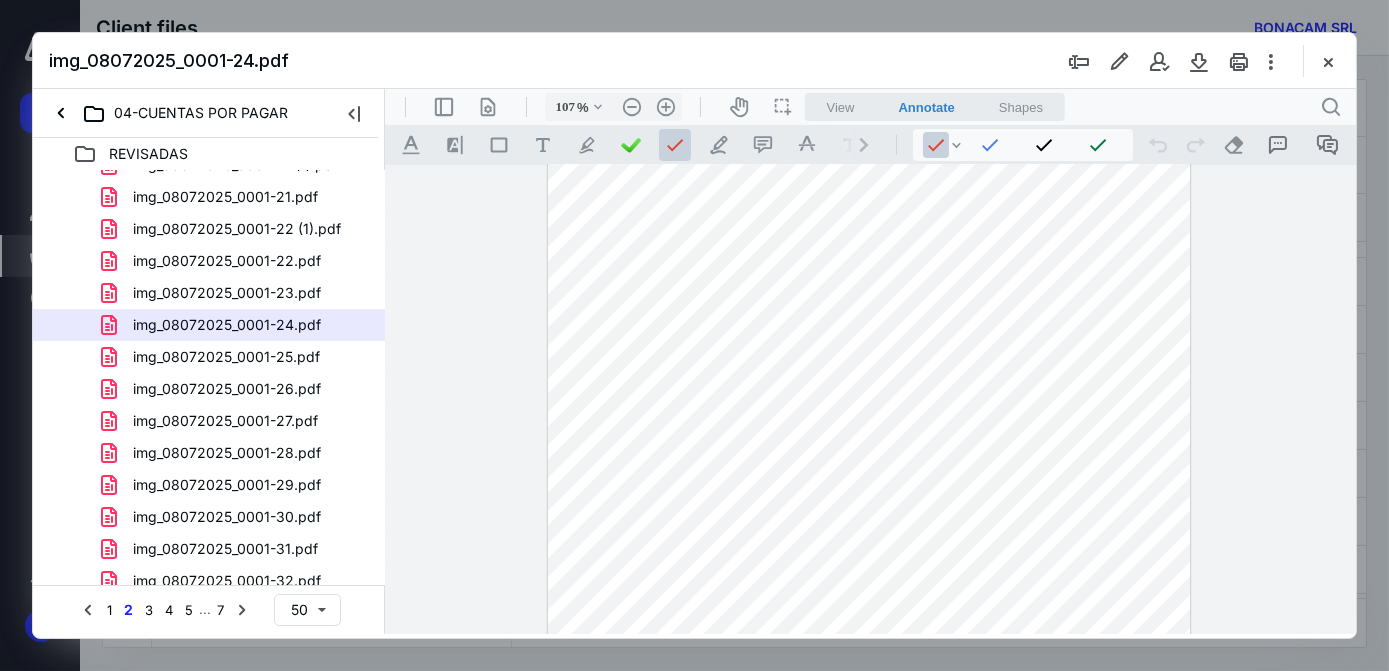 scroll, scrollTop: 0, scrollLeft: 0, axis: both 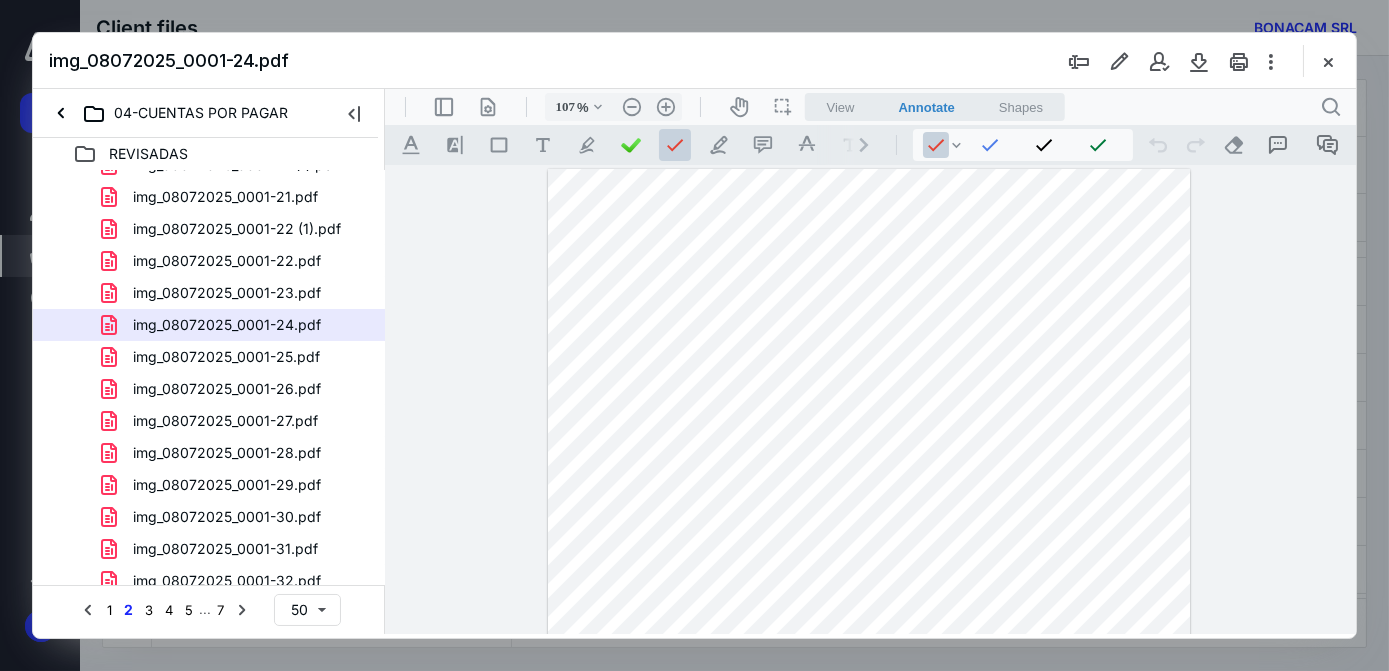 click at bounding box center (868, 589) 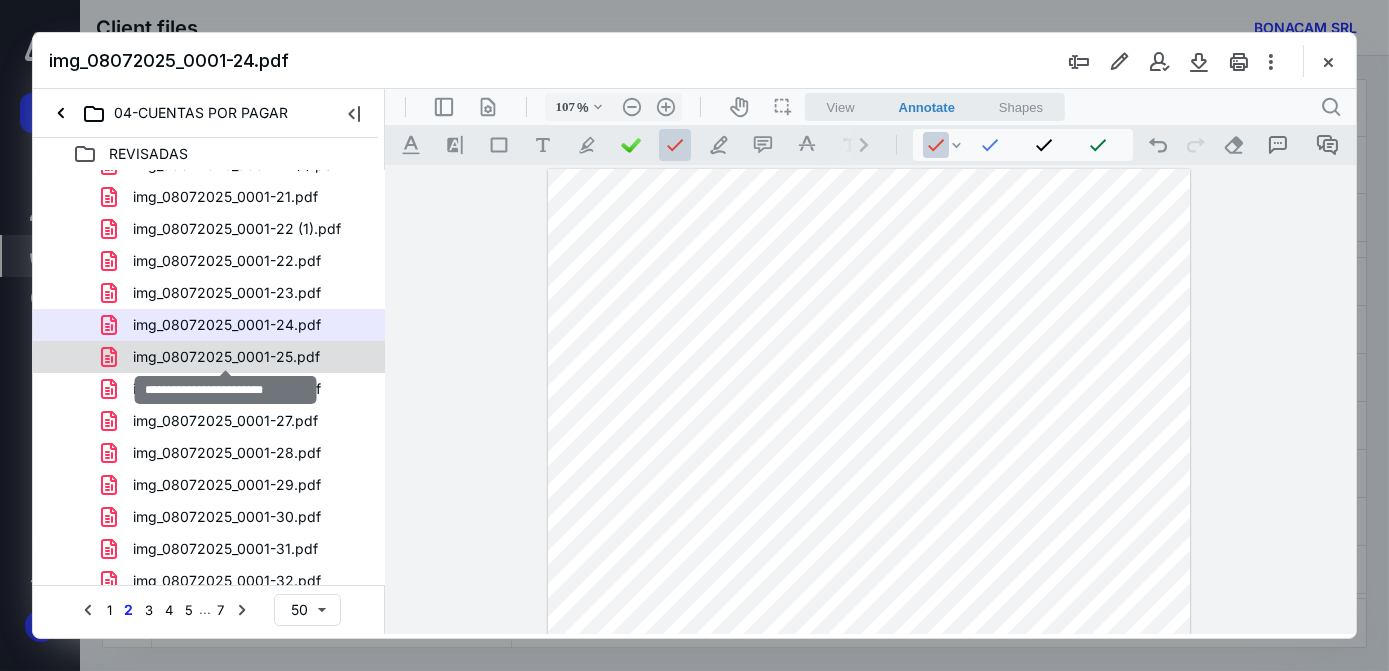 click on "img_08072025_0001-25.pdf" at bounding box center (226, 357) 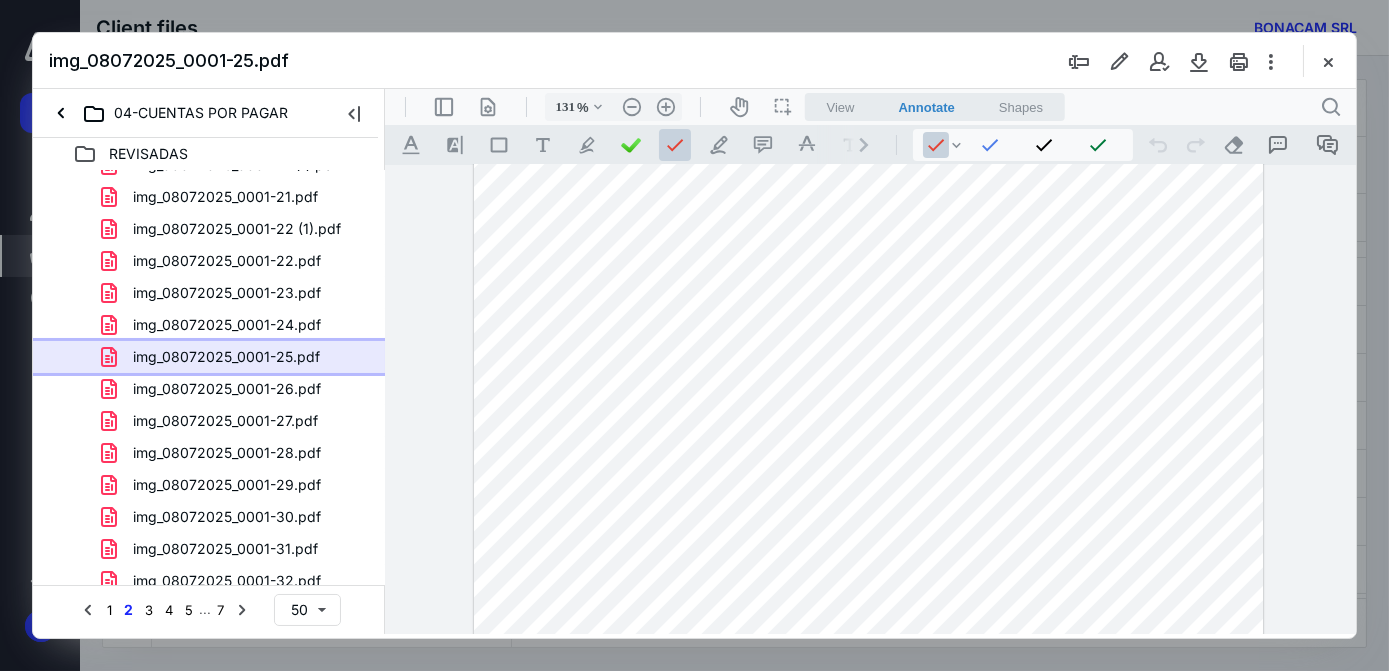 scroll, scrollTop: 67, scrollLeft: 0, axis: vertical 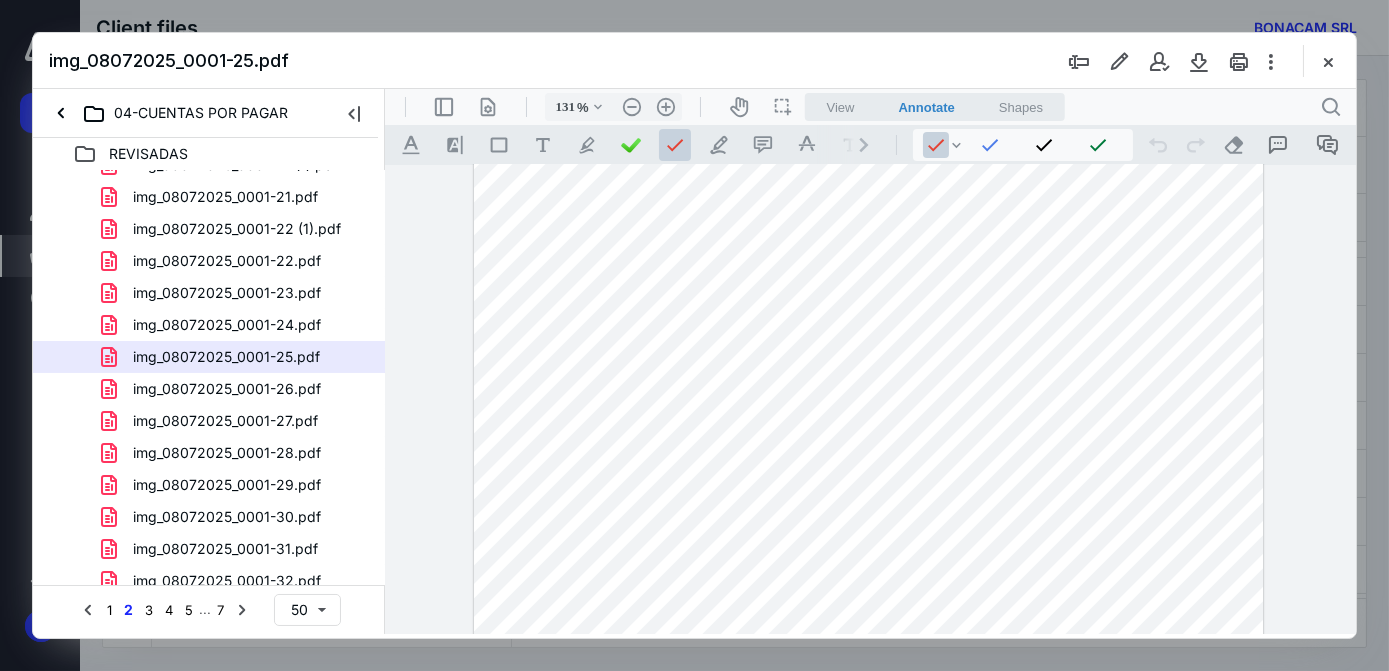 click at bounding box center (868, 626) 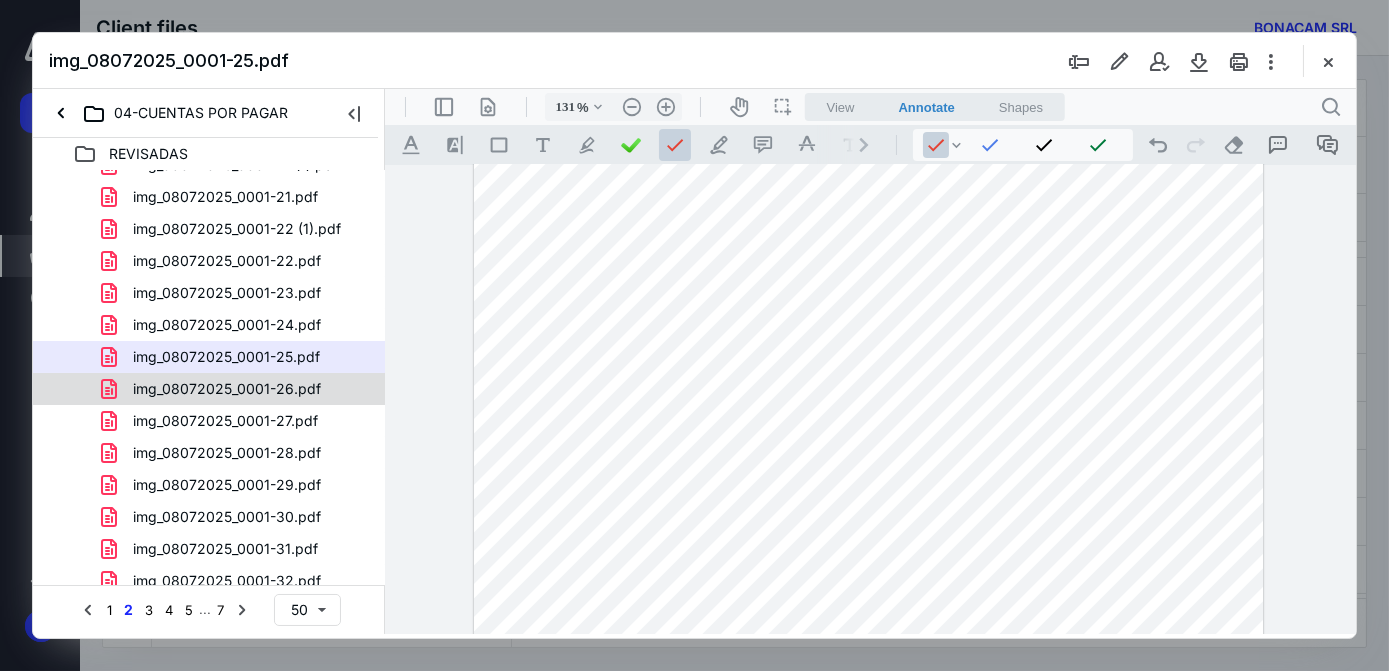 click on "img_08072025_0001-26.pdf" at bounding box center [227, 389] 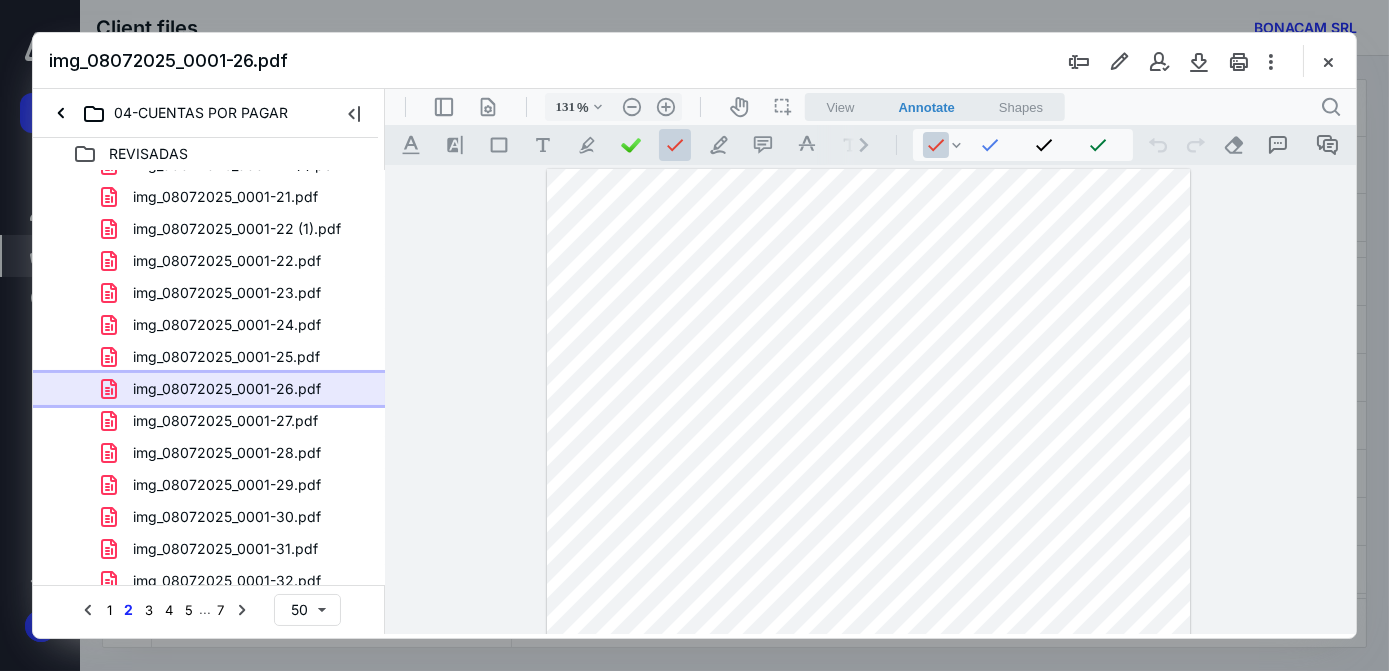 scroll, scrollTop: 60, scrollLeft: 0, axis: vertical 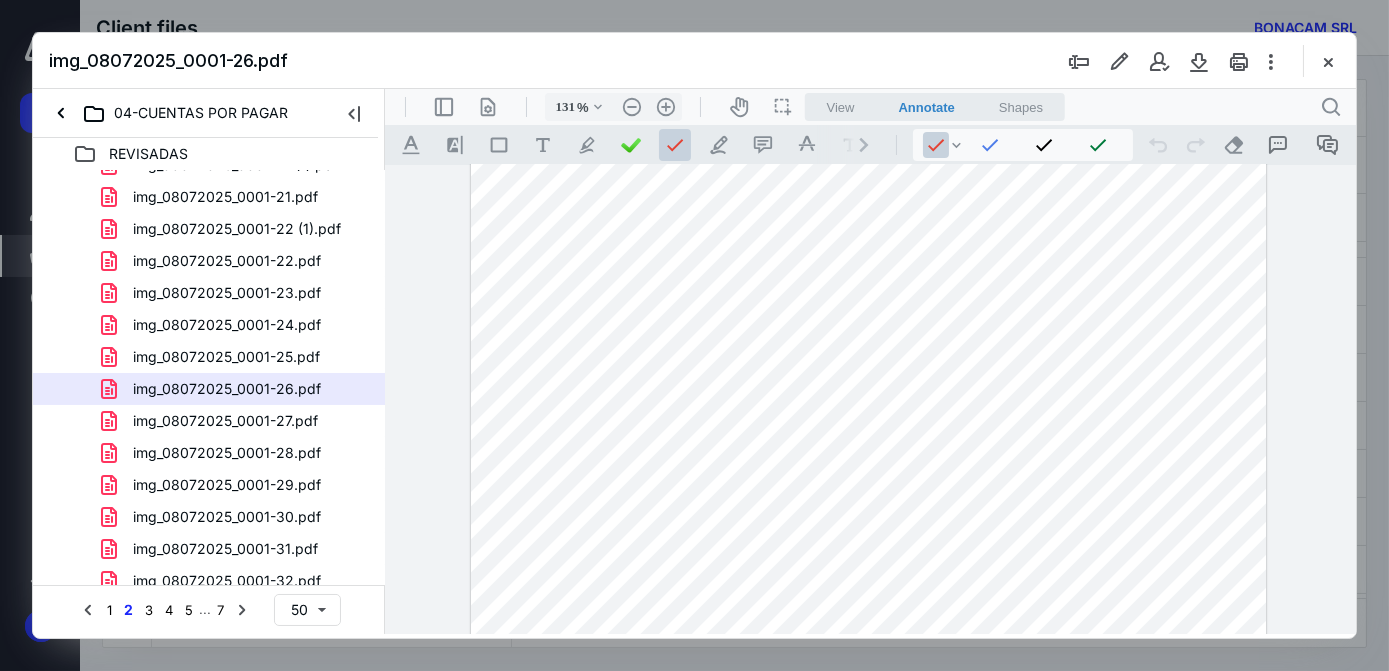 click at bounding box center [867, 633] 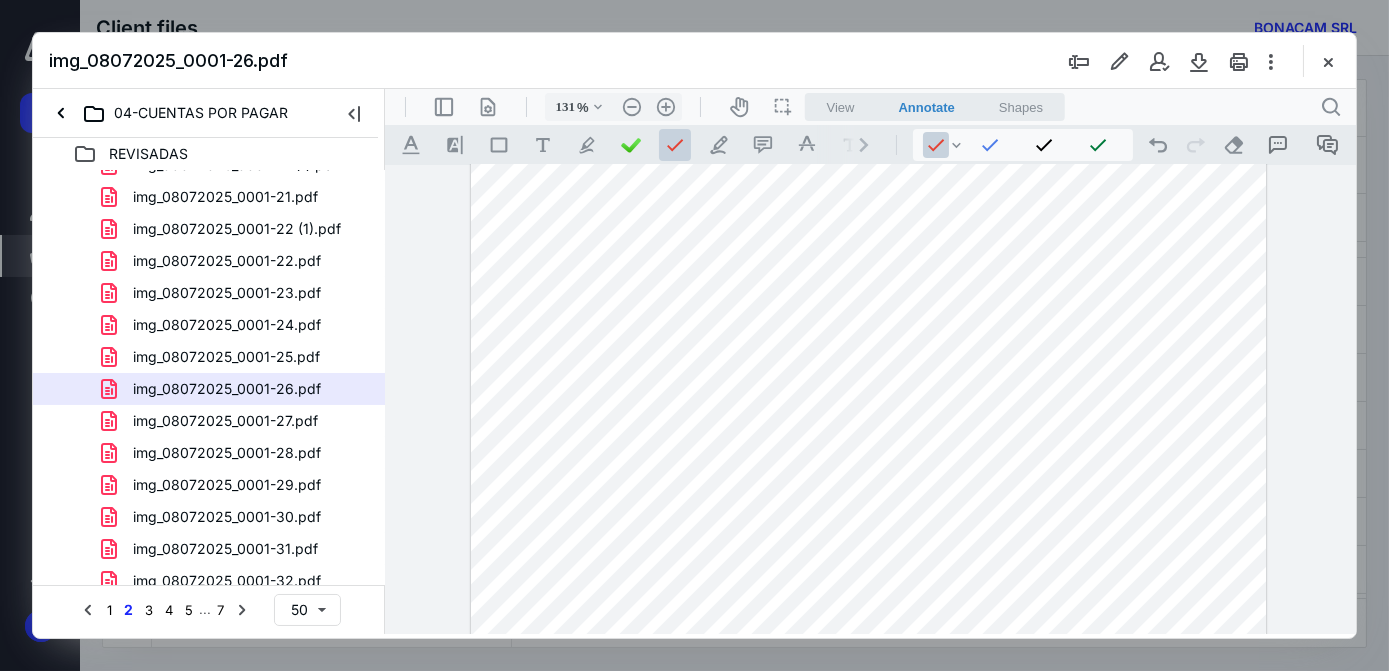 scroll, scrollTop: 0, scrollLeft: 0, axis: both 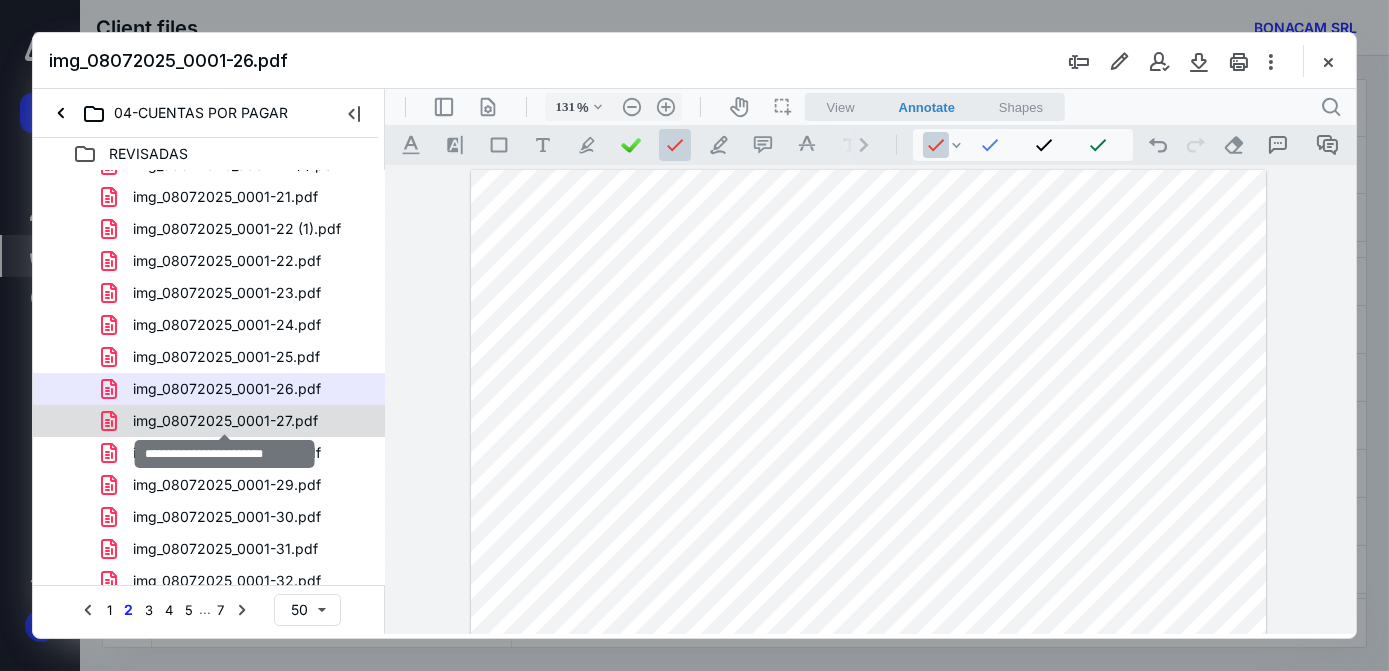 click on "img_08072025_0001-27.pdf" at bounding box center (225, 421) 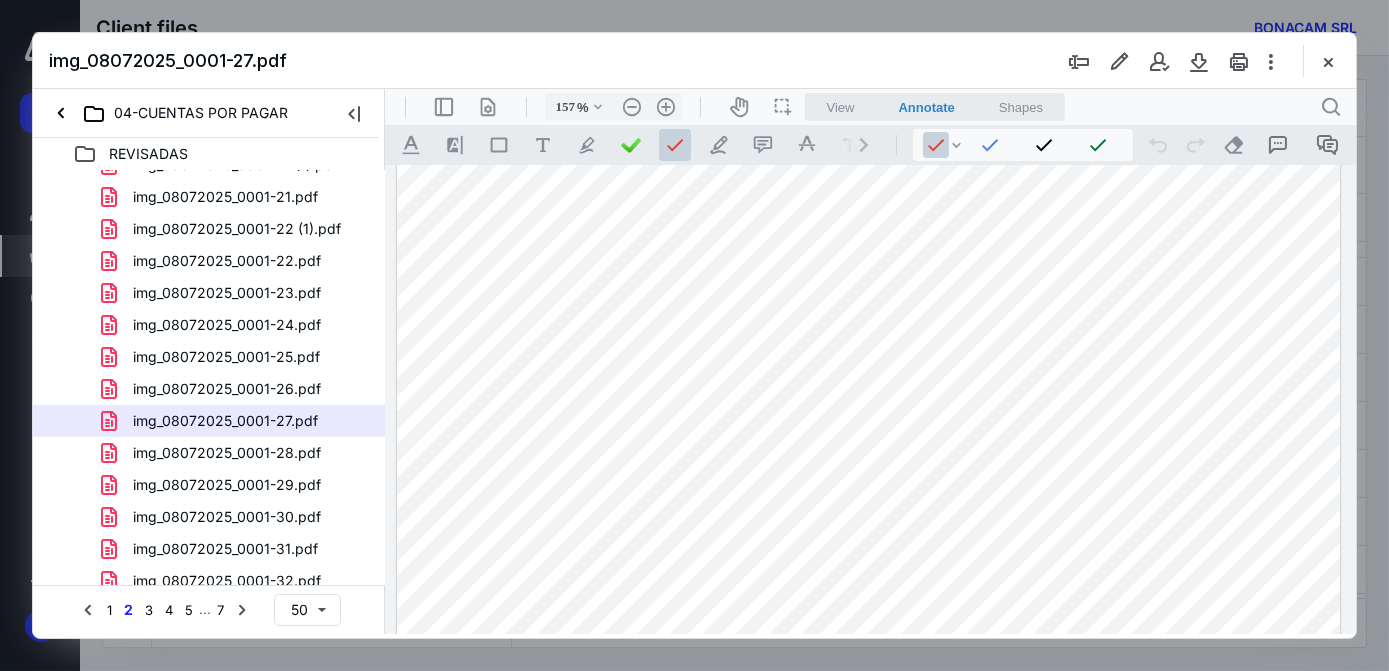 scroll, scrollTop: 89, scrollLeft: 0, axis: vertical 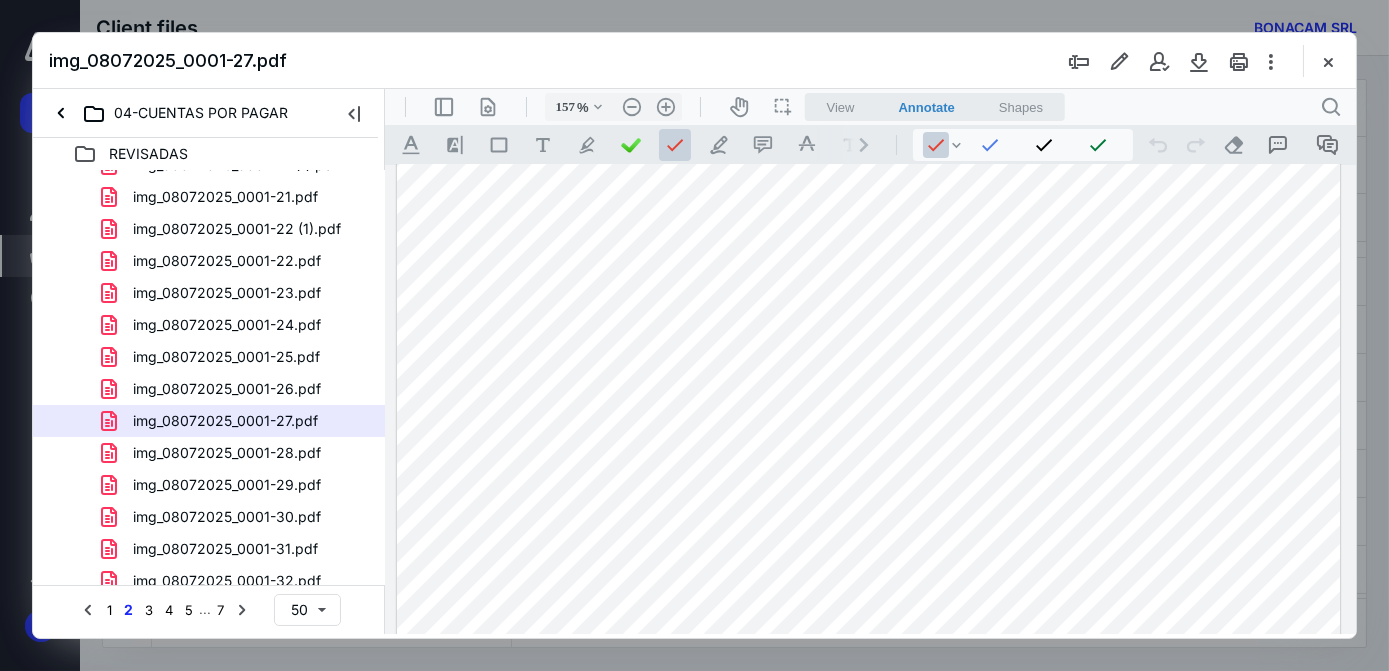 drag, startPoint x: 1205, startPoint y: 432, endPoint x: 1182, endPoint y: 432, distance: 23 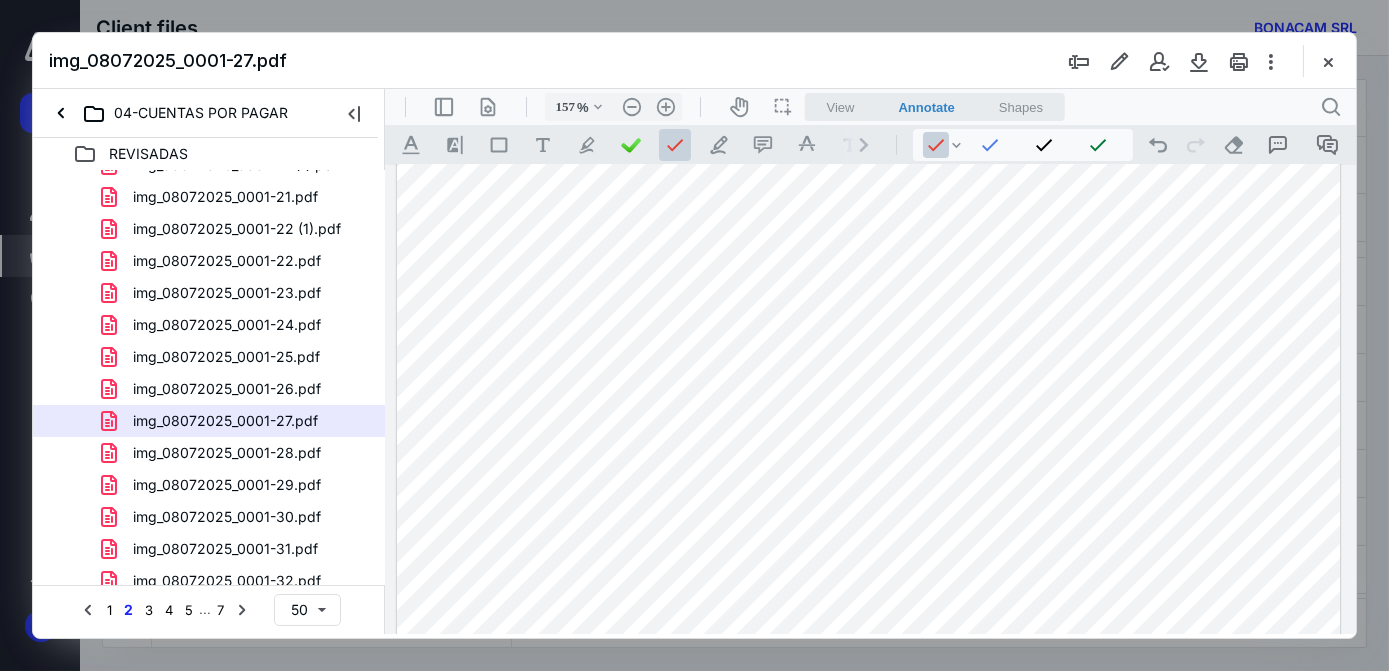 drag, startPoint x: 924, startPoint y: 318, endPoint x: 888, endPoint y: 307, distance: 37.64306 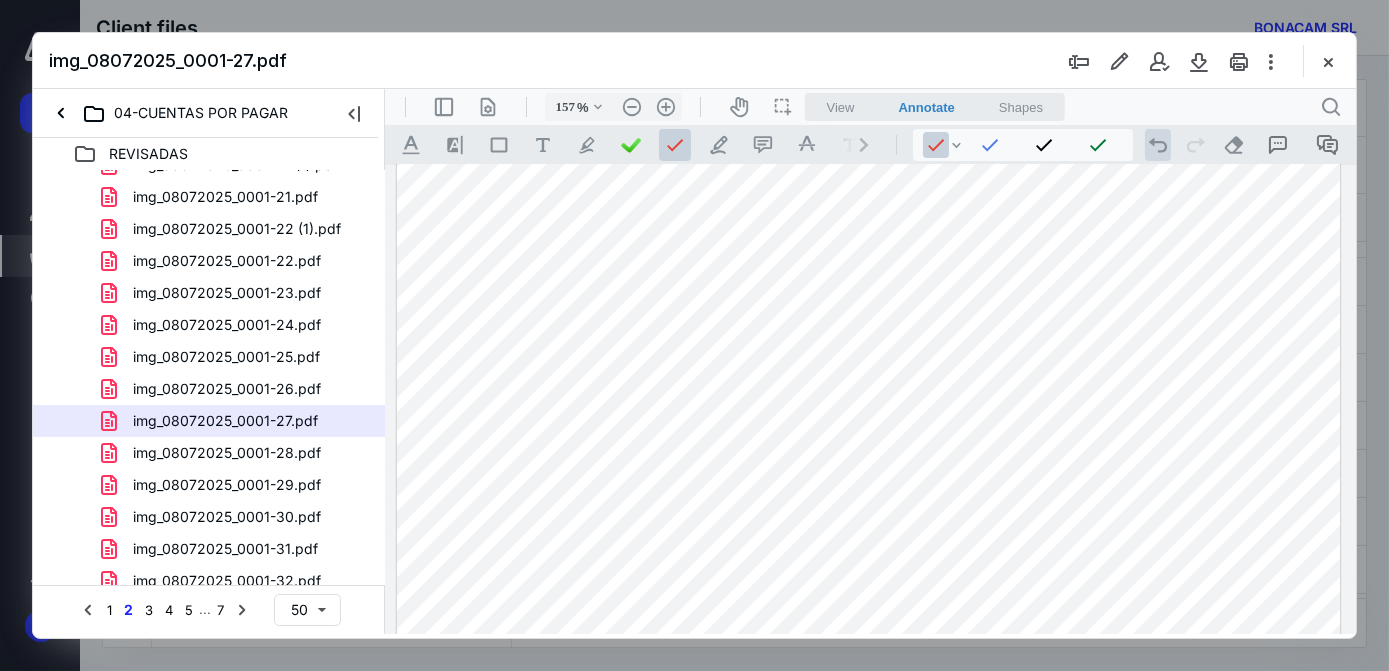 click on ".cls-1{fill:#abb0c4;} icon - operation - undo" at bounding box center (1157, 145) 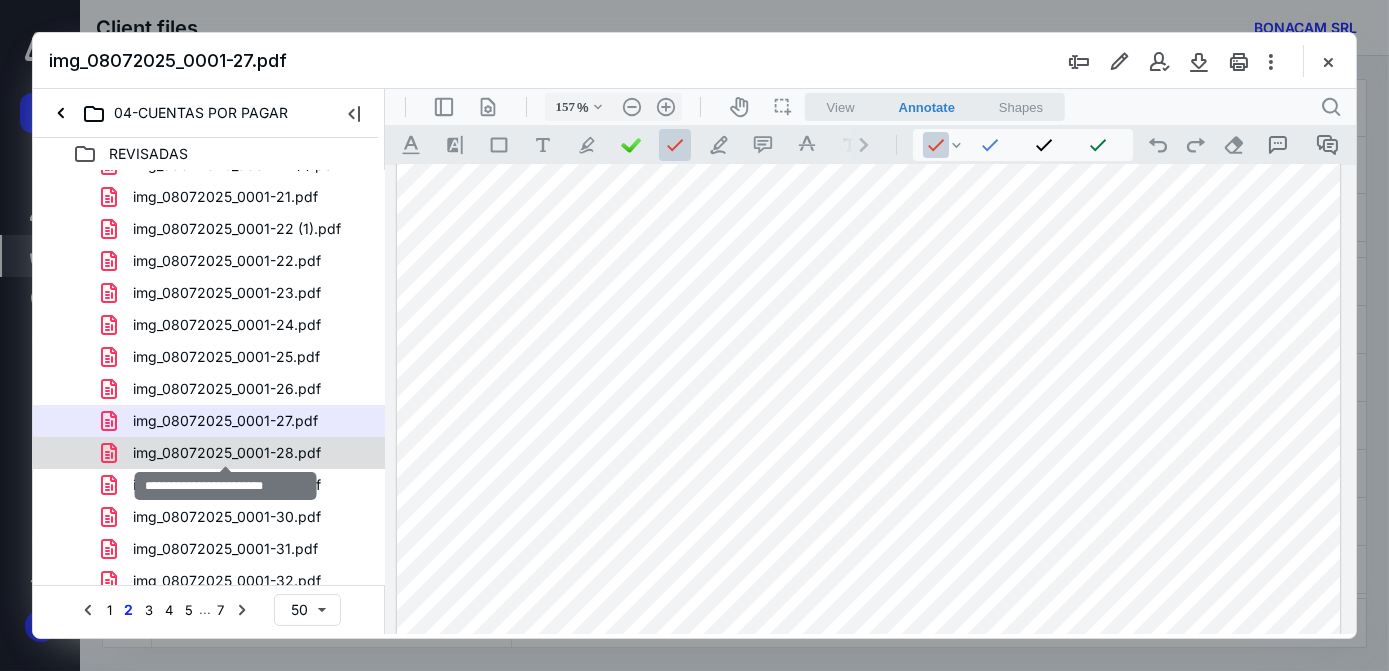 click on "img_08072025_0001-28.pdf" at bounding box center [227, 453] 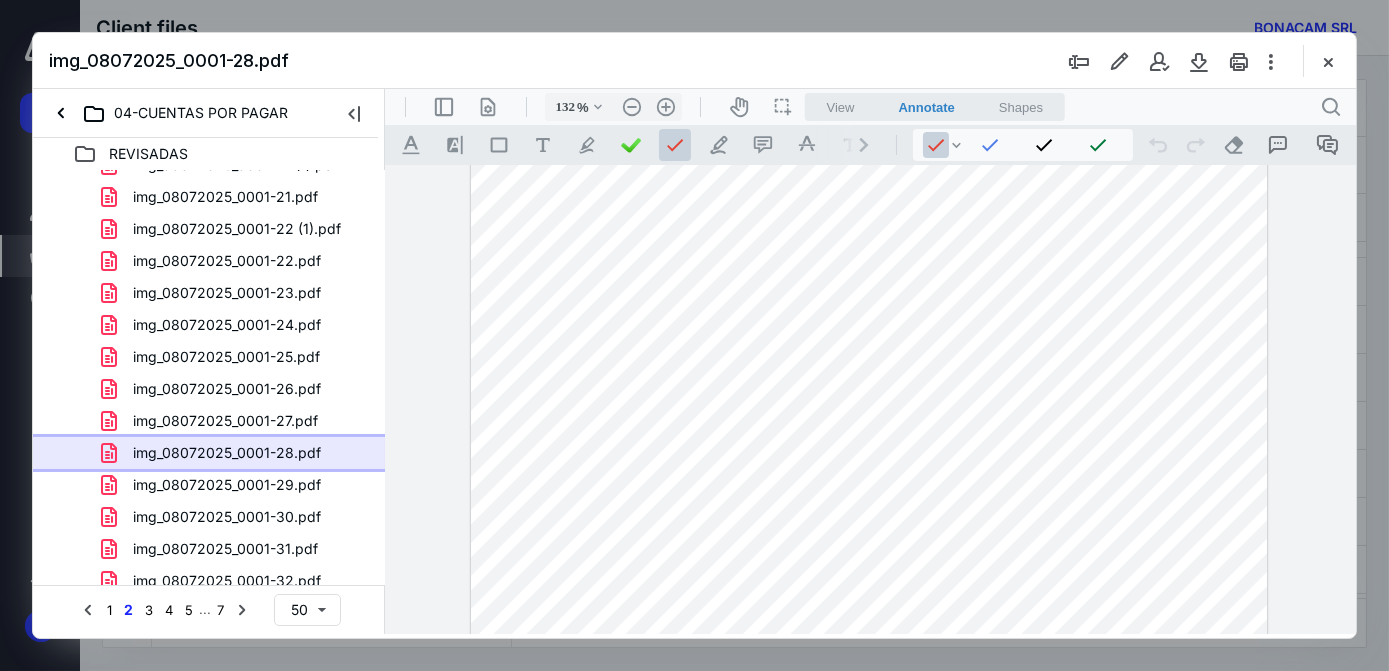 scroll, scrollTop: 25, scrollLeft: 0, axis: vertical 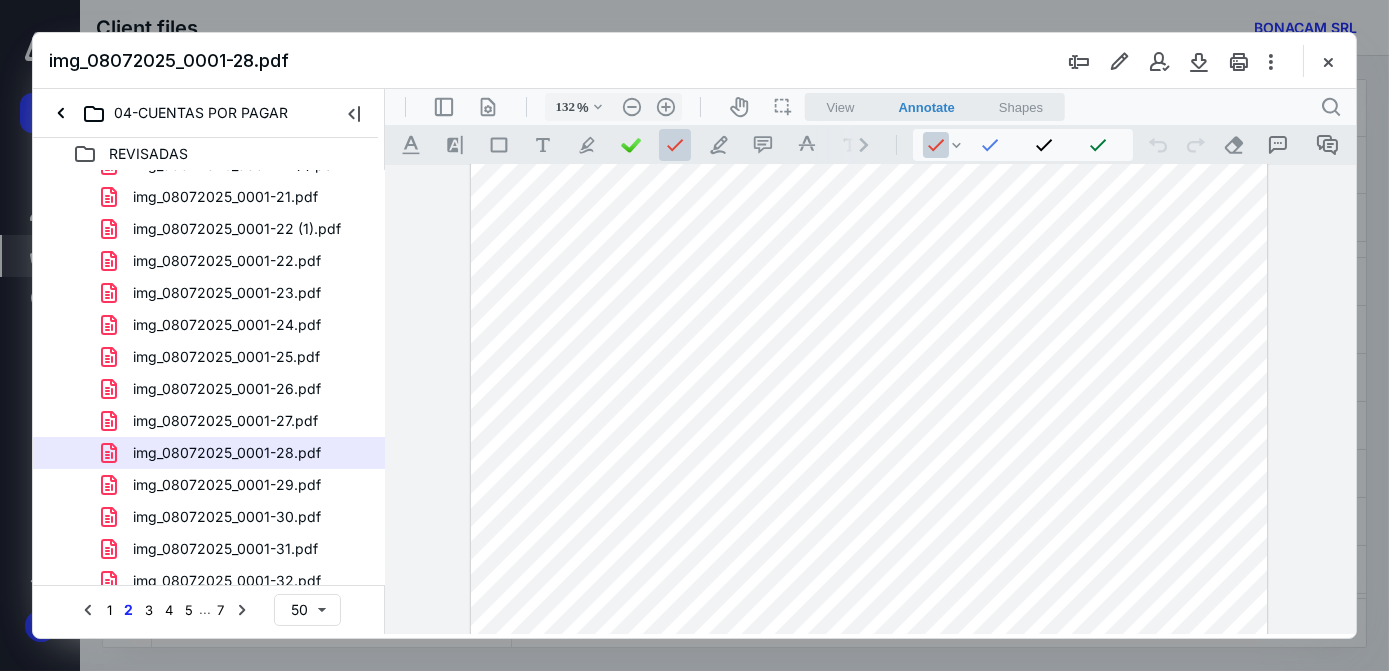 click at bounding box center (868, 663) 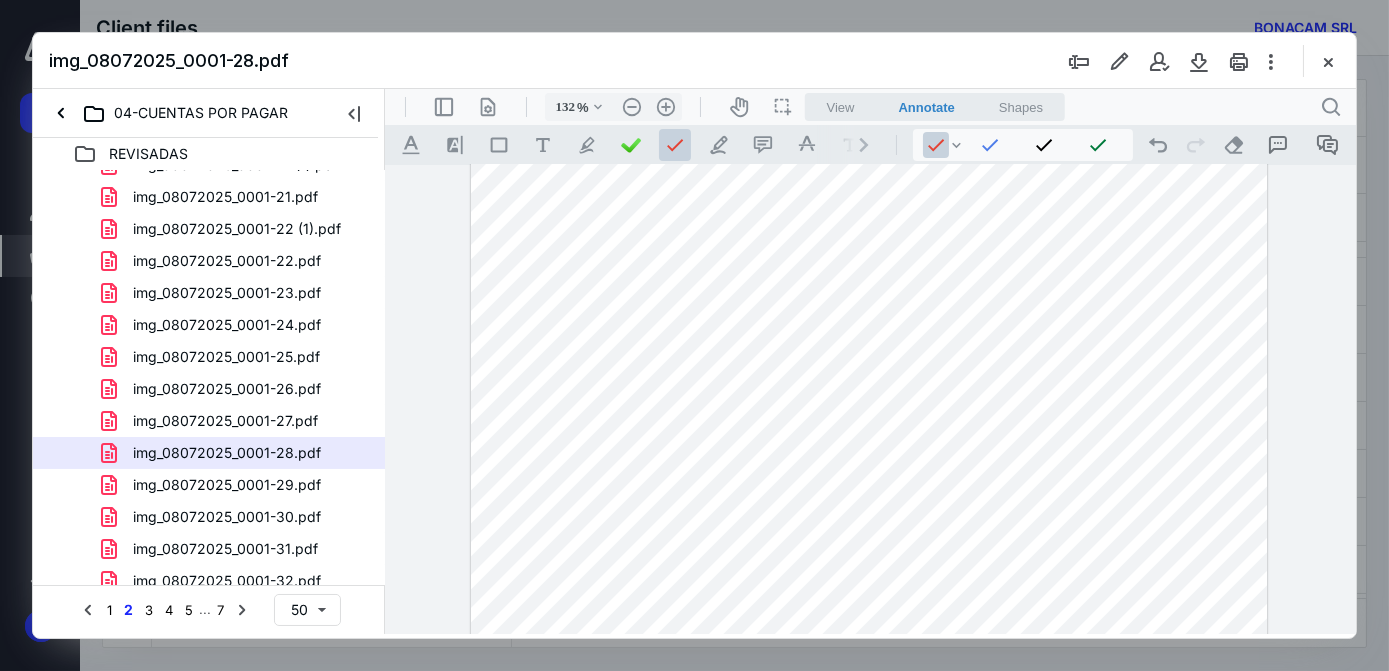 scroll, scrollTop: 0, scrollLeft: 0, axis: both 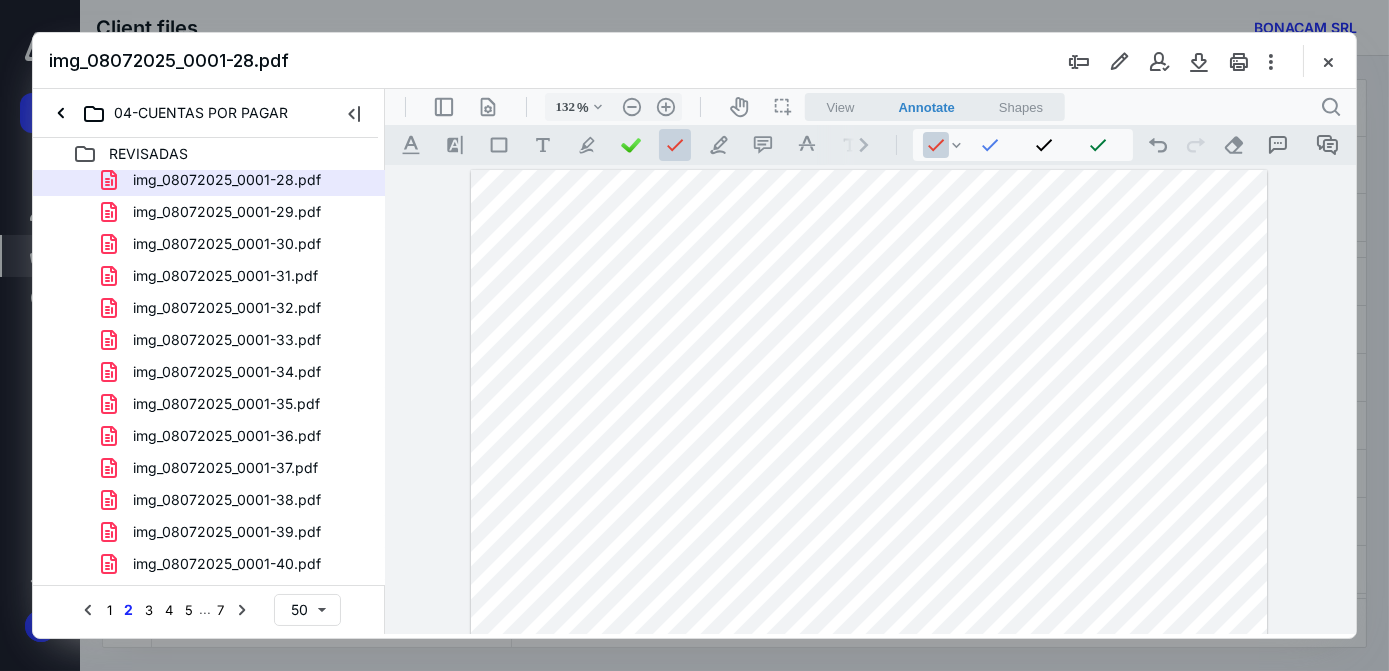 click on "img_08072025_0001-29.pdf" at bounding box center [227, 212] 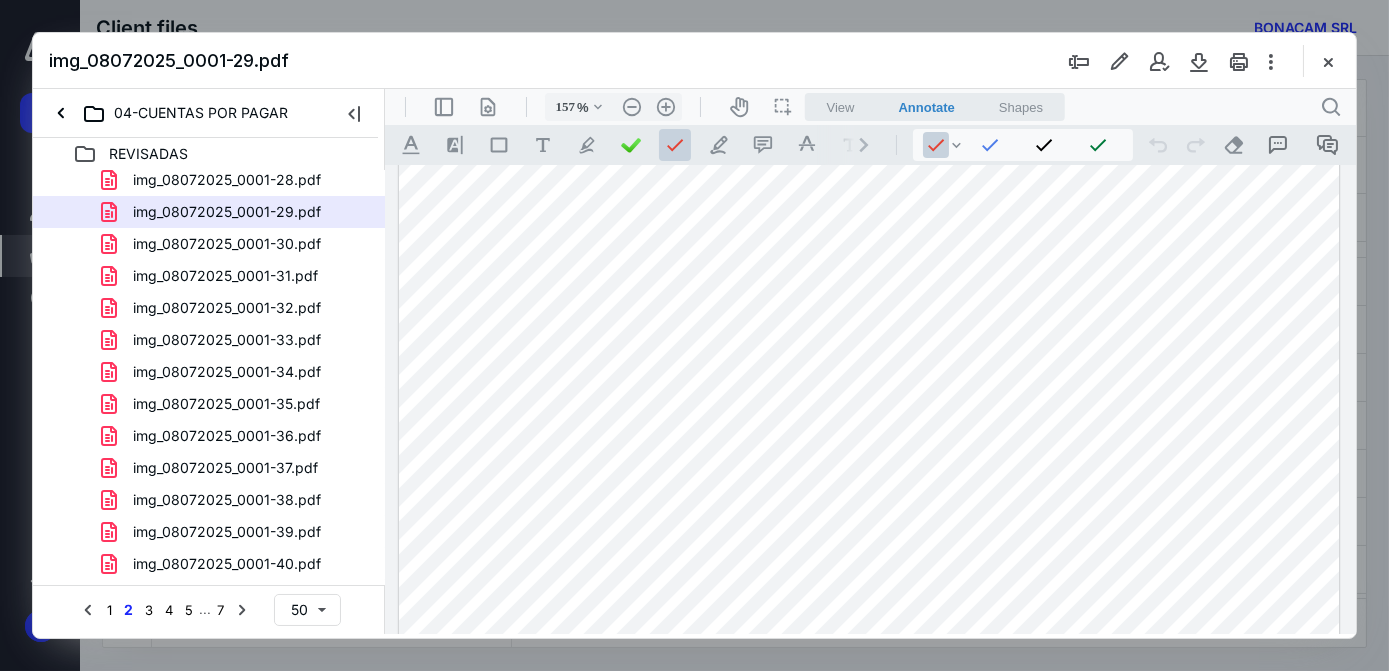 scroll, scrollTop: 130, scrollLeft: 0, axis: vertical 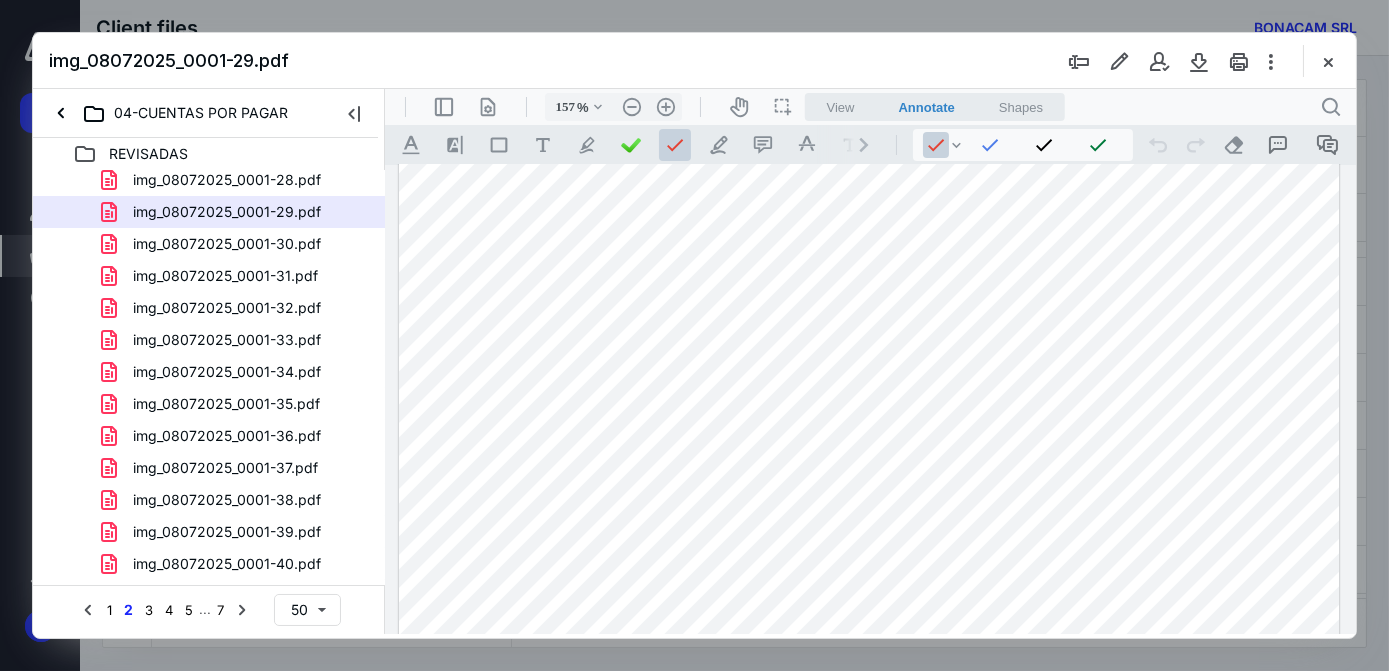 click at bounding box center [868, 660] 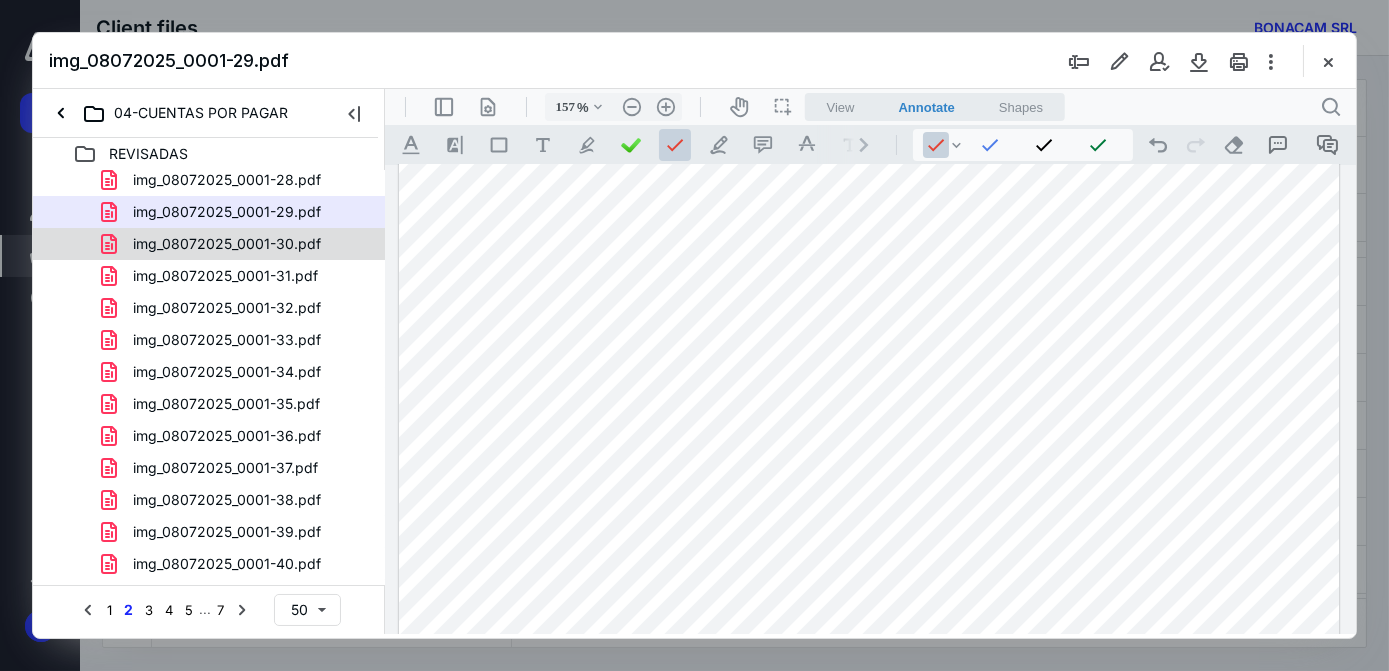 click on "img_08072025_0001-30.pdf" at bounding box center [227, 244] 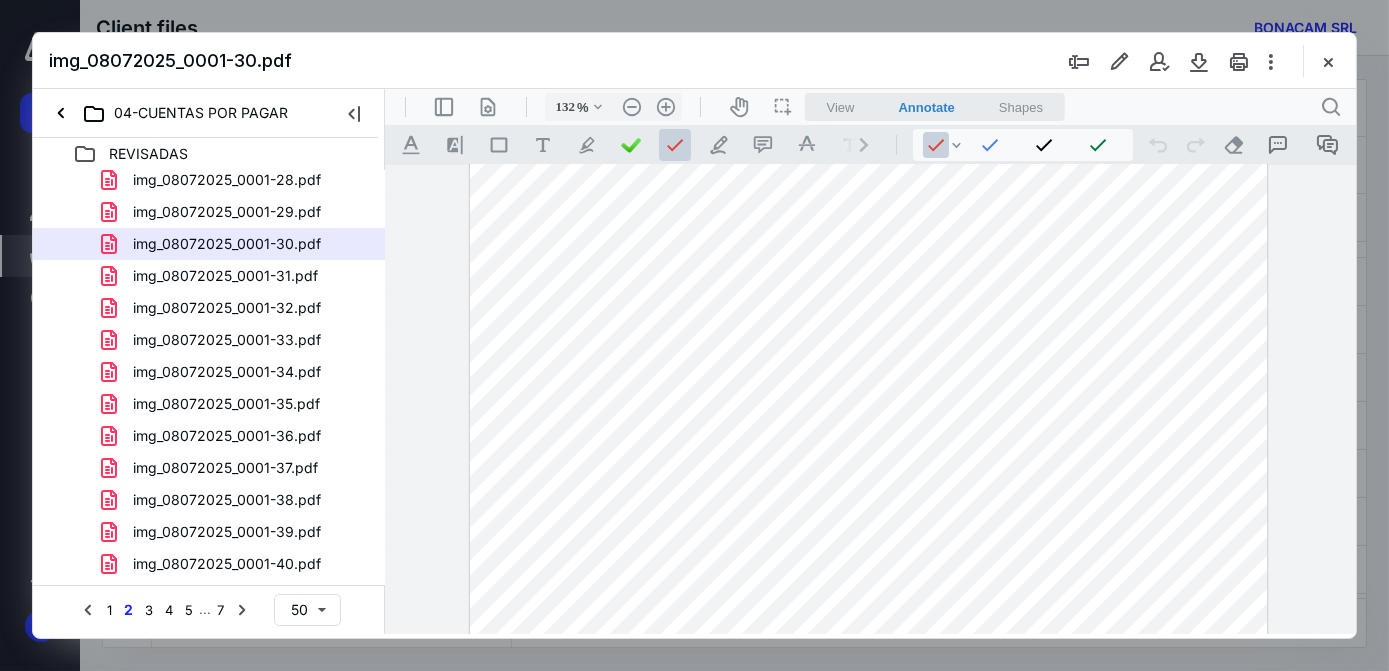 scroll, scrollTop: 0, scrollLeft: 0, axis: both 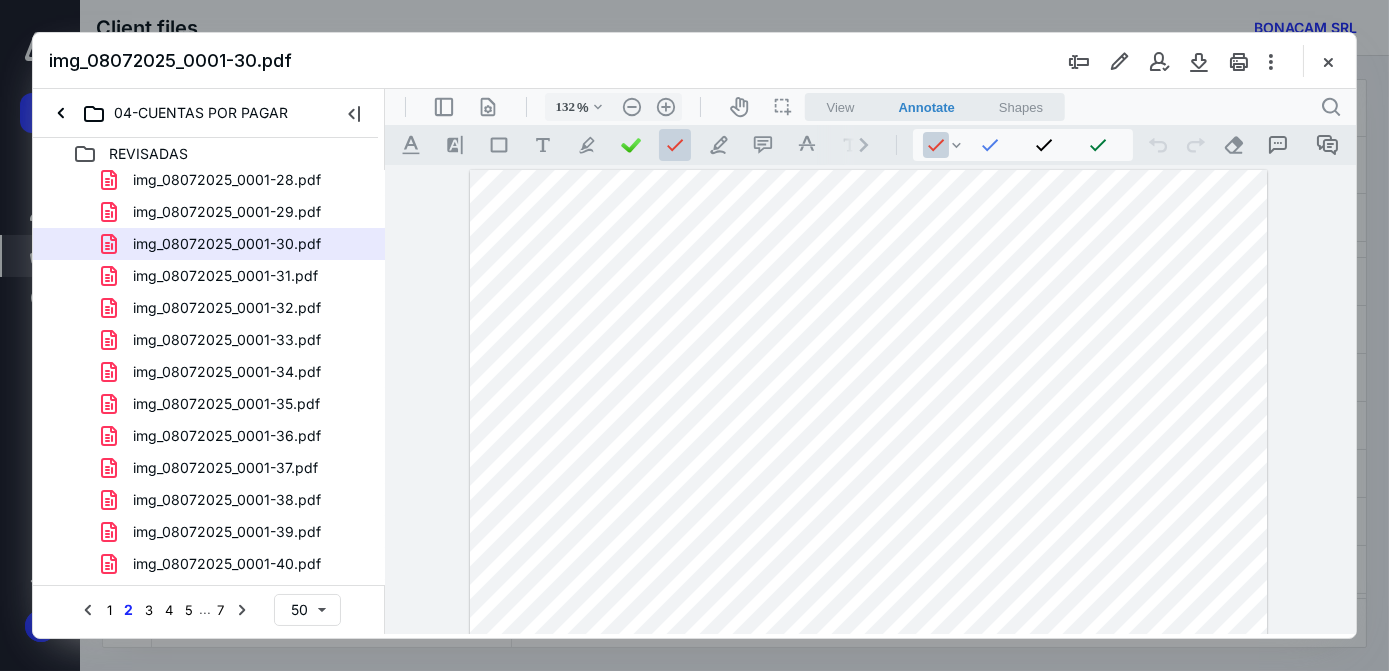 click at bounding box center (868, 690) 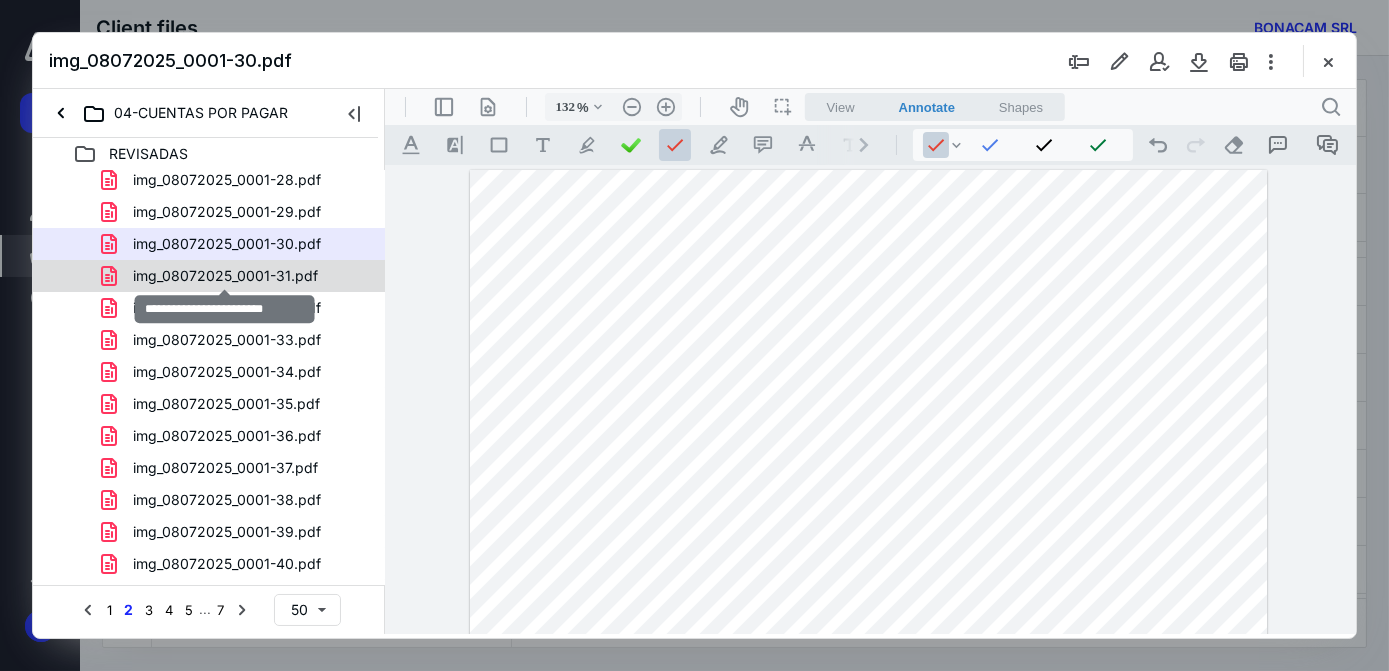 click on "img_08072025_0001-31.pdf" at bounding box center [225, 276] 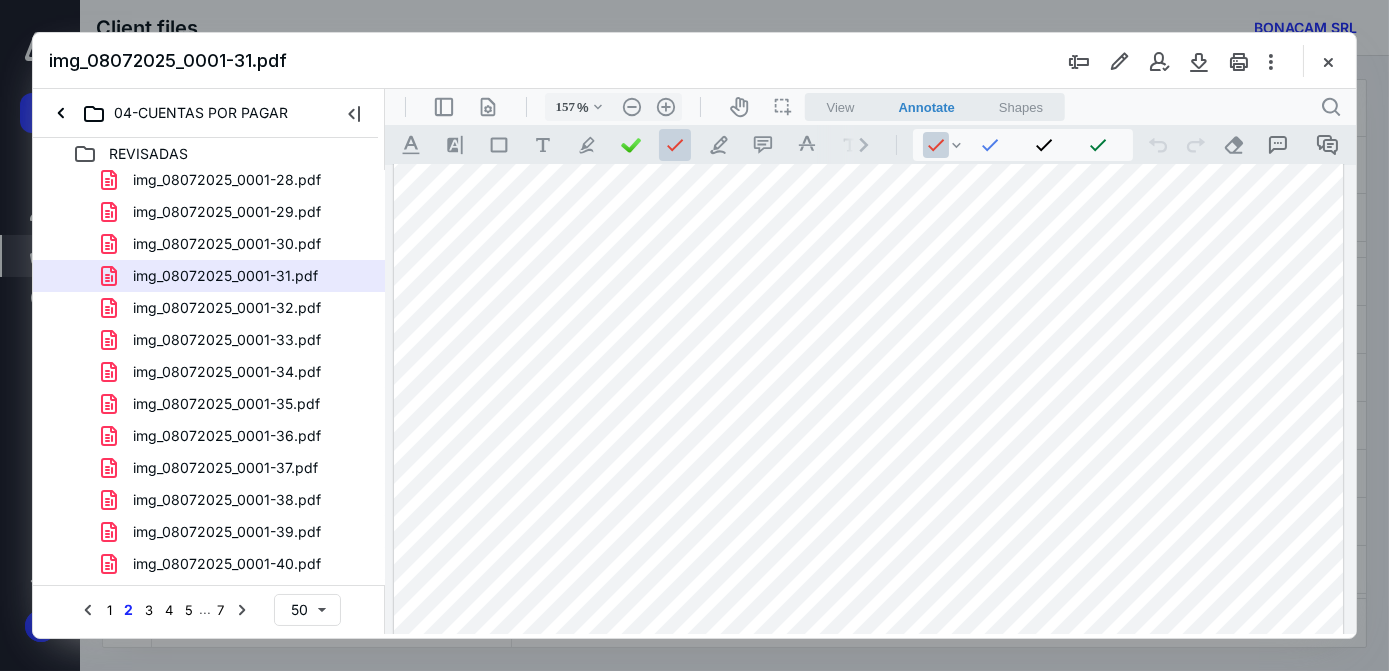scroll, scrollTop: 0, scrollLeft: 0, axis: both 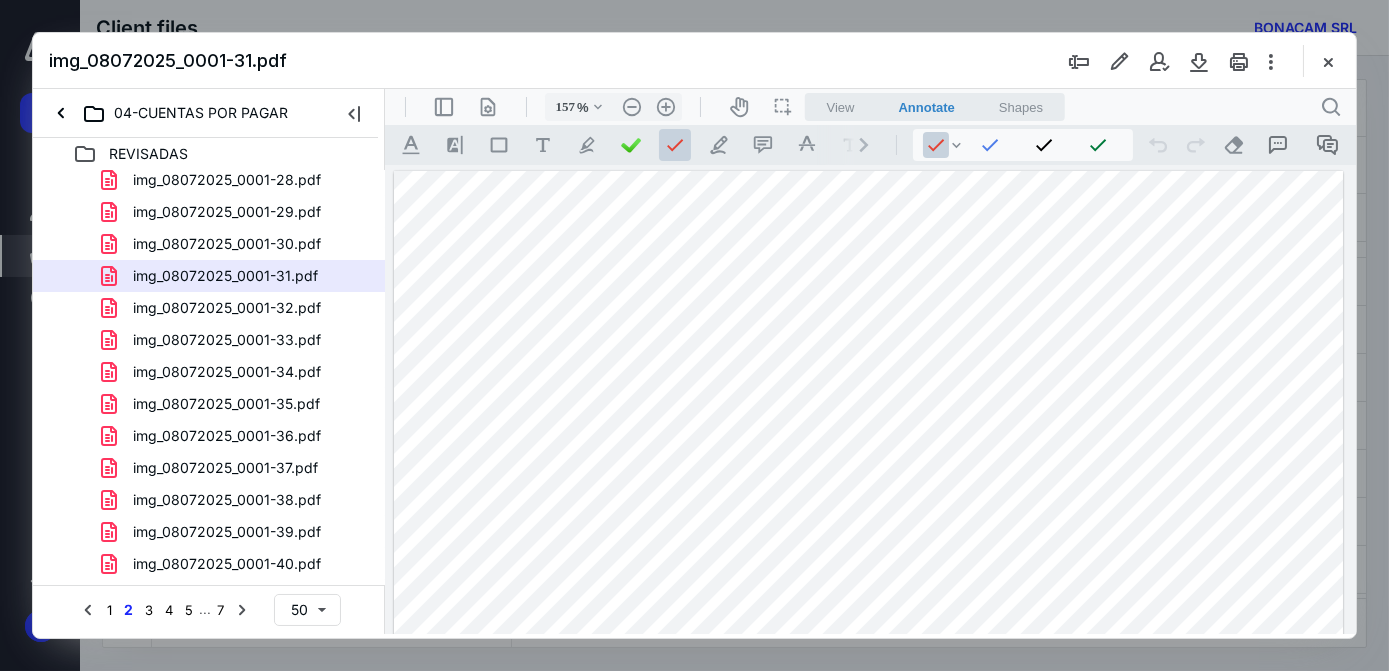 click at bounding box center (868, 790) 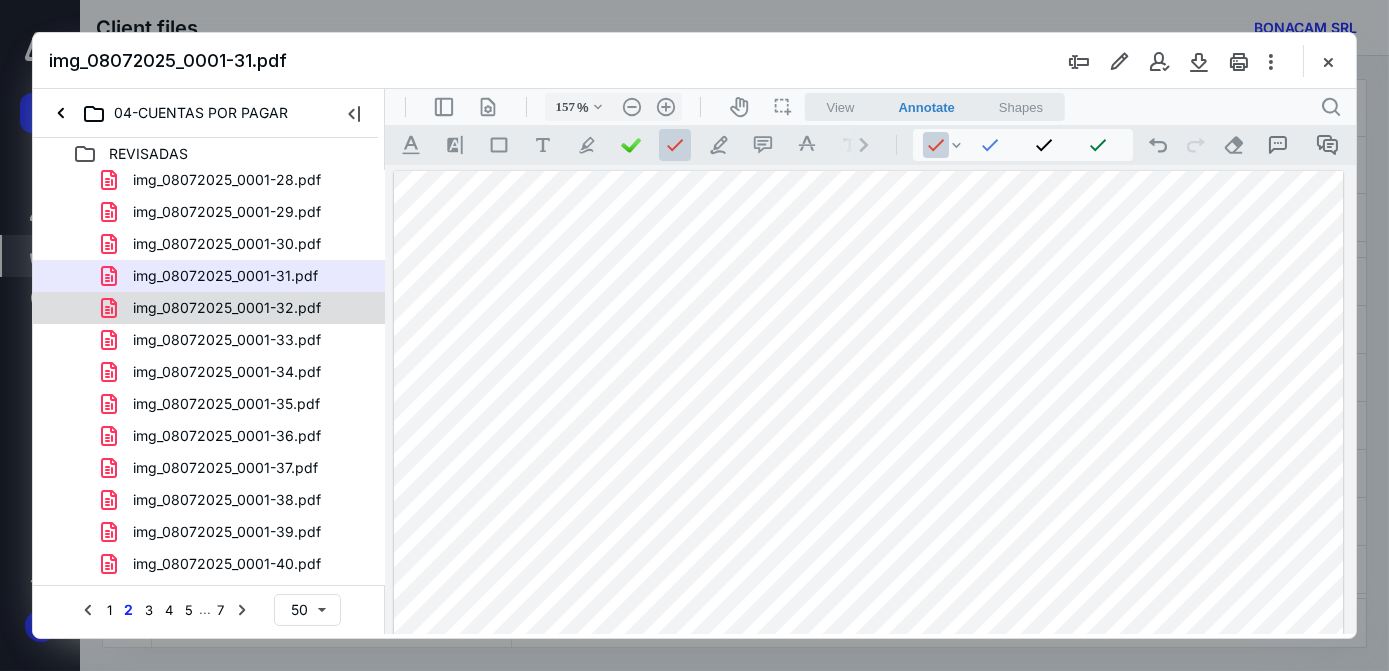 click on "img_08072025_0001-32.pdf" at bounding box center [227, 308] 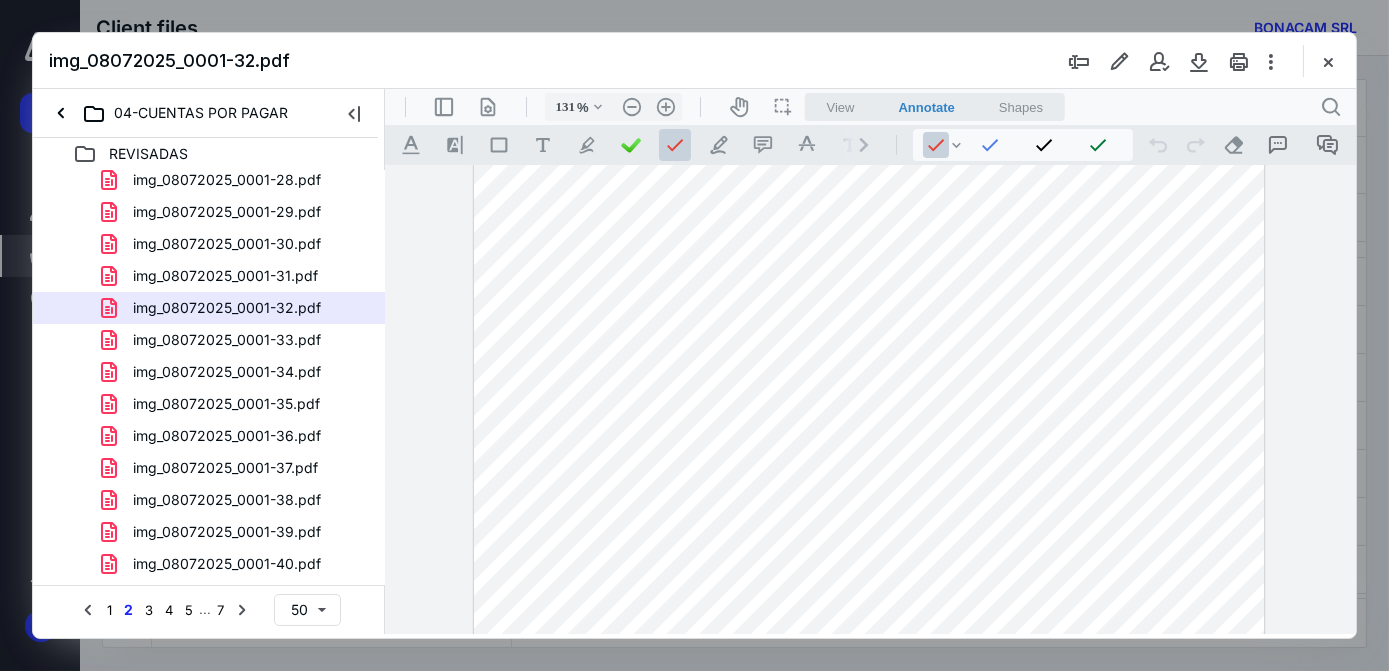 scroll, scrollTop: 134, scrollLeft: 0, axis: vertical 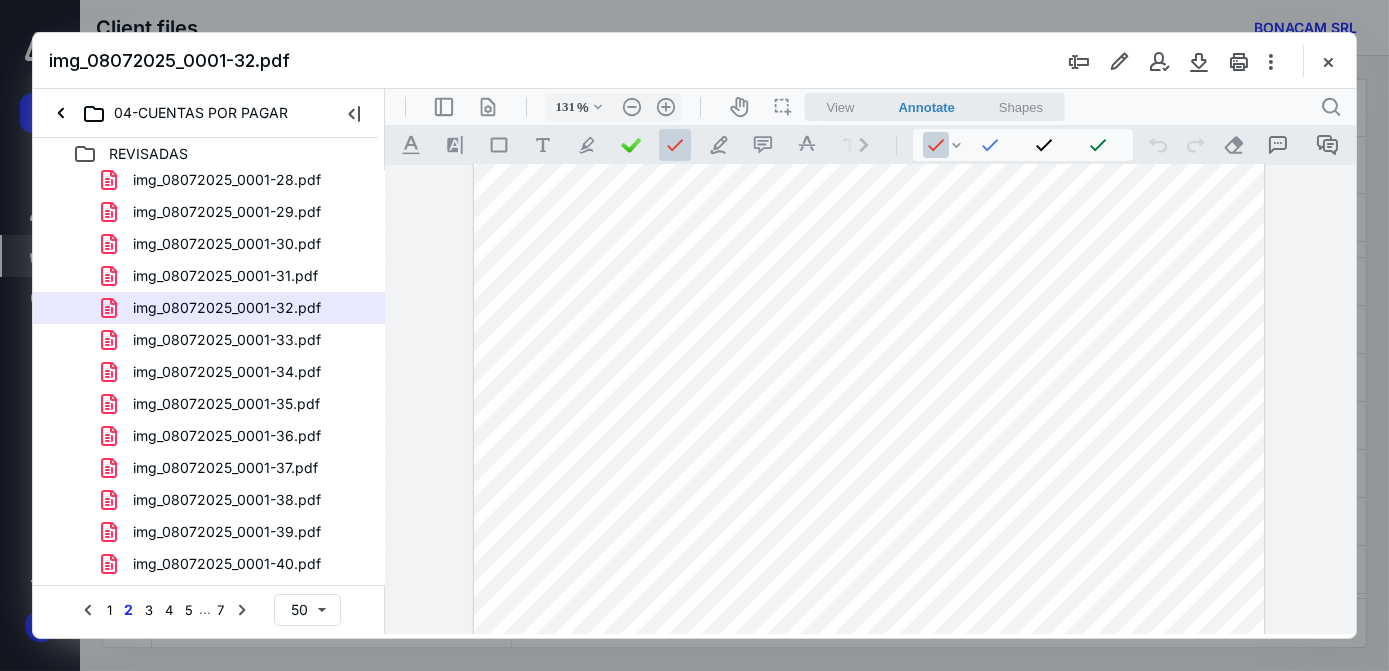 click at bounding box center [868, 560] 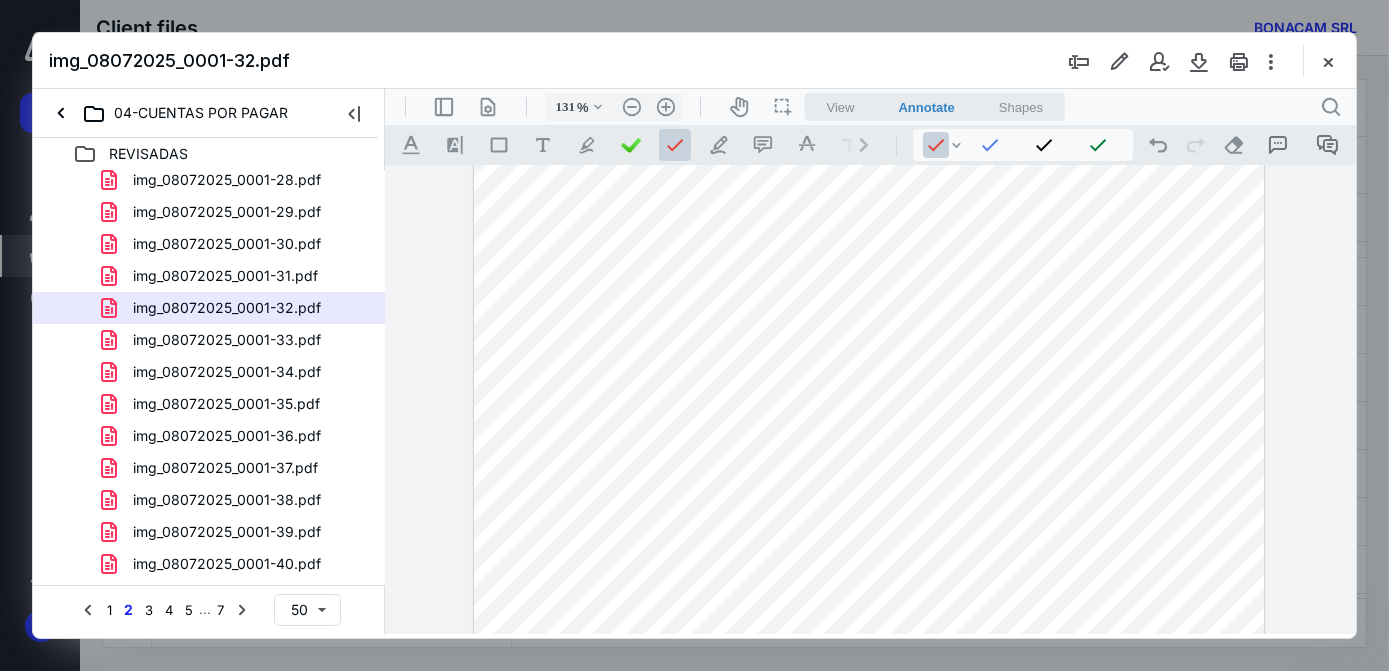 scroll, scrollTop: 588, scrollLeft: 0, axis: vertical 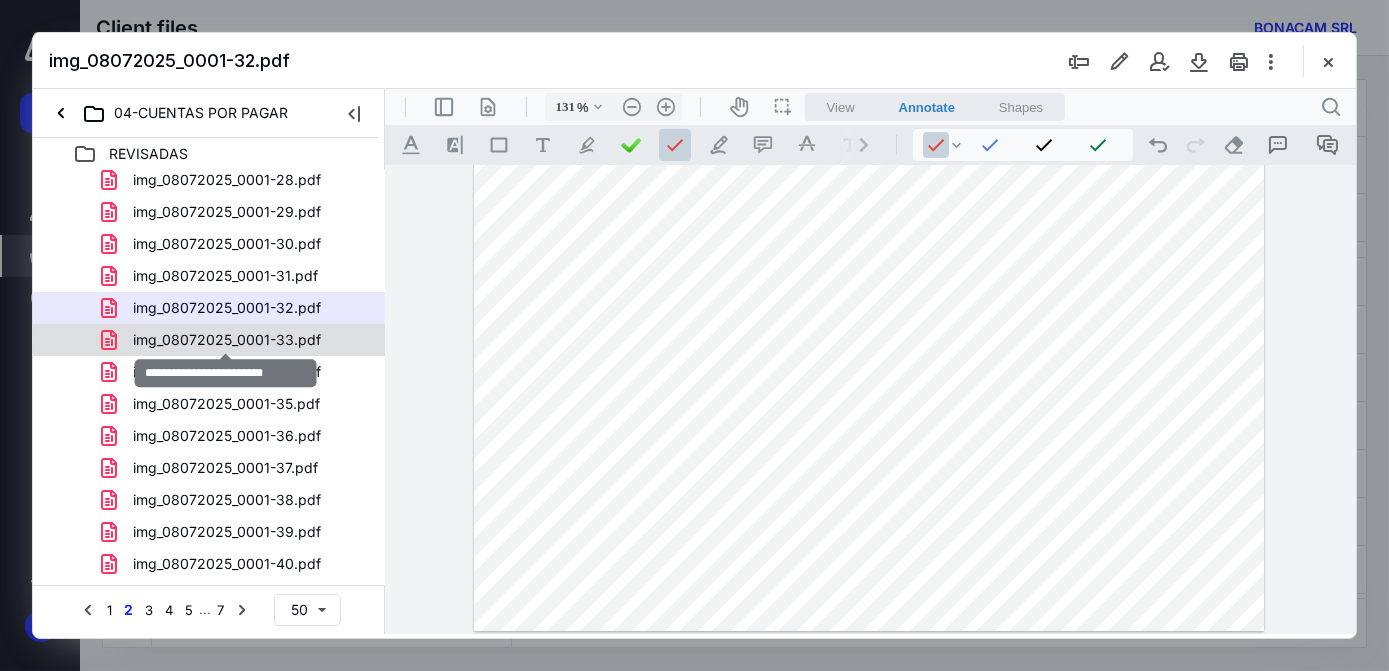 click on "img_08072025_0001-33.pdf" at bounding box center [227, 340] 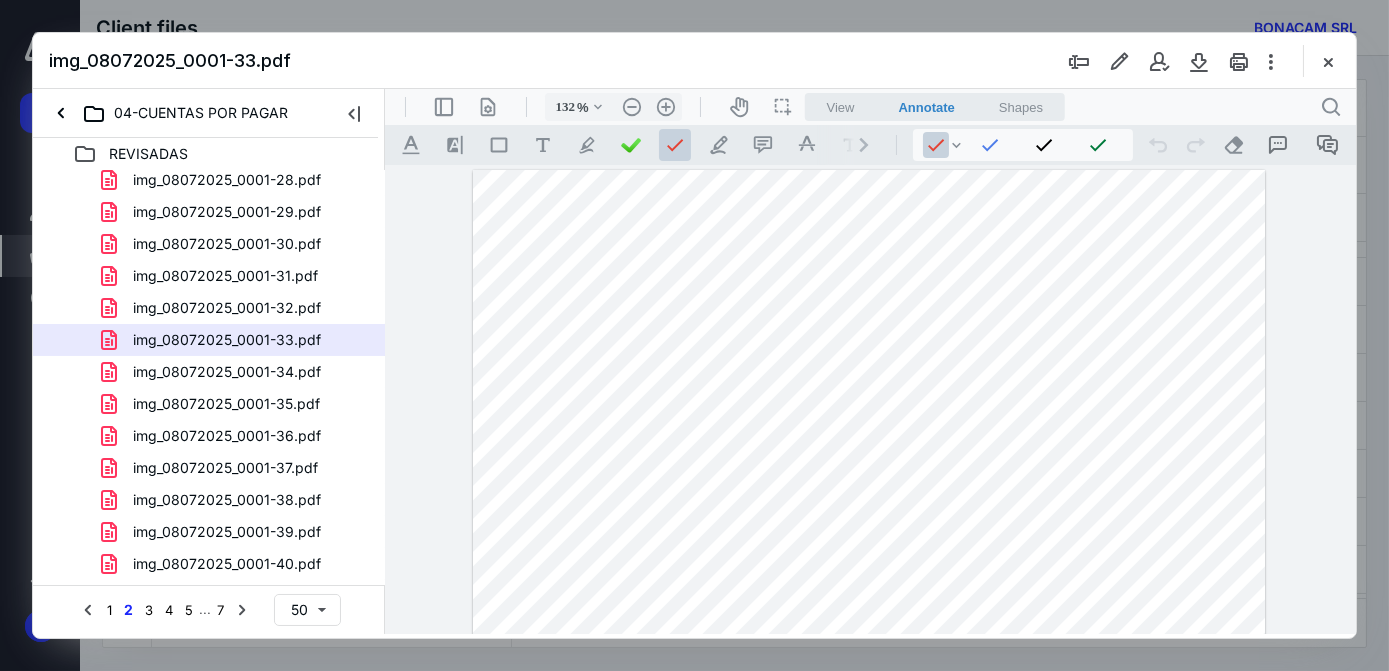 scroll, scrollTop: 0, scrollLeft: 0, axis: both 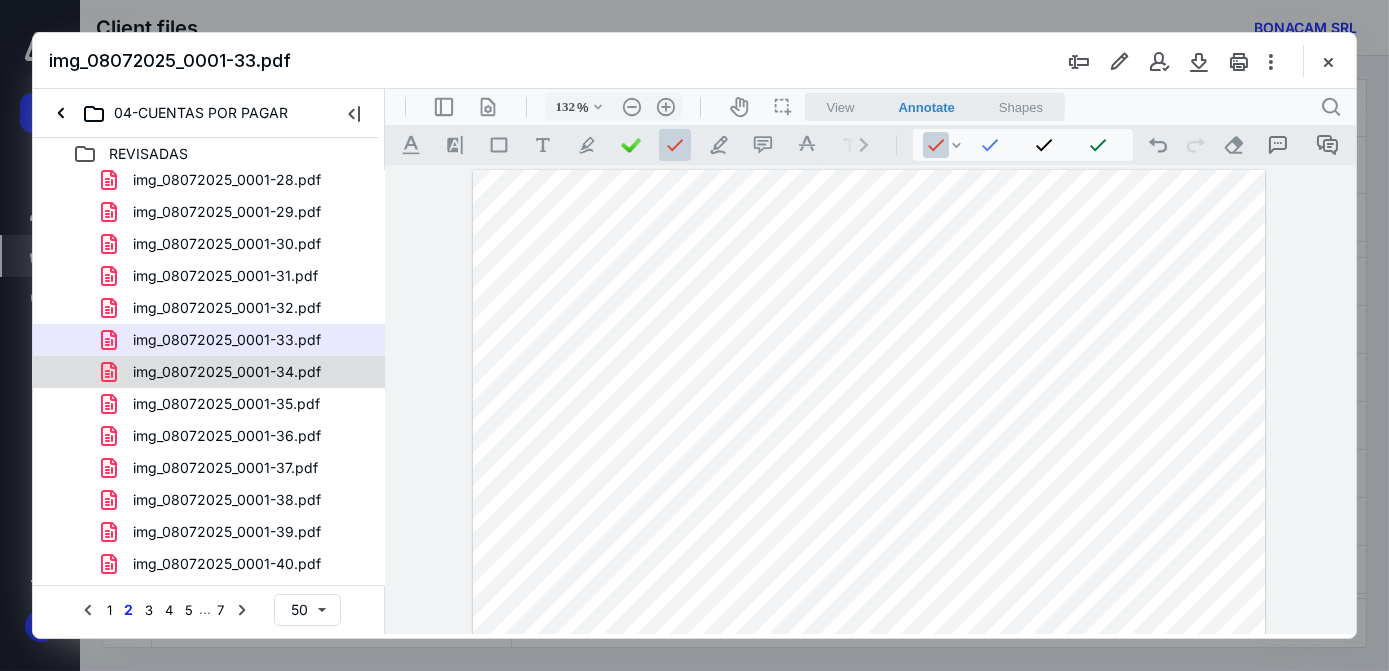 click on "img_08072025_0001-34.pdf" at bounding box center (227, 372) 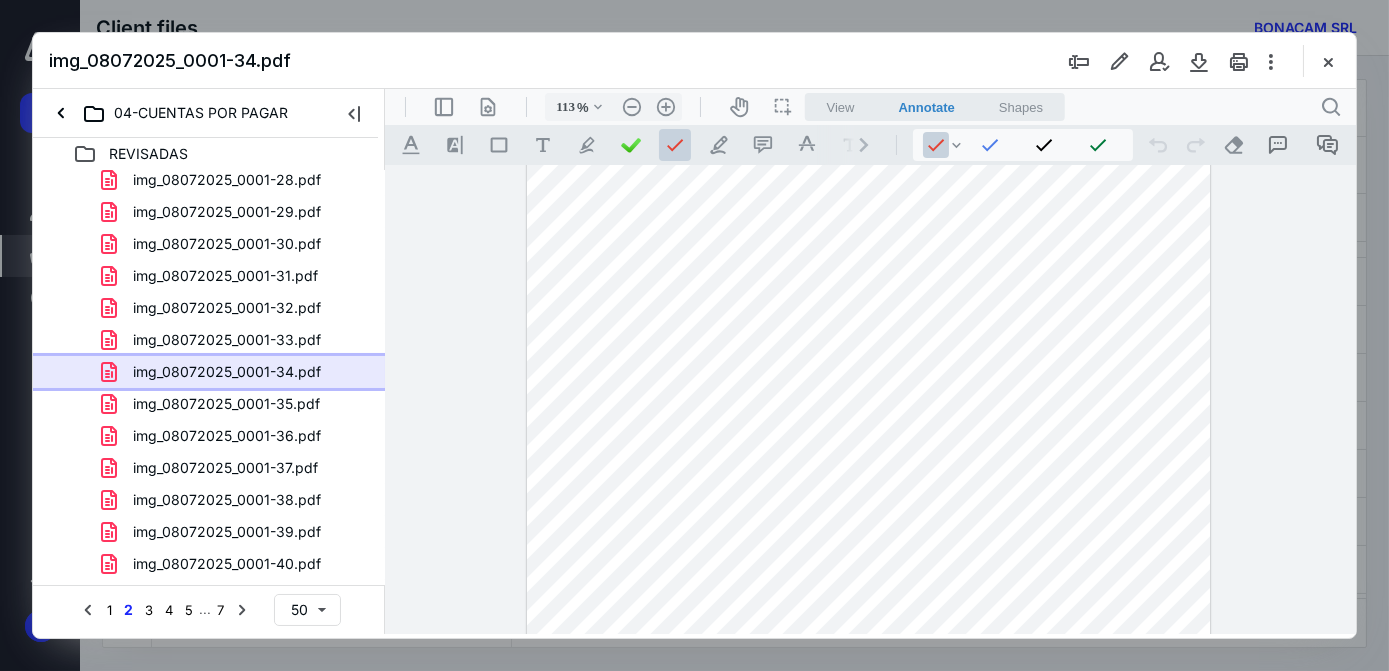 scroll, scrollTop: 0, scrollLeft: 0, axis: both 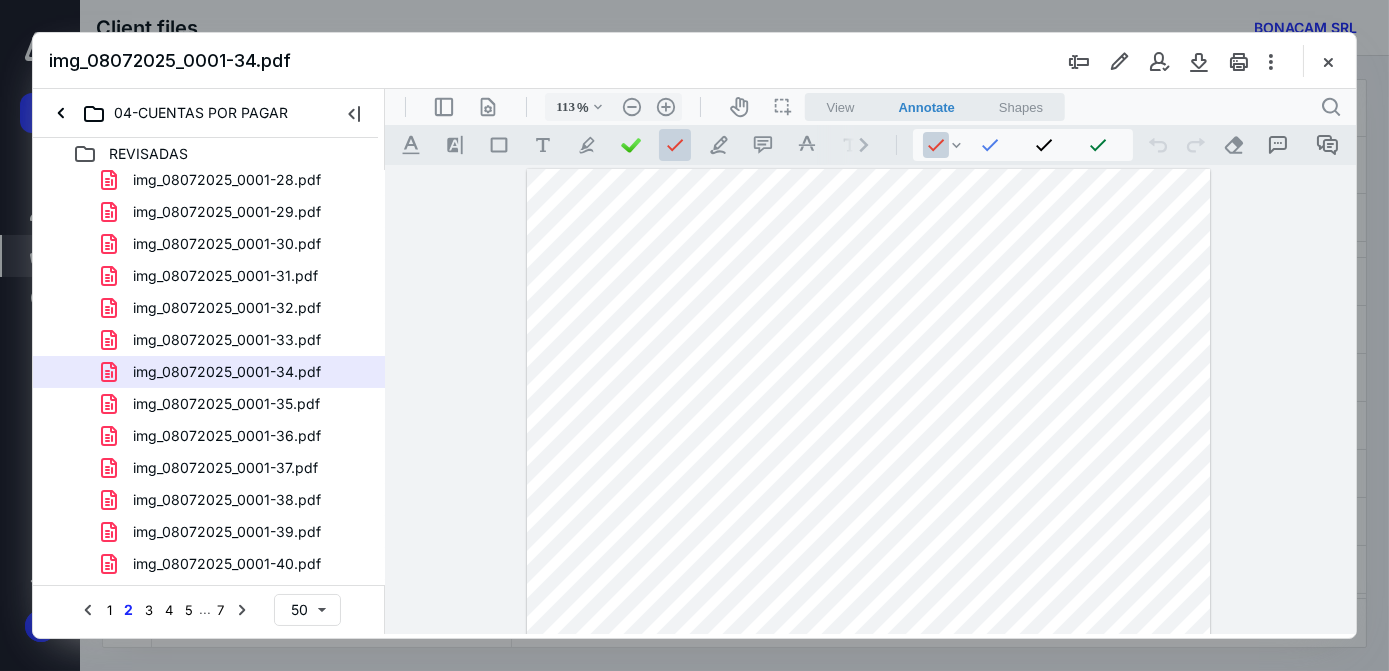 drag, startPoint x: 1132, startPoint y: 287, endPoint x: 1120, endPoint y: 298, distance: 16.27882 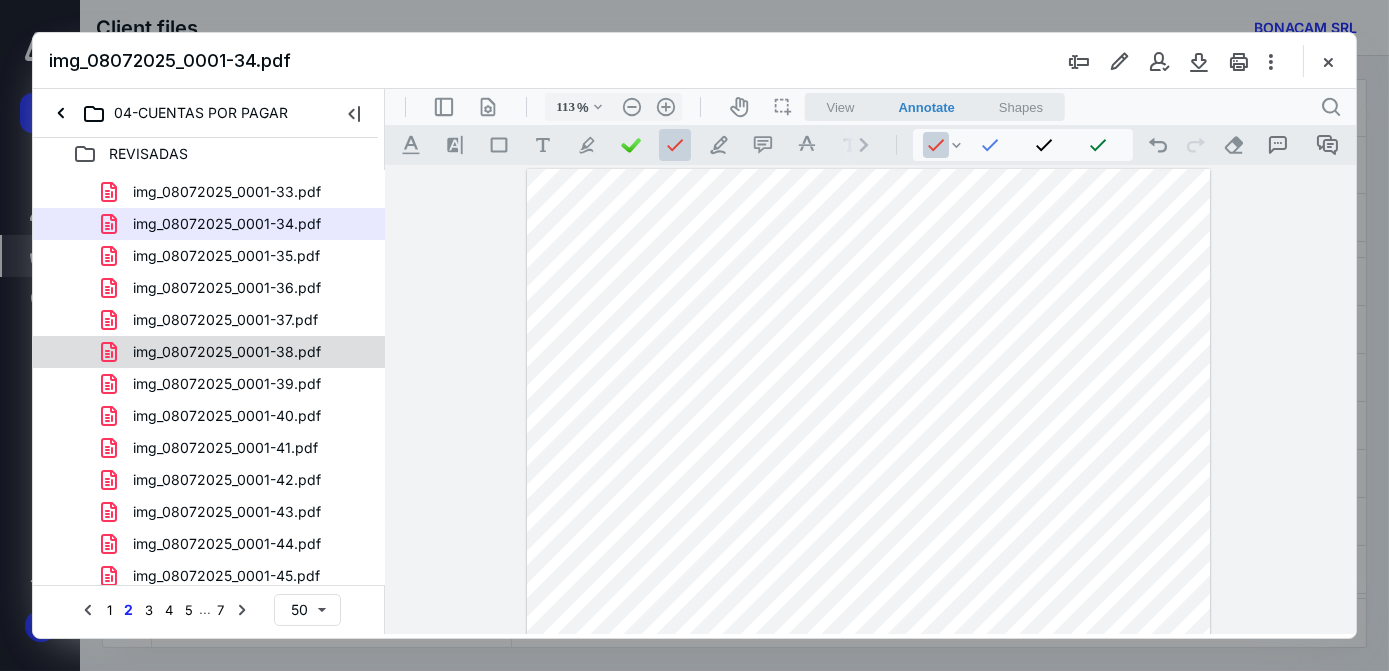 scroll, scrollTop: 636, scrollLeft: 0, axis: vertical 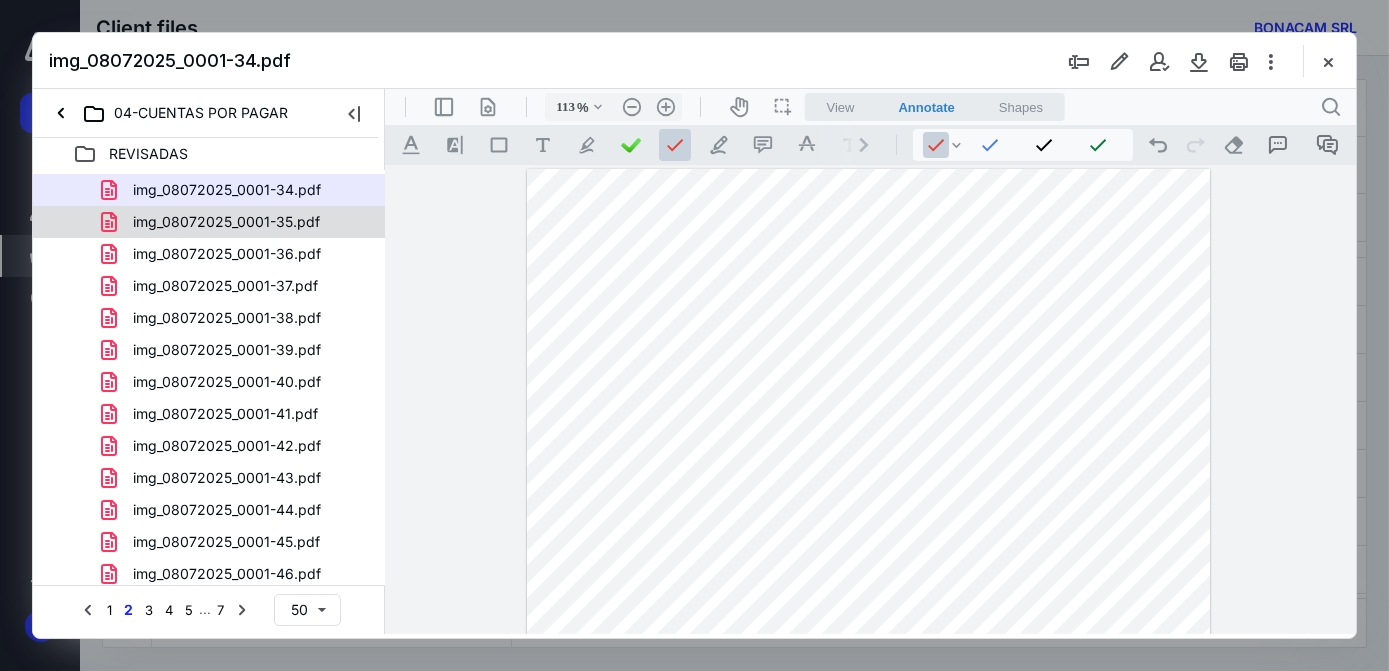 click on "img_08072025_0001-35.pdf" at bounding box center (237, 222) 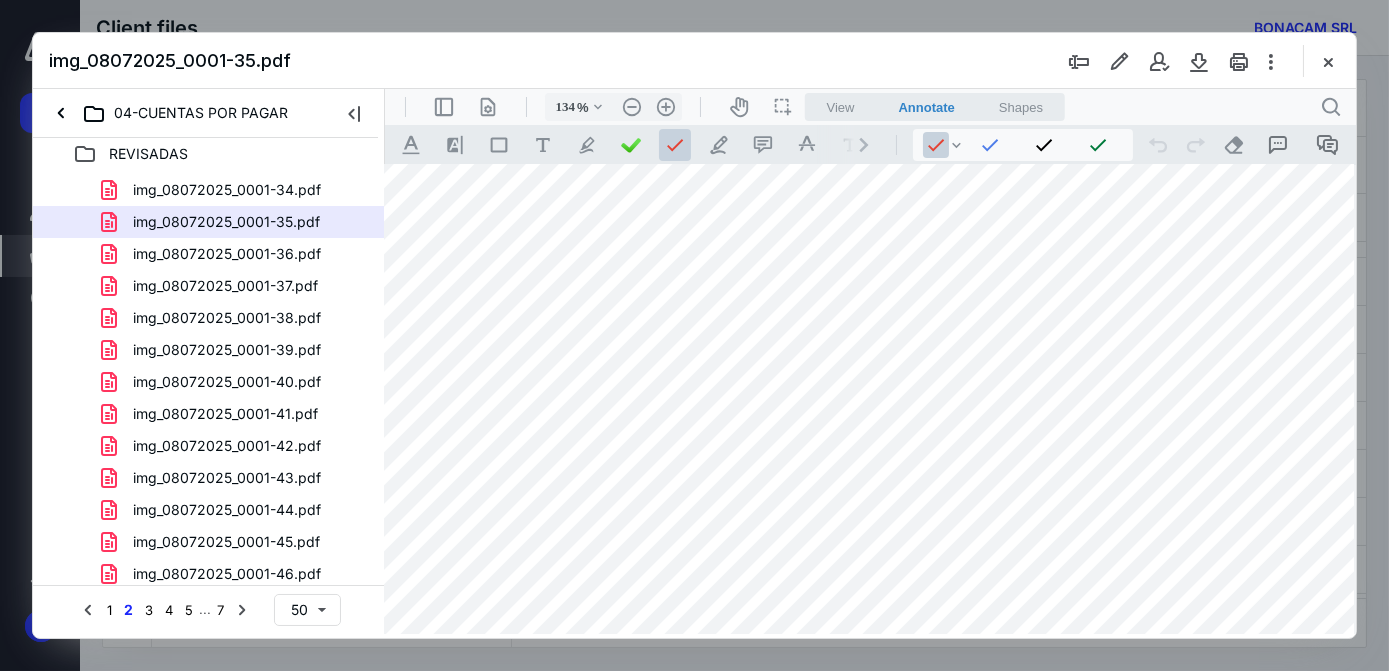 scroll, scrollTop: 0, scrollLeft: 94, axis: horizontal 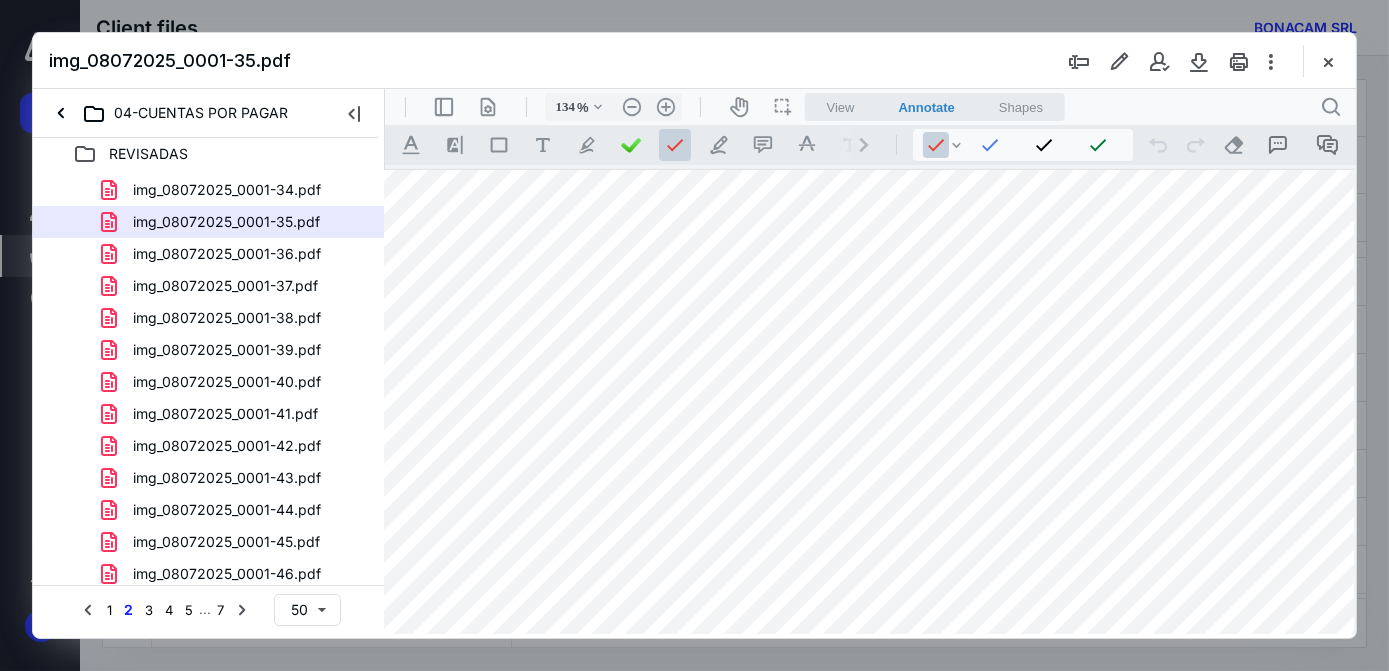 drag, startPoint x: 1280, startPoint y: 335, endPoint x: 1235, endPoint y: 345, distance: 46.09772 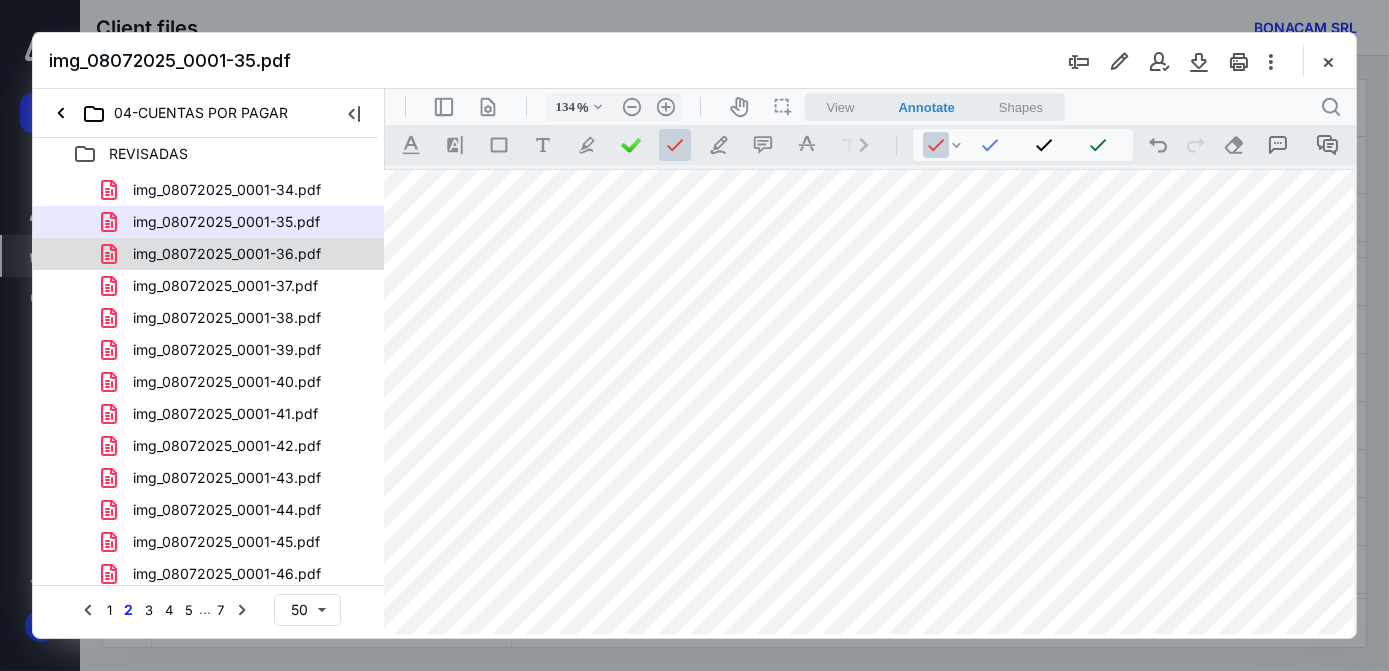 click on "img_08072025_0001-36.pdf" at bounding box center (227, 254) 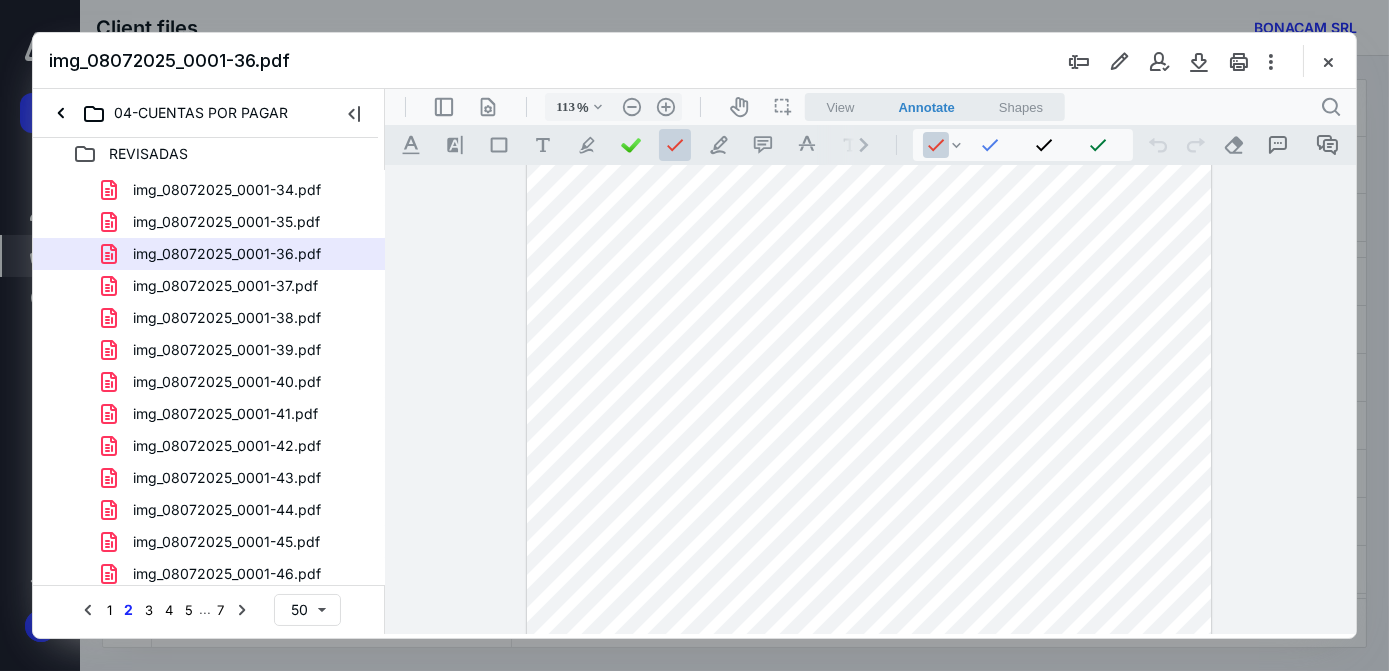 scroll, scrollTop: 34, scrollLeft: 0, axis: vertical 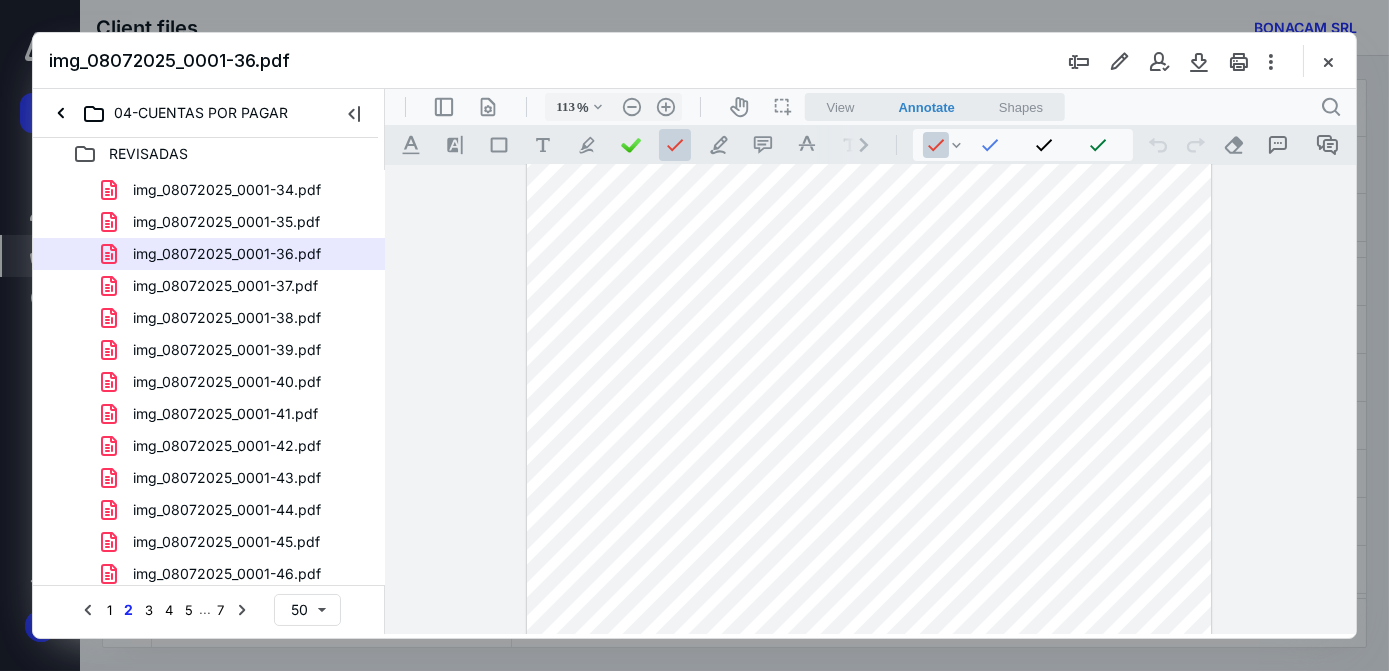 drag, startPoint x: 1079, startPoint y: 261, endPoint x: 818, endPoint y: 240, distance: 261.84348 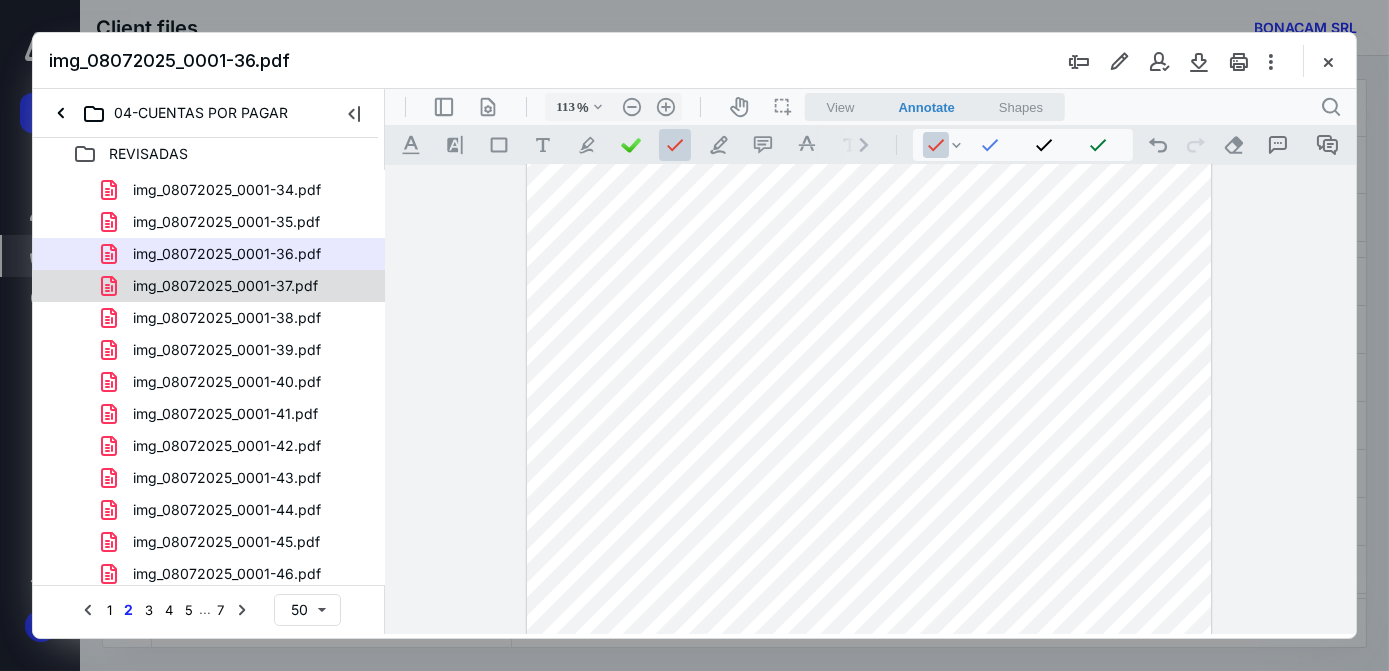 click on "img_08072025_0001-37.pdf" at bounding box center (225, 286) 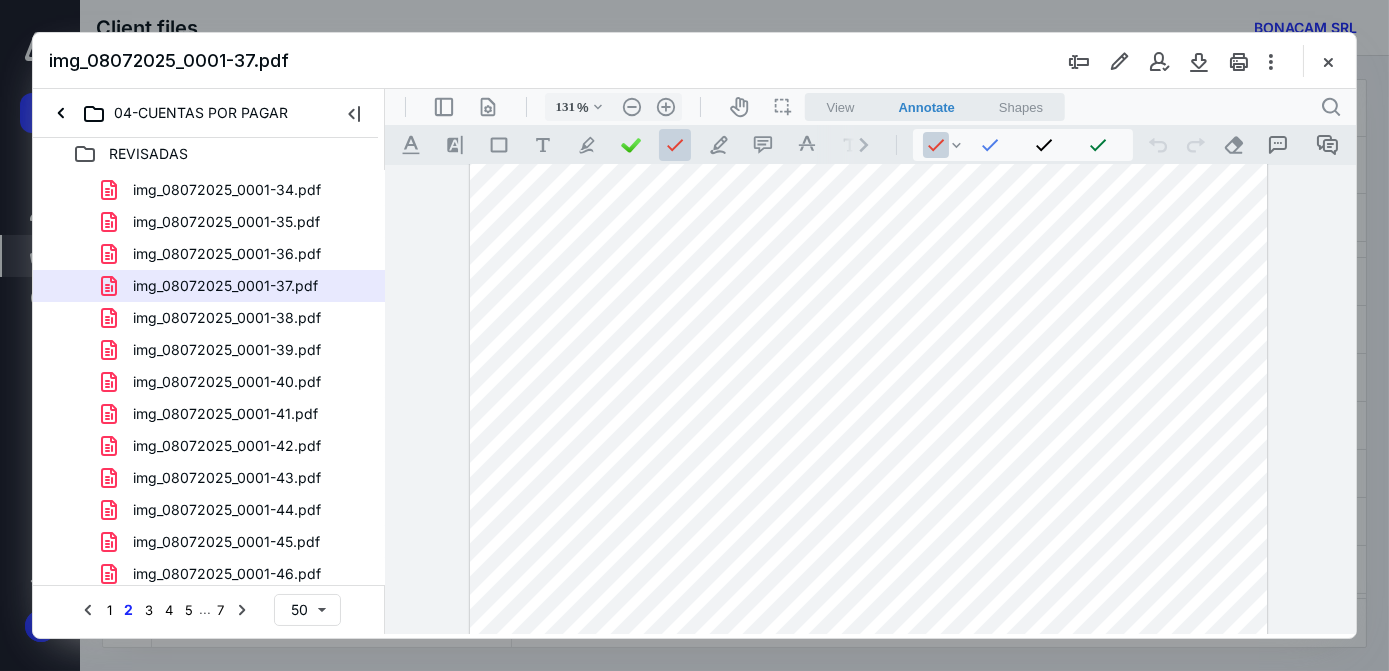 scroll, scrollTop: 0, scrollLeft: 0, axis: both 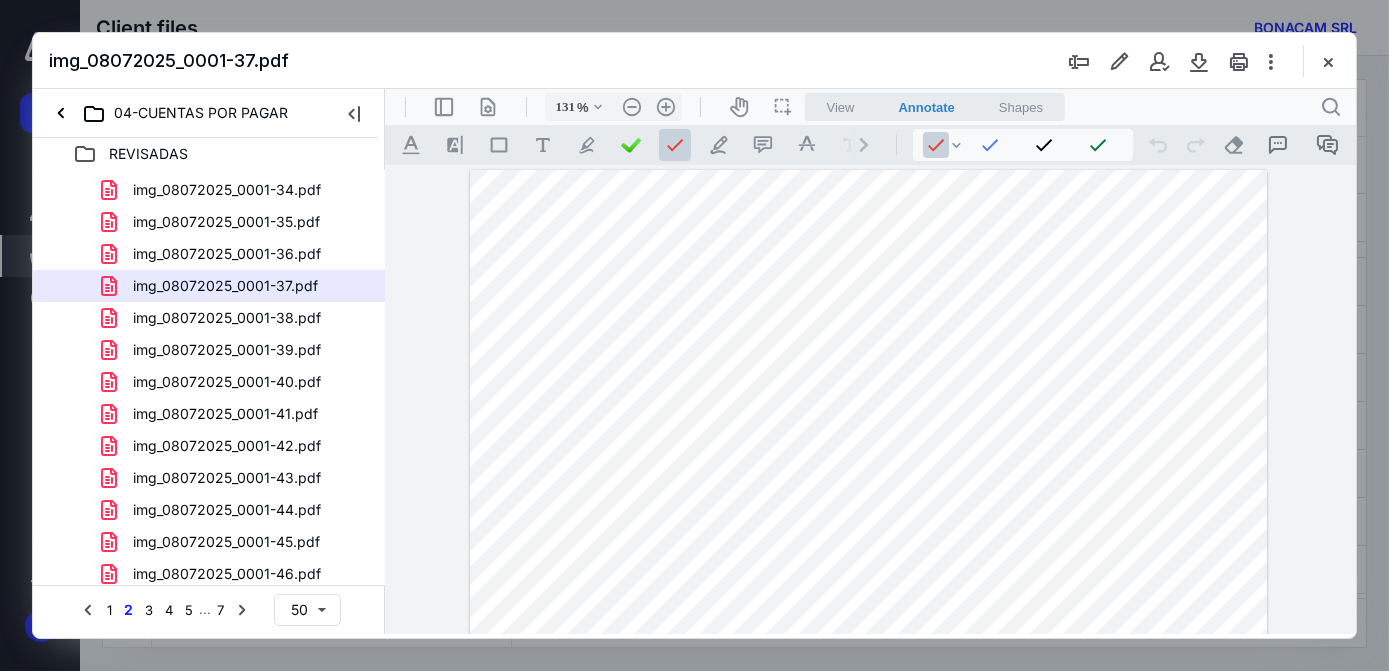 drag, startPoint x: 1216, startPoint y: 279, endPoint x: 1180, endPoint y: 295, distance: 39.39543 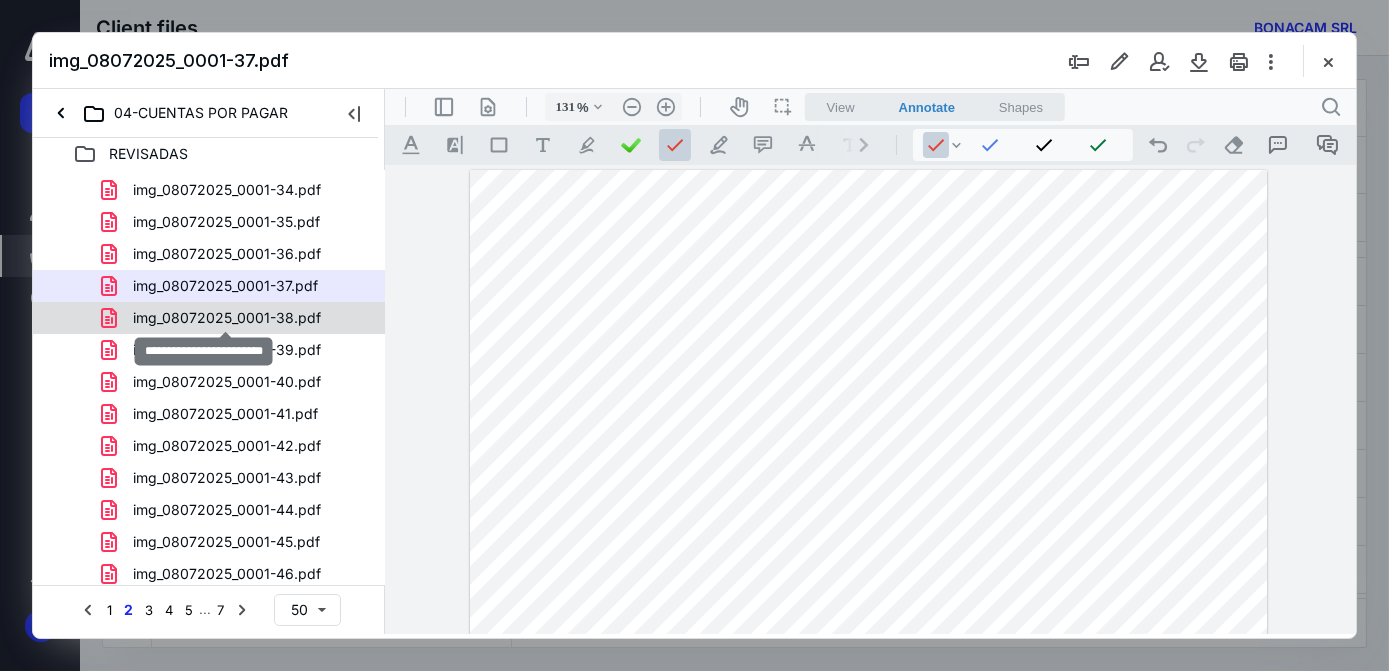 click on "img_08072025_0001-38.pdf" at bounding box center [227, 318] 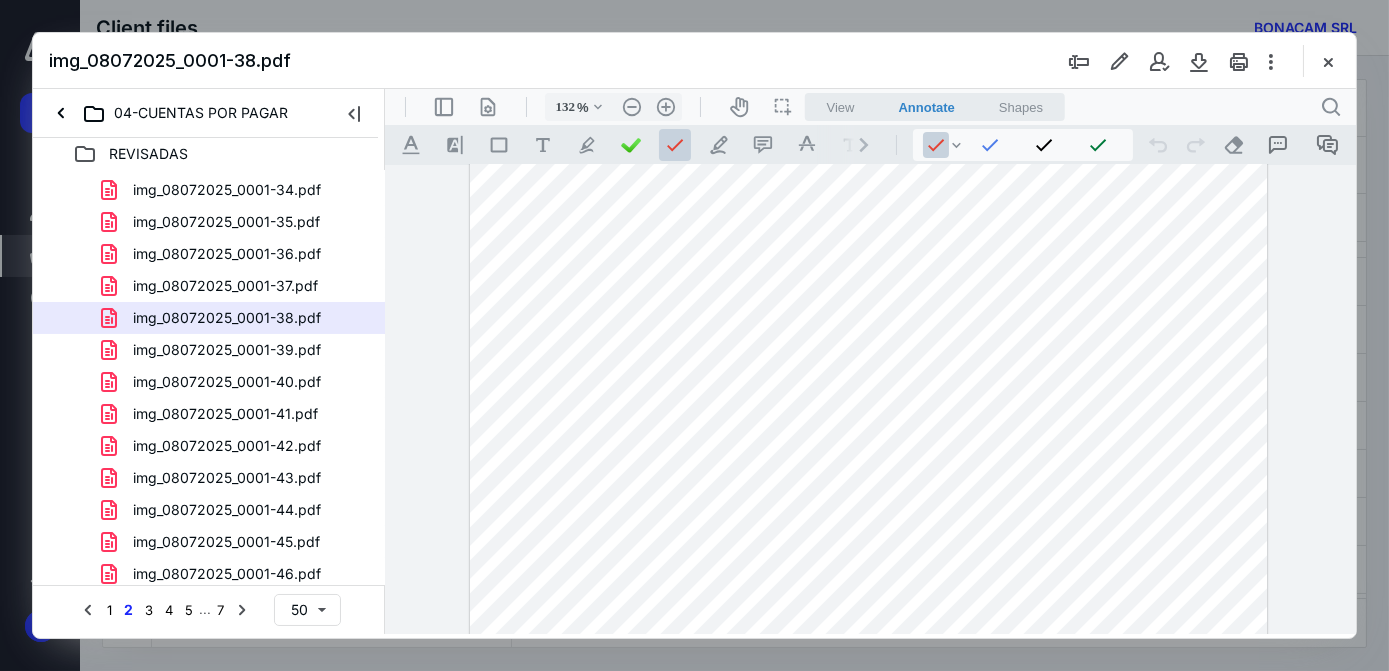 scroll, scrollTop: 0, scrollLeft: 0, axis: both 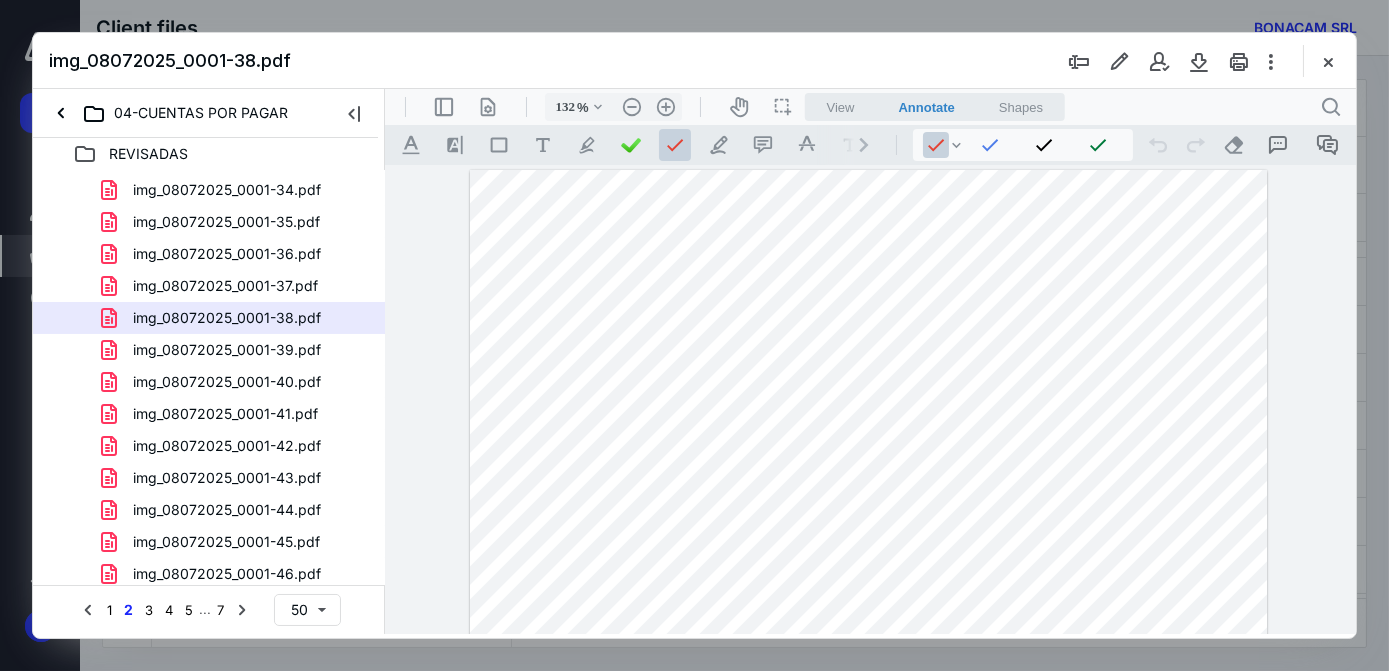 click at bounding box center [868, 689] 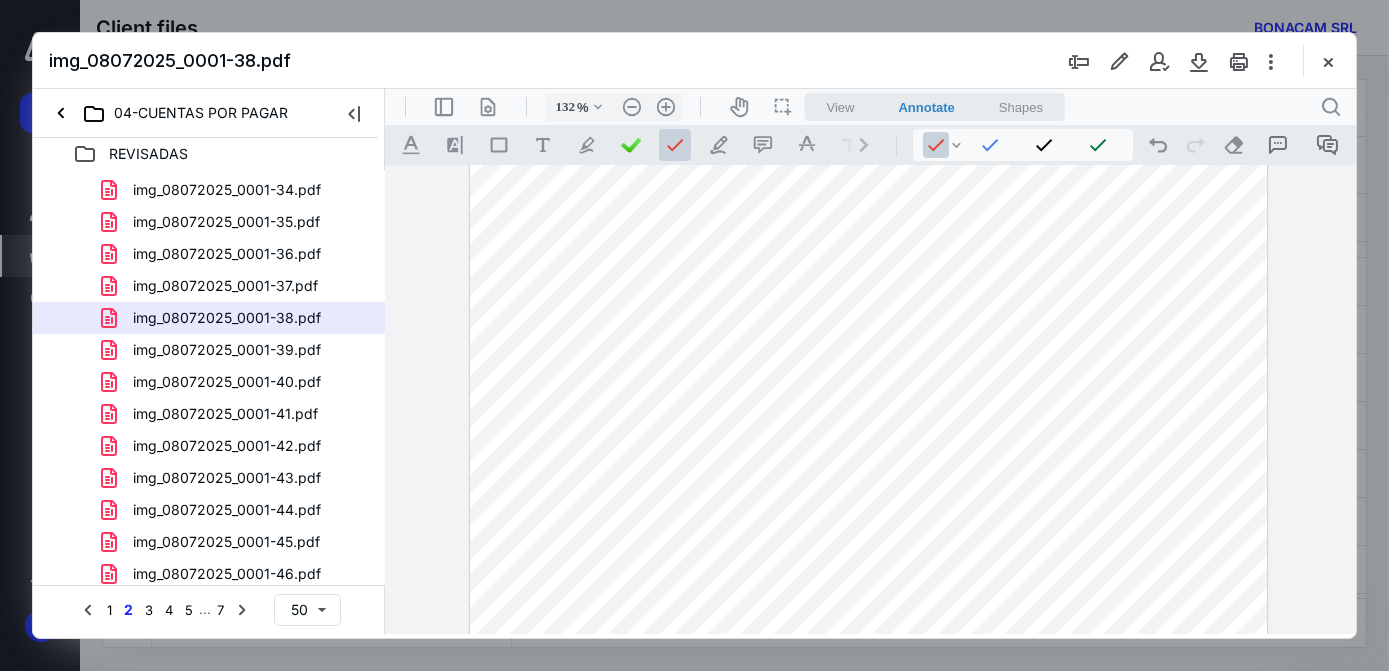 scroll, scrollTop: 577, scrollLeft: 0, axis: vertical 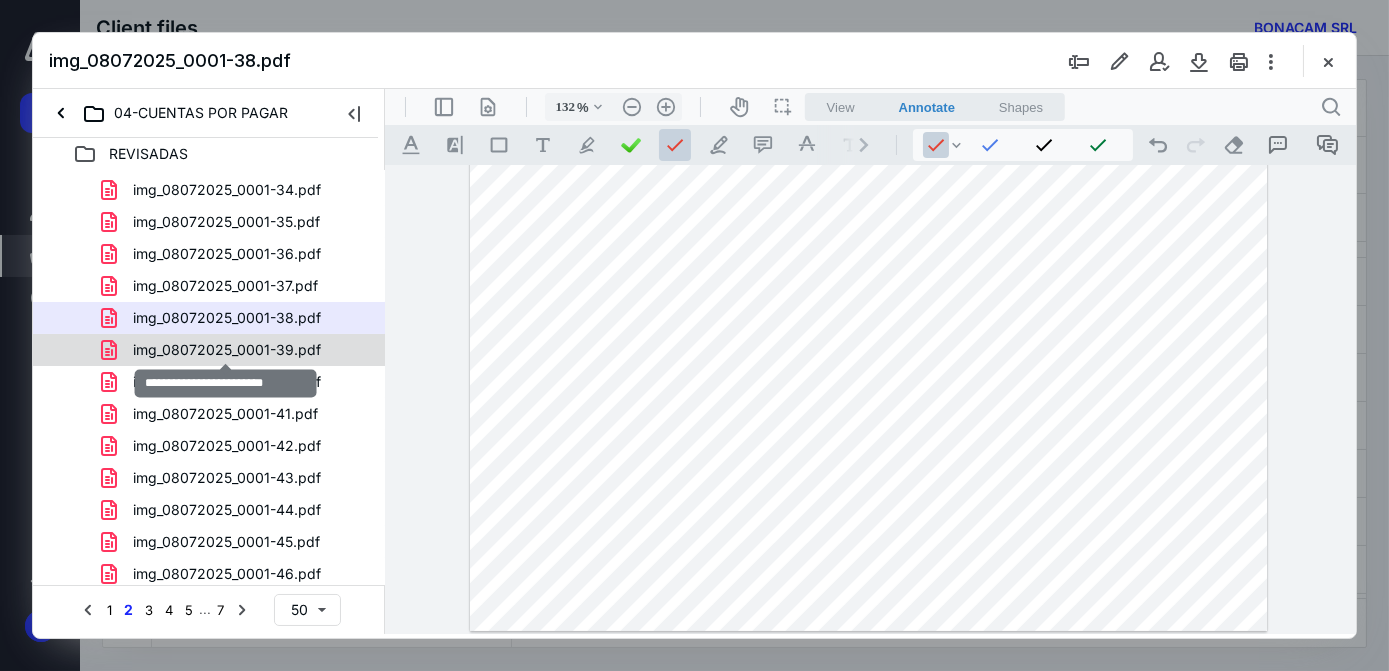 click on "img_08072025_0001-39.pdf" at bounding box center [227, 350] 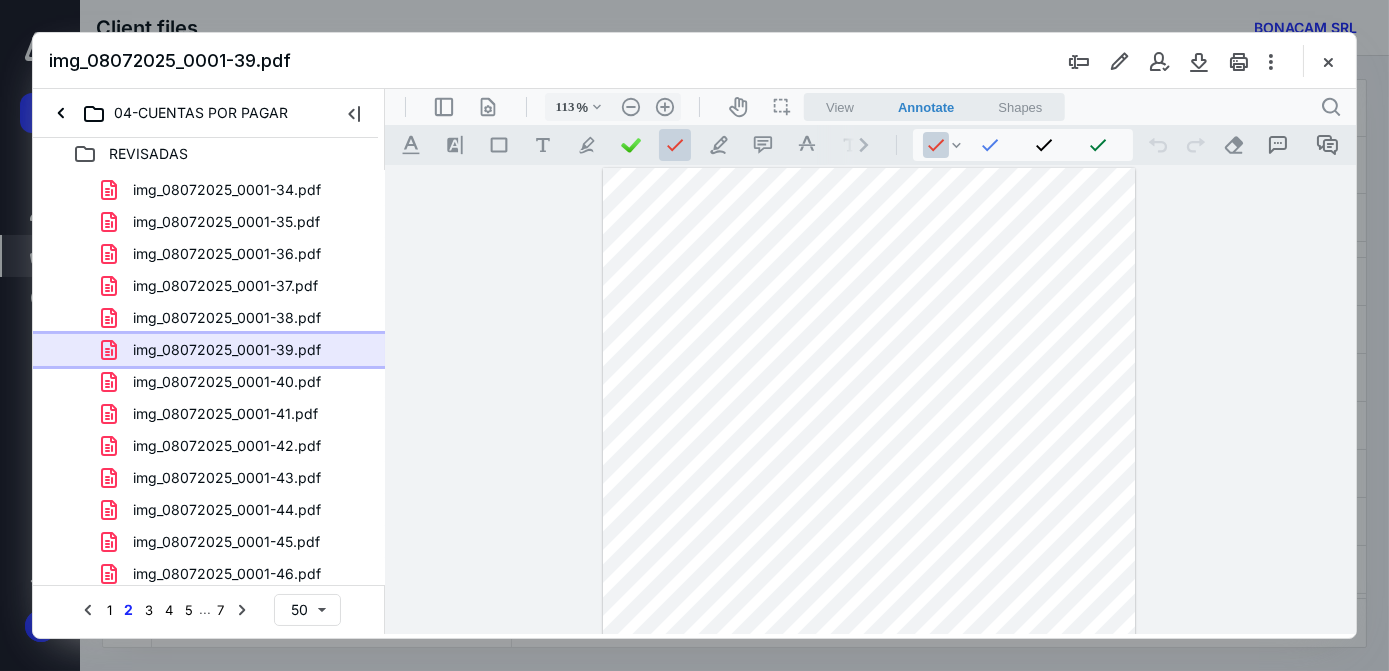 scroll, scrollTop: 36, scrollLeft: 0, axis: vertical 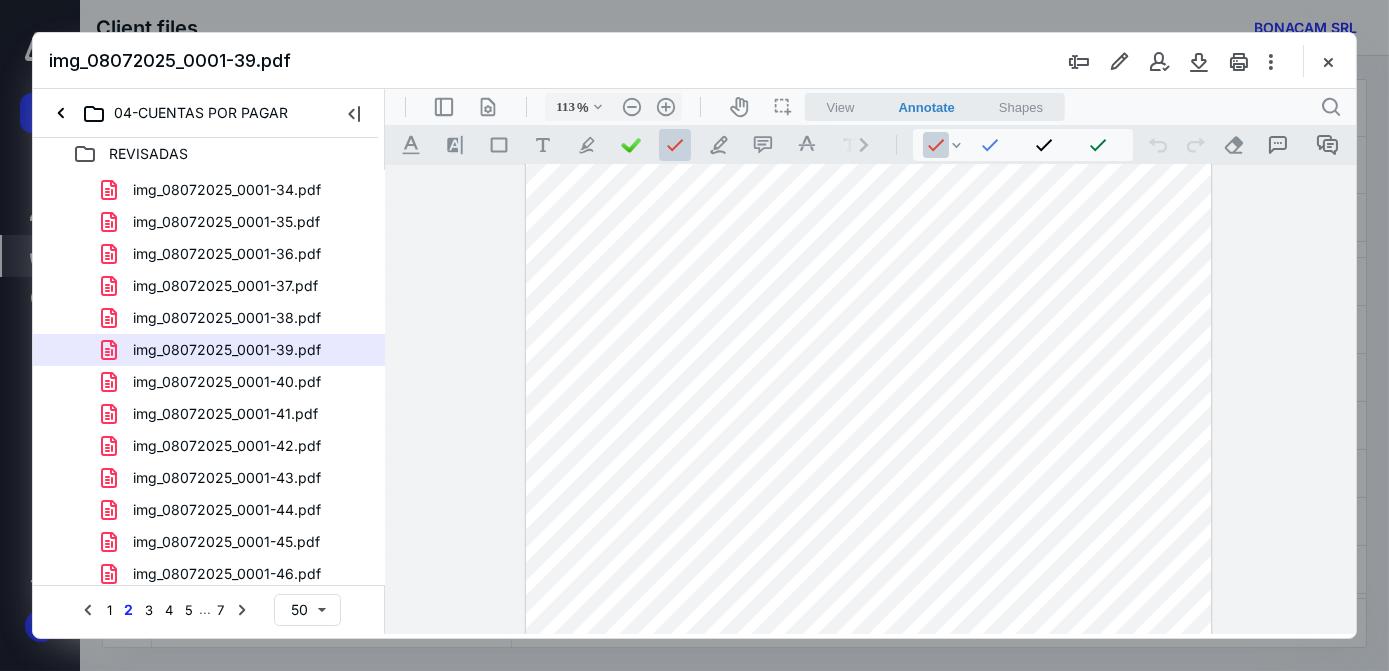 click at bounding box center [867, 589] 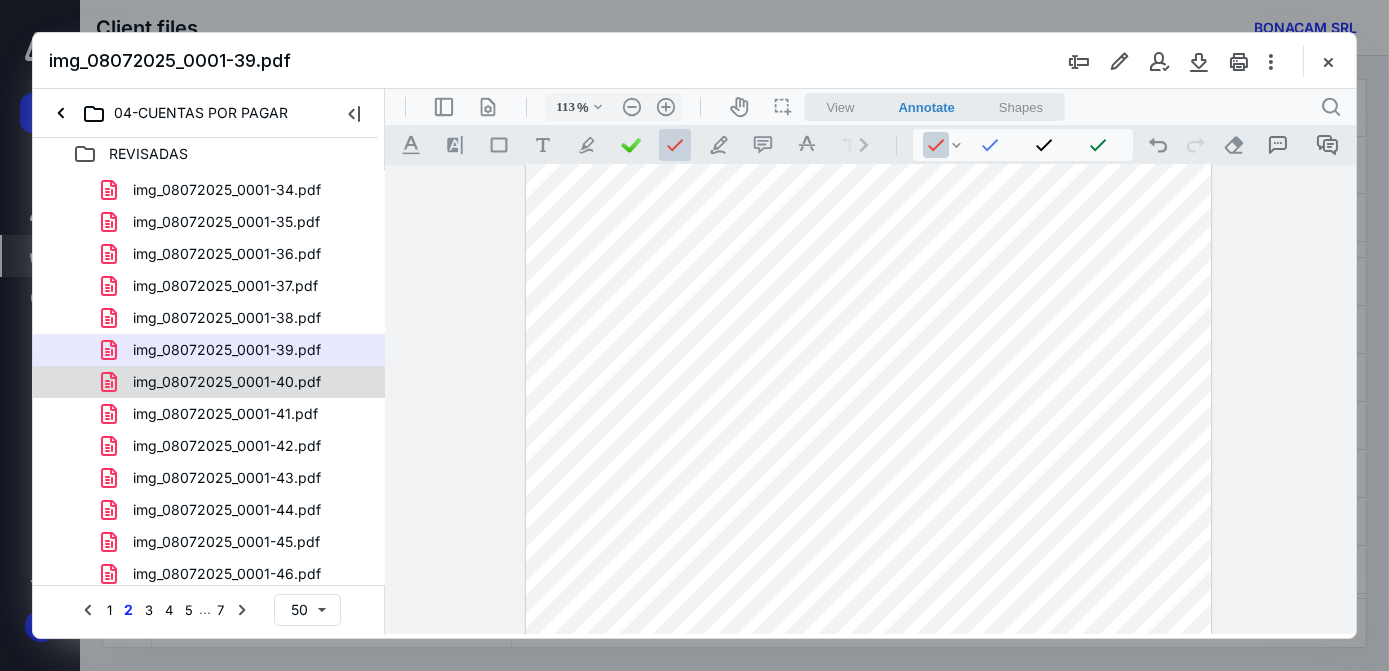 click on "img_08072025_0001-40.pdf" at bounding box center [227, 382] 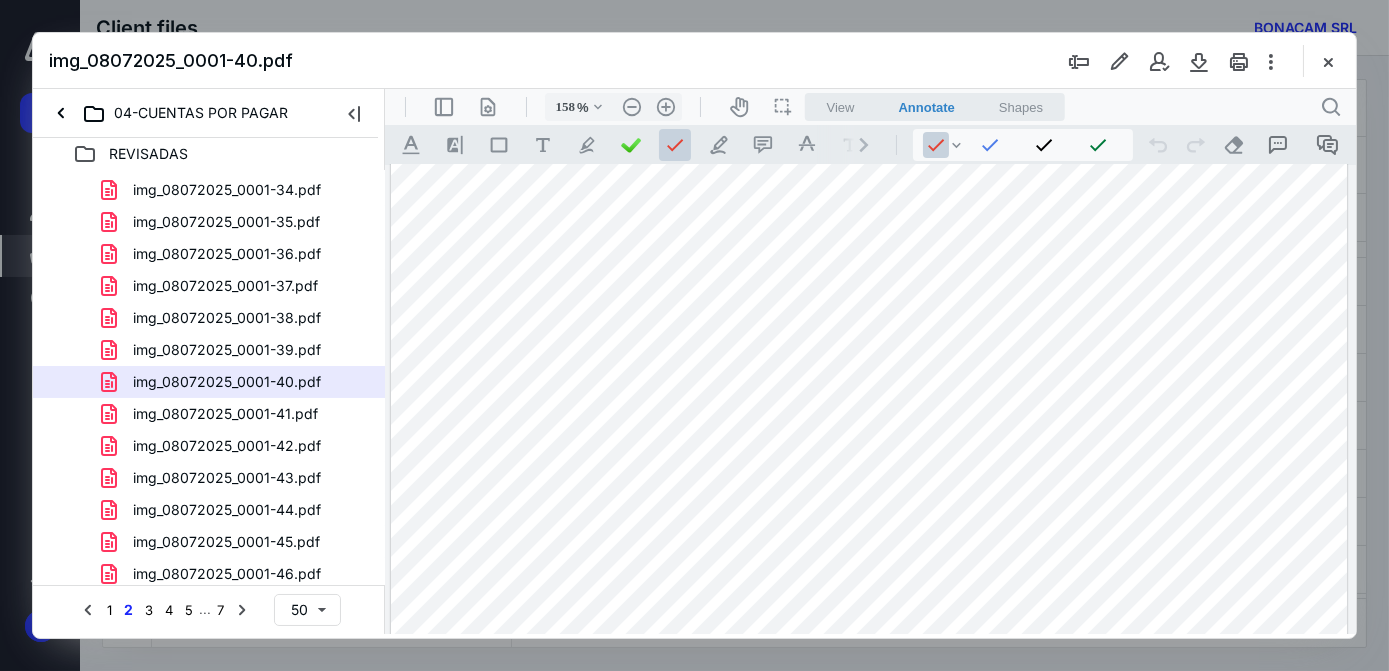 scroll, scrollTop: 0, scrollLeft: 2, axis: horizontal 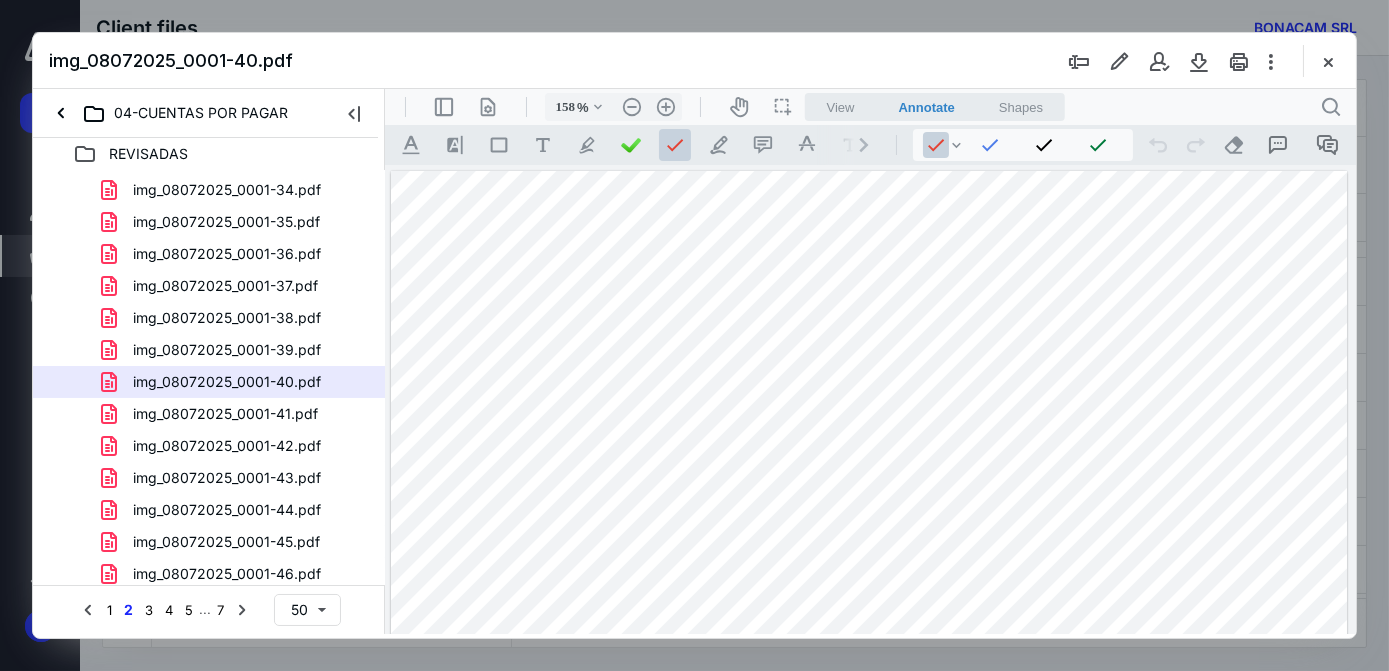 click at bounding box center [868, 783] 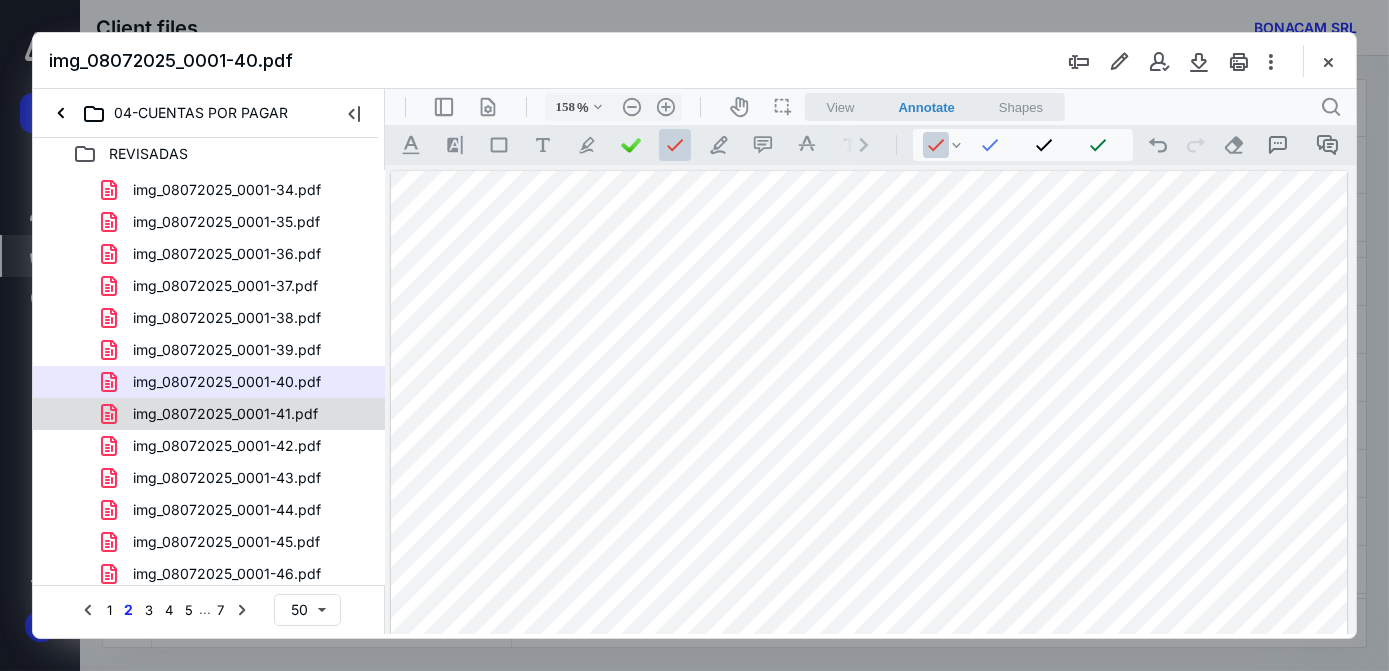 scroll, scrollTop: 727, scrollLeft: 0, axis: vertical 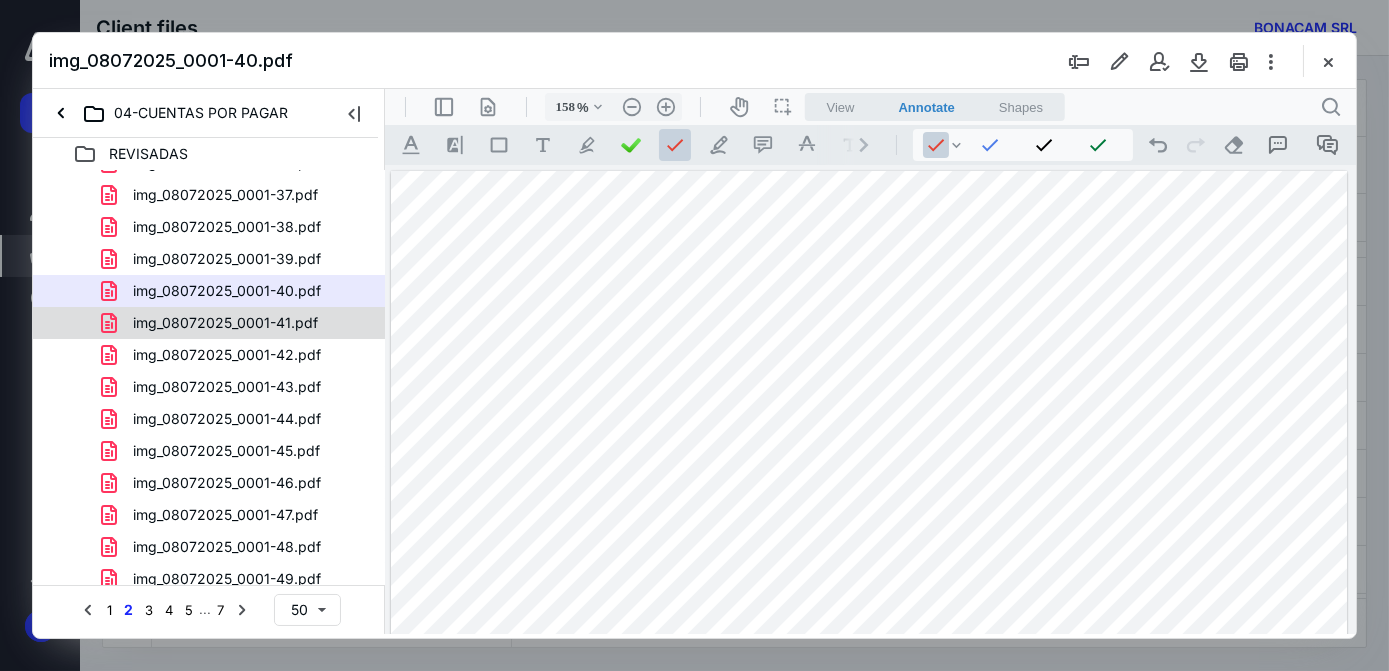 click on "img_08072025_0001-41.pdf" at bounding box center [225, 323] 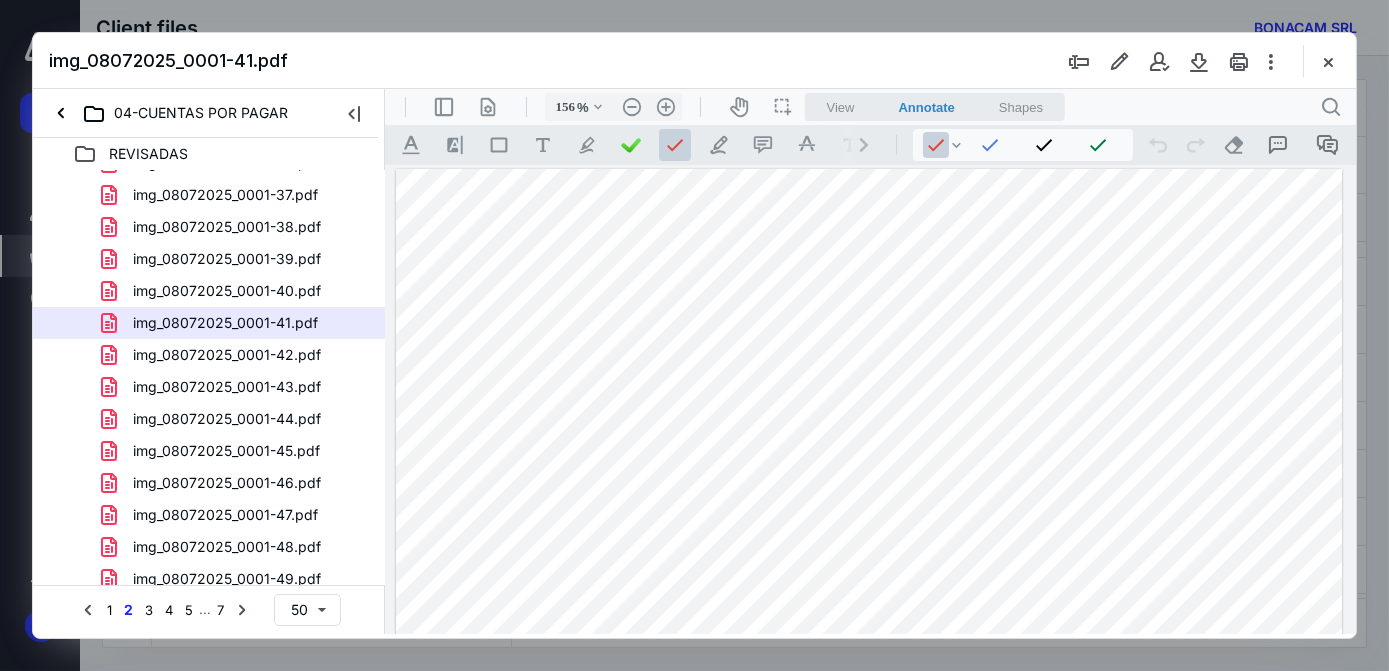 scroll, scrollTop: 0, scrollLeft: 0, axis: both 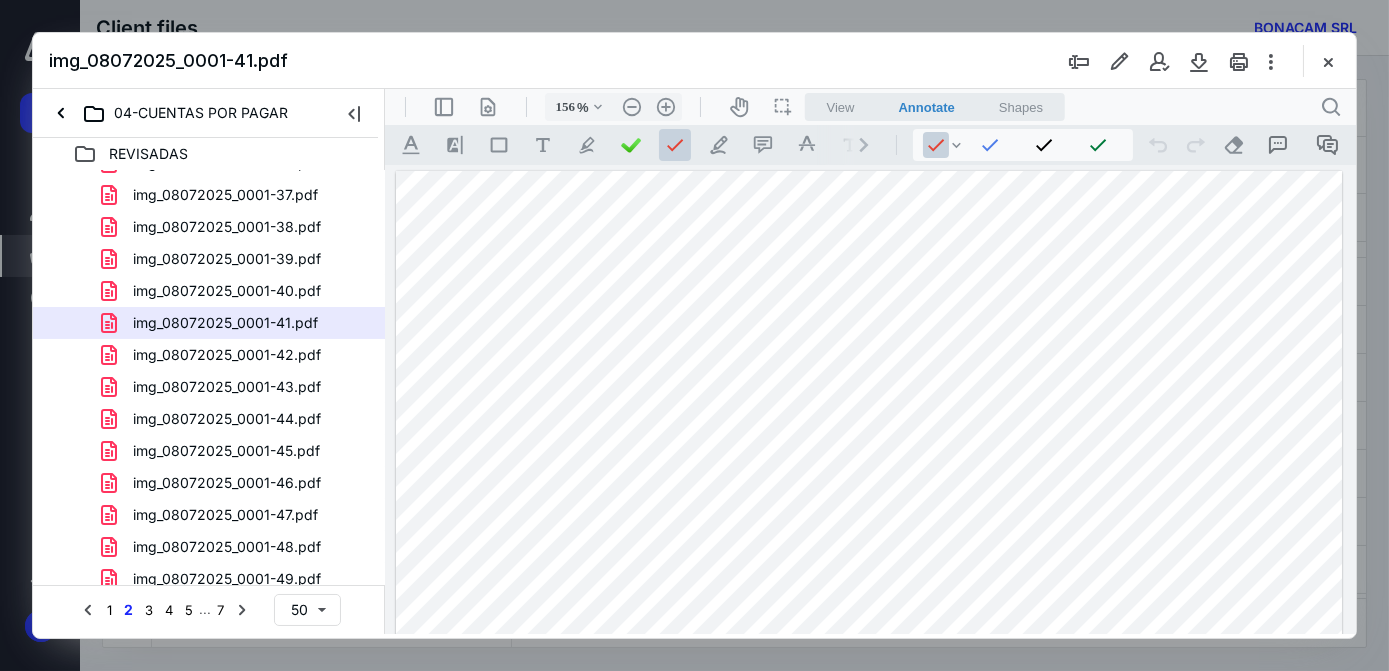 click at bounding box center (868, 797) 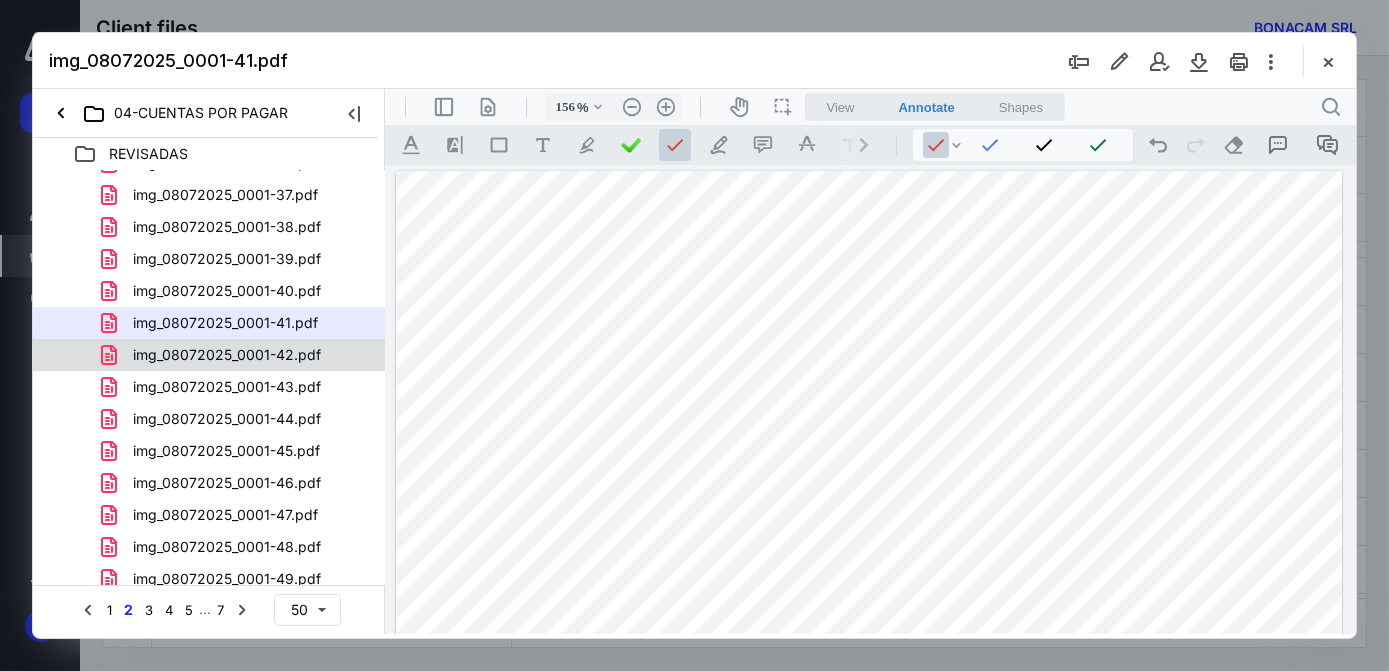 click on "img_08072025_0001-42.pdf" at bounding box center [227, 355] 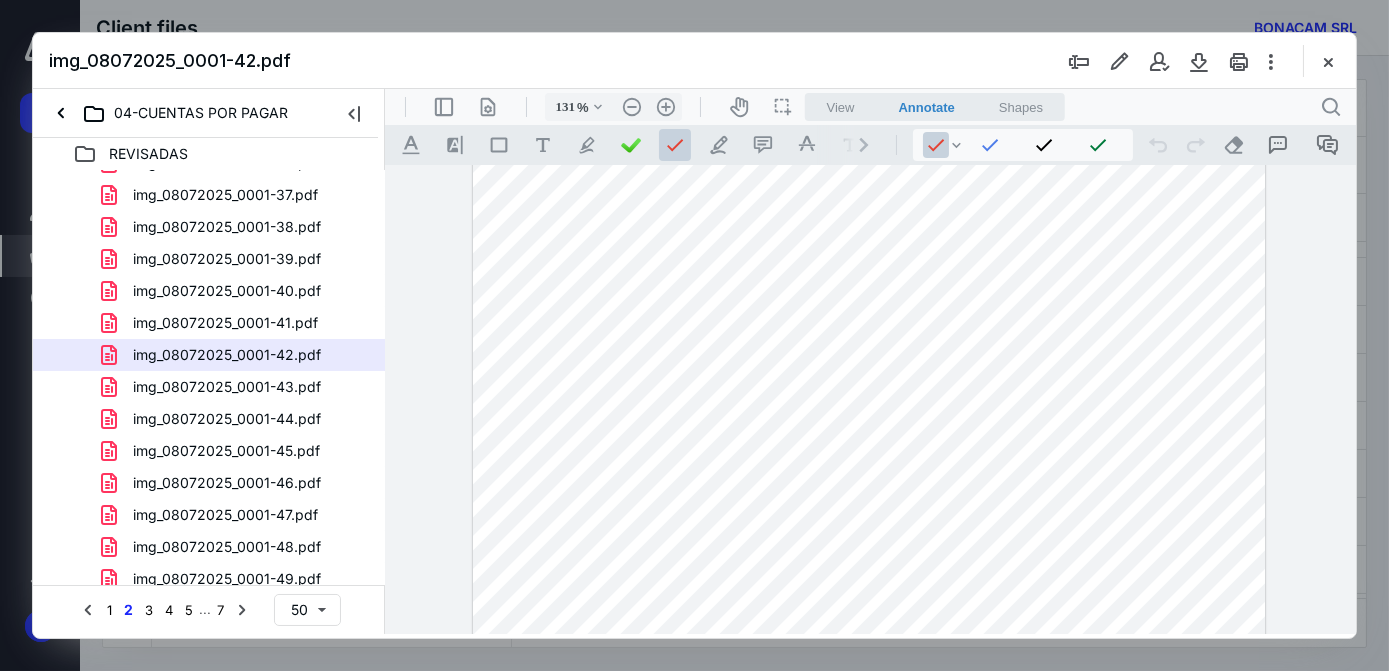 scroll, scrollTop: 0, scrollLeft: 0, axis: both 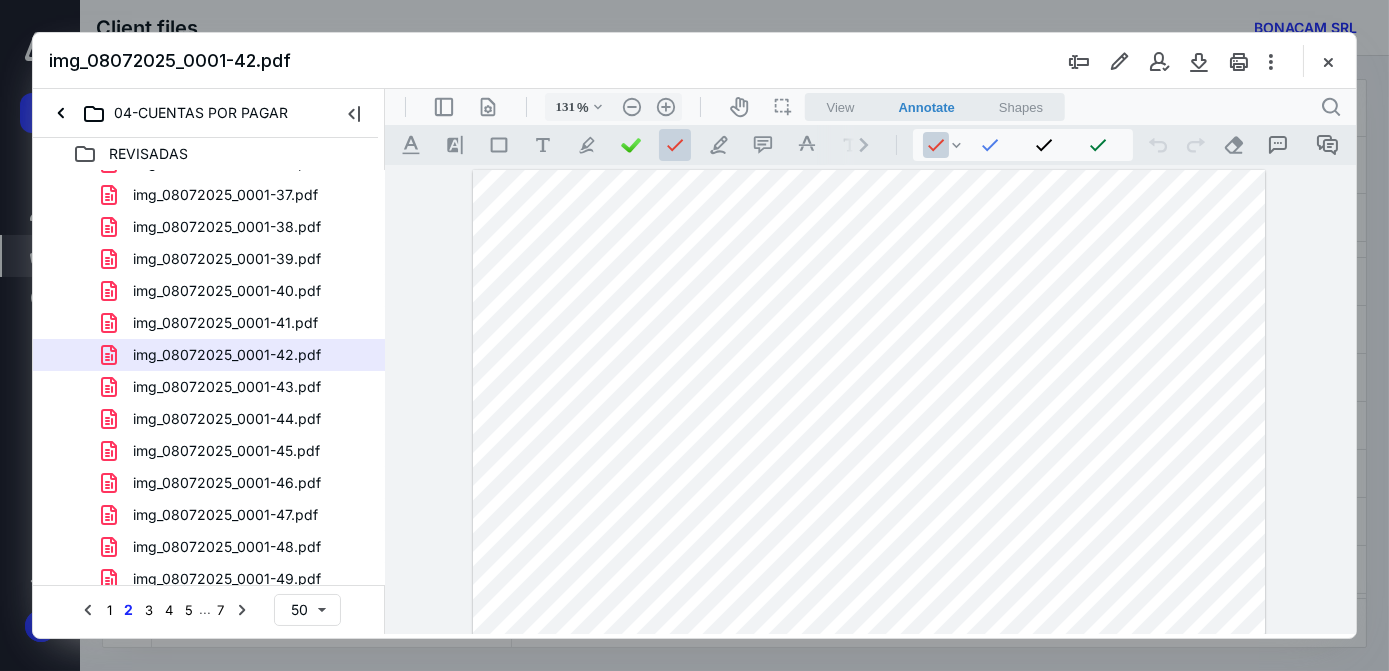 click at bounding box center [868, 693] 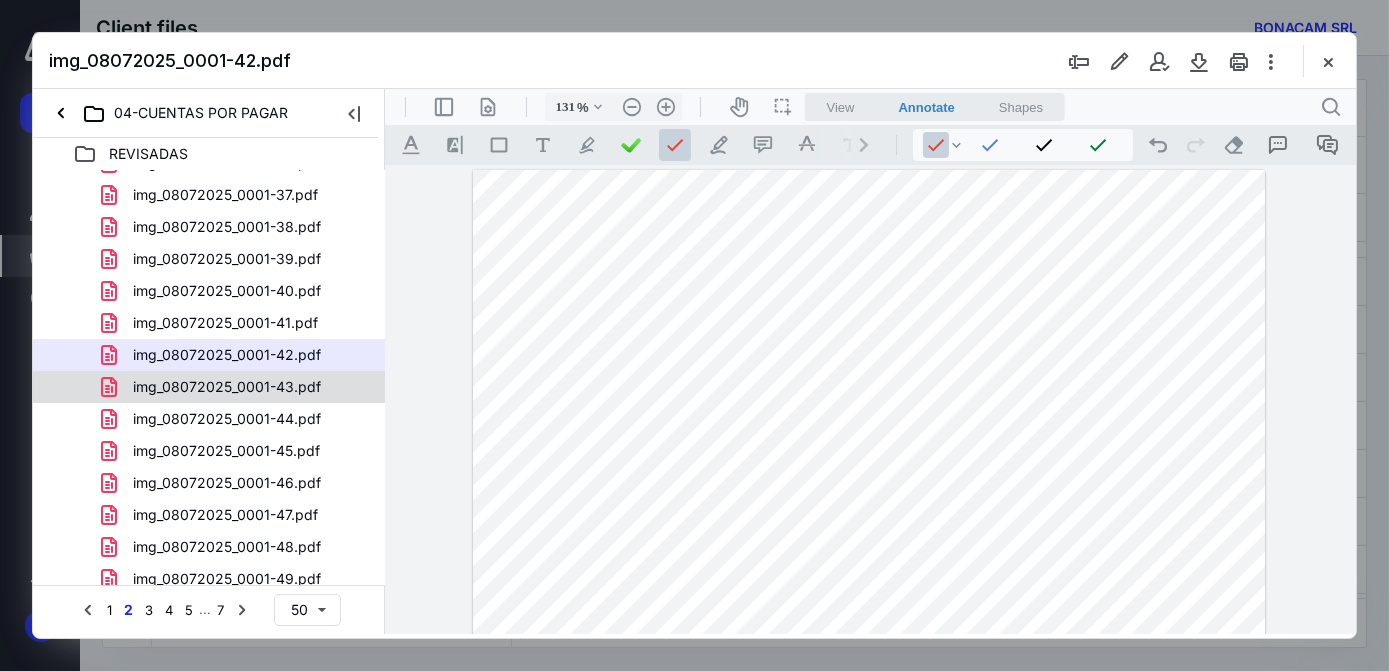 click on "img_08072025_0001-43.pdf" at bounding box center [227, 387] 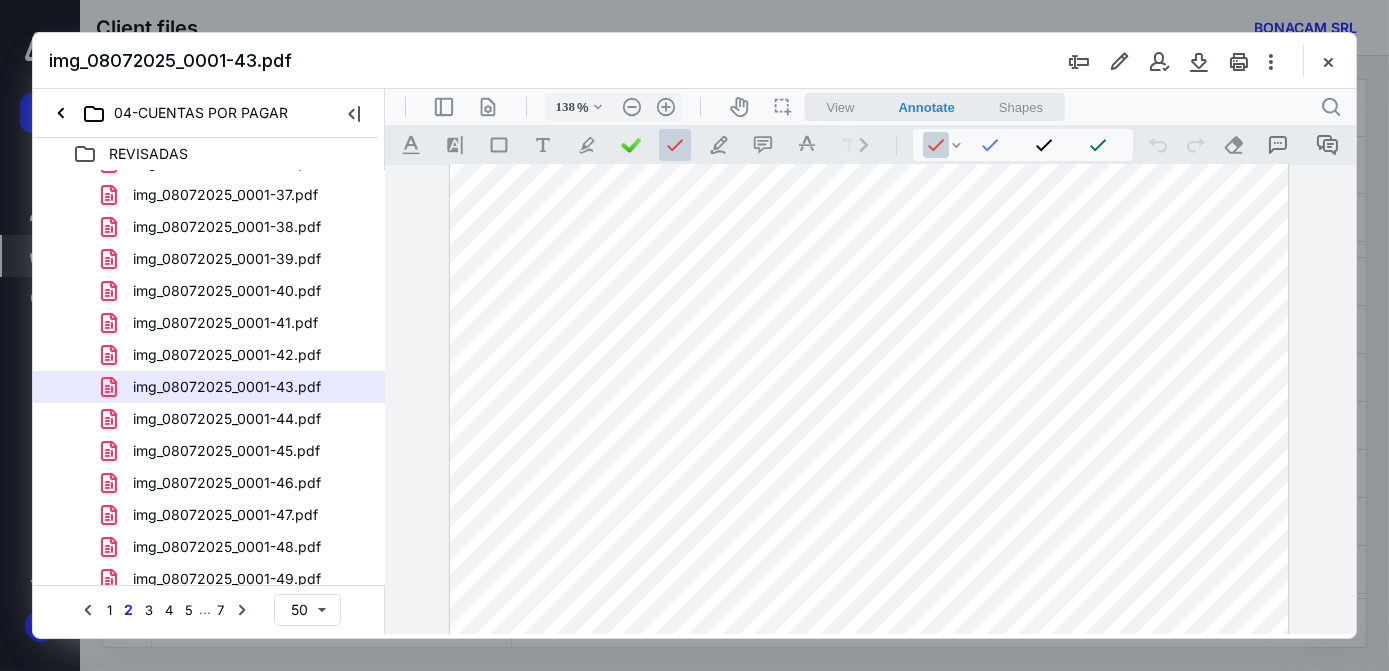scroll, scrollTop: 0, scrollLeft: 0, axis: both 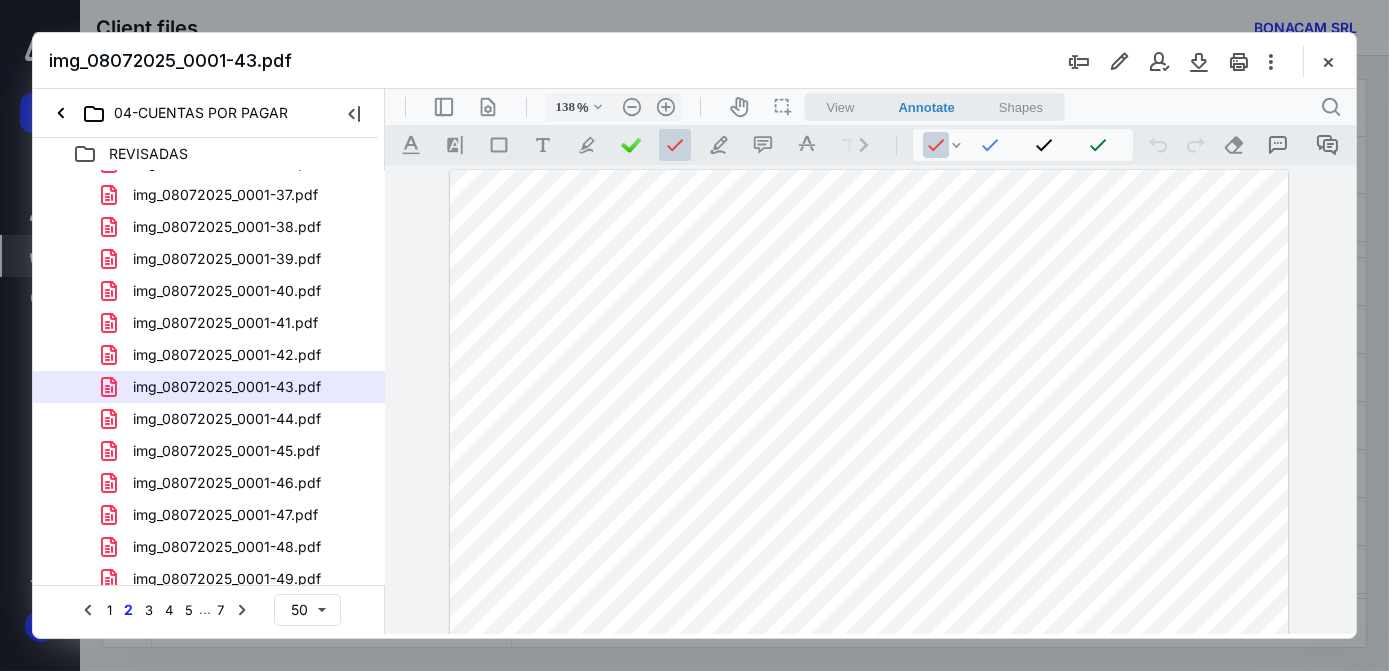 click at bounding box center [868, 726] 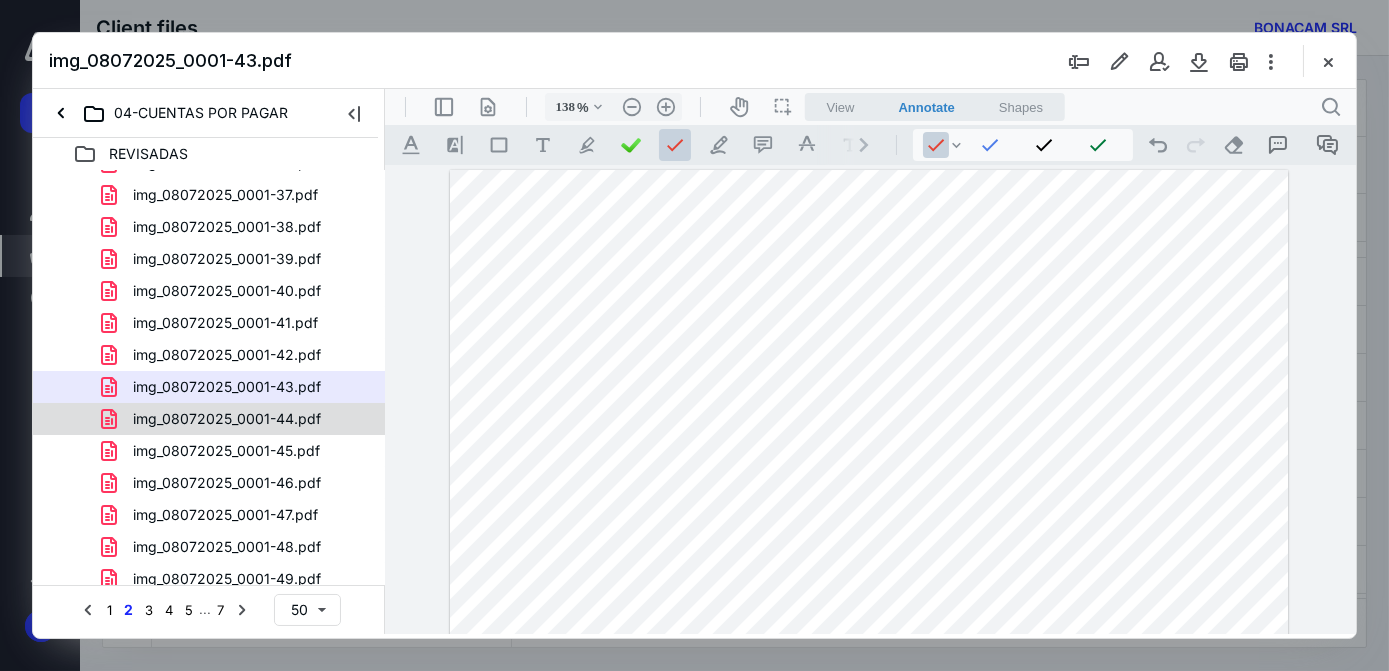 click on "img_08072025_0001-44.pdf" at bounding box center (227, 419) 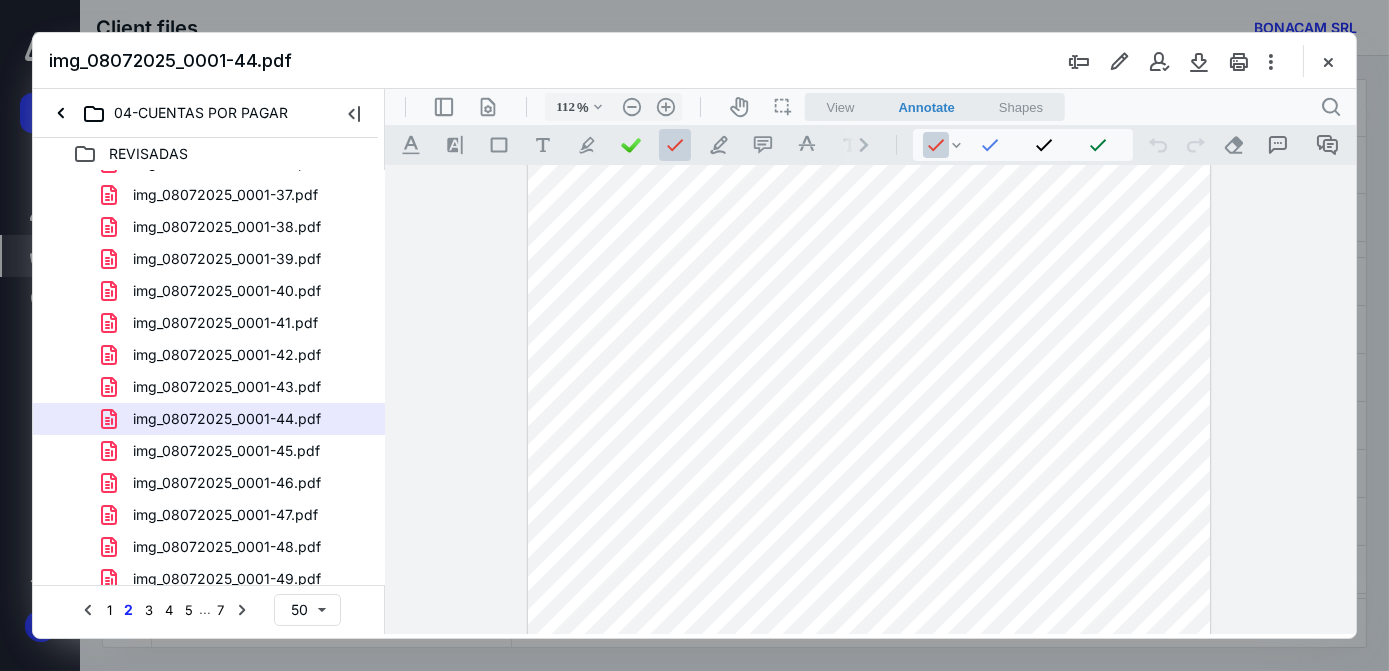 scroll, scrollTop: 0, scrollLeft: 0, axis: both 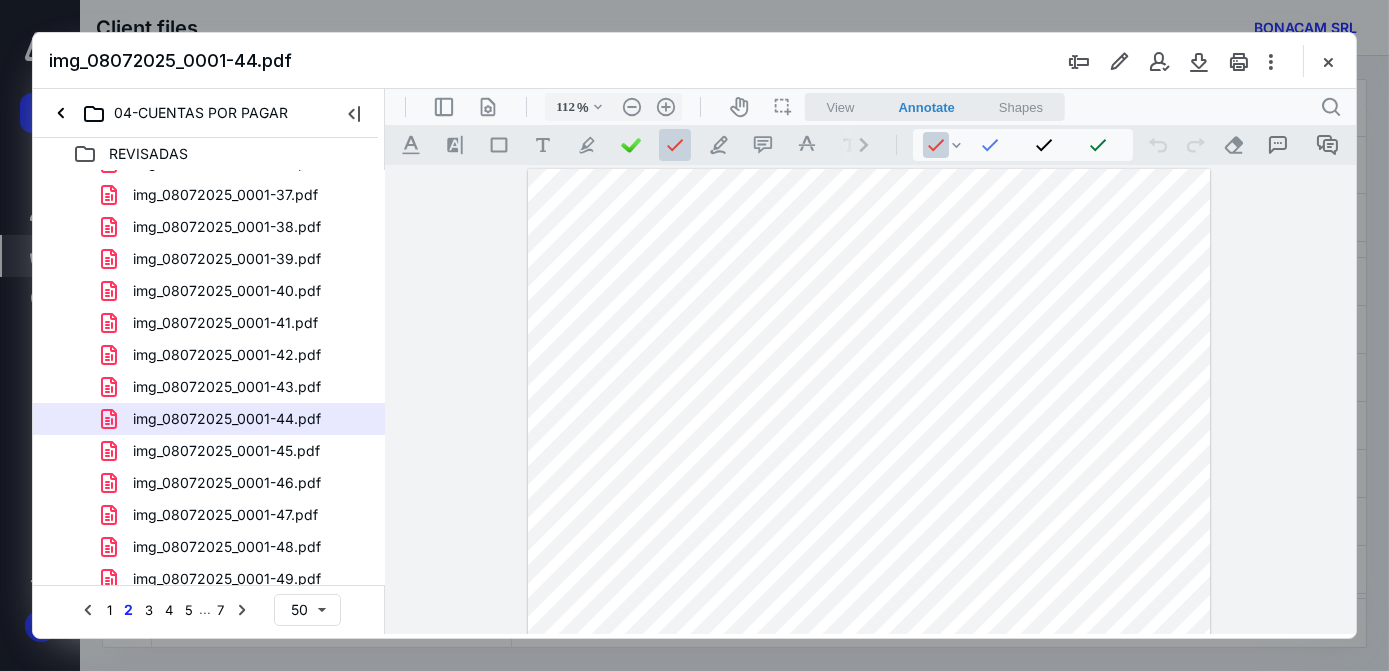 click at bounding box center [868, 626] 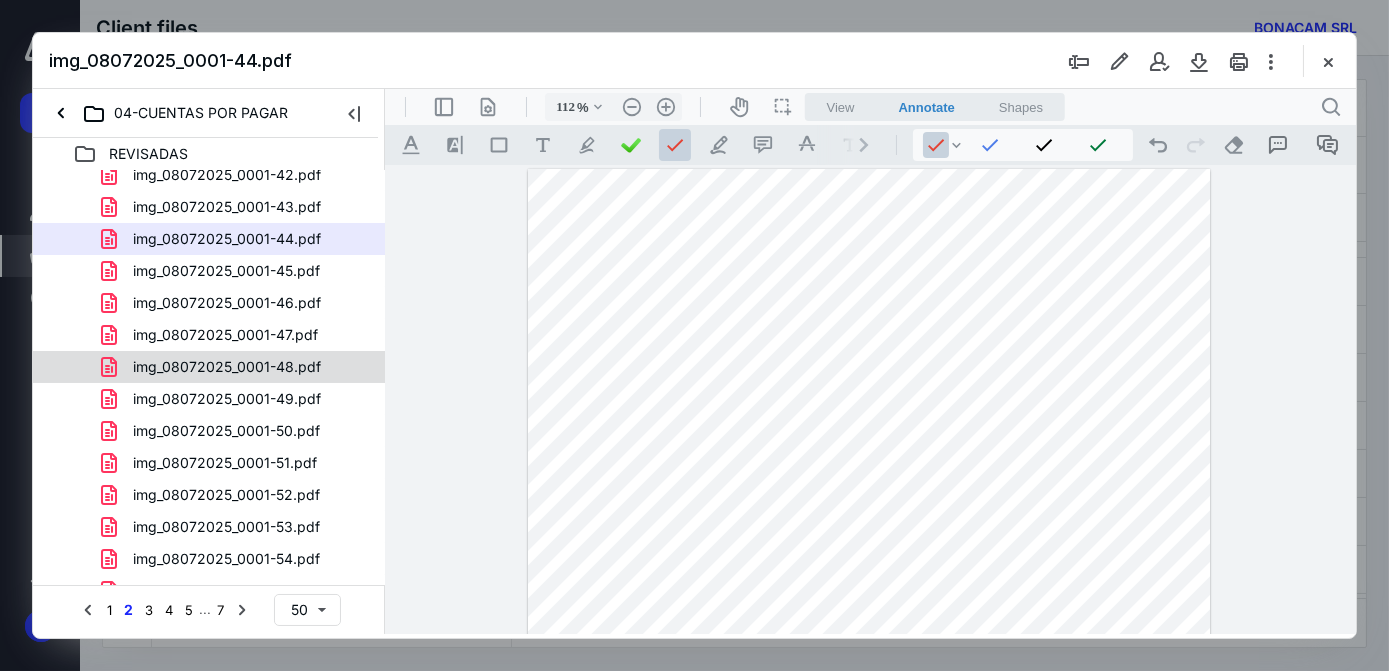 scroll, scrollTop: 909, scrollLeft: 0, axis: vertical 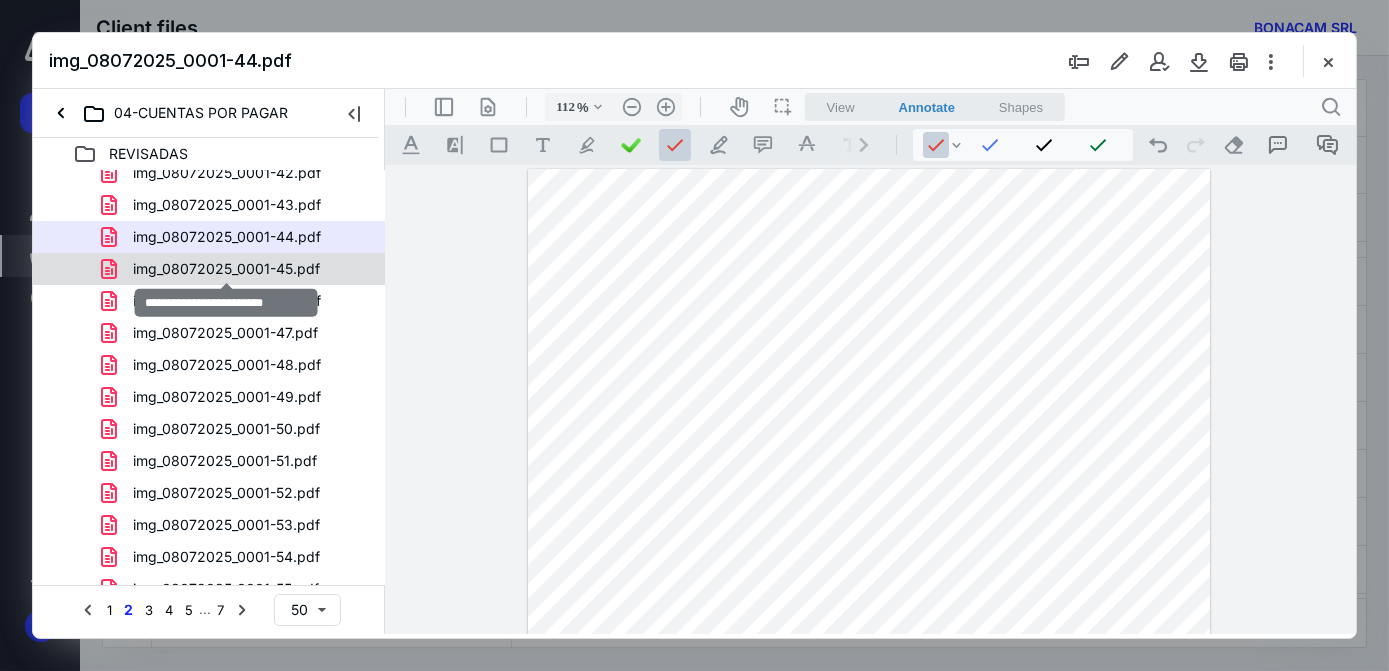 click on "img_08072025_0001-45.pdf" at bounding box center (226, 269) 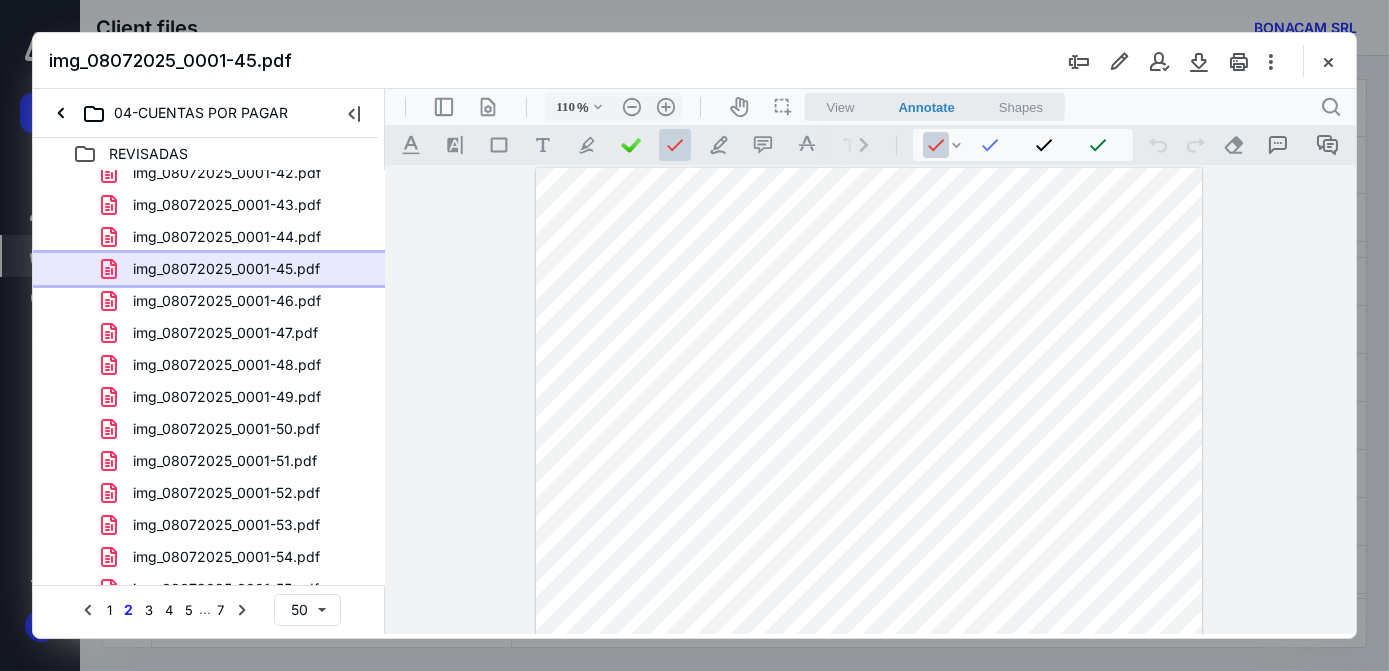 scroll, scrollTop: 0, scrollLeft: 0, axis: both 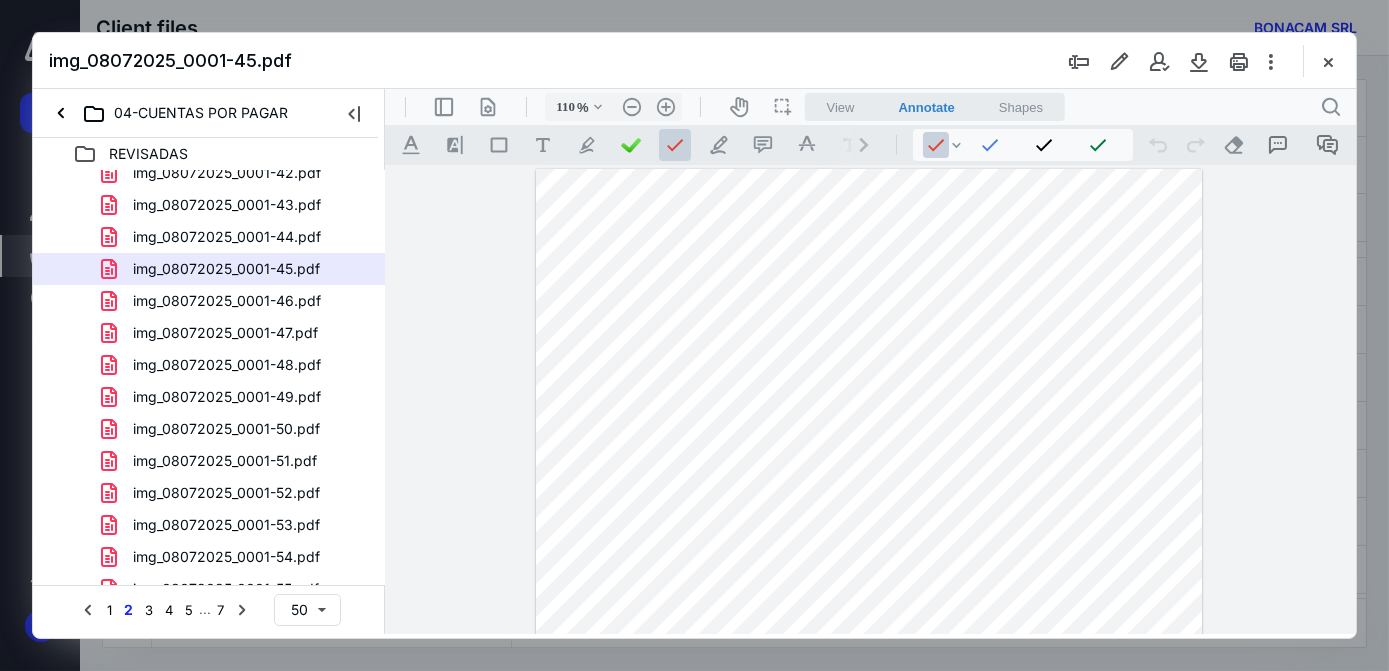 click at bounding box center [868, 637] 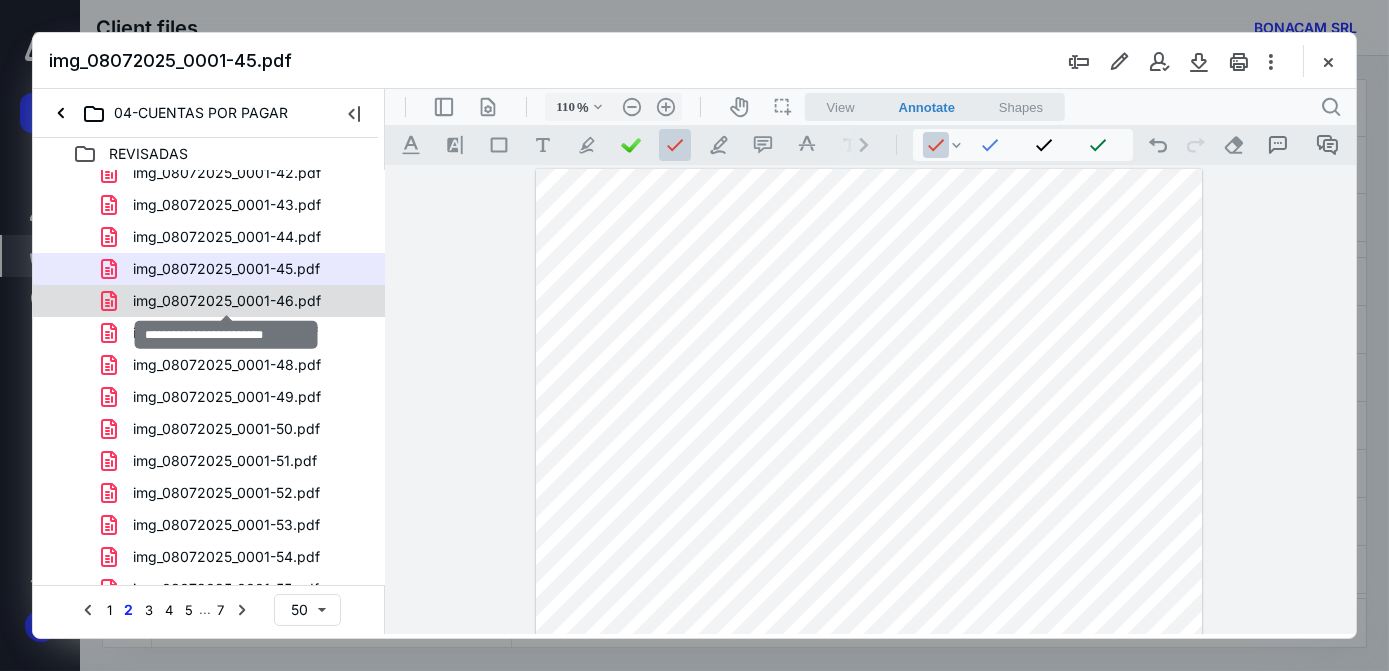 click on "img_08072025_0001-46.pdf" at bounding box center [227, 301] 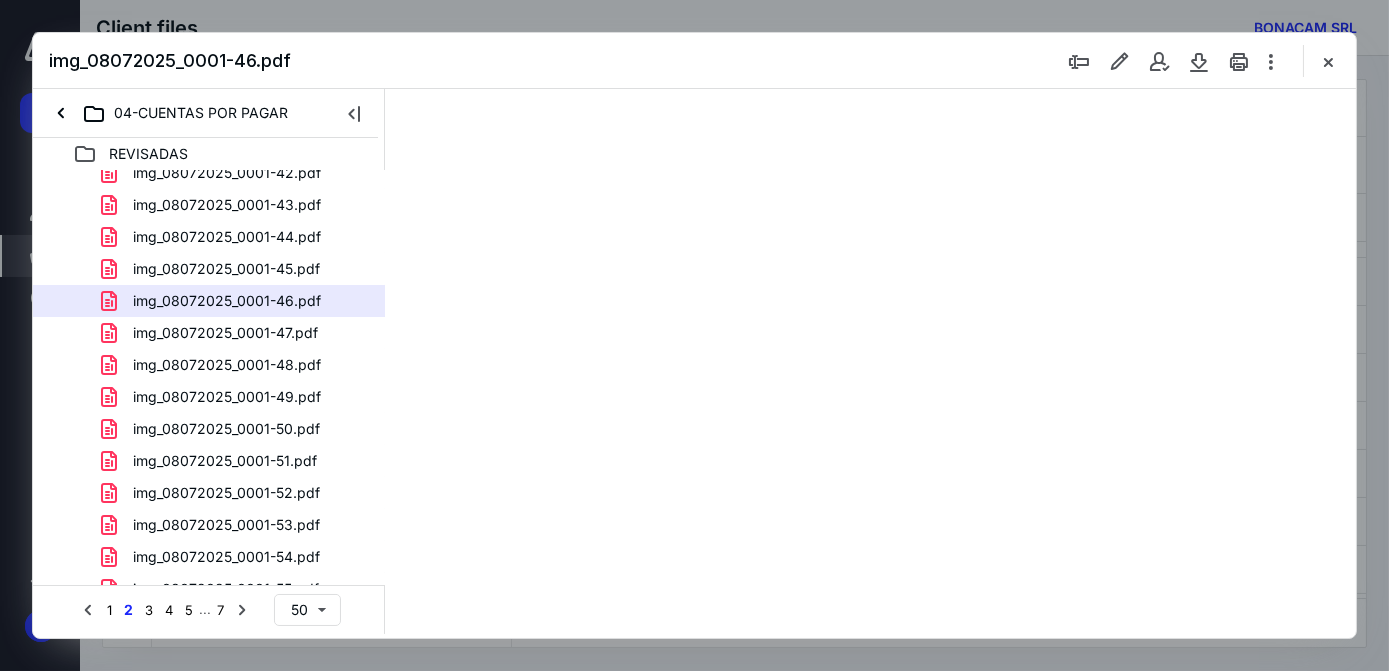 type on "56" 